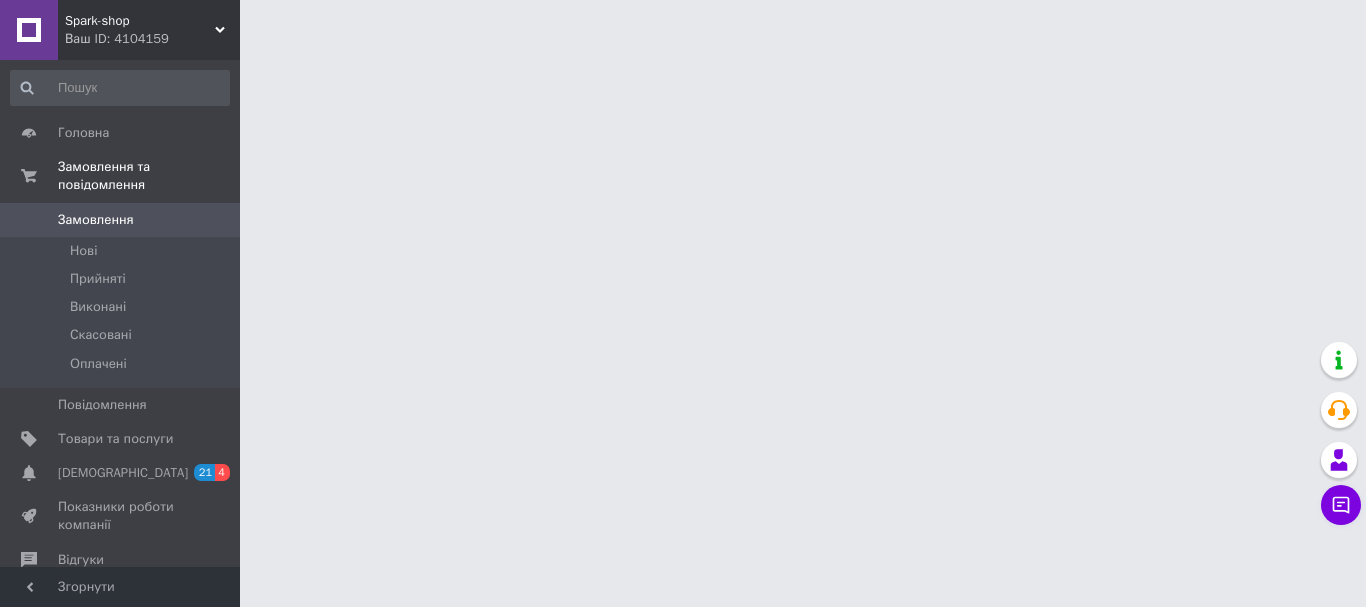 scroll, scrollTop: 0, scrollLeft: 0, axis: both 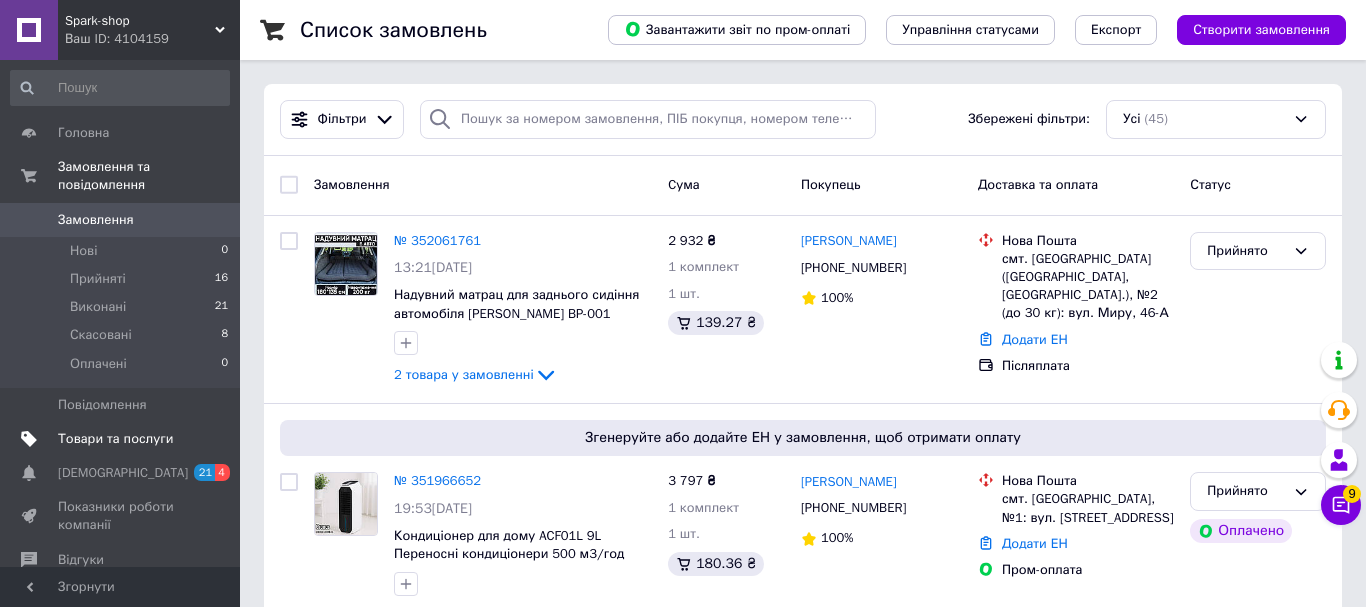 click on "Товари та послуги" at bounding box center [115, 439] 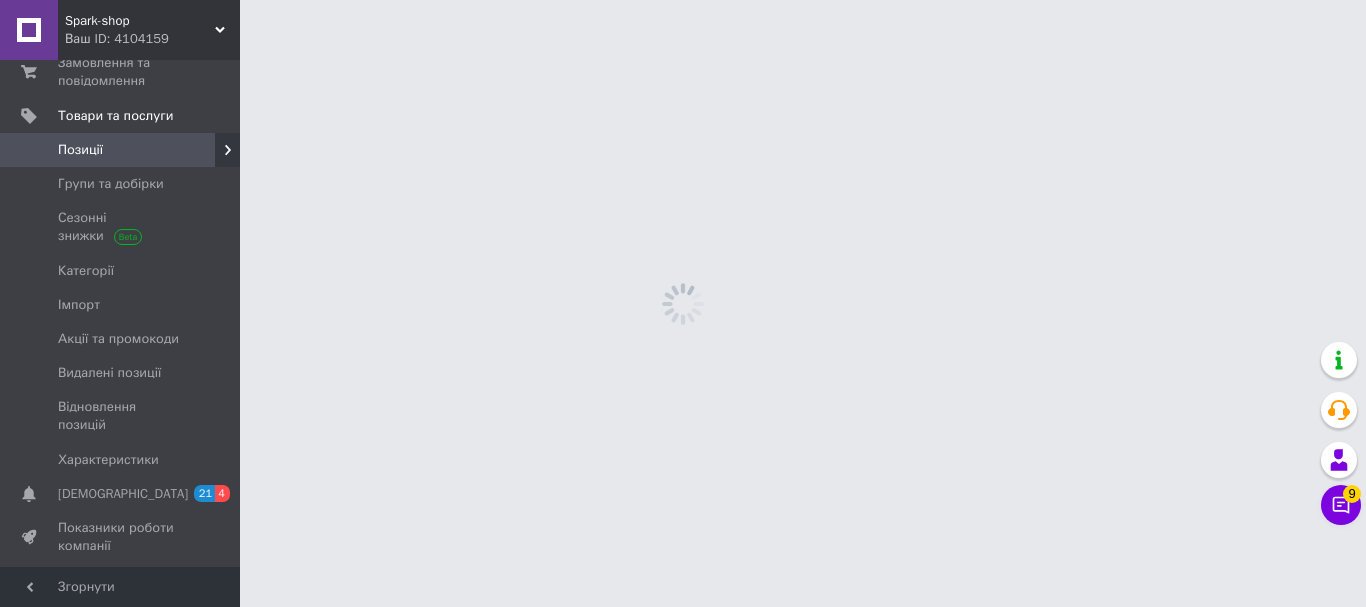 scroll, scrollTop: 102, scrollLeft: 0, axis: vertical 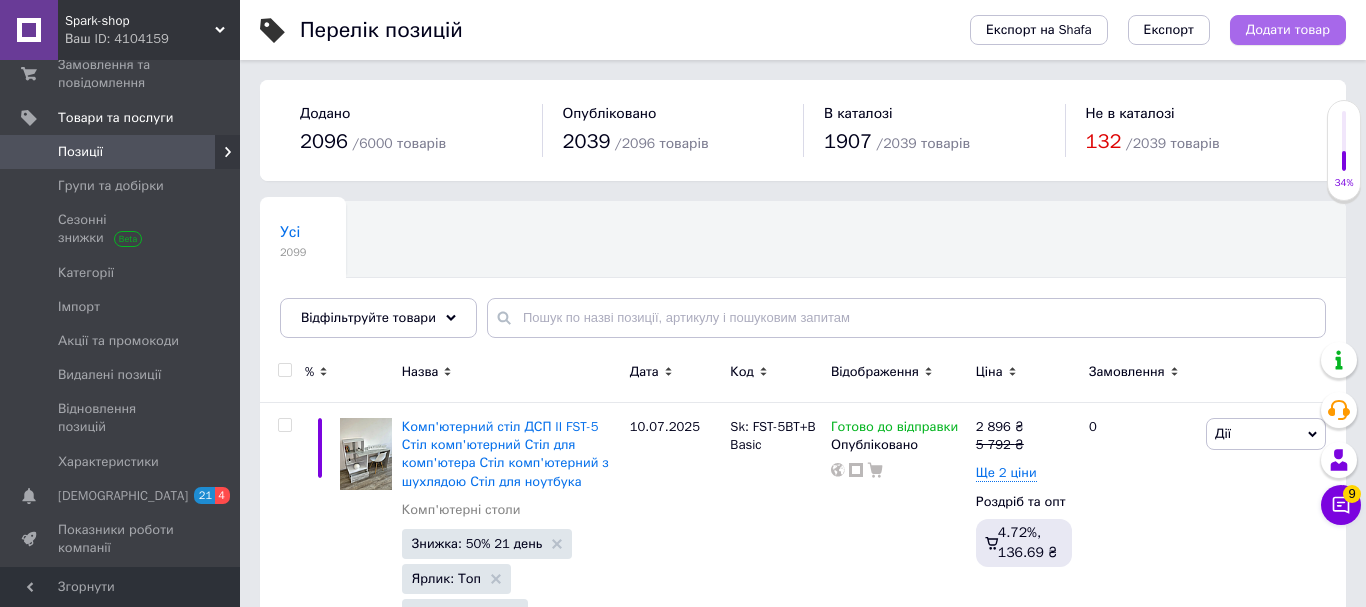 click on "Додати товар" at bounding box center [1288, 30] 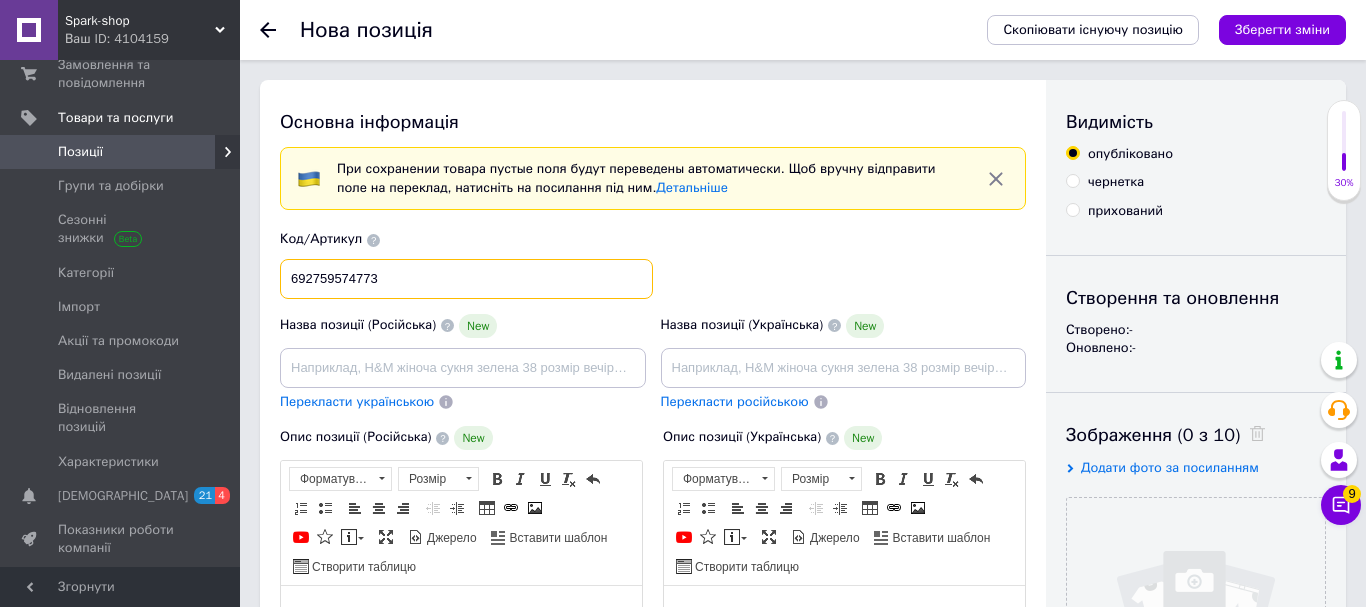 type on "692759574773" 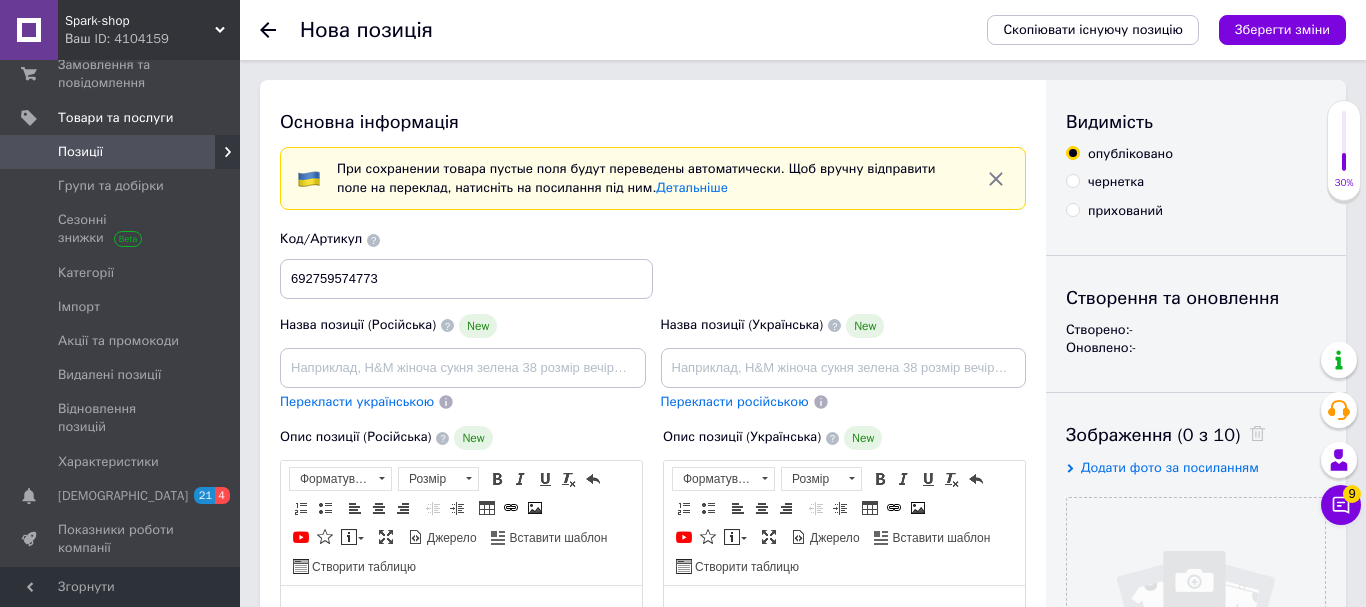 scroll, scrollTop: 0, scrollLeft: 0, axis: both 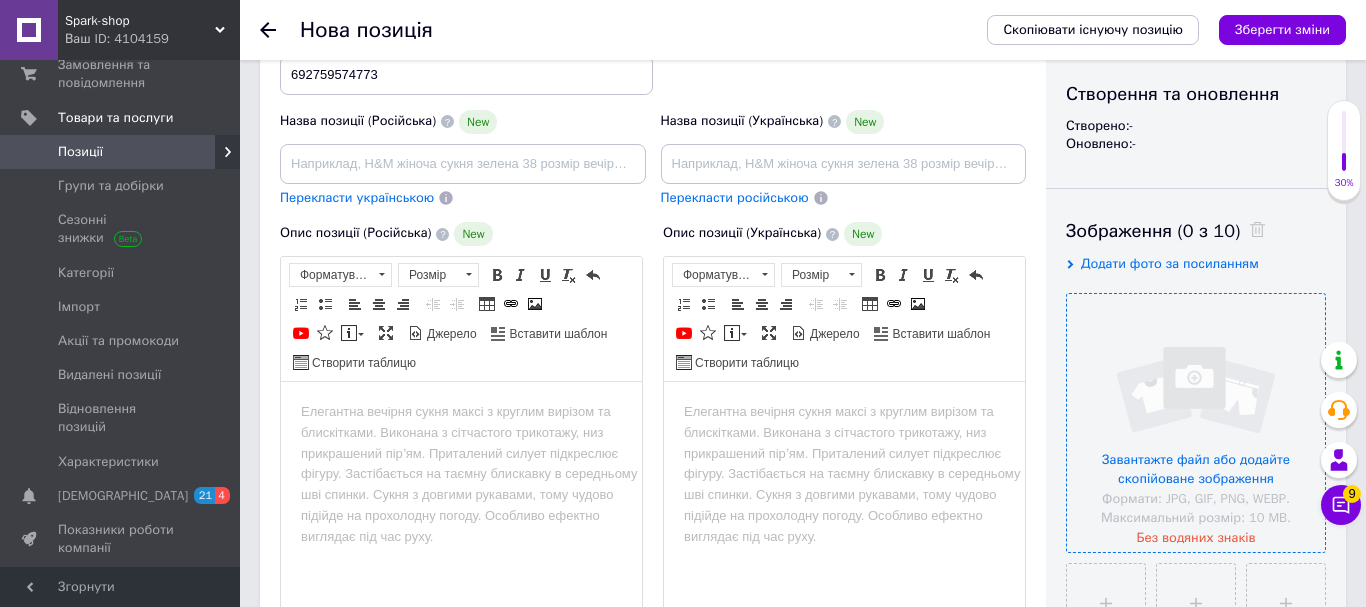 click at bounding box center [1196, 423] 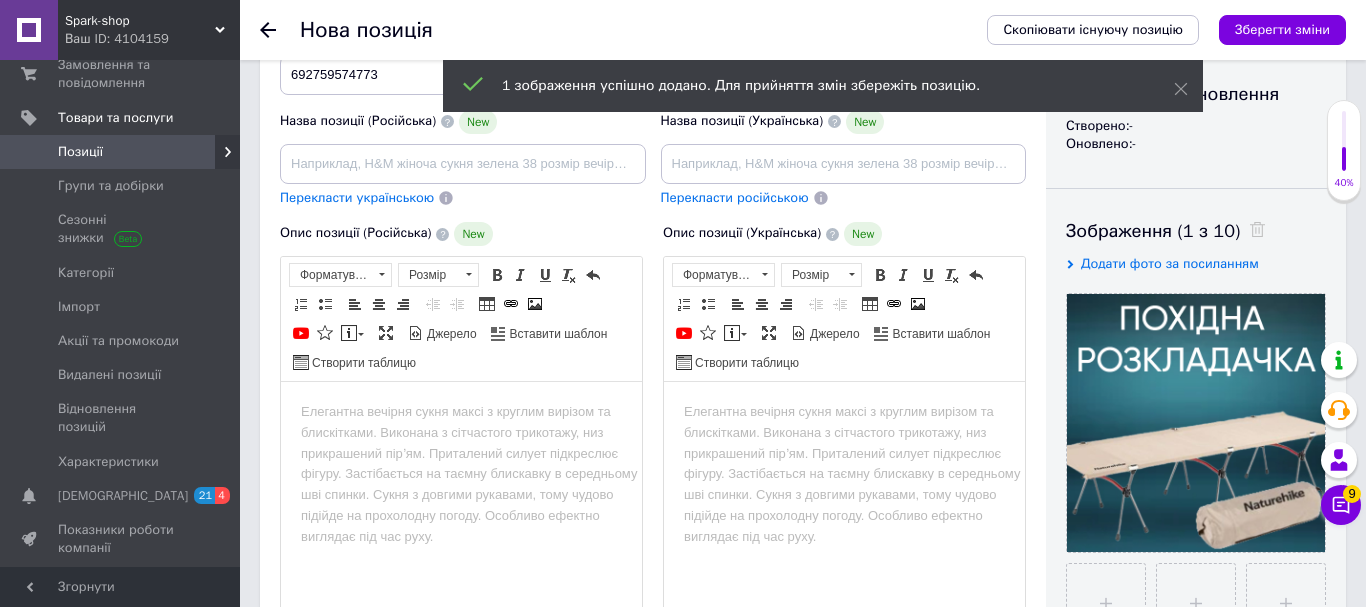 scroll, scrollTop: 510, scrollLeft: 0, axis: vertical 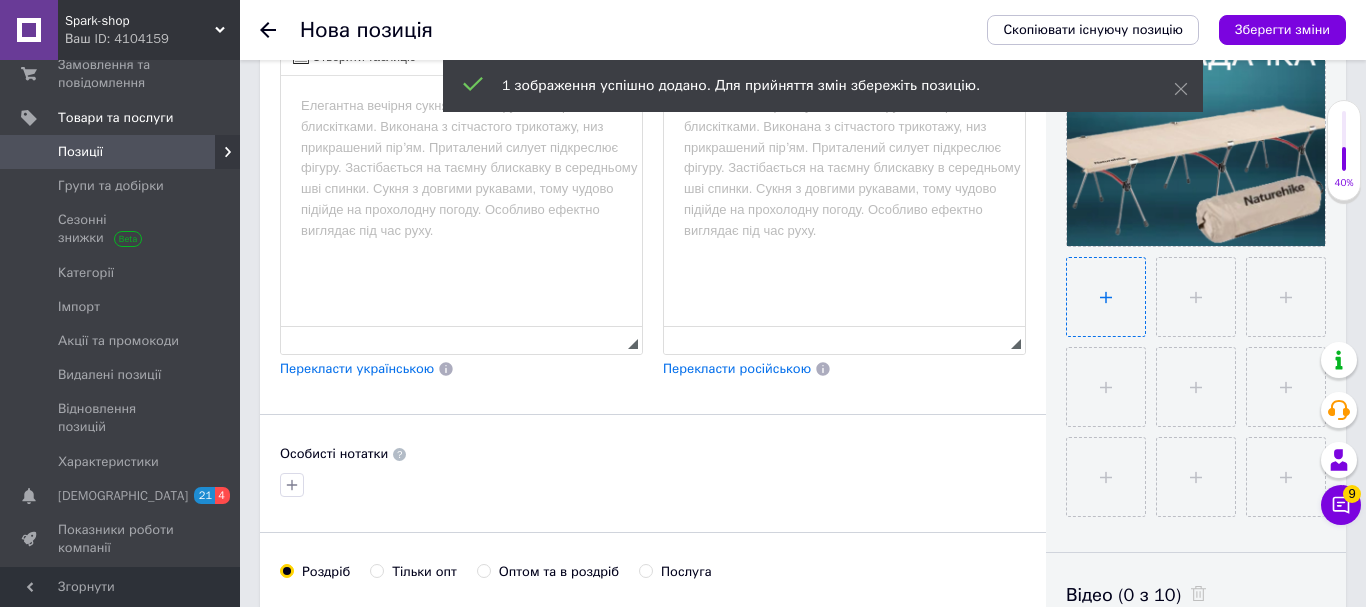 click at bounding box center [1106, 297] 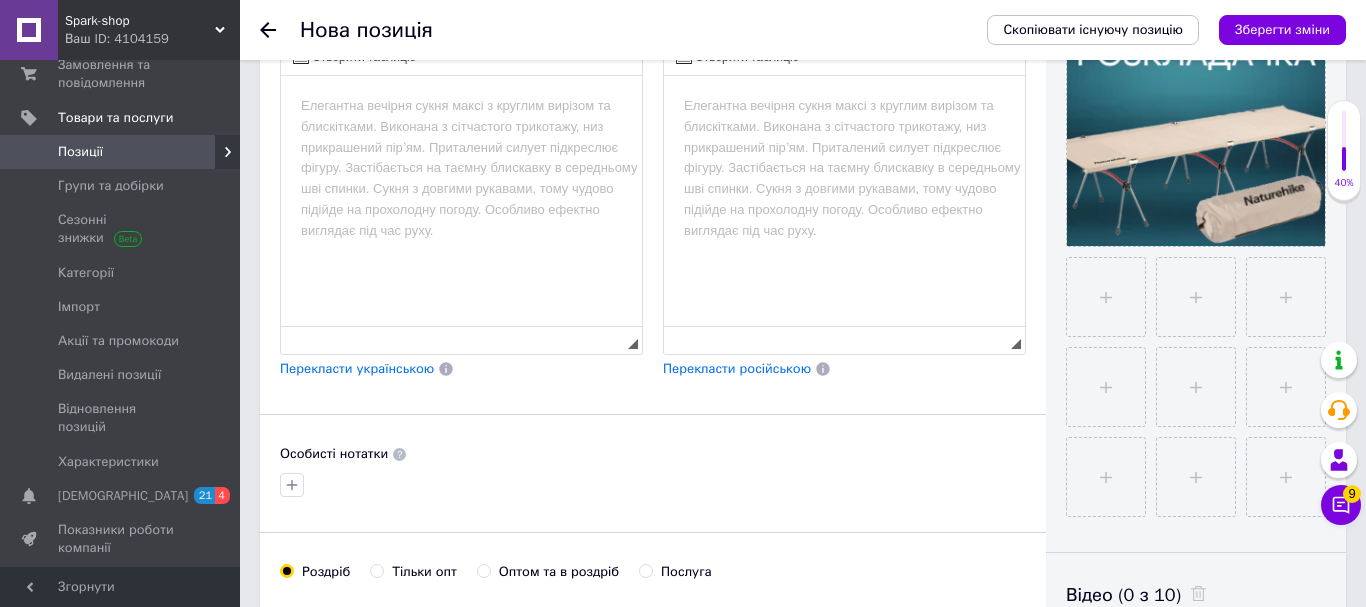 type on "C:\fakepath\unblurimageai_Opera Знімок_2025-07-10_142030_dlyaturizma.png" 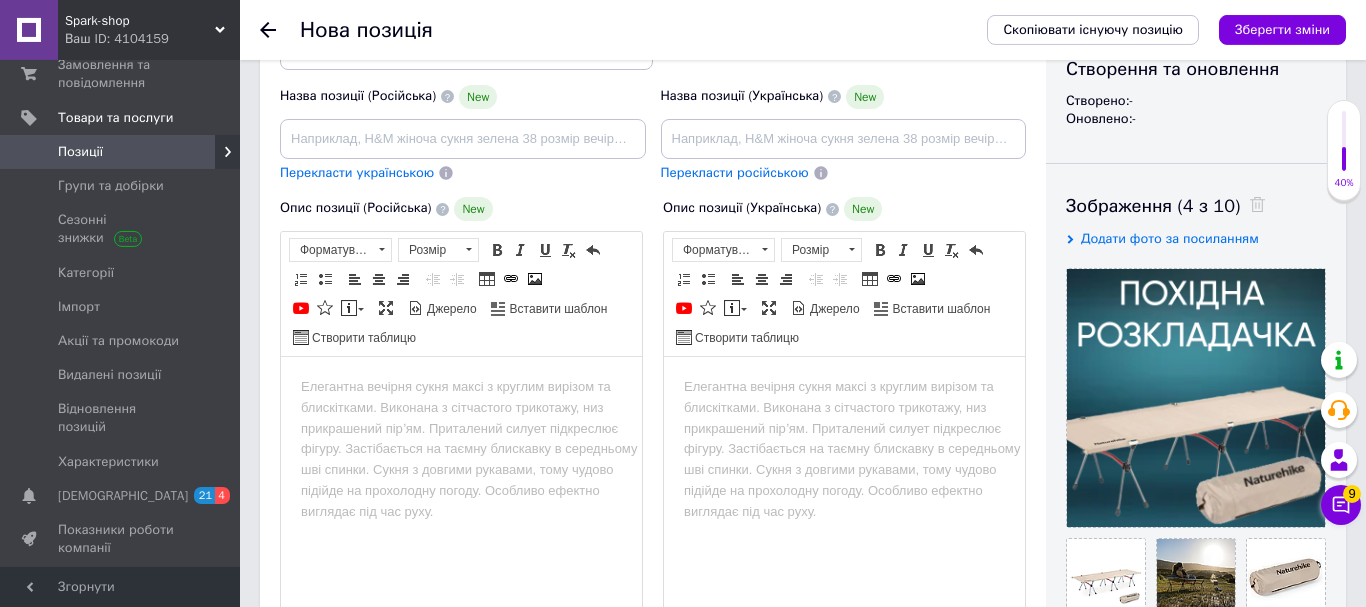 scroll, scrollTop: 408, scrollLeft: 0, axis: vertical 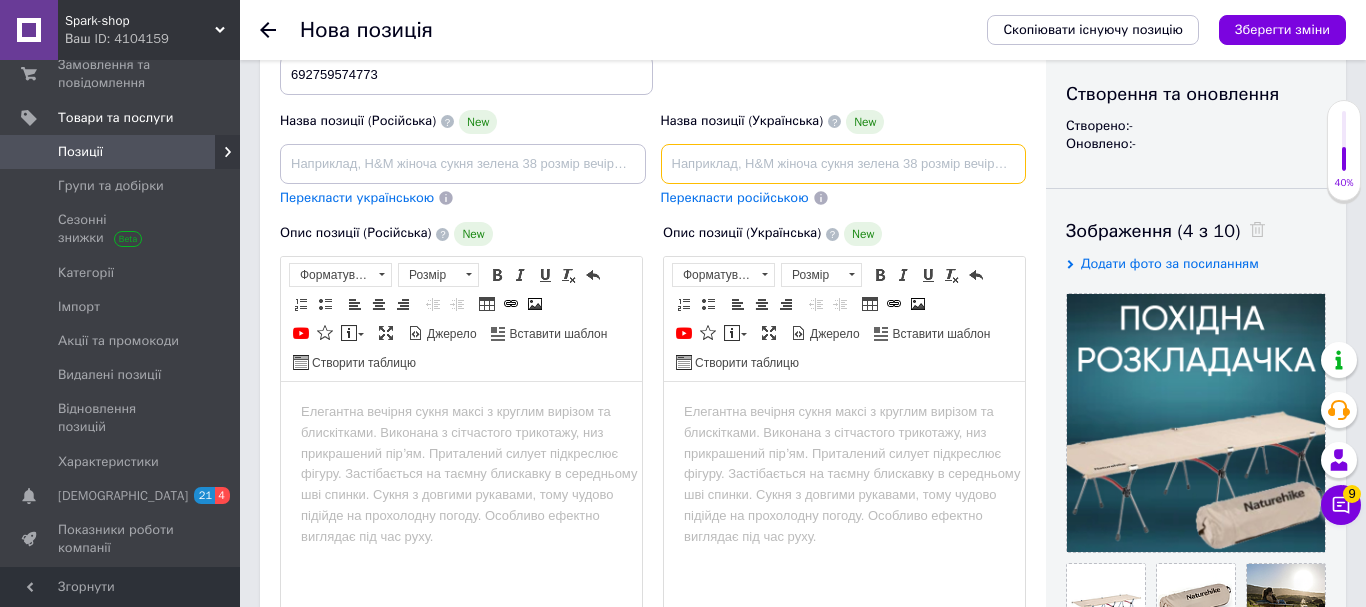 click at bounding box center [844, 164] 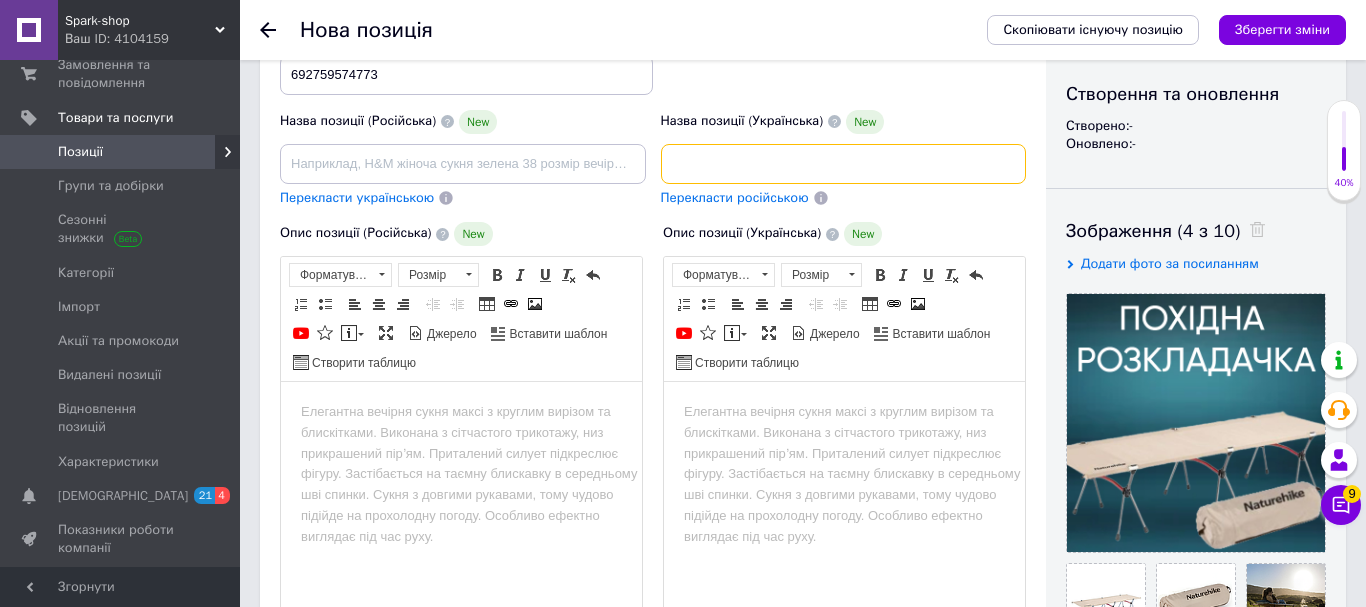 scroll, scrollTop: 0, scrollLeft: 444, axis: horizontal 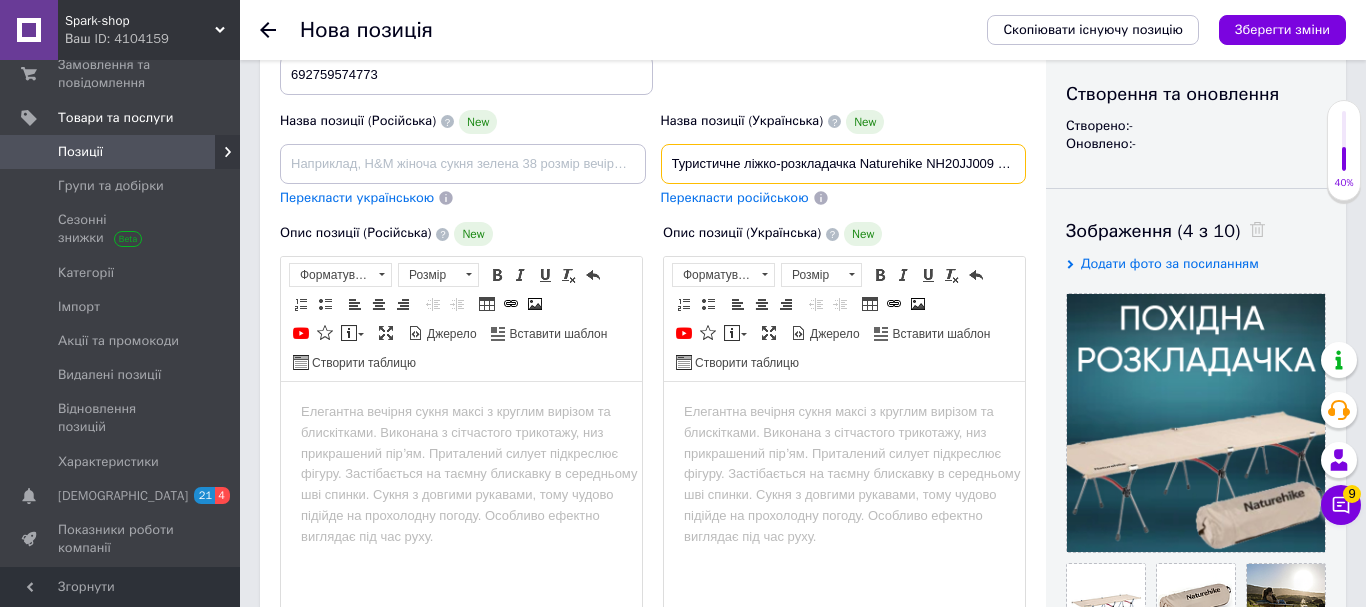 drag, startPoint x: 877, startPoint y: 161, endPoint x: 1013, endPoint y: 149, distance: 136.52838 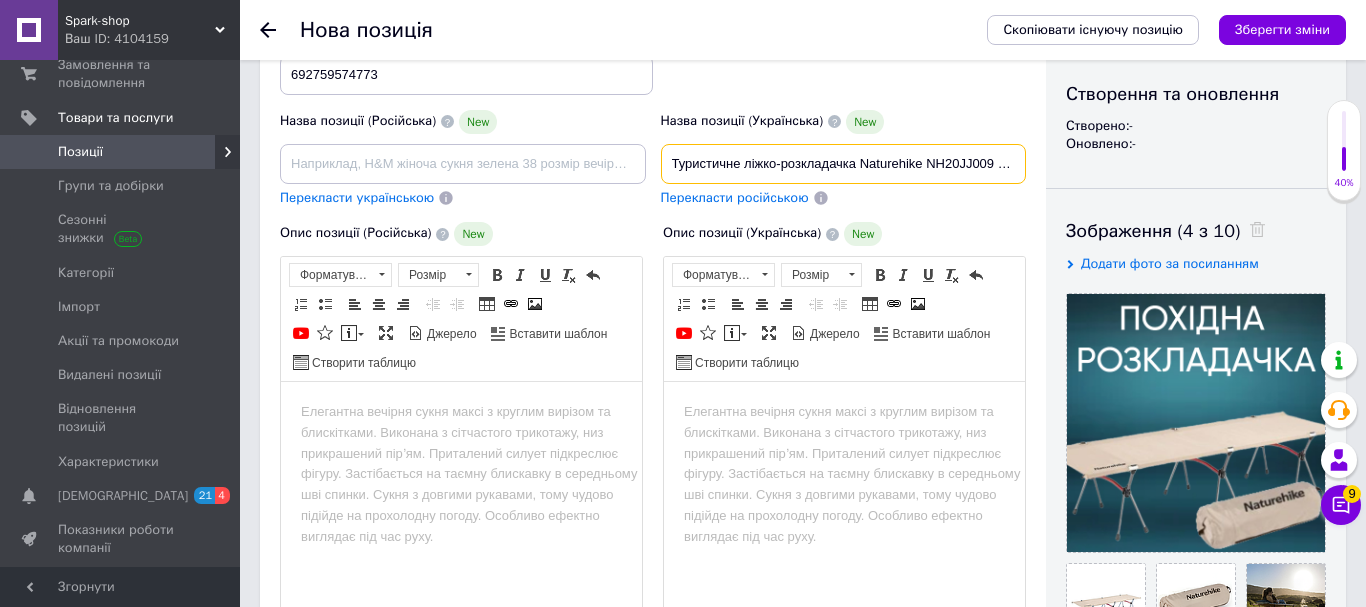 click on "Туристичне ліжко-розкладачка Naturehike NH20JJ009 алюміній Бежева Похідне ліжко для кемпінгу Складане ліжко для риболовлі" at bounding box center [844, 164] 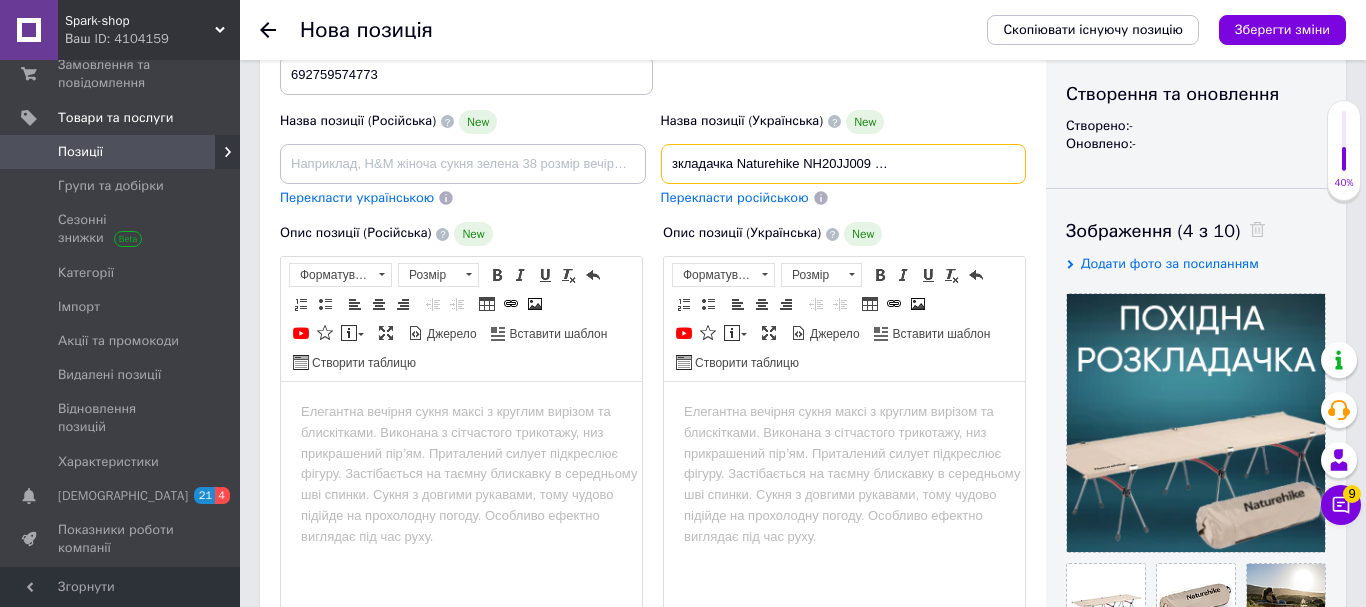 drag, startPoint x: 962, startPoint y: 162, endPoint x: 1017, endPoint y: 167, distance: 55.226807 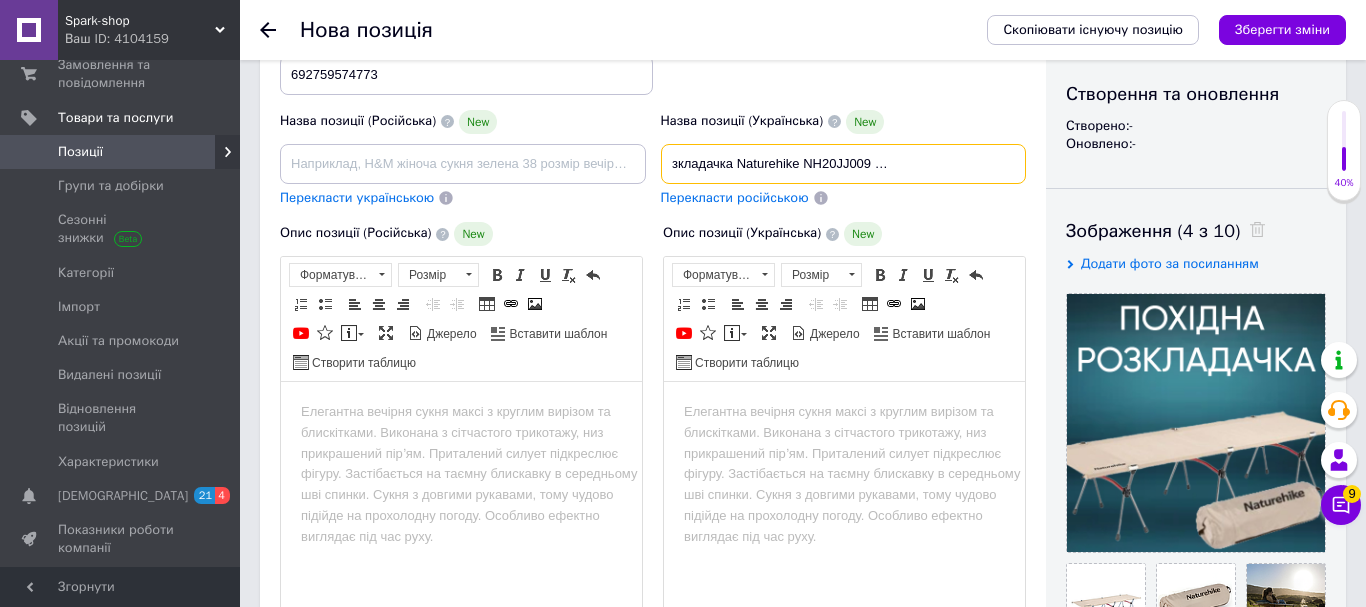 click on "Туристичне ліжко-розкладачка Naturehike NH20JJ009 алюміній Бежева Похідне ліжко для кемпінгу Складане ліжко для риболовлі" at bounding box center [844, 164] 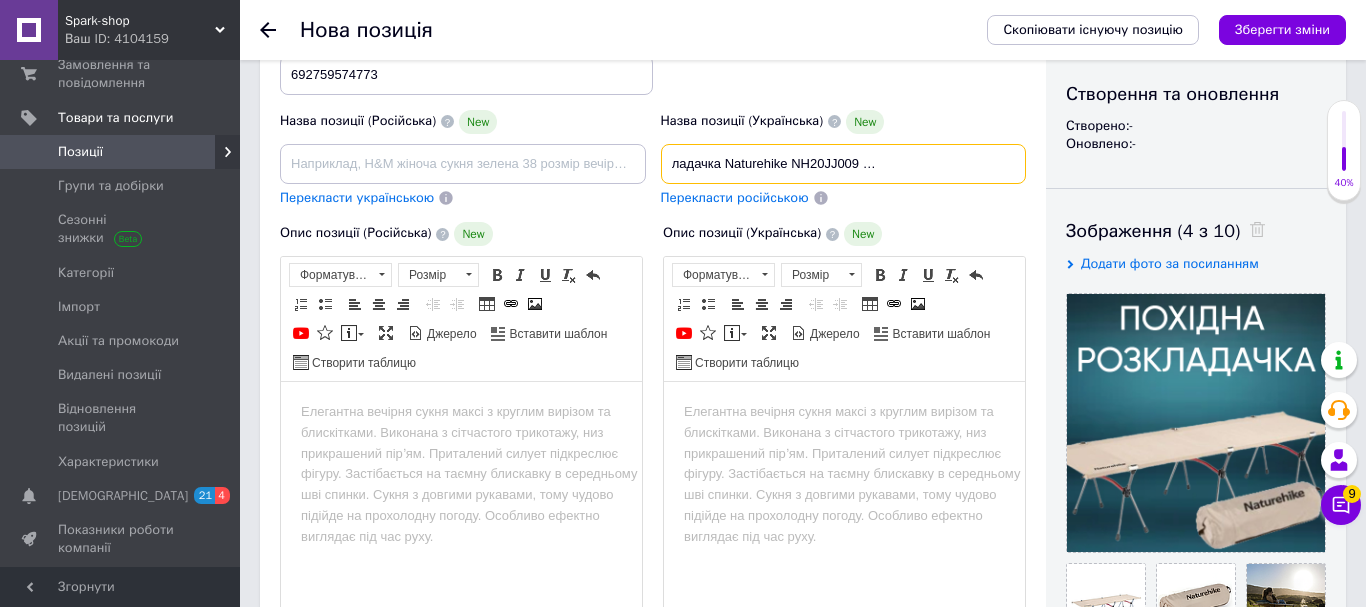 click on "Туристичне ліжко-розкладачка Naturehike NH20JJ009 алюміній Бежева Похідне ліжко для кемпінгу Складане ліжко для риболовлі" at bounding box center (844, 164) 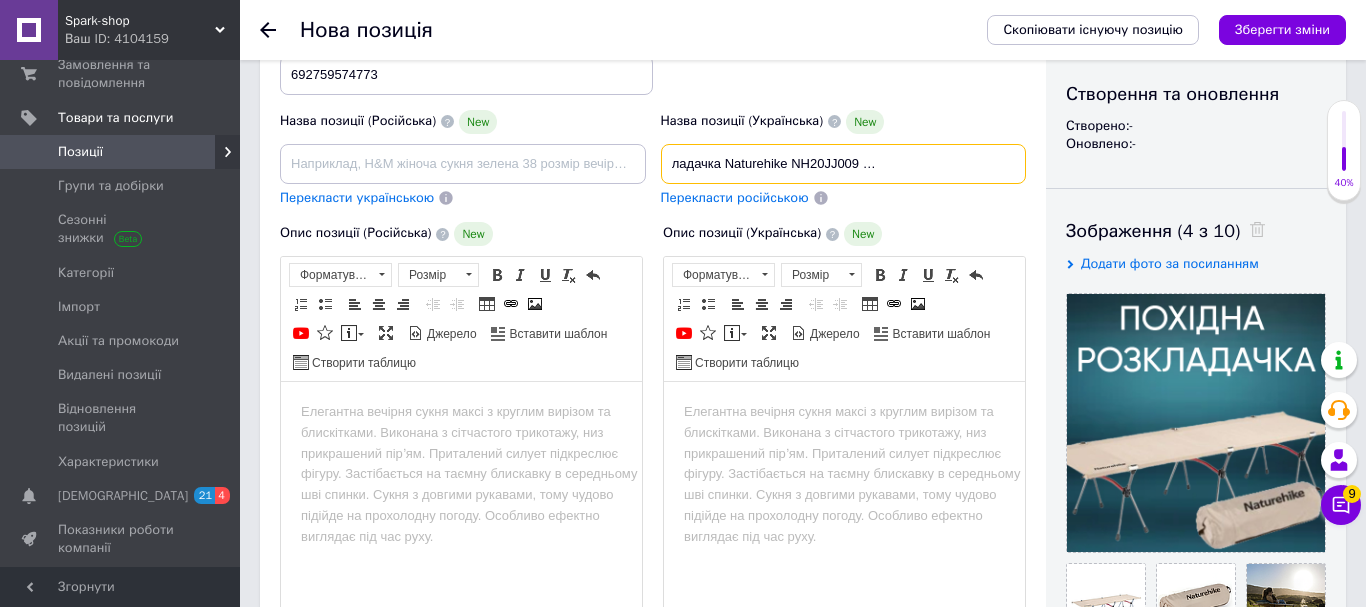 click on "Туристичне ліжко-розкладачка Naturehike NH20JJ009 алюміній Бежева Похідне ліжко для кемпінгу Складане ліжко для риболовлі" at bounding box center [844, 164] 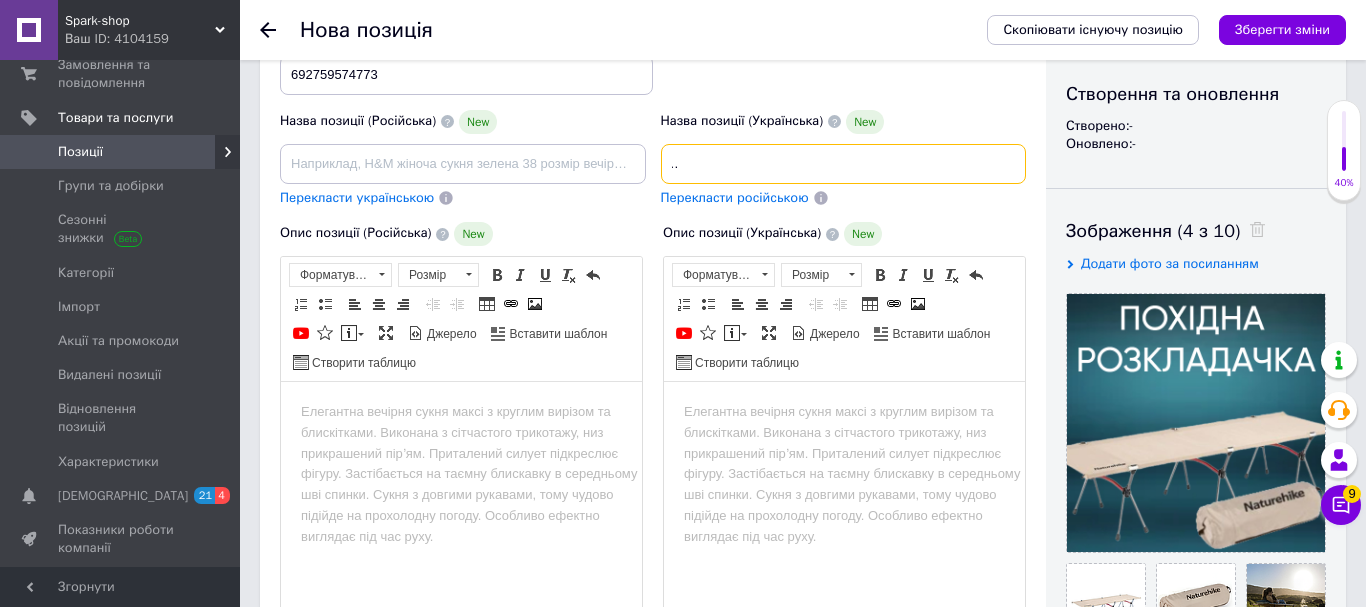 scroll, scrollTop: 0, scrollLeft: 456, axis: horizontal 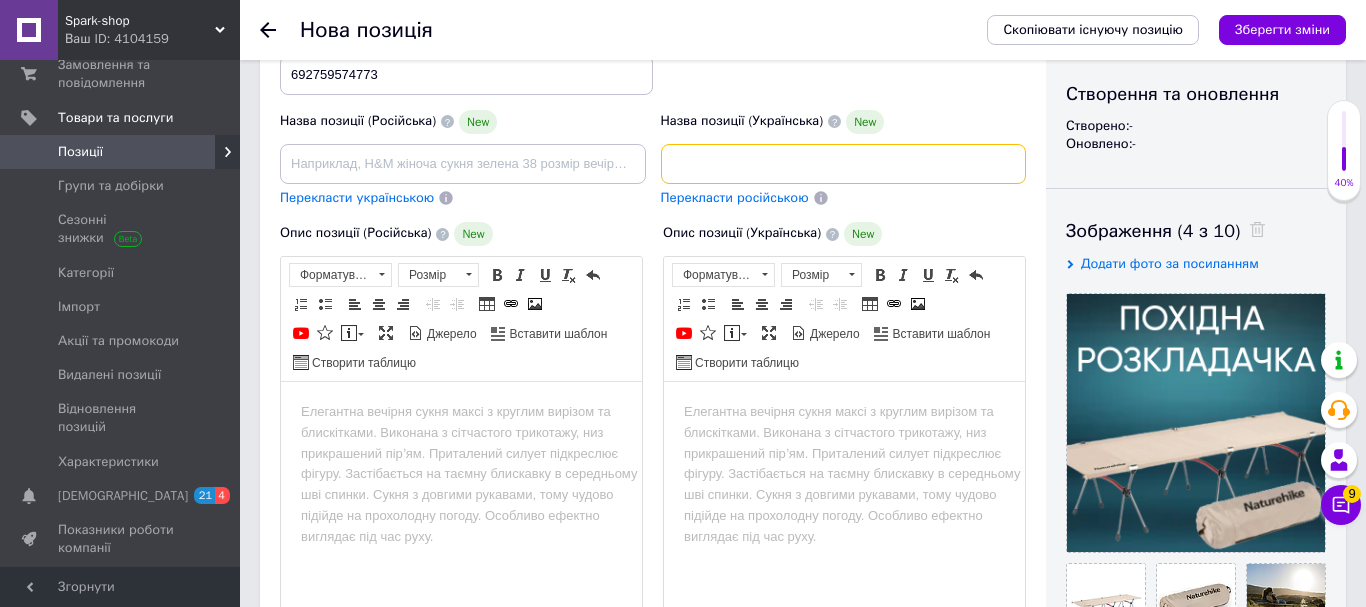 drag, startPoint x: 947, startPoint y: 156, endPoint x: 1041, endPoint y: 164, distance: 94.33981 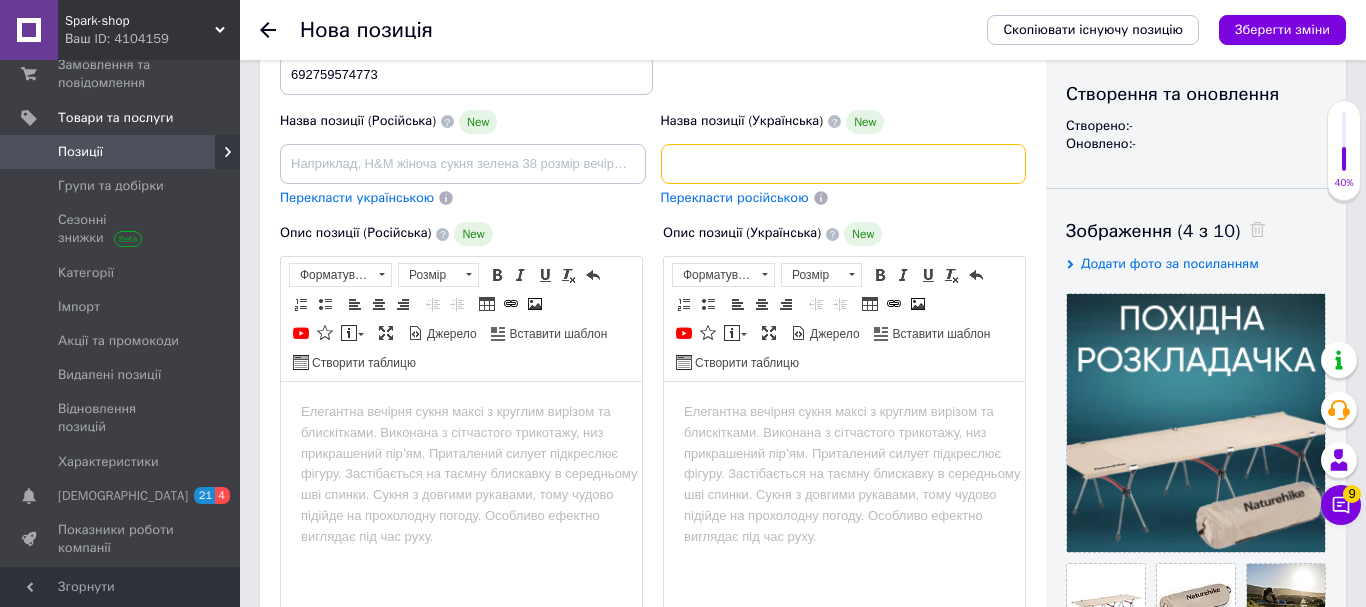type on "Туристичне ліжко-розкладачка Naturehike NH20JJ009 алюмінієва бежева Похідне ліжко для кемпінгу Складане ліжко для риболовлі" 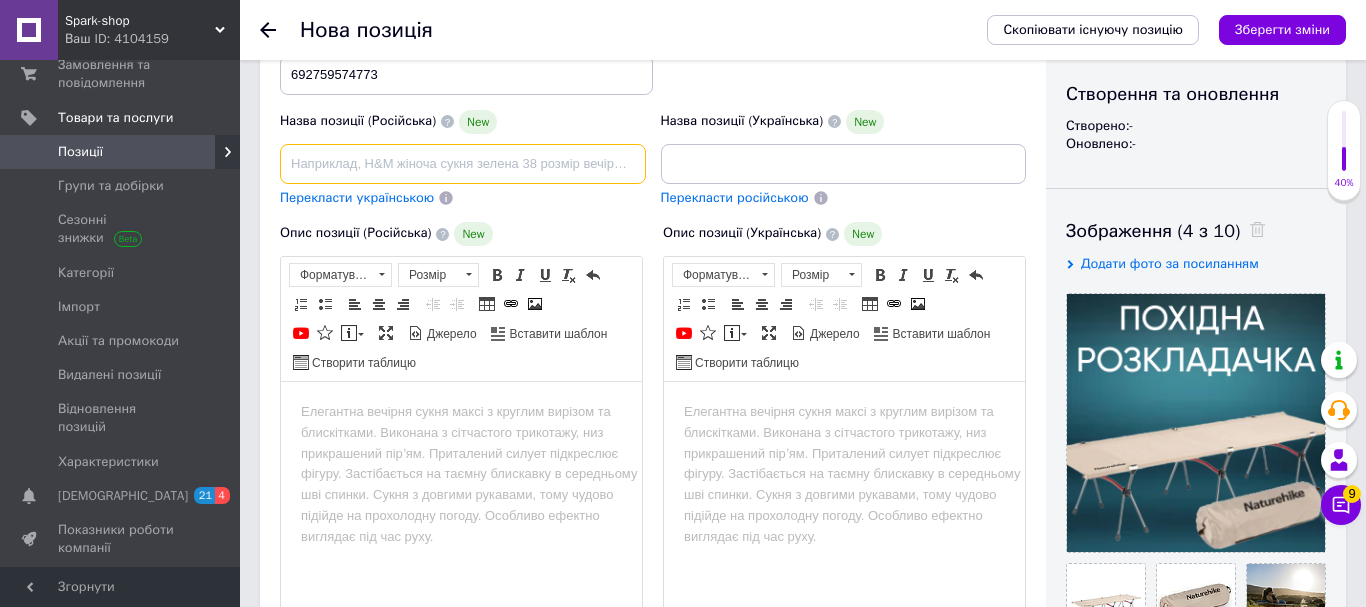 click at bounding box center (463, 164) 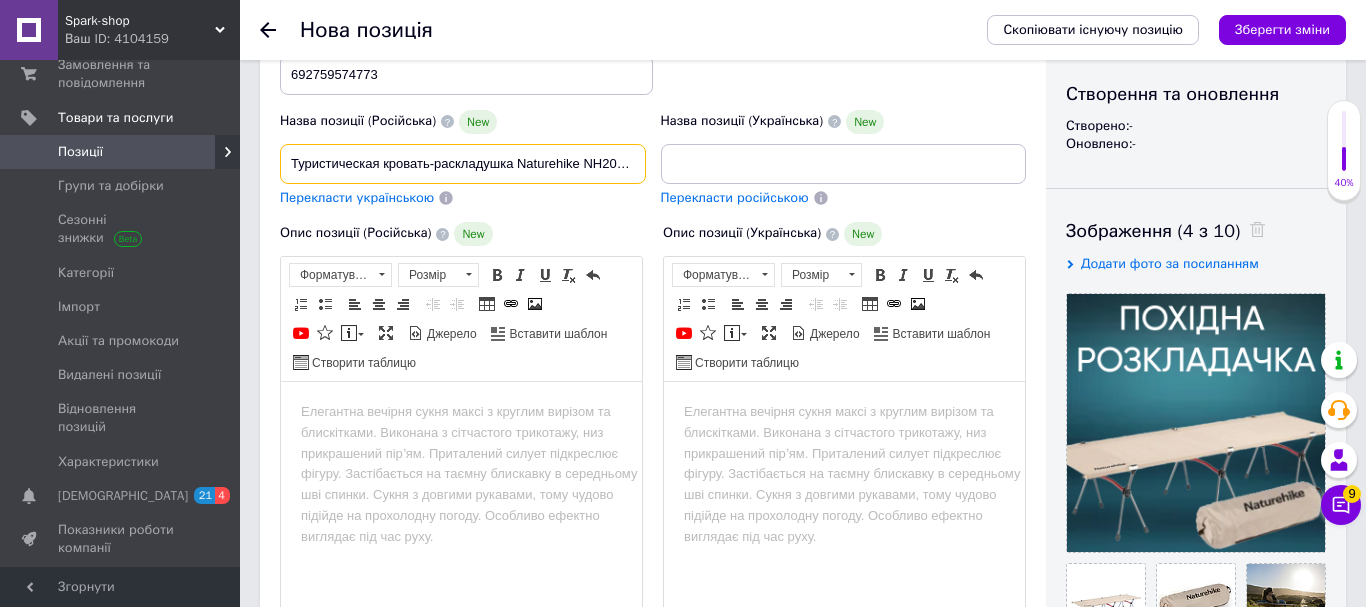 scroll, scrollTop: 0, scrollLeft: 531, axis: horizontal 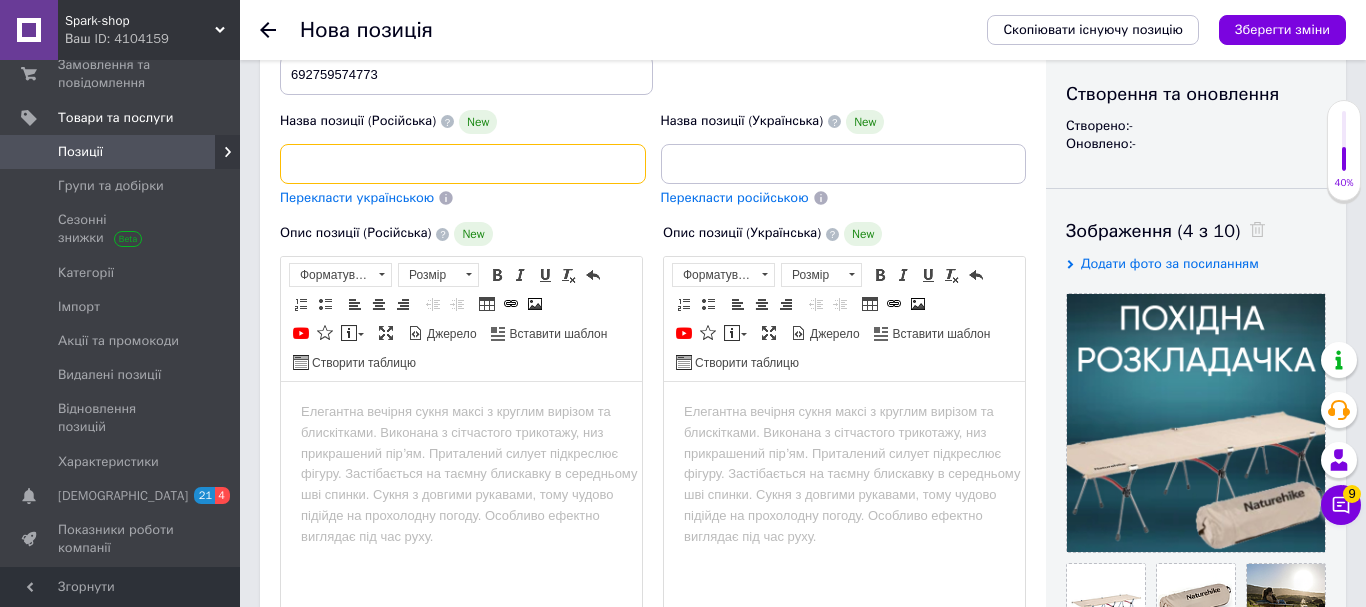 drag, startPoint x: 578, startPoint y: 166, endPoint x: 670, endPoint y: 159, distance: 92.26592 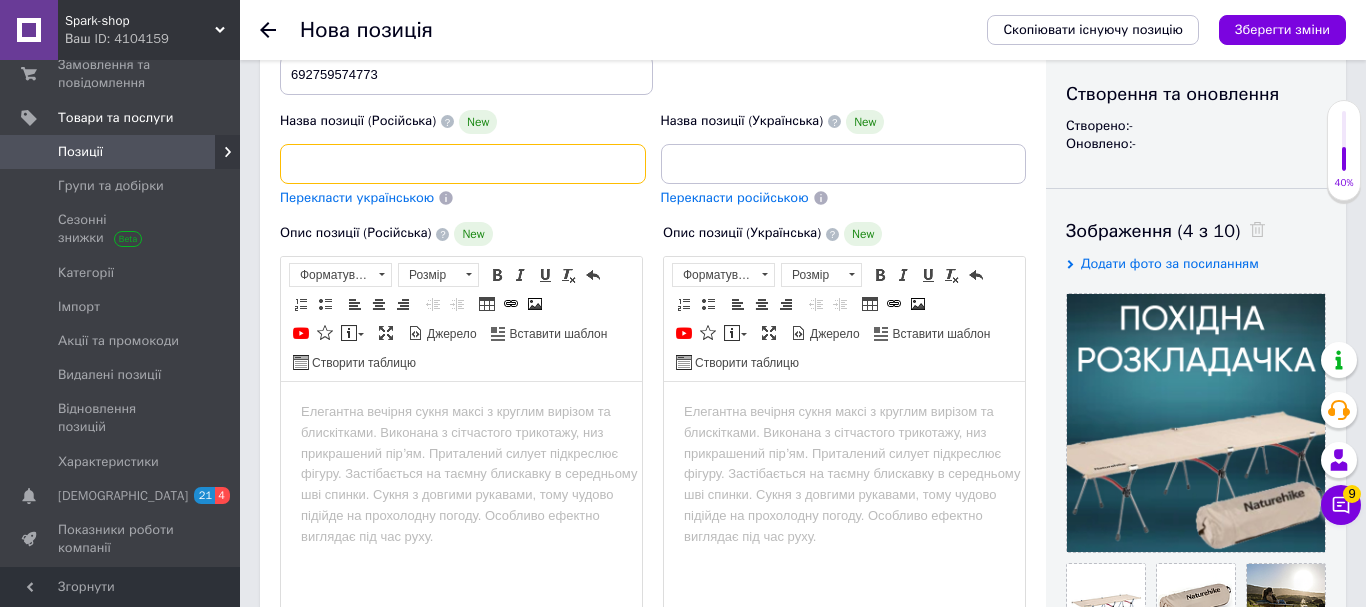 scroll, scrollTop: 0, scrollLeft: 470, axis: horizontal 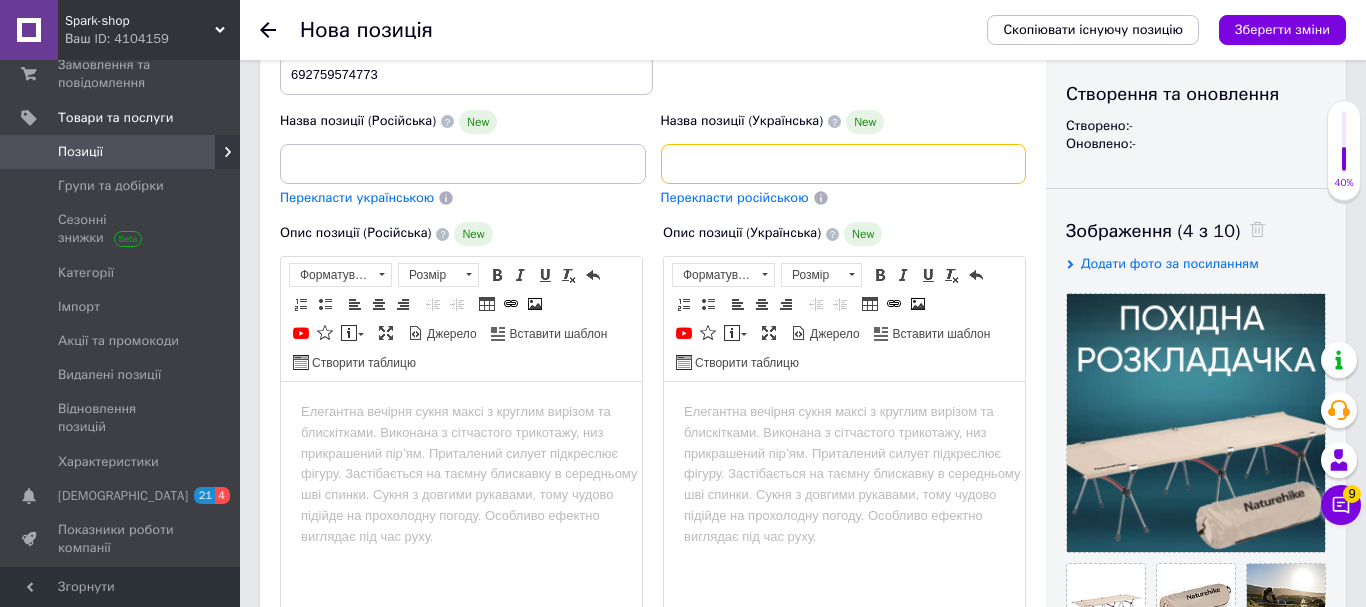 drag, startPoint x: 823, startPoint y: 177, endPoint x: 1025, endPoint y: 163, distance: 202.48457 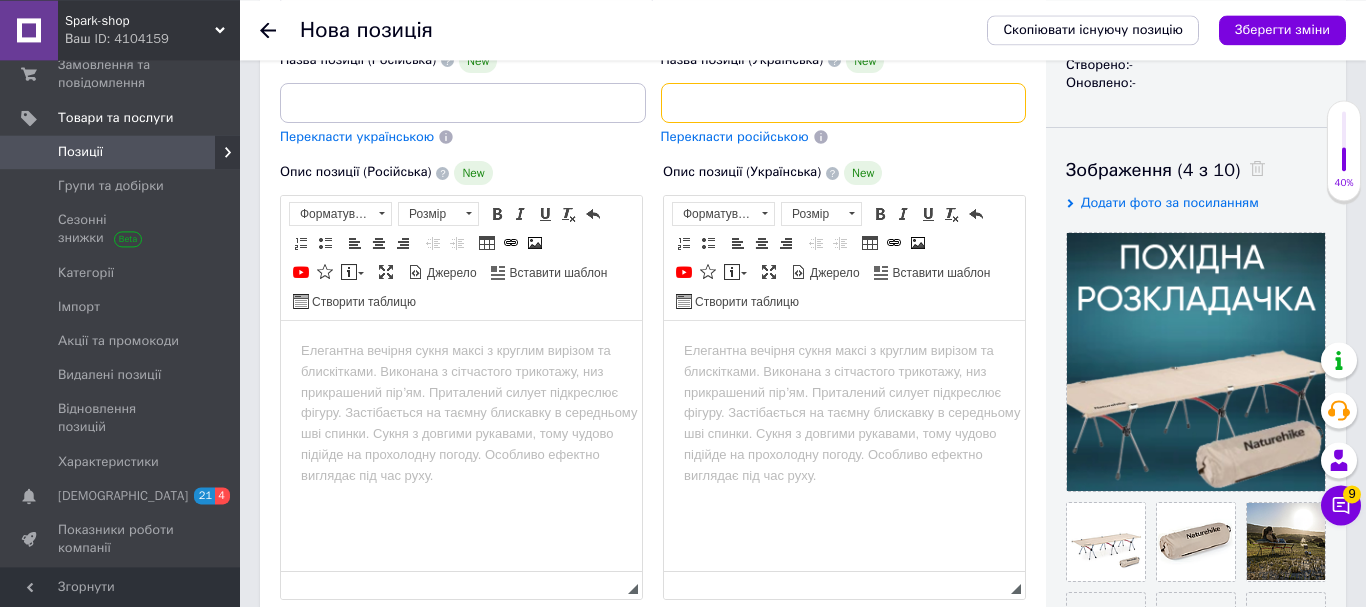 scroll, scrollTop: 306, scrollLeft: 0, axis: vertical 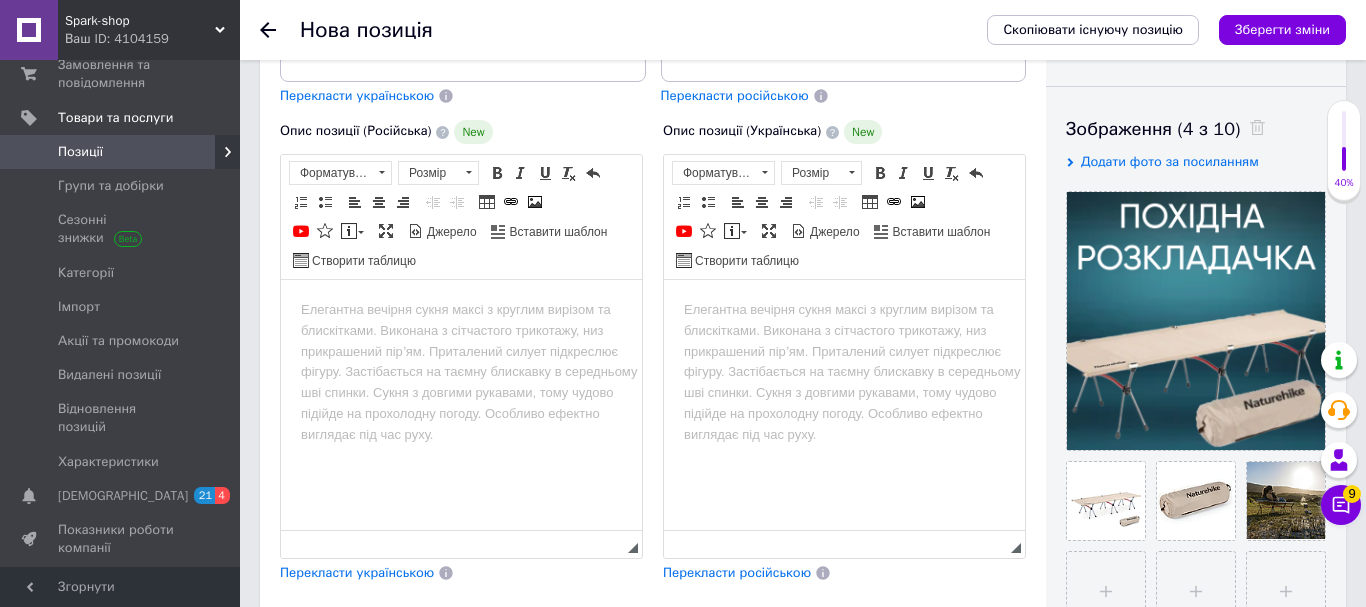 click at bounding box center [844, 310] 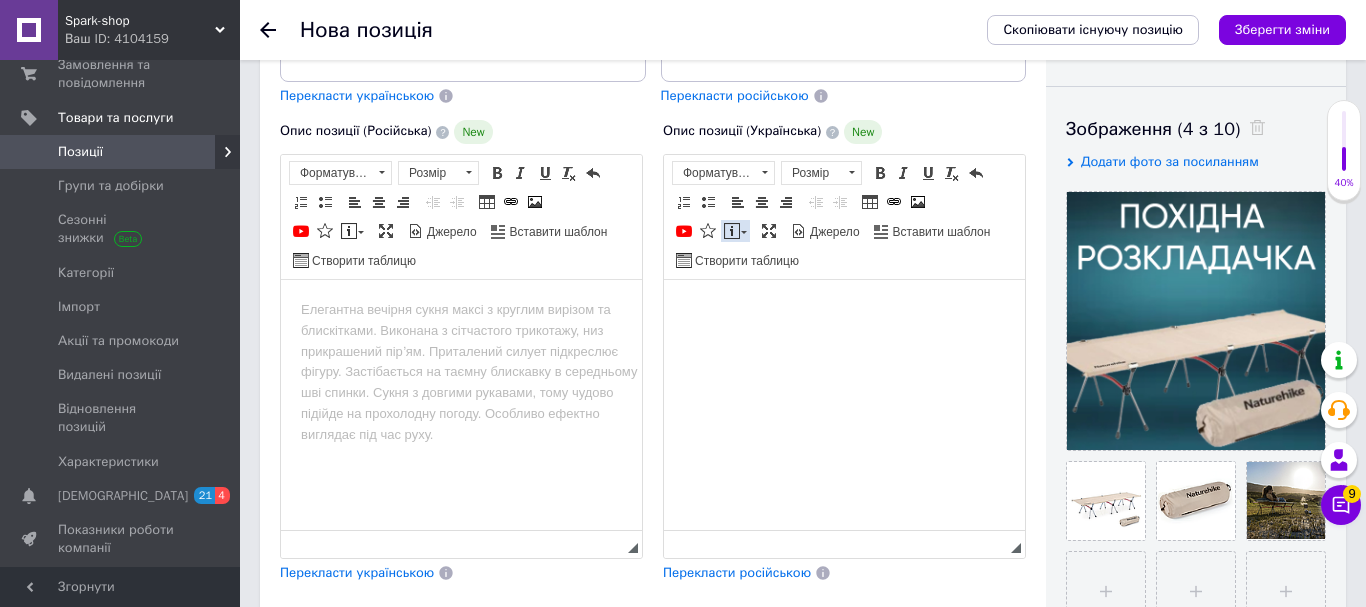 click on "Вставити повідомлення" at bounding box center [735, 231] 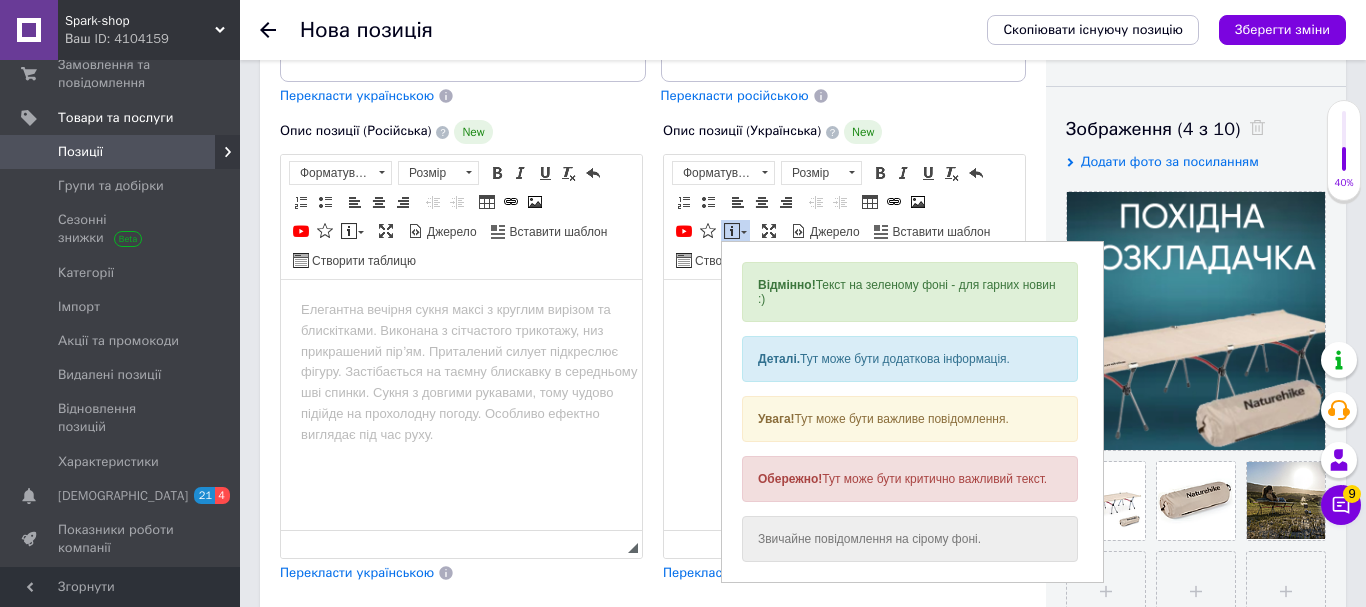 scroll, scrollTop: 0, scrollLeft: 0, axis: both 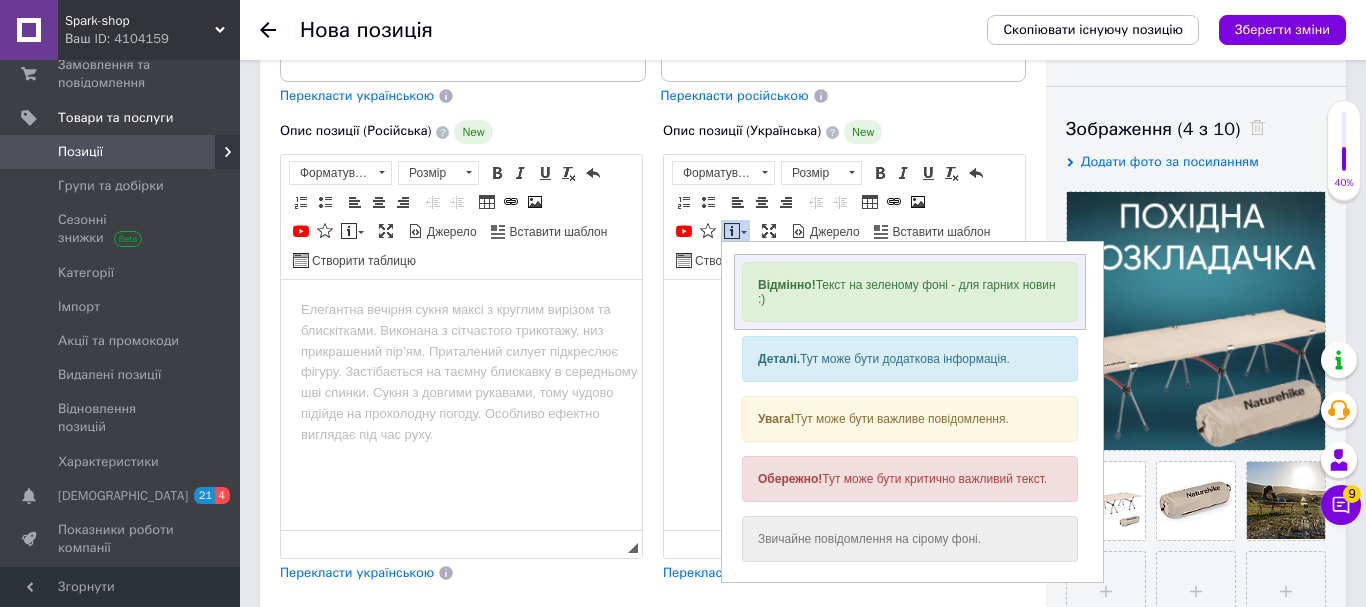 click on "Відмінно!  Текст на зеленому фоні - для гарних новин :)" at bounding box center [910, 292] 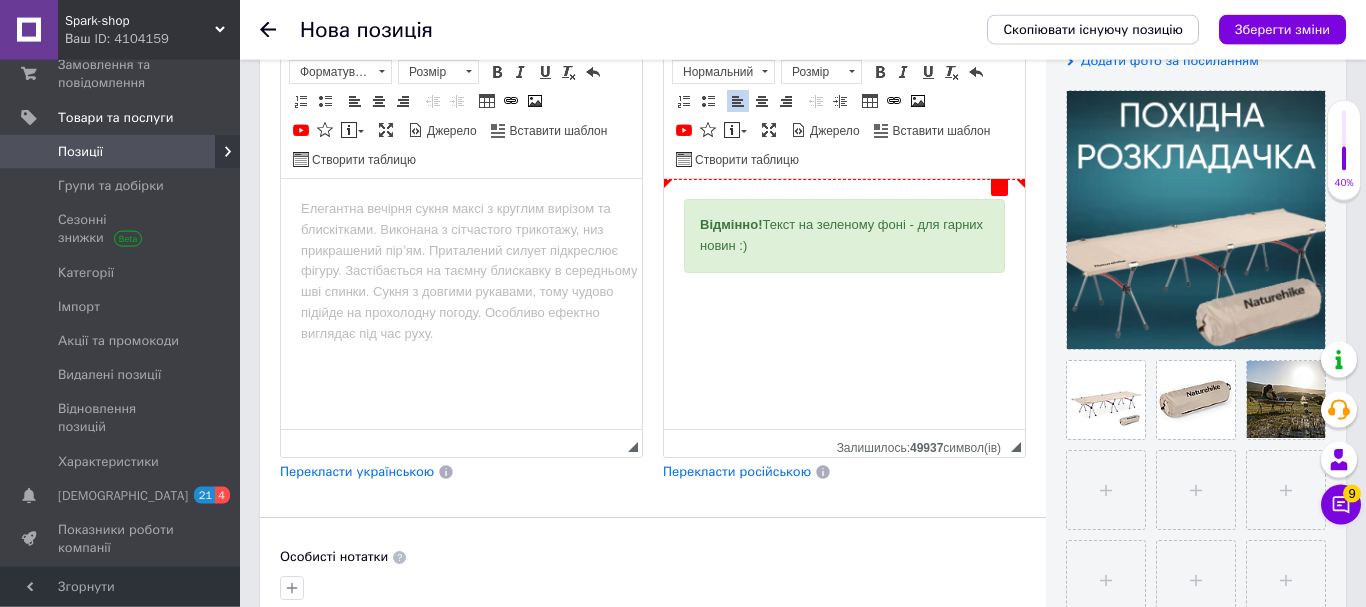 scroll, scrollTop: 408, scrollLeft: 0, axis: vertical 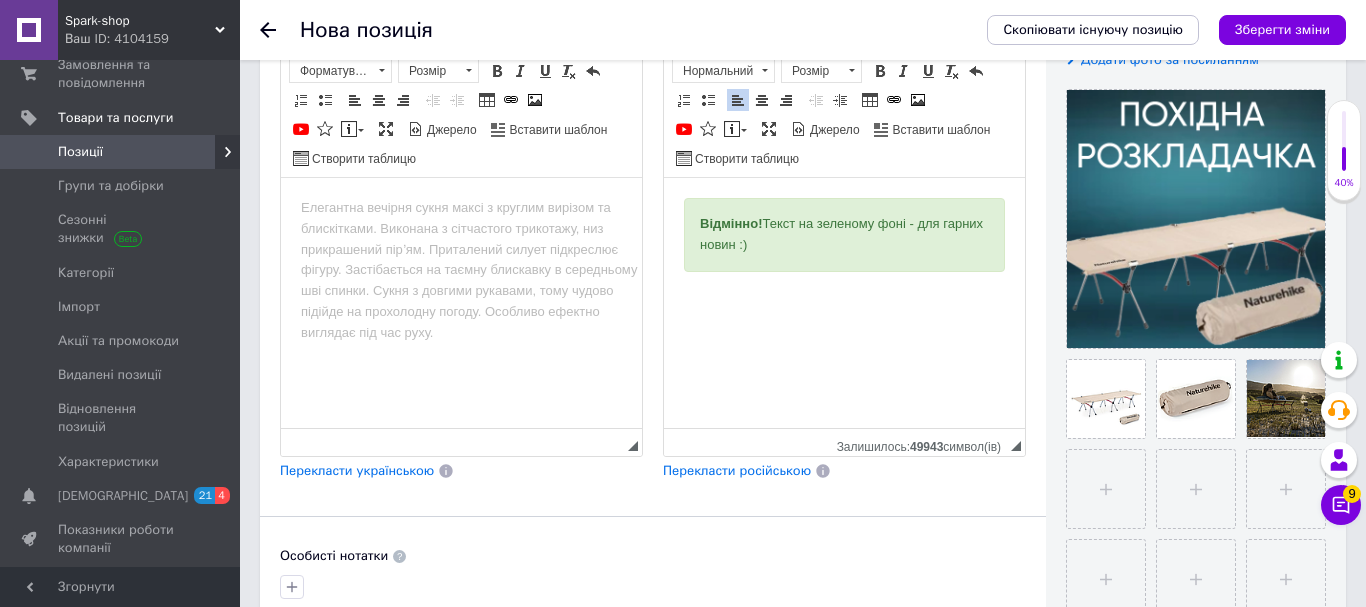 drag, startPoint x: 769, startPoint y: 240, endPoint x: 693, endPoint y: 230, distance: 76.655075 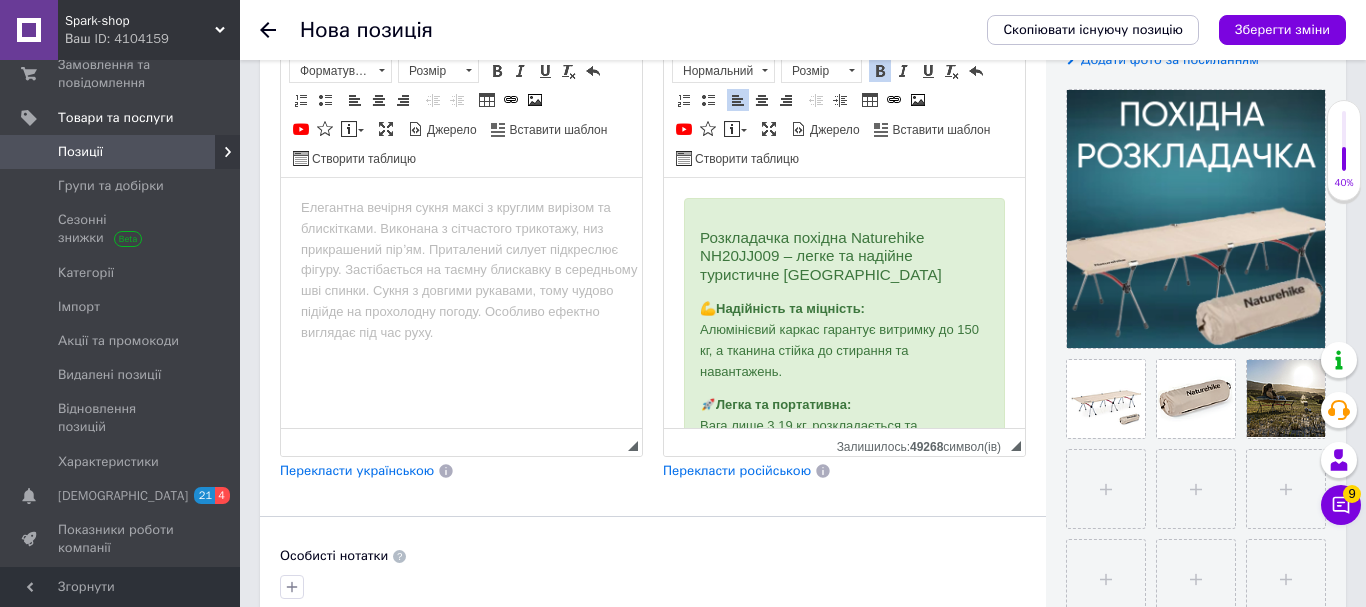 scroll, scrollTop: 442, scrollLeft: 0, axis: vertical 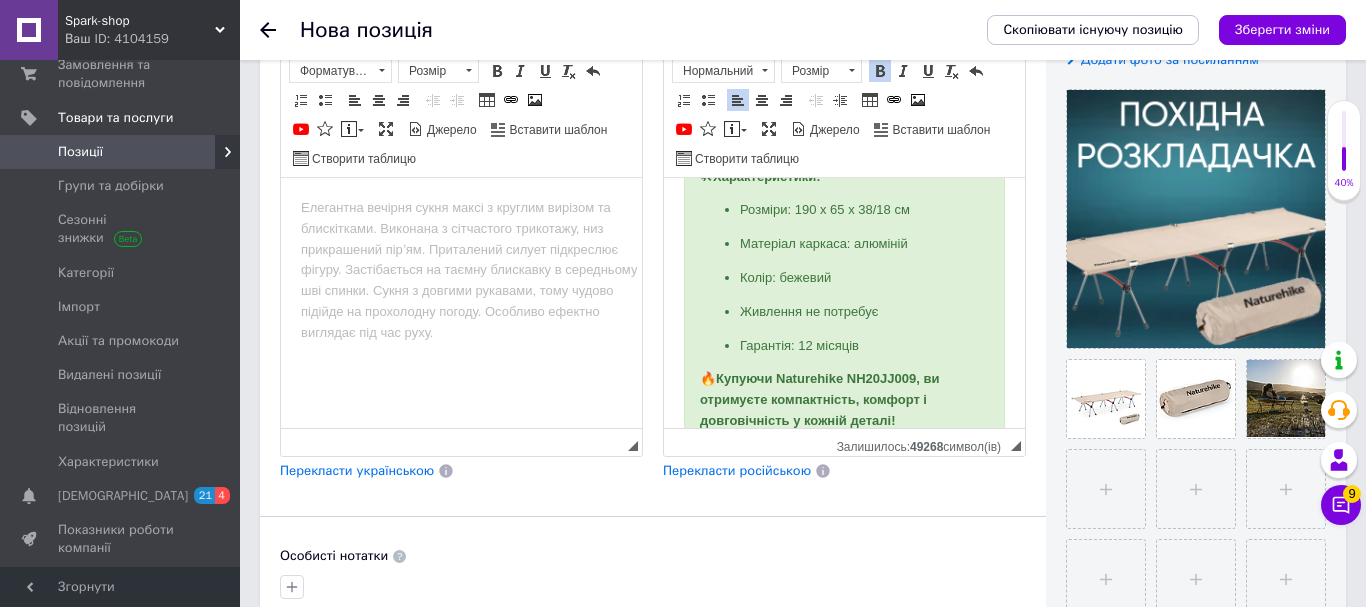 click at bounding box center (461, 303) 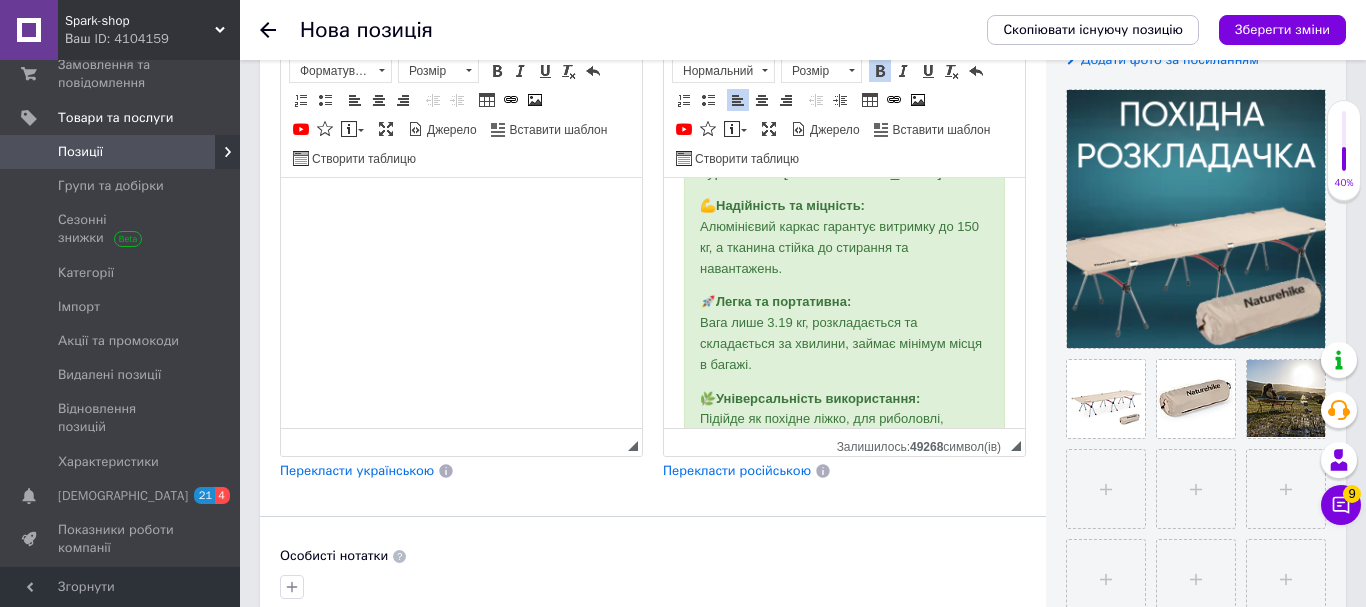 scroll, scrollTop: 34, scrollLeft: 0, axis: vertical 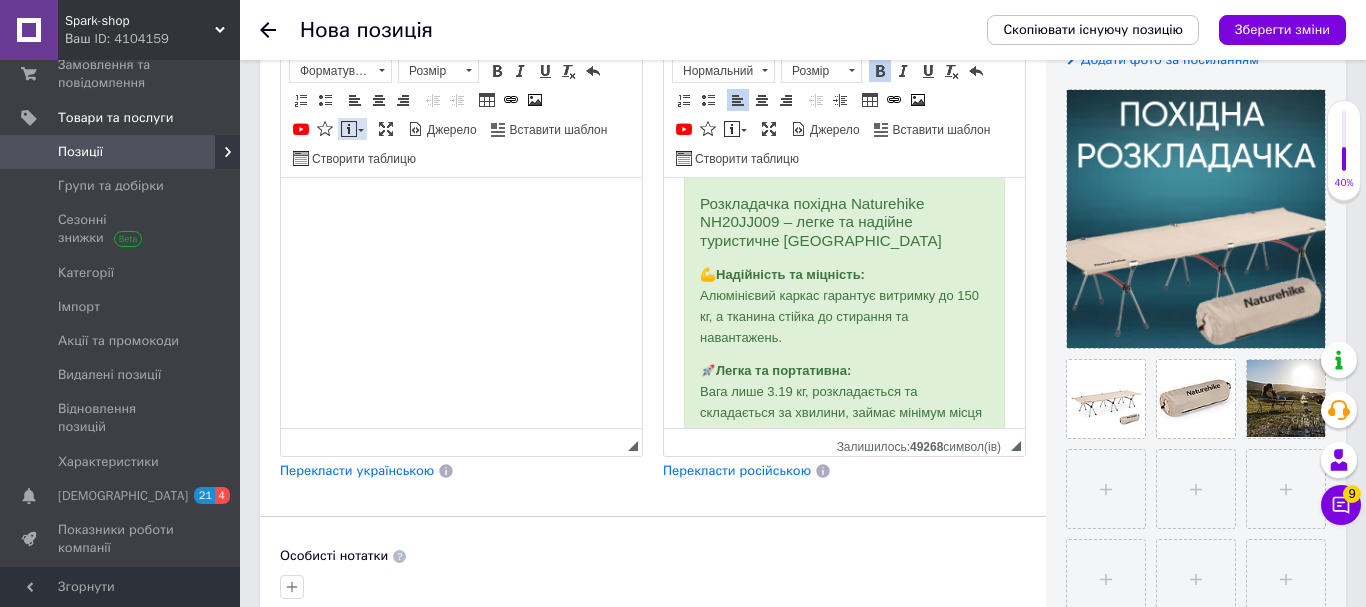 click on "Вставити повідомлення" at bounding box center (352, 129) 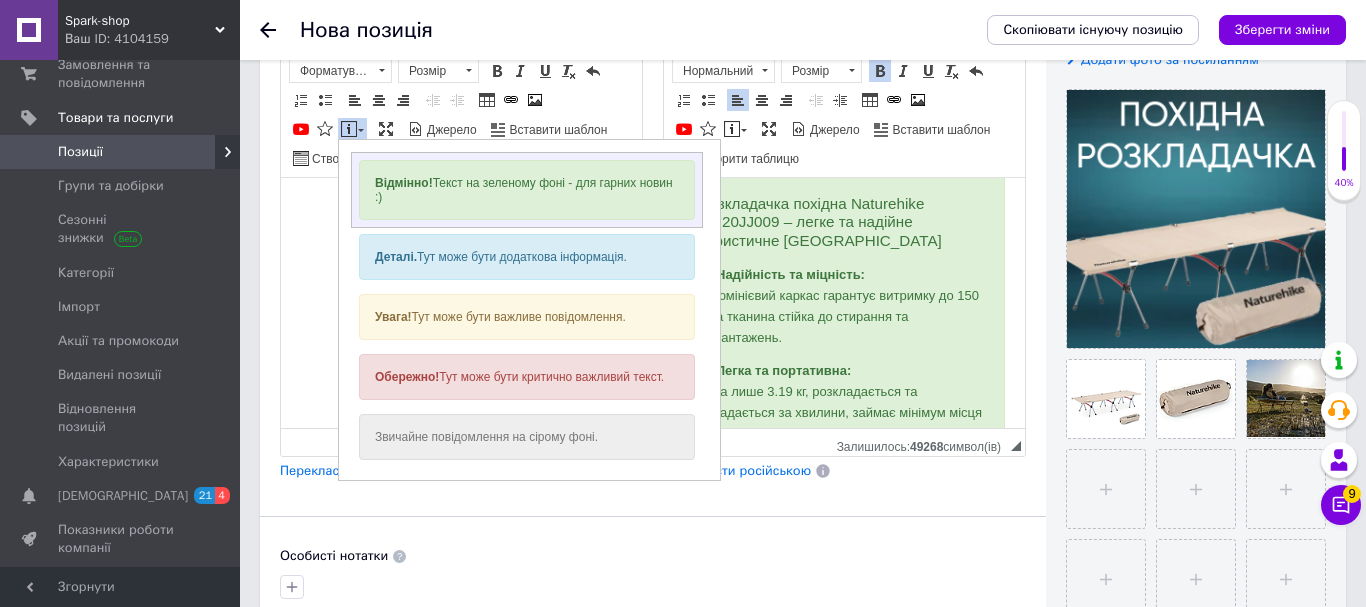 drag, startPoint x: 500, startPoint y: 210, endPoint x: 609, endPoint y: 240, distance: 113.053085 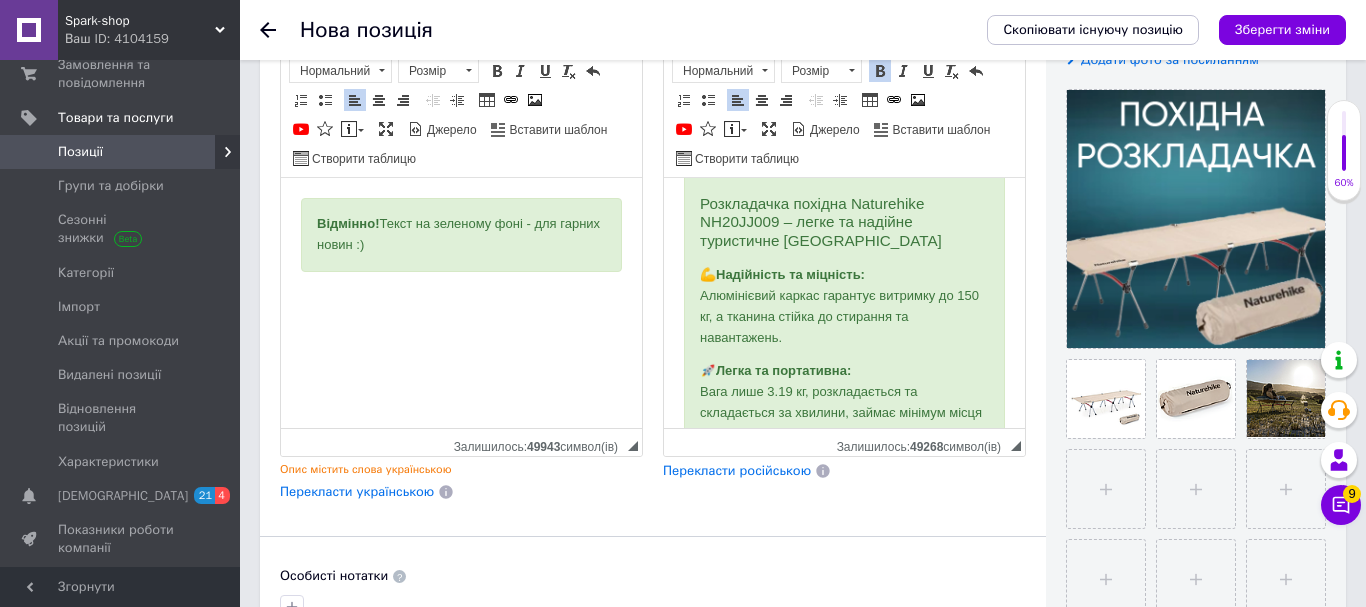 drag, startPoint x: 538, startPoint y: 261, endPoint x: 319, endPoint y: 224, distance: 222.10358 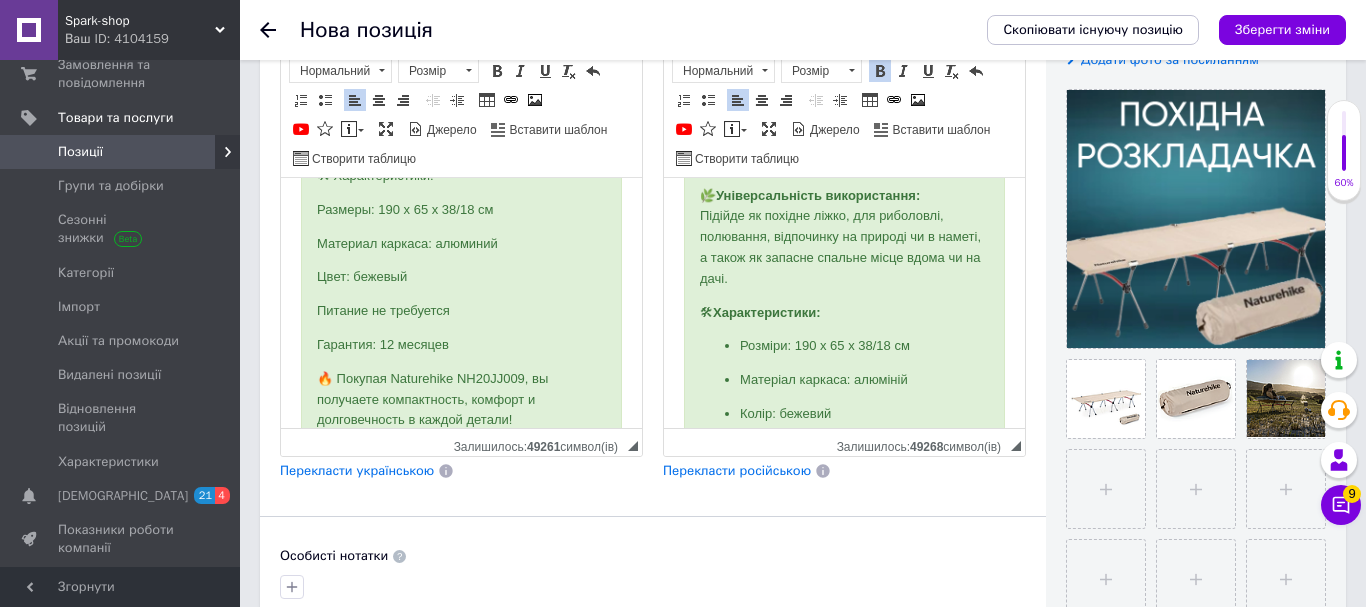 scroll, scrollTop: 408, scrollLeft: 0, axis: vertical 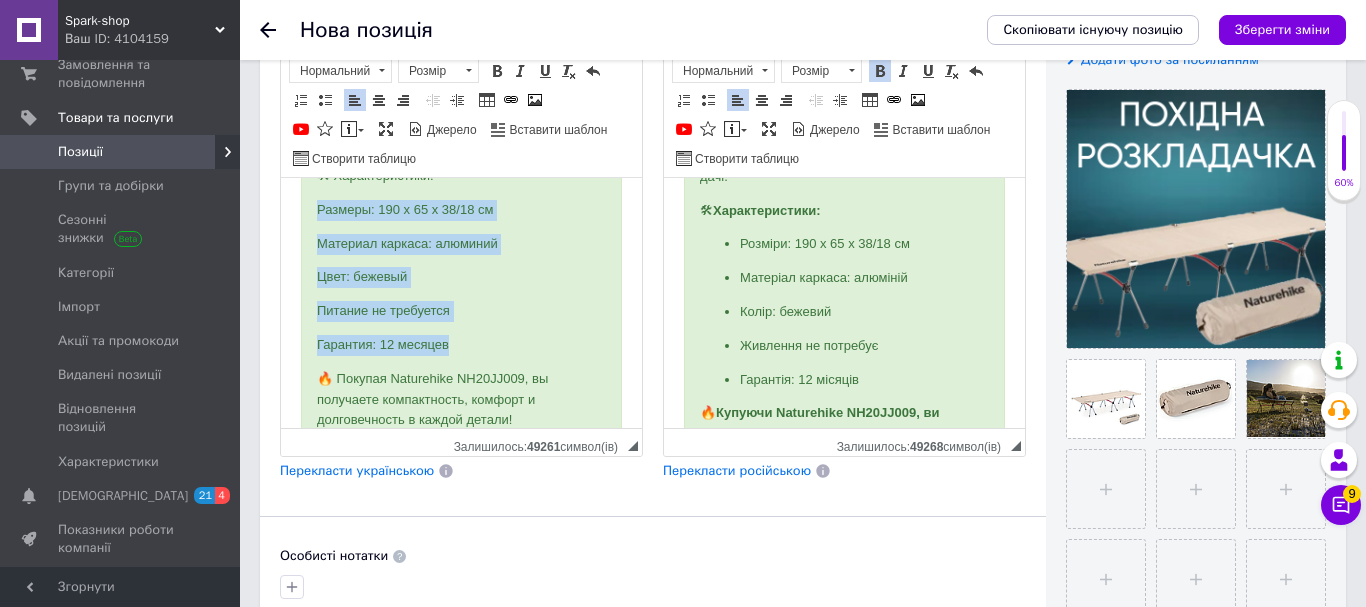 drag, startPoint x: 452, startPoint y: 343, endPoint x: 316, endPoint y: 203, distance: 195.18196 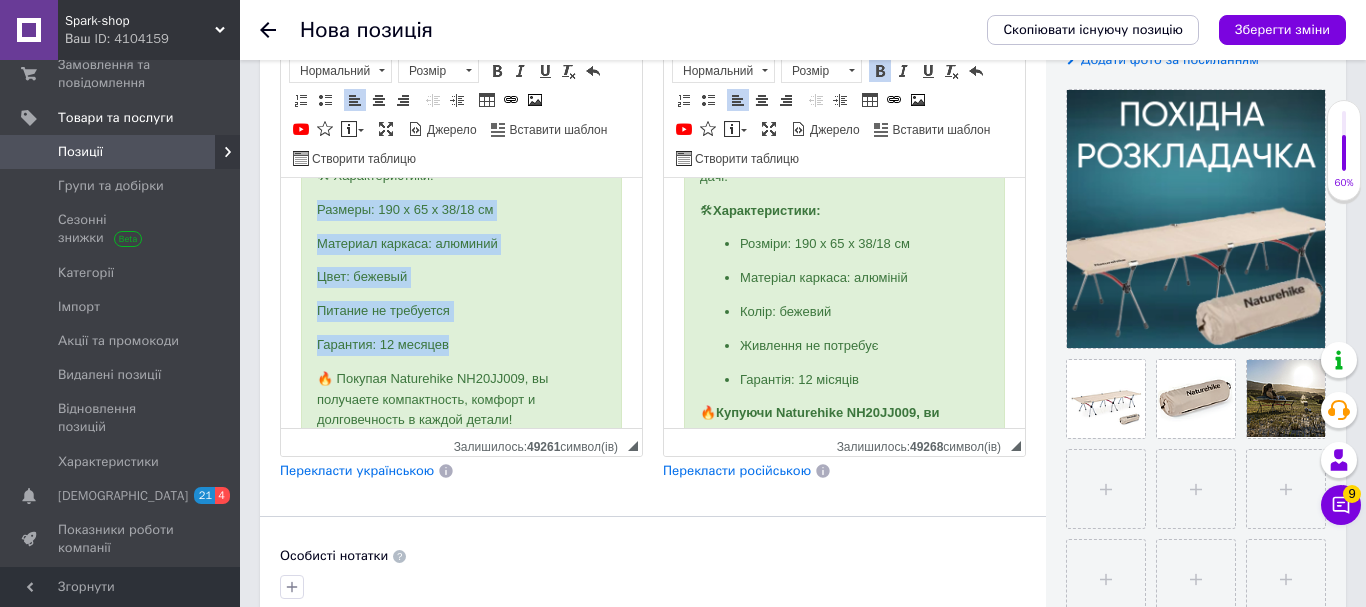click on "Раскладушка походная Naturehike NH20JJ009 – легкая и надежная туристическая кровать 💪 Надежность и прочность: Алюминиевый каркас гарантирует выдержку до 150 кг, а ткань устойчива к истиранию и нагрузкам. 🚀 Легкая и портативная: Вес всего 3,19 кг, раскладывается и складывается за минуты, занимает минимум места в багаже. 🌿 Универсальность использования: Подойдет как походная кровать, для рыбалки, охоты, отдыха на природе или в палатке, а также как запасное спальное место дома или на даче. 🛠 Характеристики: Размеры: 190 x 65 x 38/18 см Материал каркаса: алюминий" at bounding box center (461, 123) 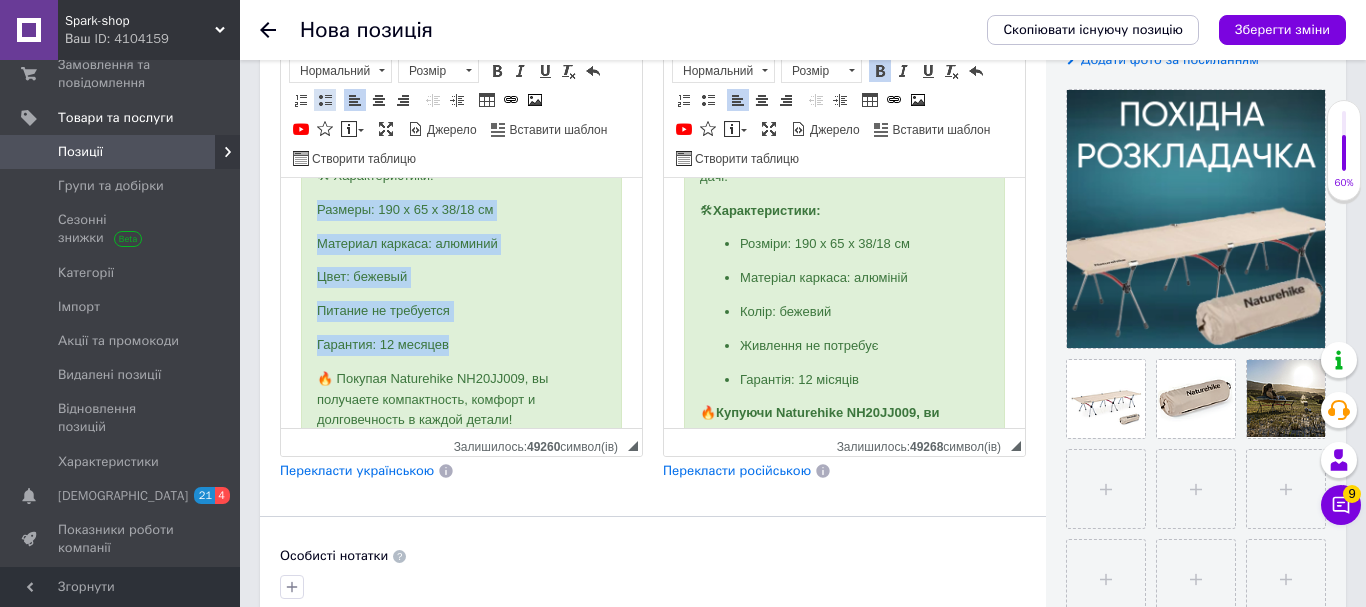 drag, startPoint x: 329, startPoint y: 99, endPoint x: 187, endPoint y: 173, distance: 160.12495 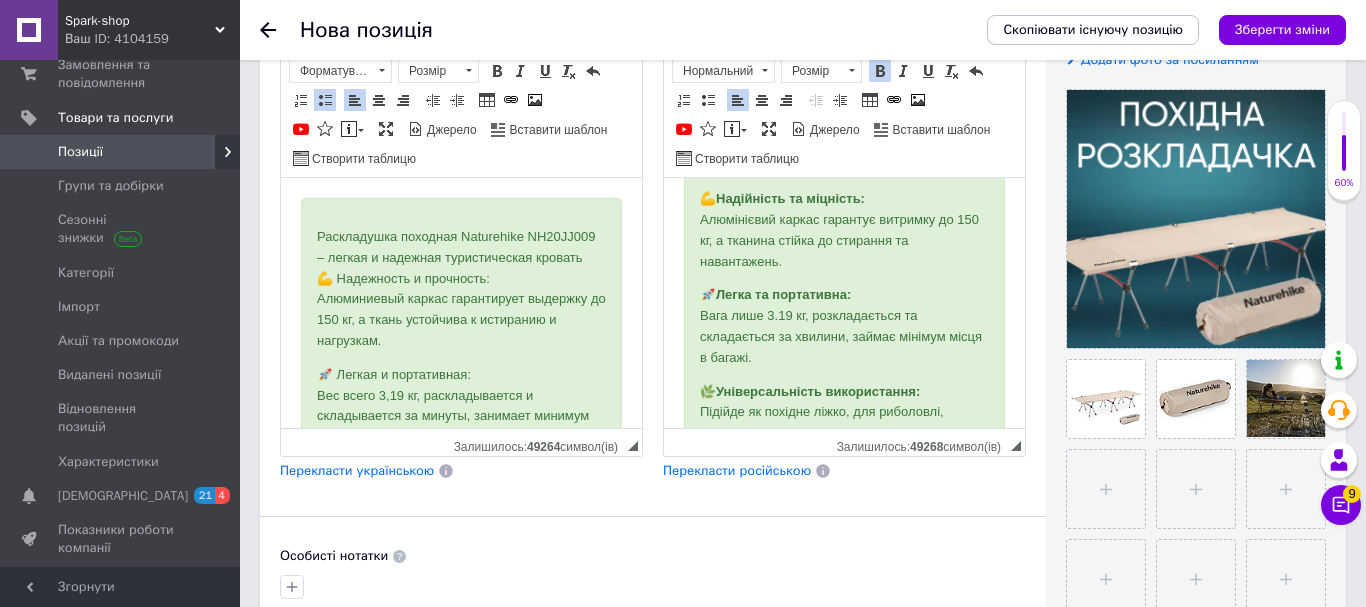 scroll, scrollTop: 306, scrollLeft: 0, axis: vertical 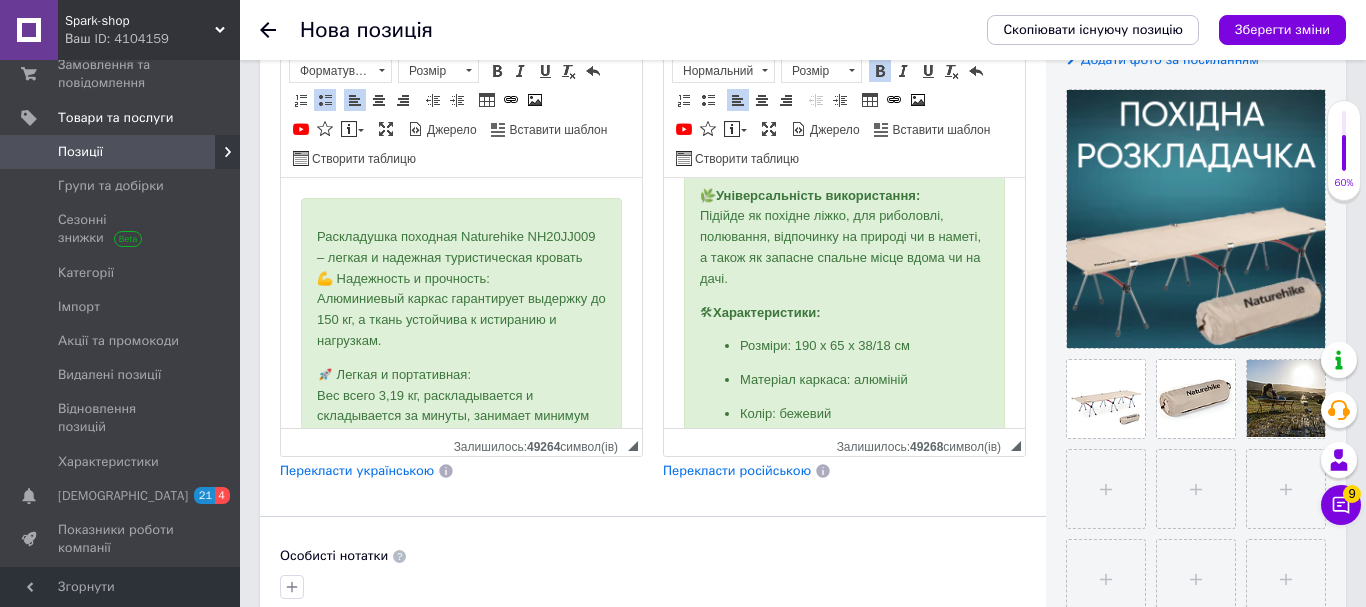 click on "Розкладачка похідна Naturehike NH20JJ009 – легке та надійне туристичне ліжко 💪  Надійність та міцність: Алюмінієвий каркас гарантує витримку до 150 кг, а тканина стійка до стирання та навантажень. 🚀  Легка та портативна: Вага лише 3.19 кг, розкладається та складається за хвилини, займає мінімум місця в багажі. 🌿  Універсальність використання: Підійде як похідне ліжко, для риболовлі, полювання, відпочинку на природі чи в наметі, а також як запасне спальне місце вдома чи на дачі. 🛠  Характеристики: Розміри: 190 x 65 x 38/18 см Матеріал каркаса: алюміній Колір: бежевий 🔥" at bounding box center (844, 262) 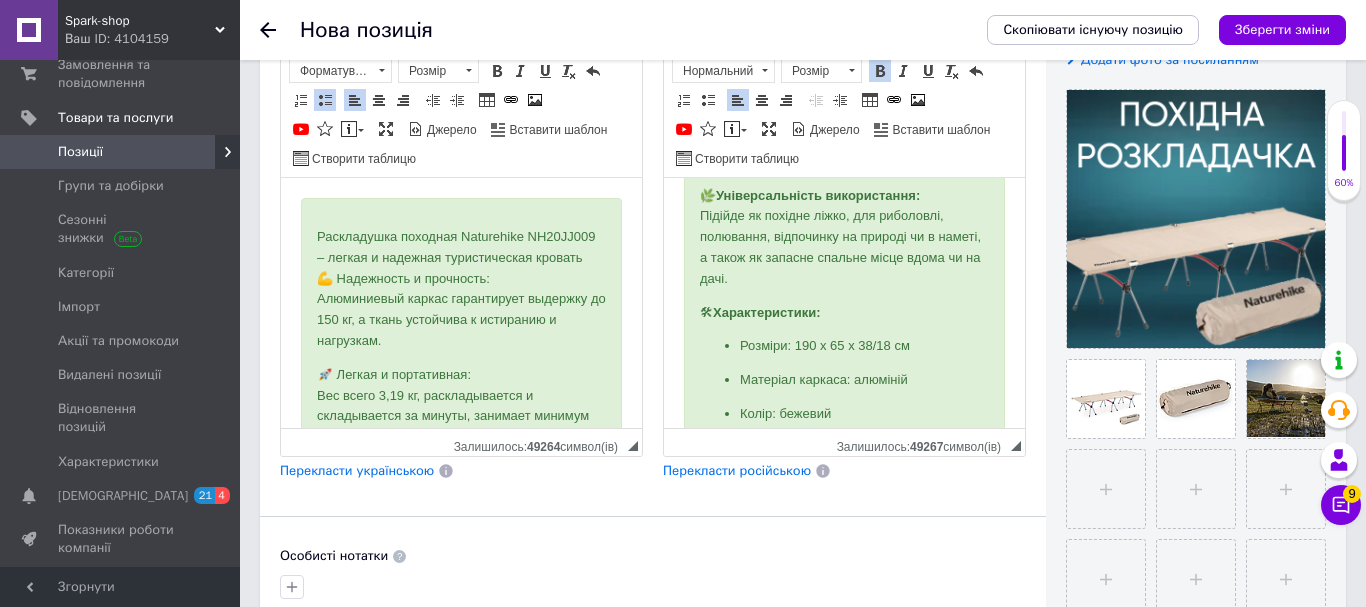 click on "🌿  Універсальність використання: Підійде як похідне ліжко, для риболовлі, полювання, відпочинку на природі чи в [GEOGRAPHIC_DATA], а також як запасне спальне місце вдома чи на дачі." at bounding box center [844, 238] 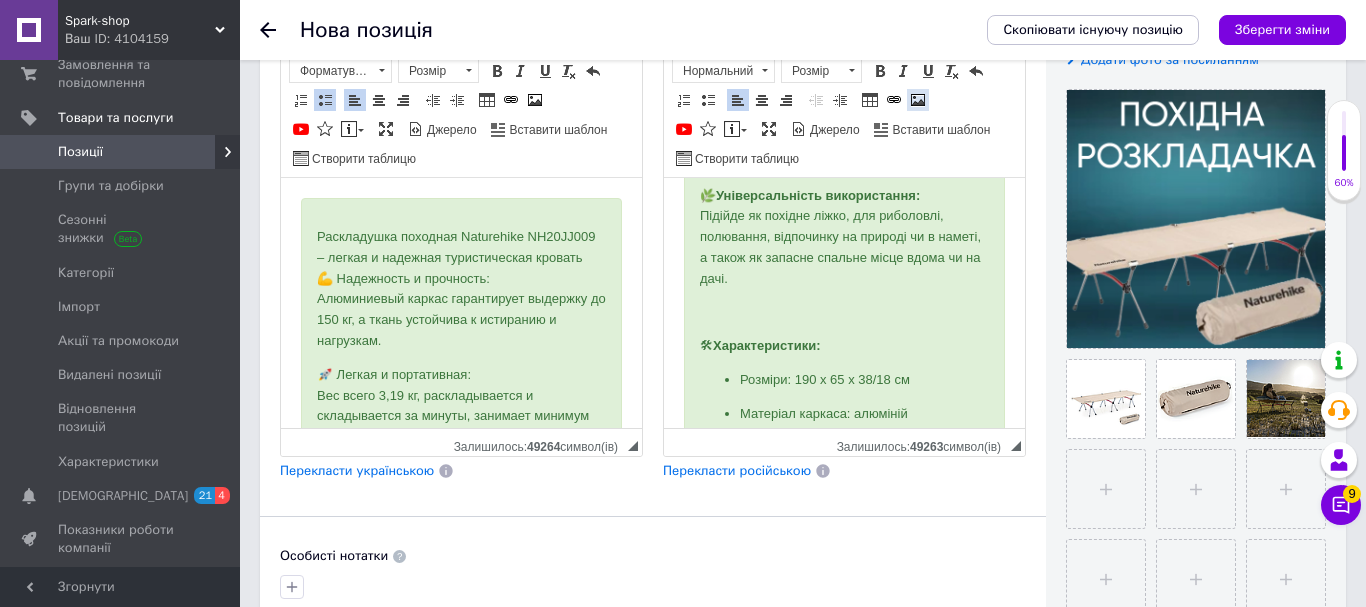 click at bounding box center (918, 100) 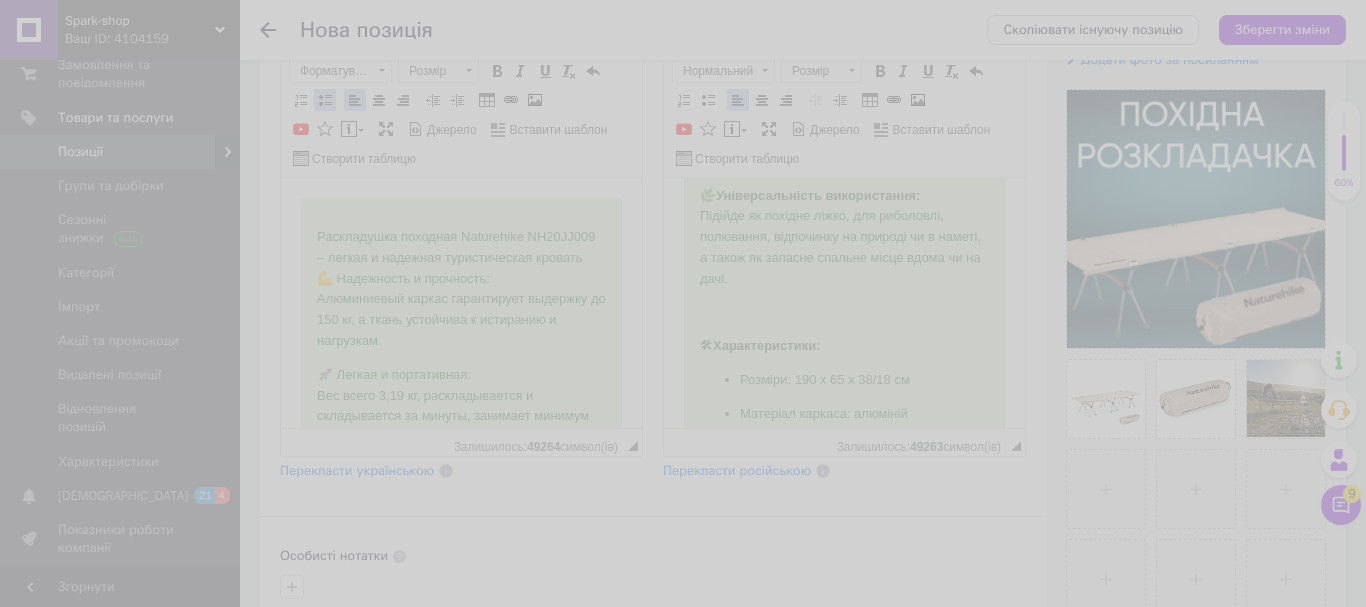 select 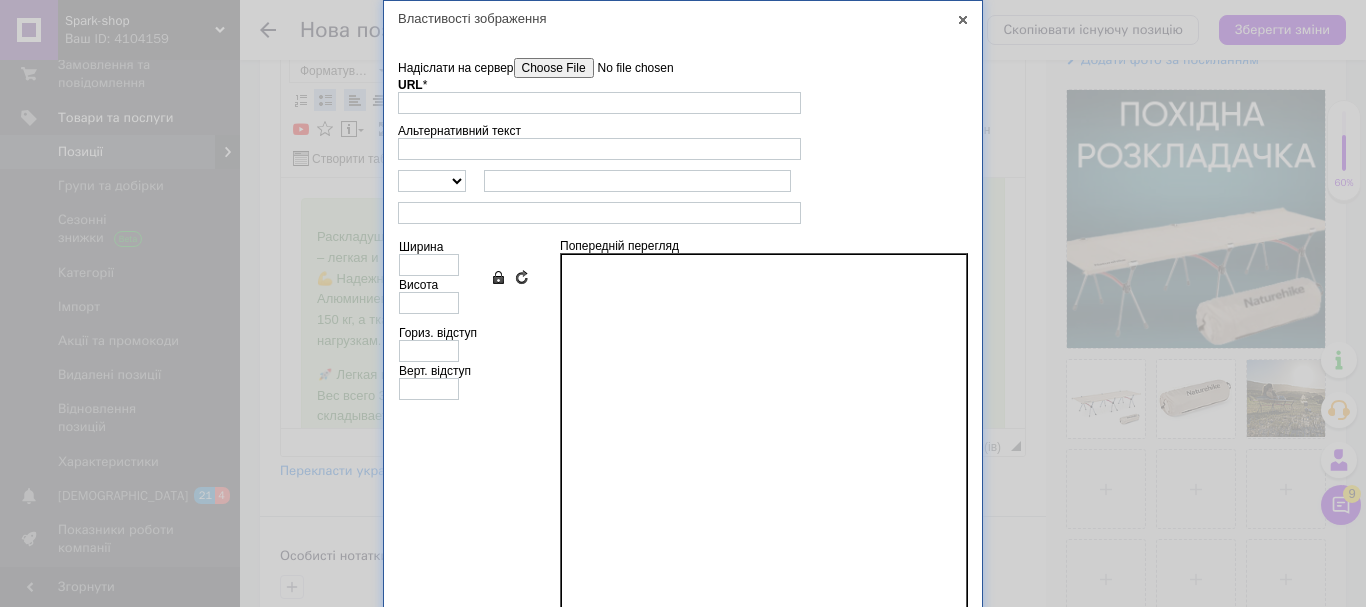 click on "Надіслати на сервер" at bounding box center [627, 68] 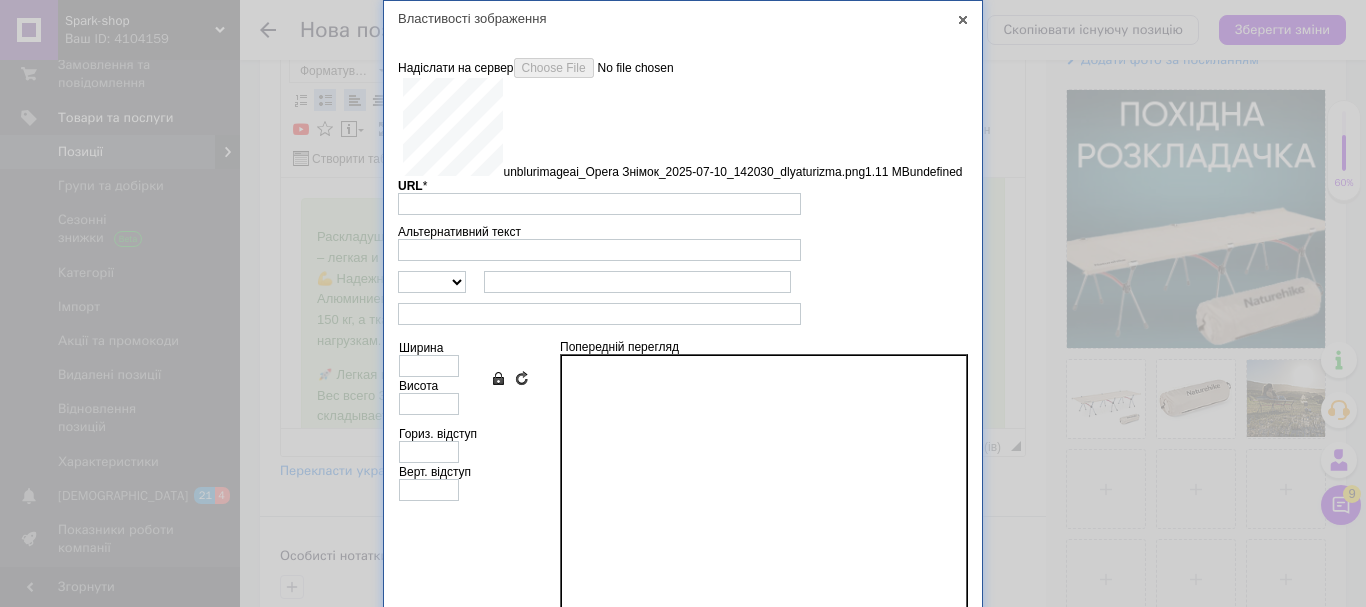 type on "[URL][DOMAIN_NAME]" 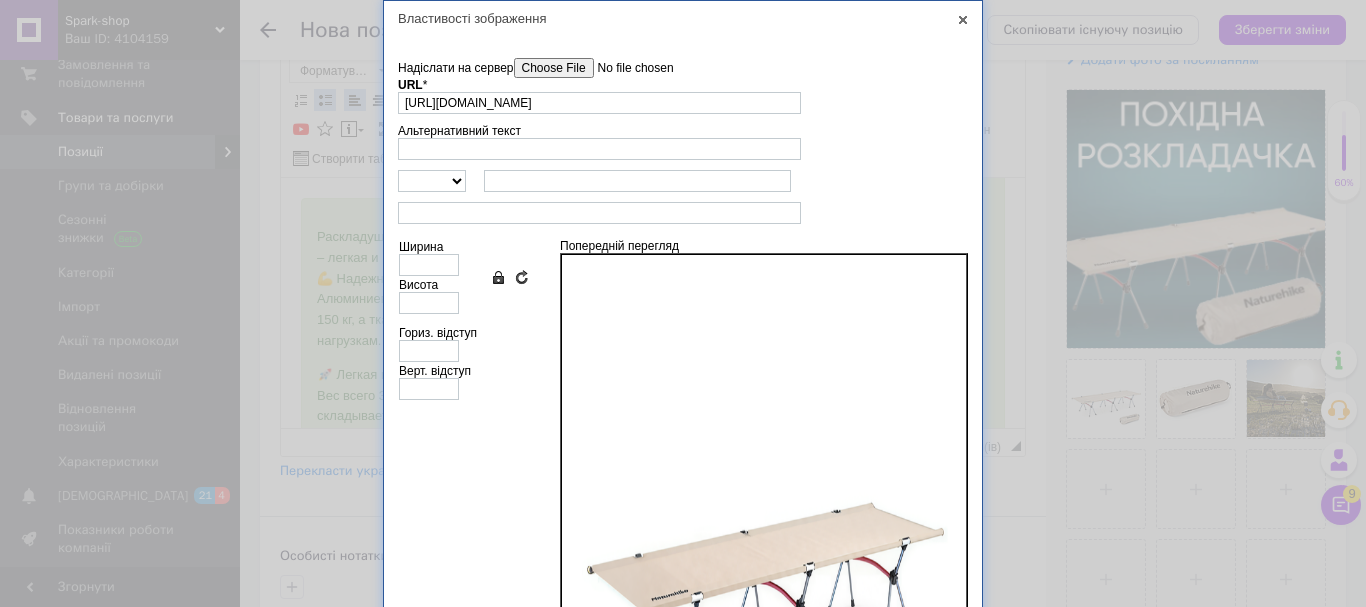 type on "640" 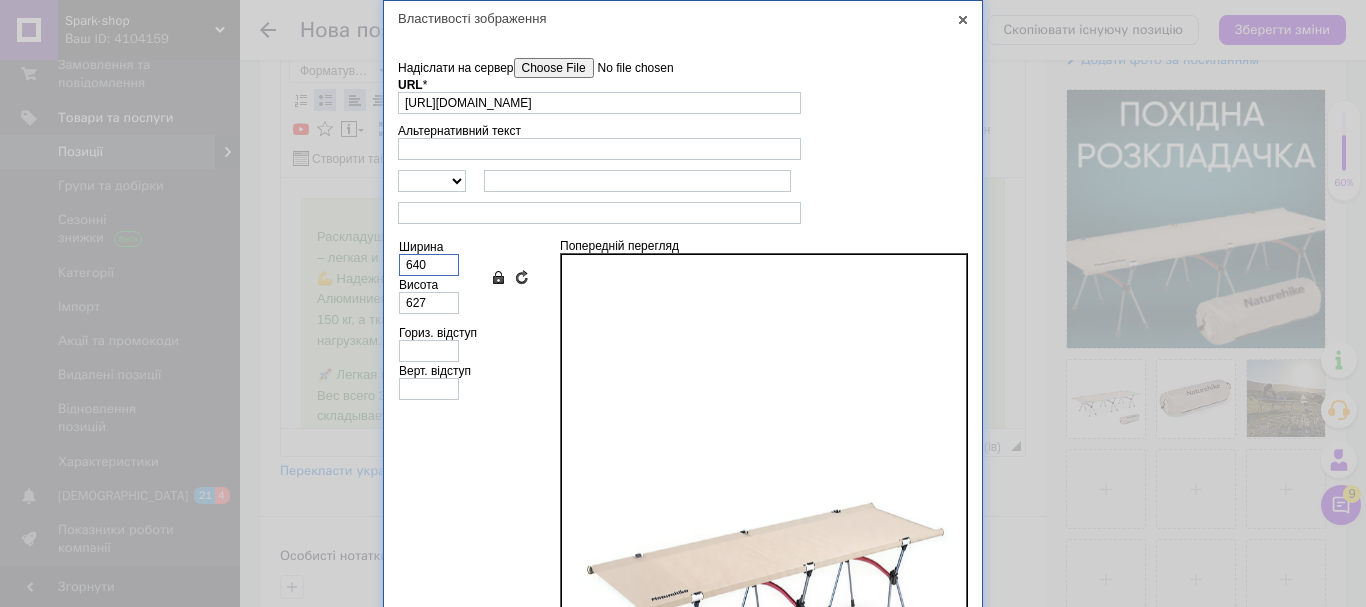 drag, startPoint x: 439, startPoint y: 269, endPoint x: 310, endPoint y: 256, distance: 129.65338 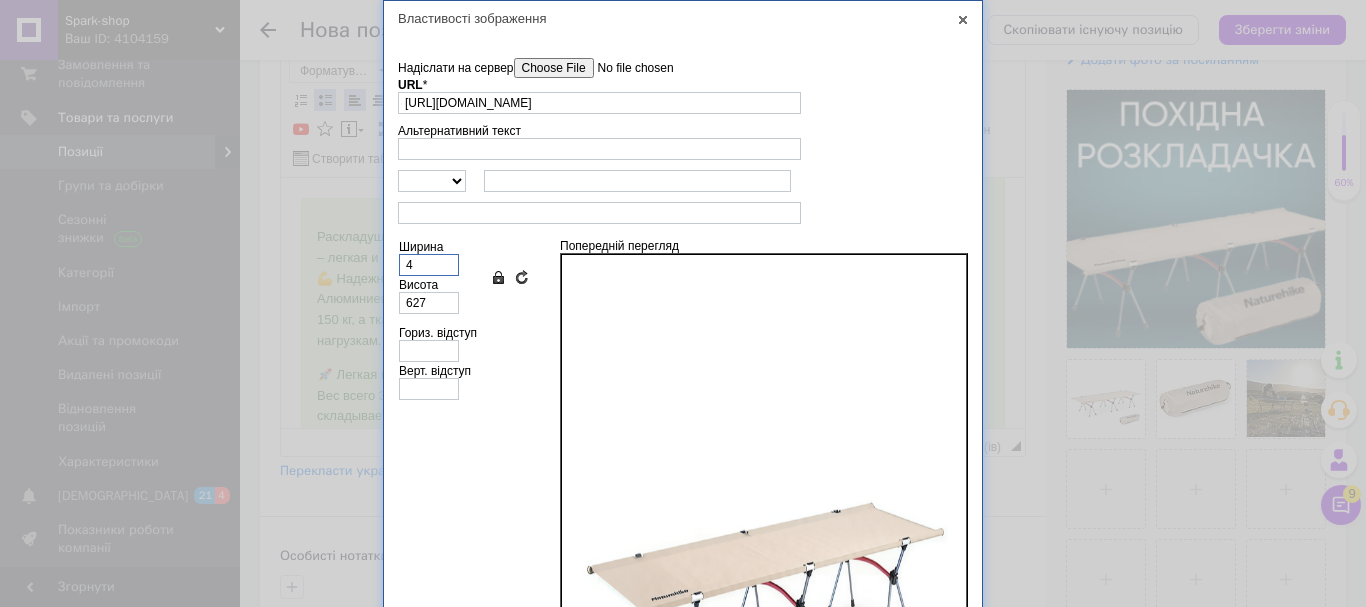 type on "4" 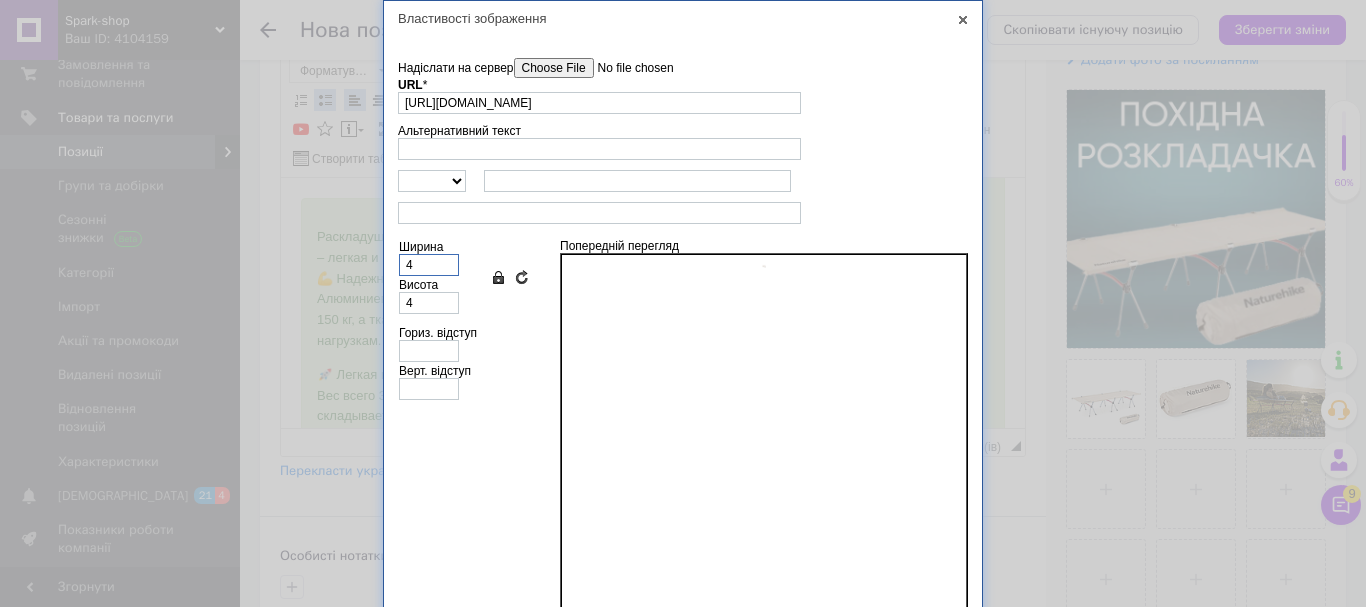 type on "40" 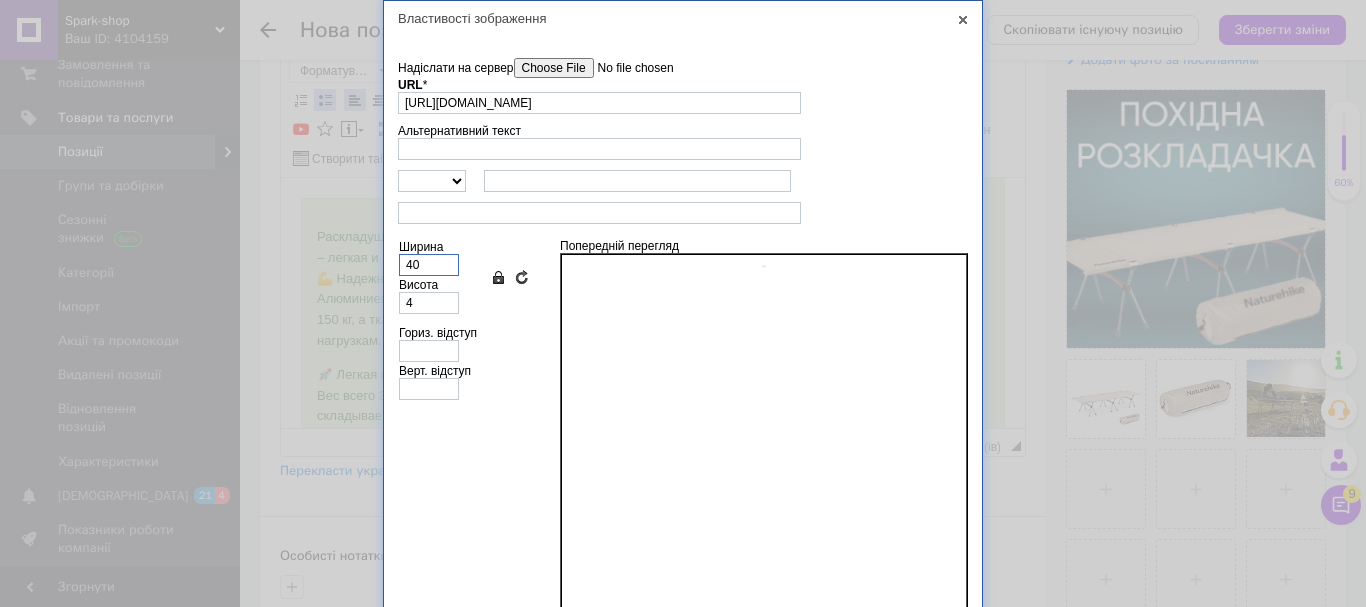 type on "39" 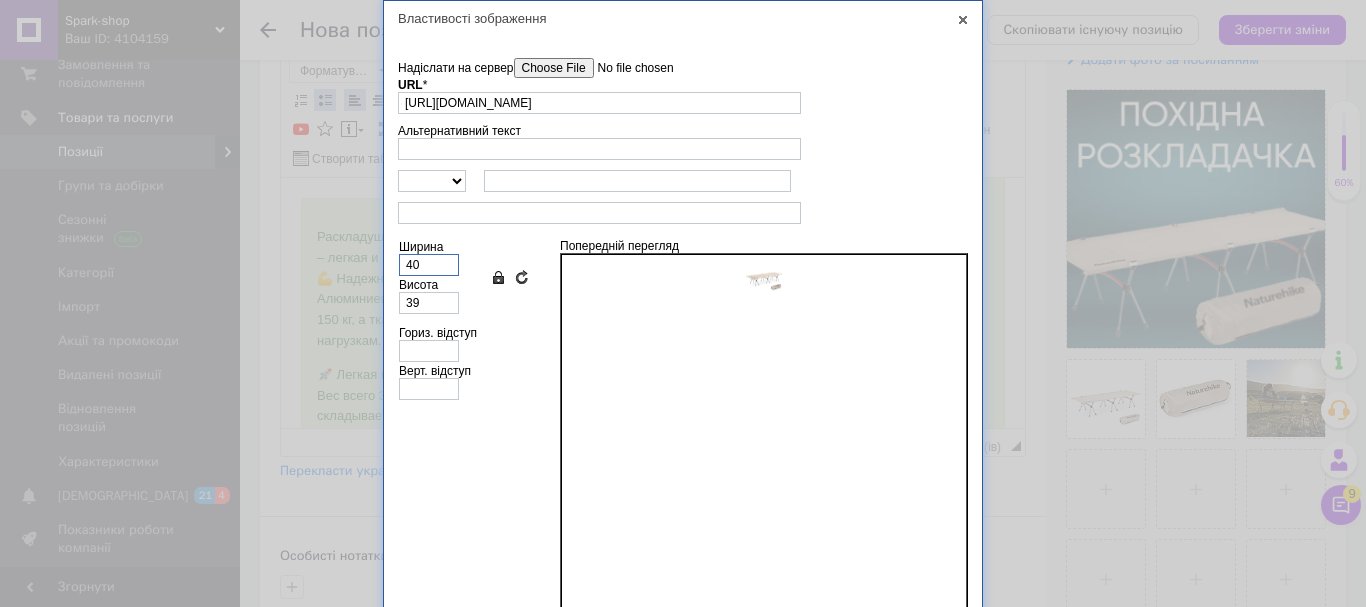 type on "400" 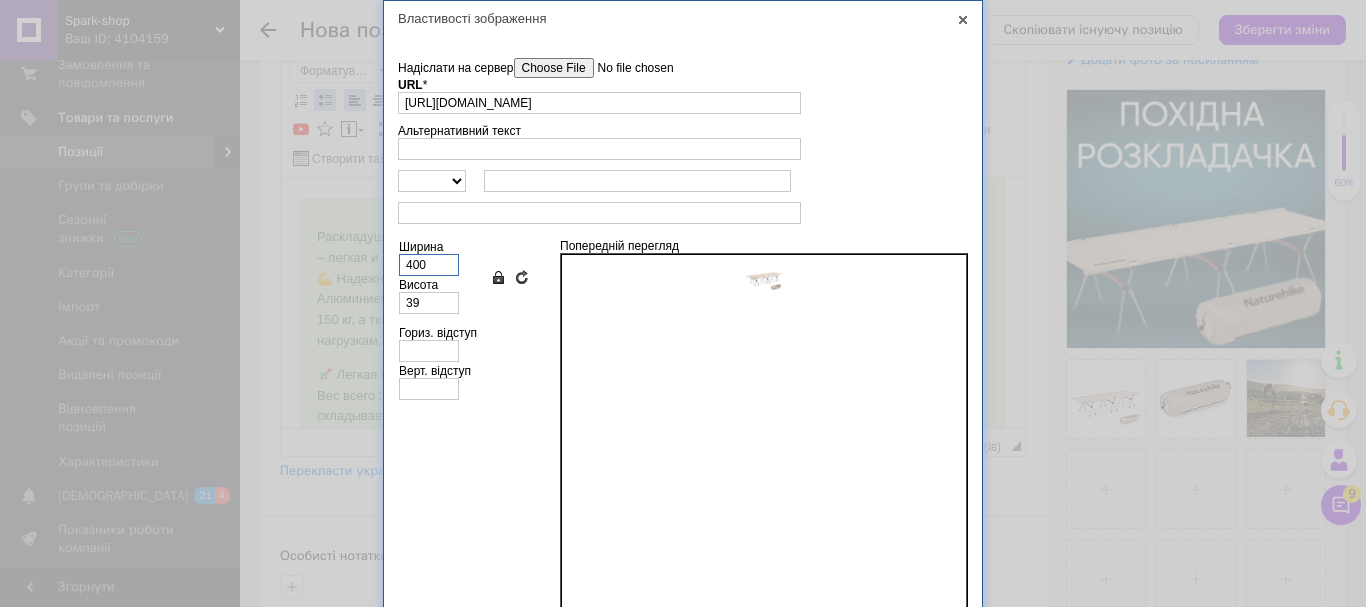 type on "392" 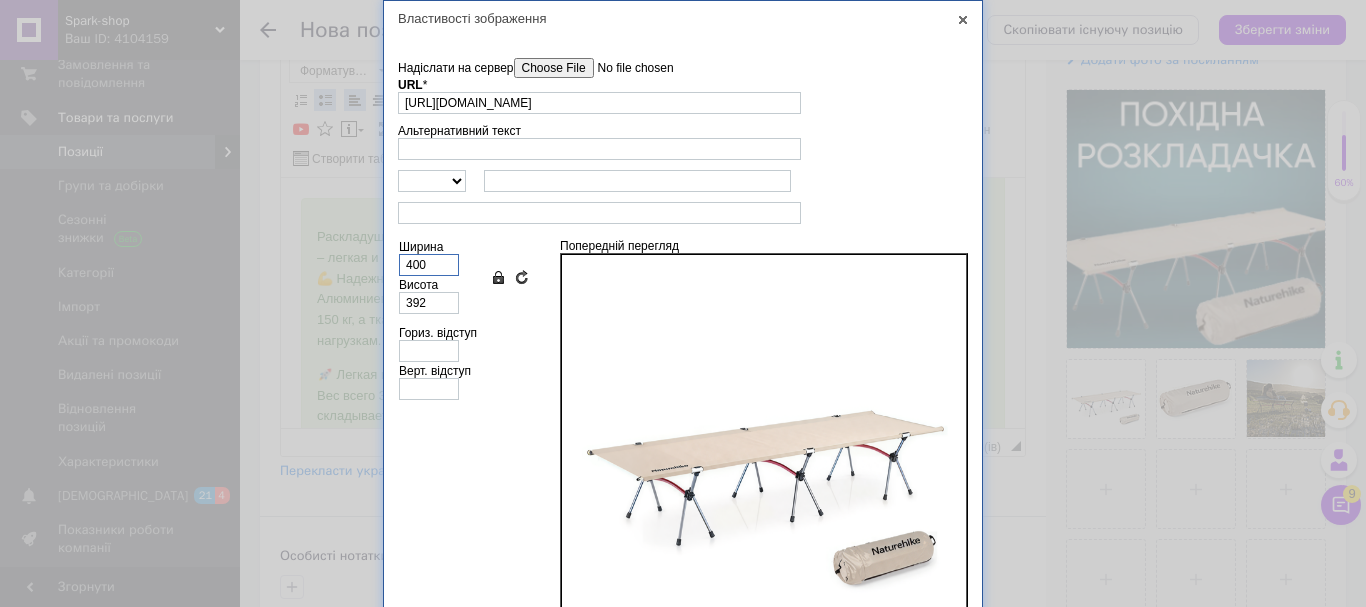 scroll, scrollTop: 46, scrollLeft: 0, axis: vertical 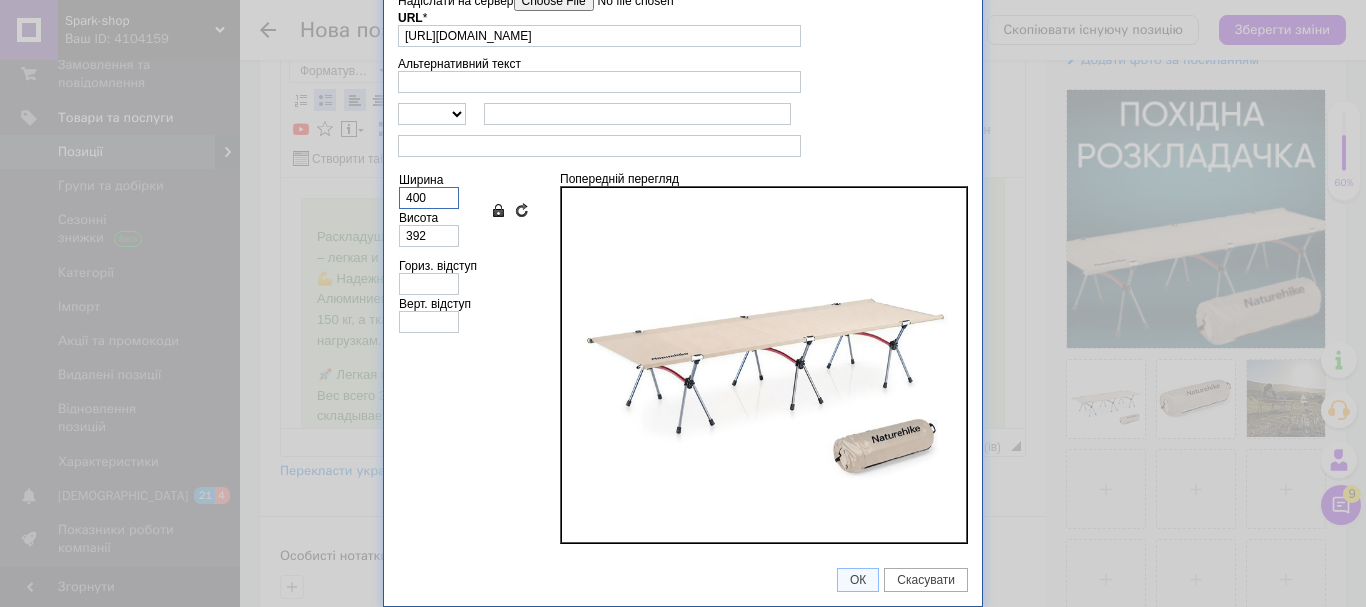 type on "400" 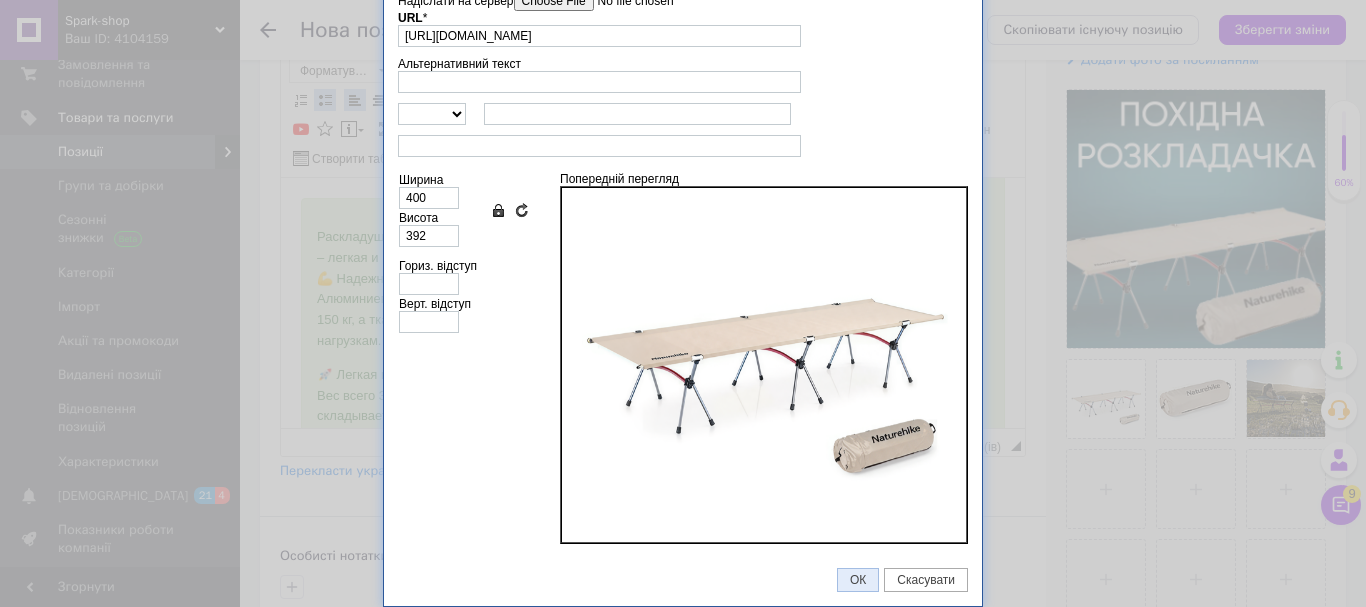 click on "ОК" at bounding box center (858, 580) 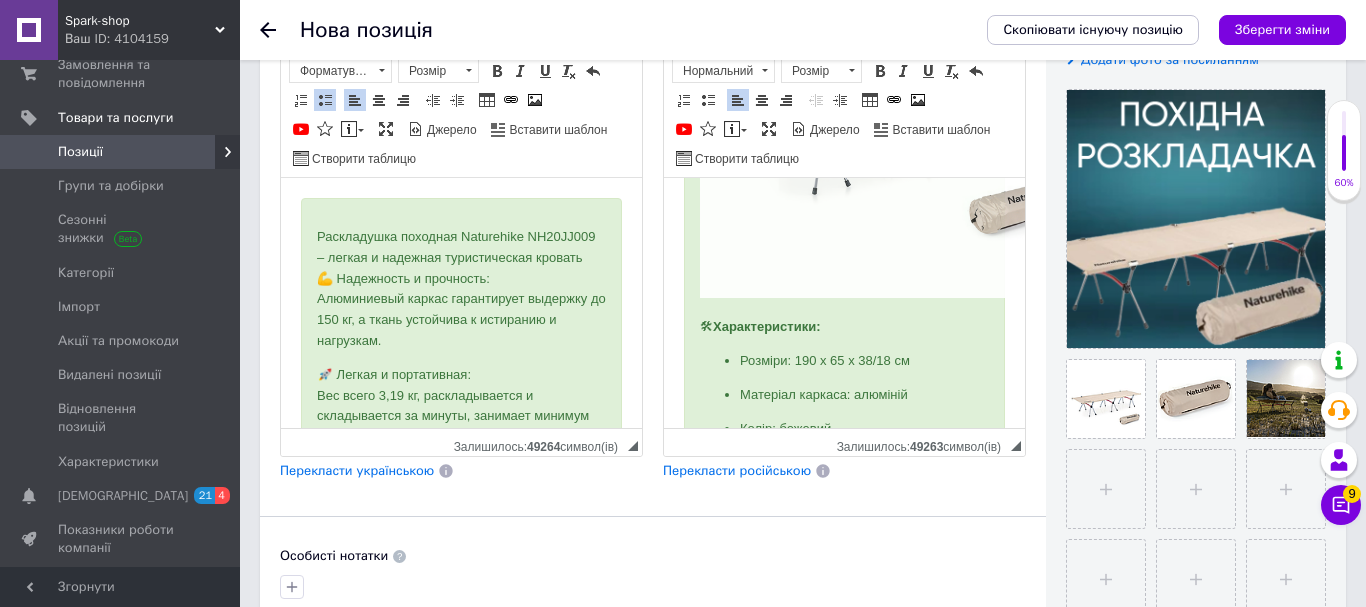 scroll, scrollTop: 940, scrollLeft: 0, axis: vertical 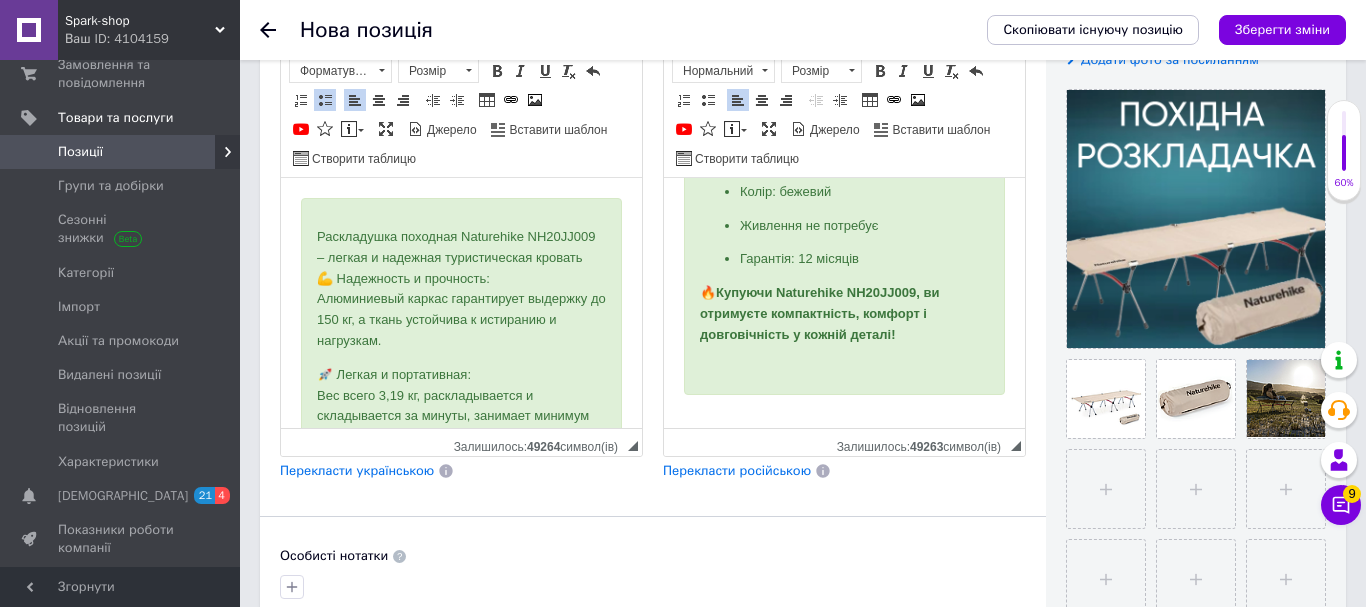 click on "Гарантія: 12 місяців" at bounding box center (844, 259) 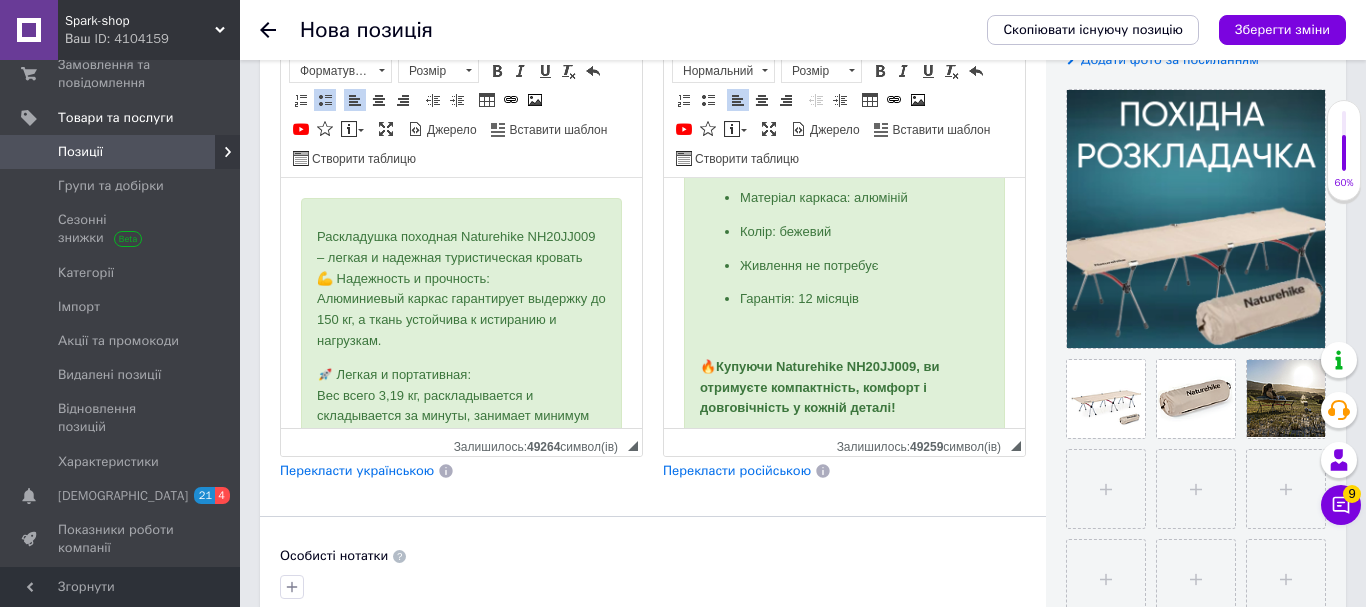 scroll, scrollTop: 940, scrollLeft: 0, axis: vertical 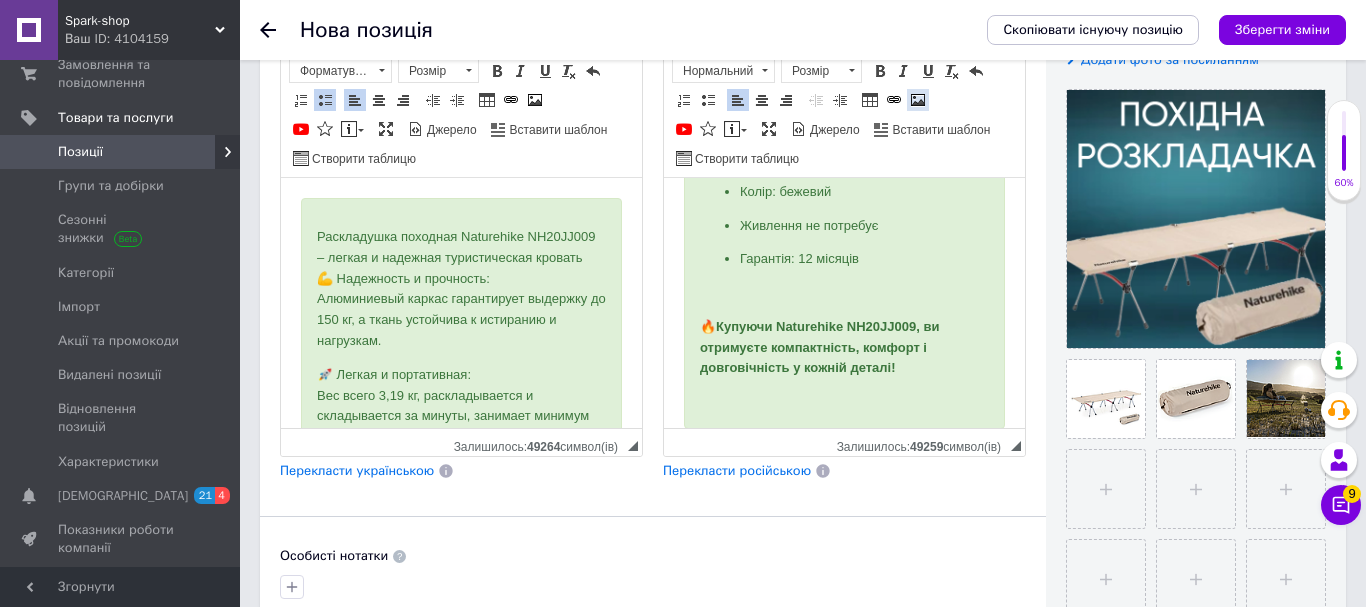 click at bounding box center [918, 100] 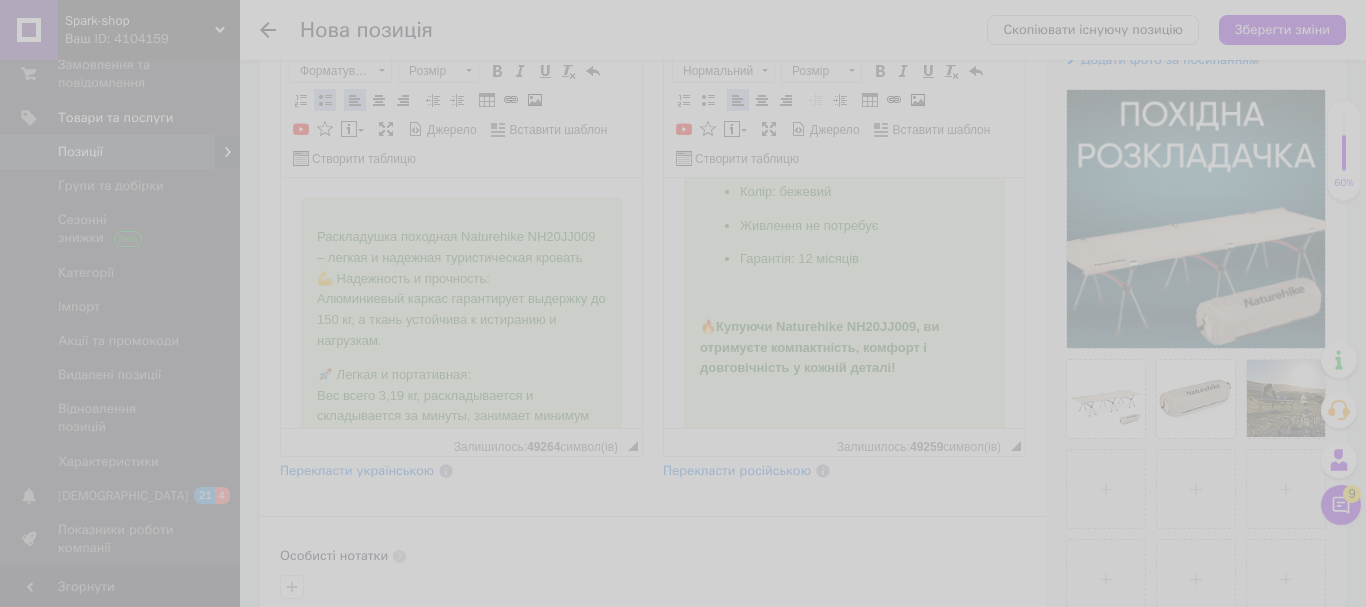 scroll, scrollTop: 71, scrollLeft: 0, axis: vertical 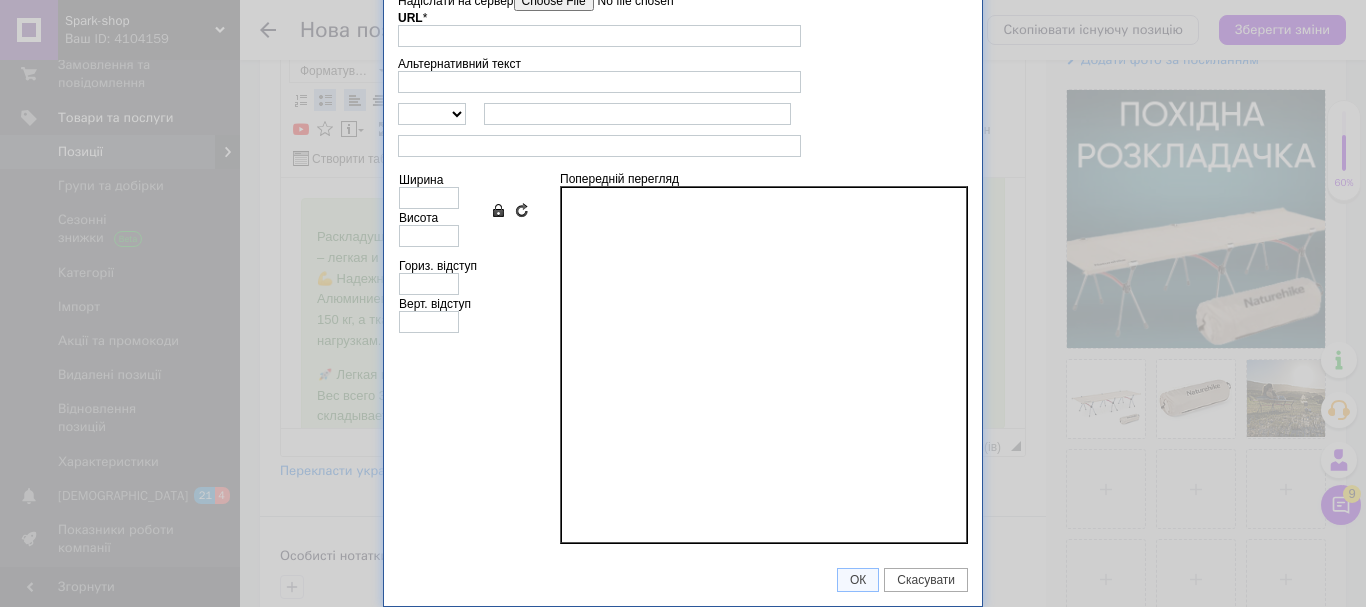 click on "Надіслати на сервер" at bounding box center [627, 1] 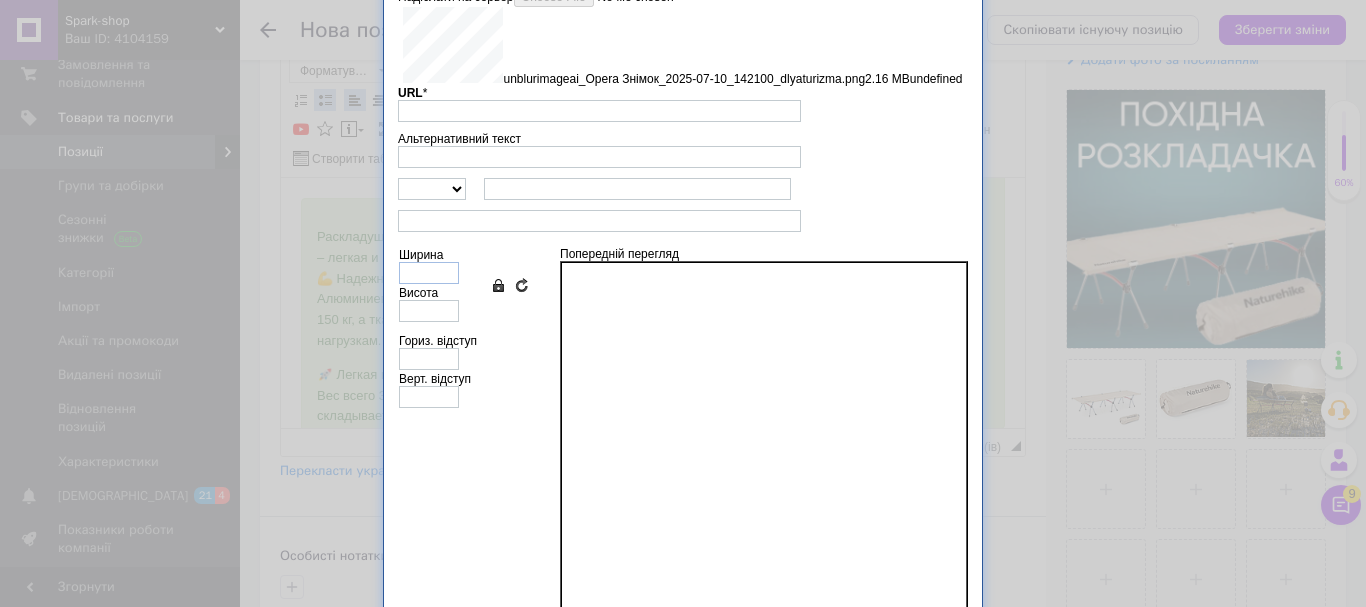 type on "[URL][DOMAIN_NAME]" 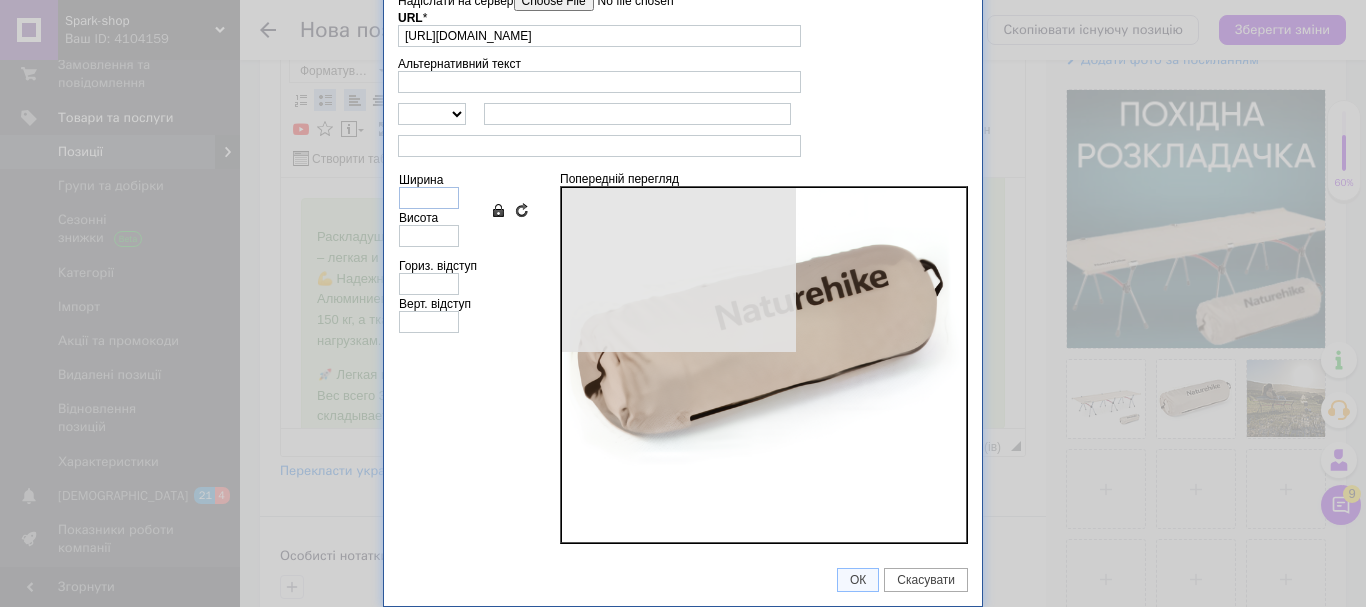 type on "640" 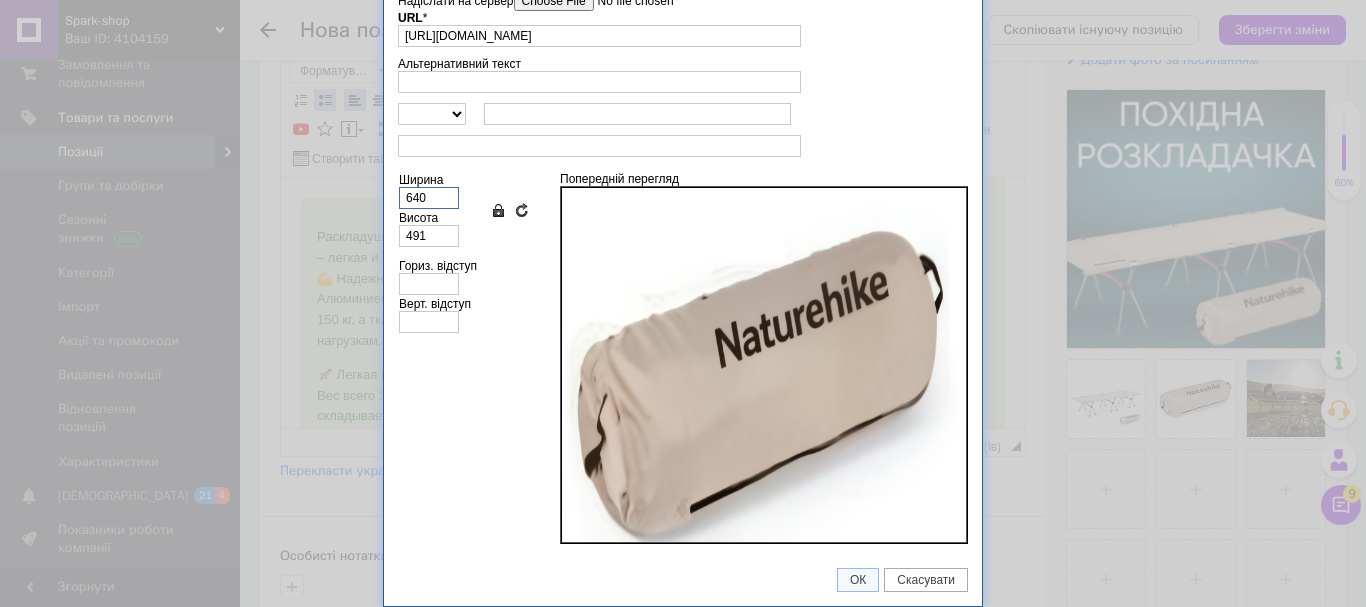 drag, startPoint x: 437, startPoint y: 200, endPoint x: 282, endPoint y: 176, distance: 156.84706 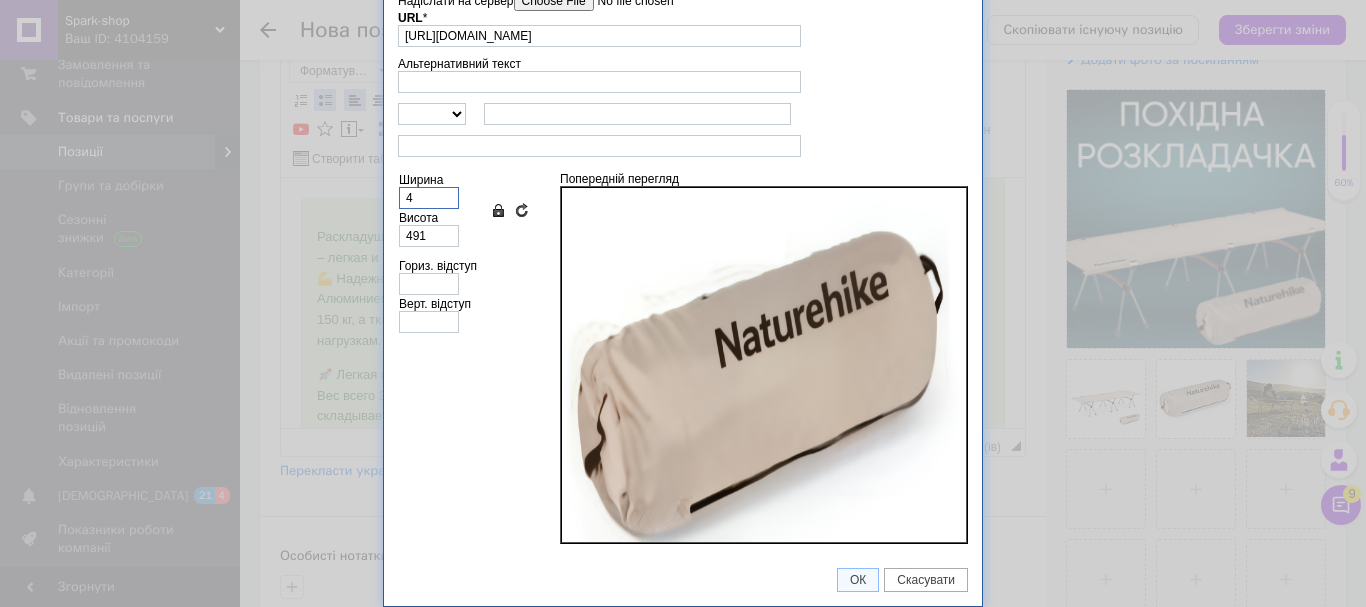 type on "3" 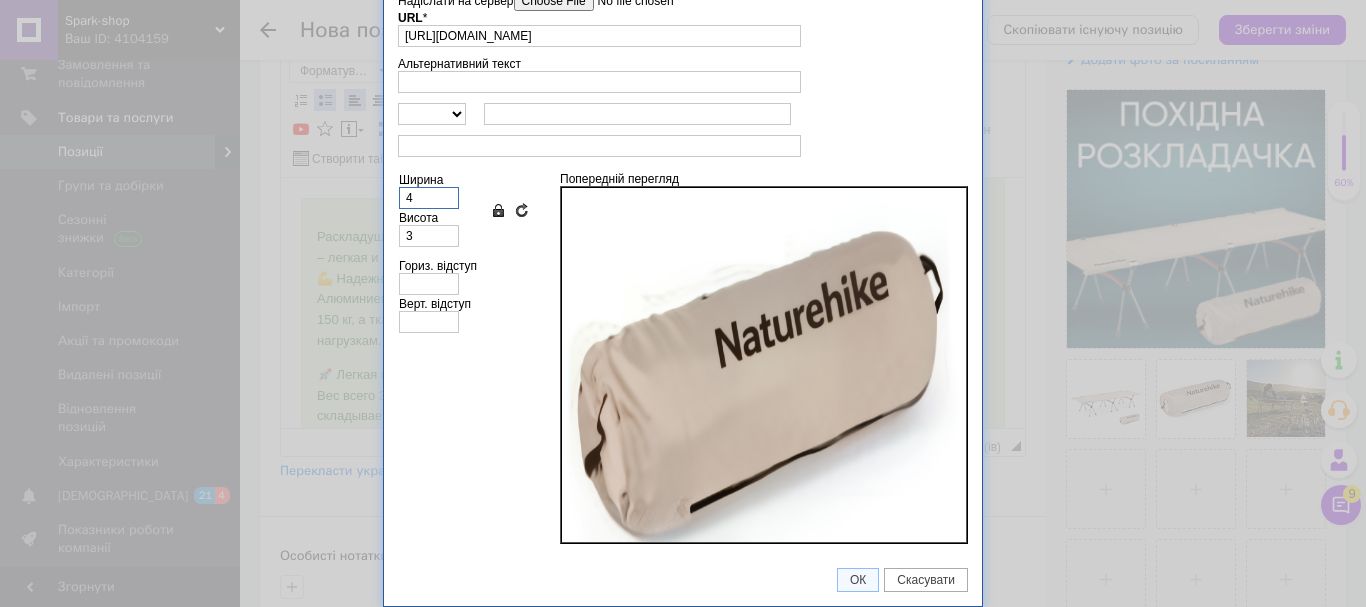type on "40" 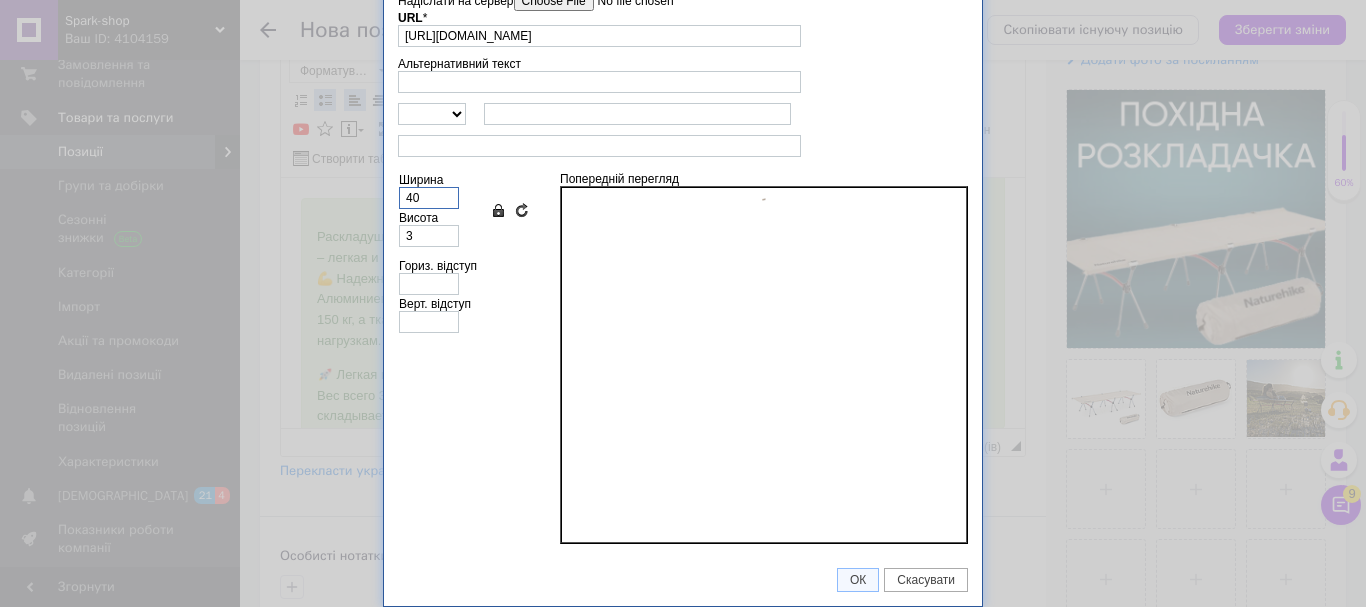 type on "31" 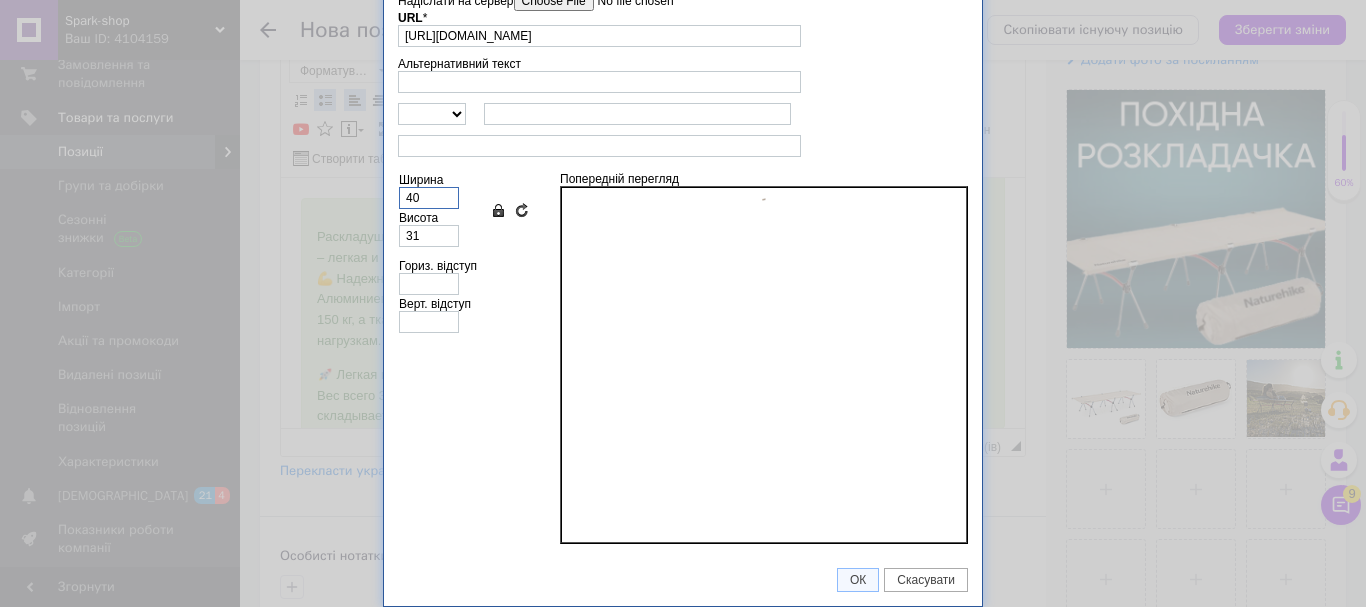 type on "400" 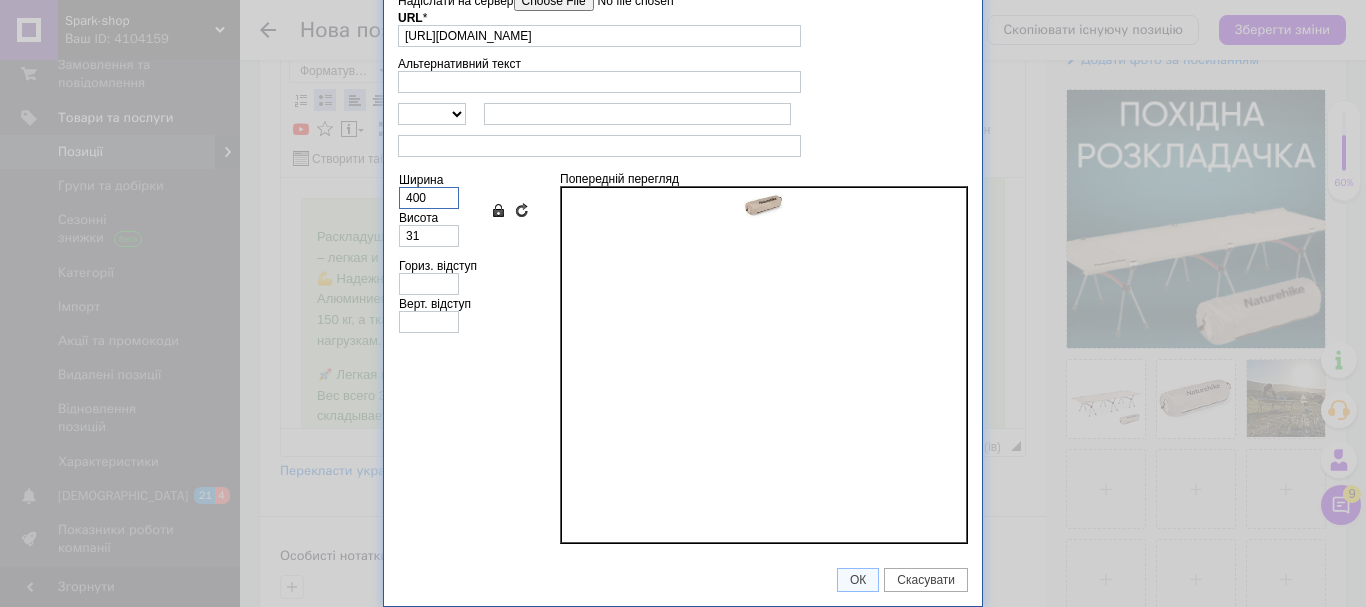 type on "307" 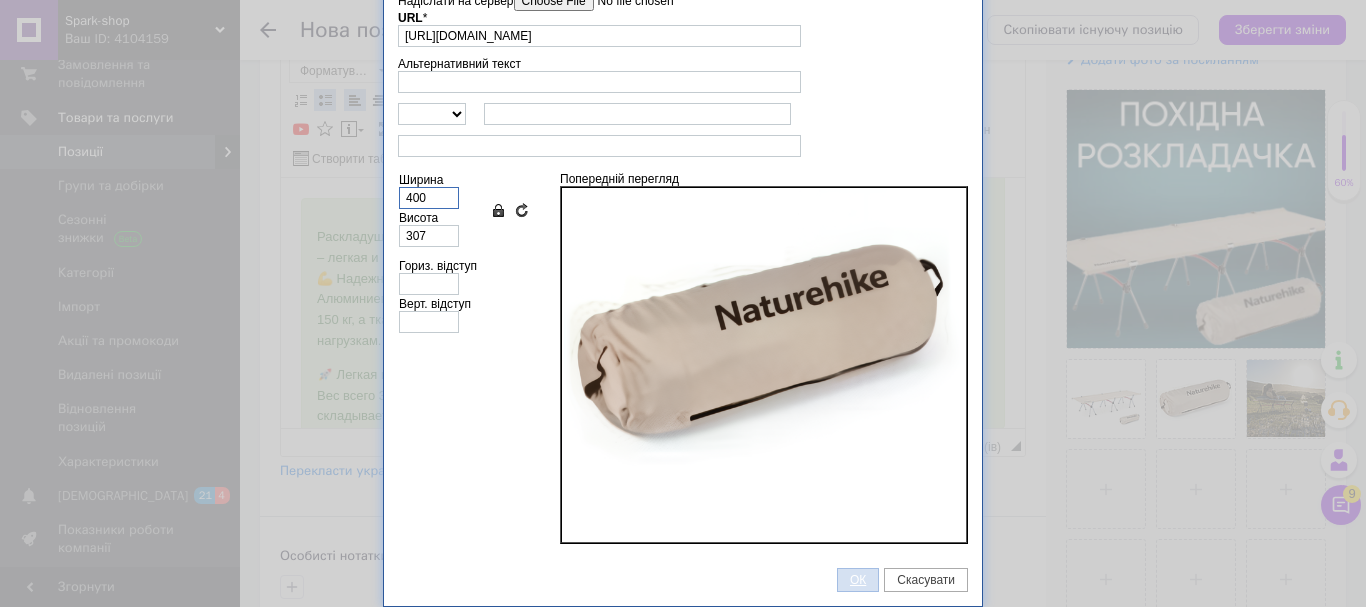 type on "400" 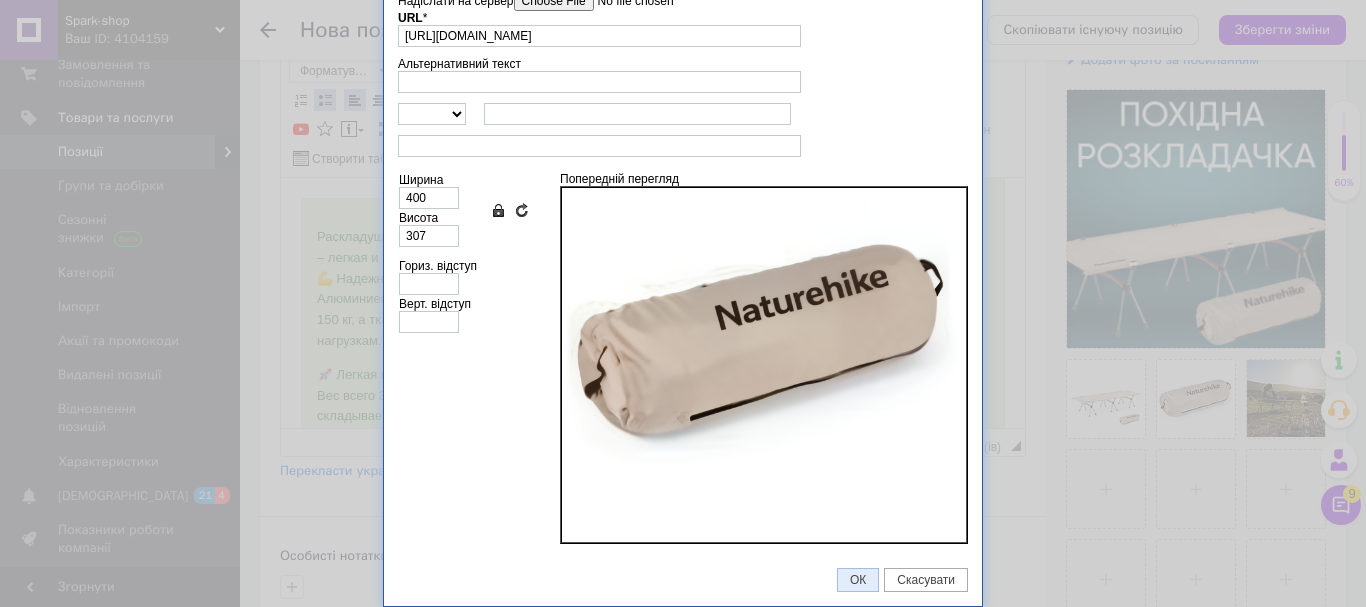 drag, startPoint x: 862, startPoint y: 575, endPoint x: 853, endPoint y: 558, distance: 19.235384 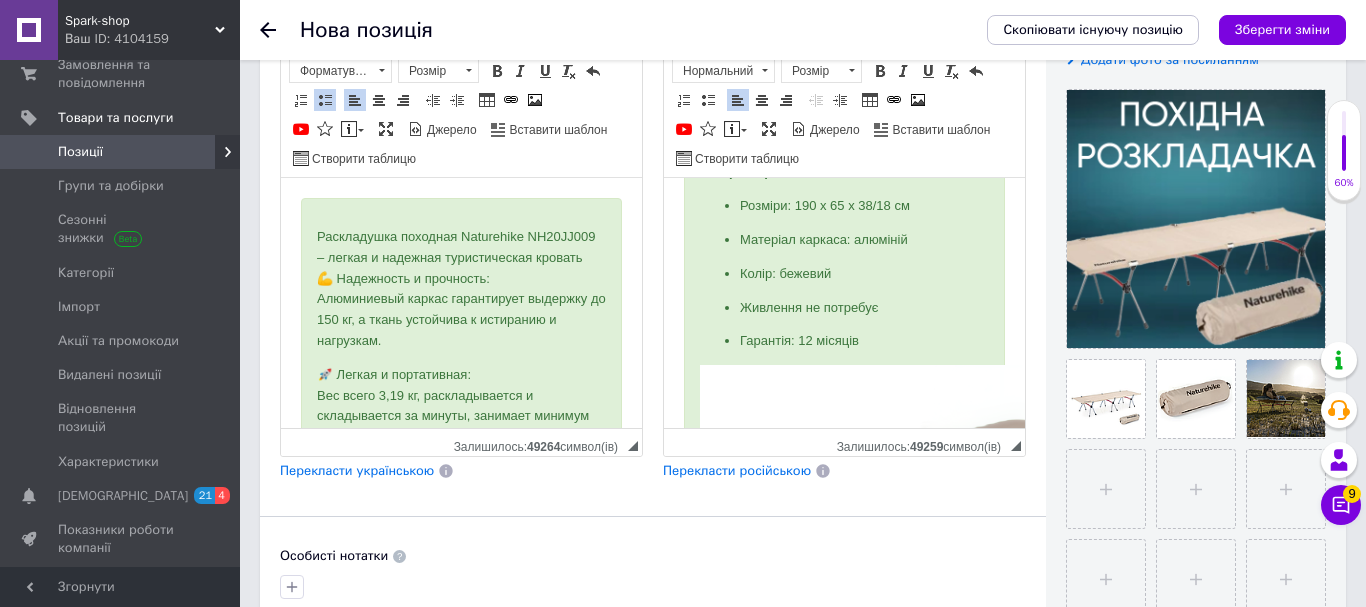 scroll, scrollTop: 450, scrollLeft: 0, axis: vertical 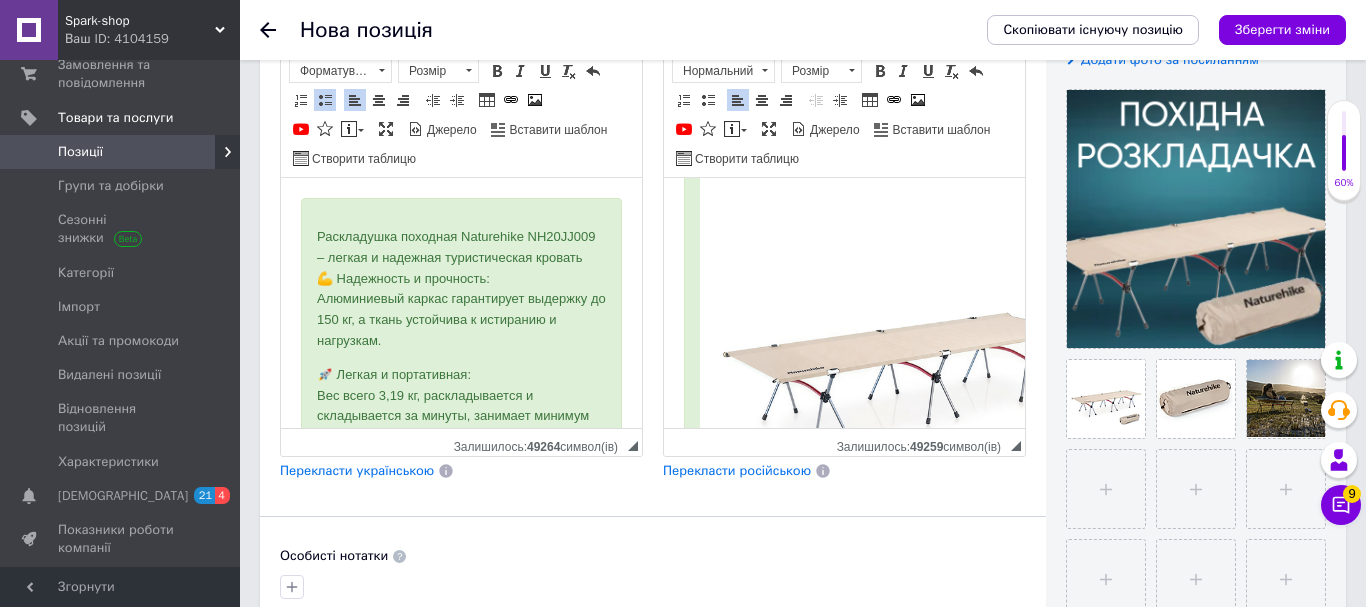 click on "Раскладушка походная Naturehike NH20JJ009 – легкая и надежная туристическая кровать 💪 Надежность и прочность: Алюминиевый каркас гарантирует выдержку до 150 кг, а ткань устойчива к истиранию и нагрузкам." at bounding box center (461, 289) 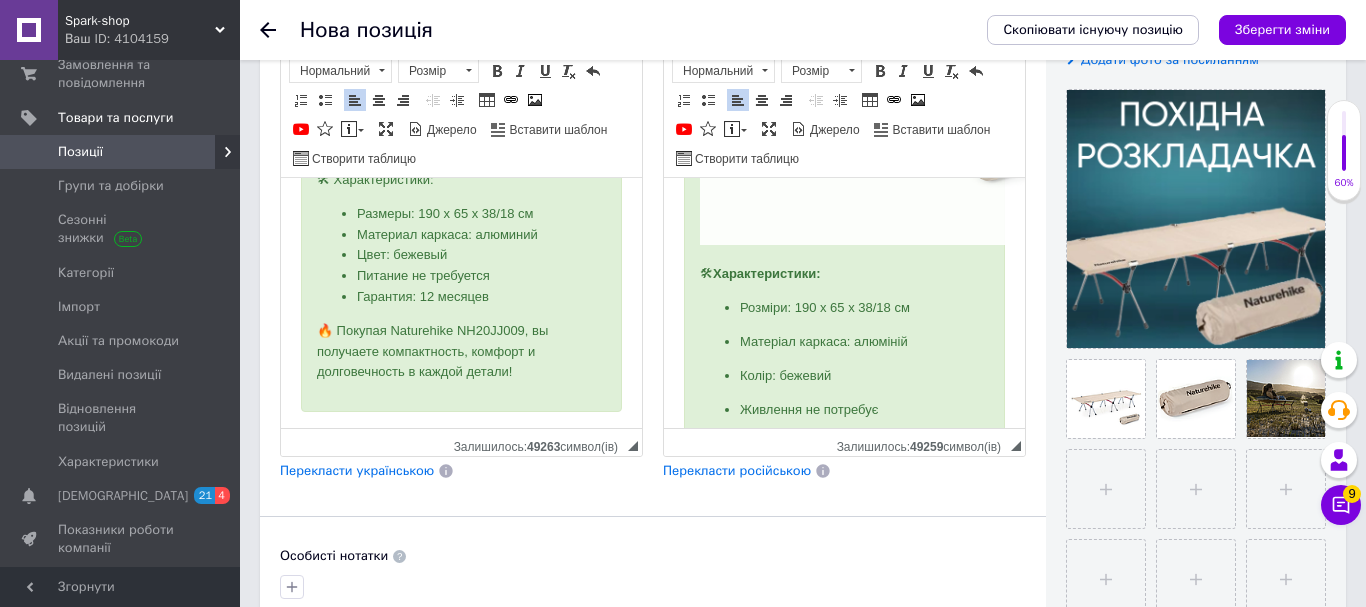 scroll, scrollTop: 714, scrollLeft: 0, axis: vertical 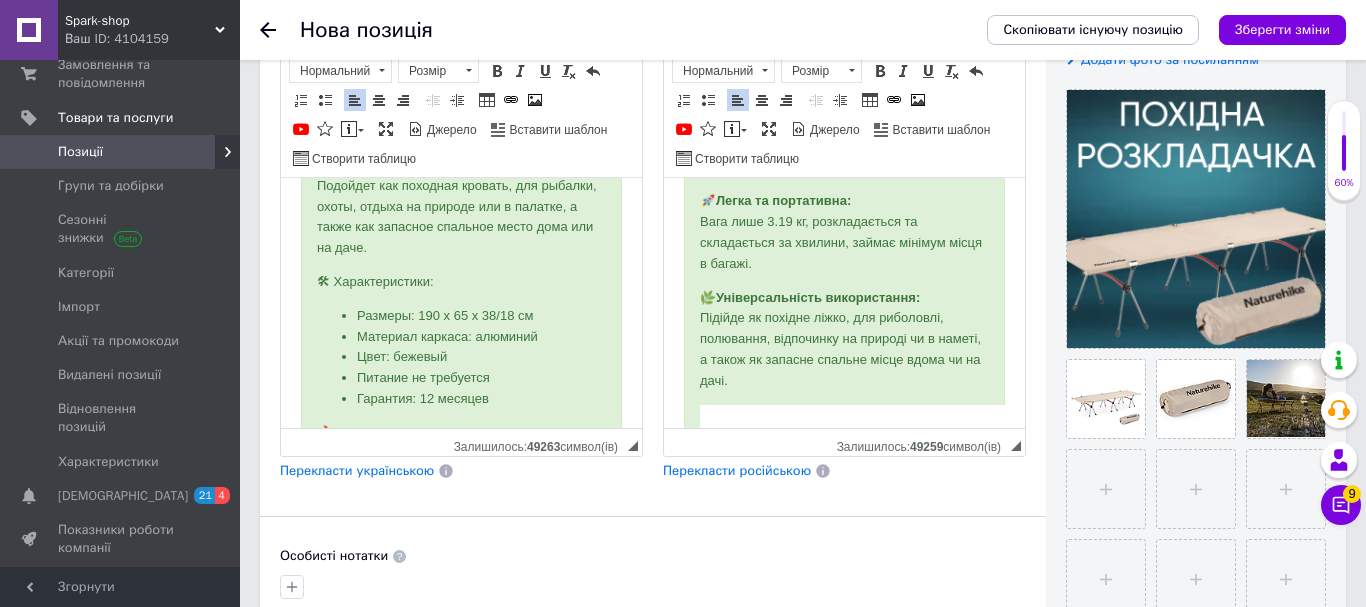 click on "🌿 Универсальность использования: Подойдет как походная кровать, для рыбалки, охоты, отдыха на природе или в палатке, а также как запасное спальное место дома или на даче." at bounding box center [461, 207] 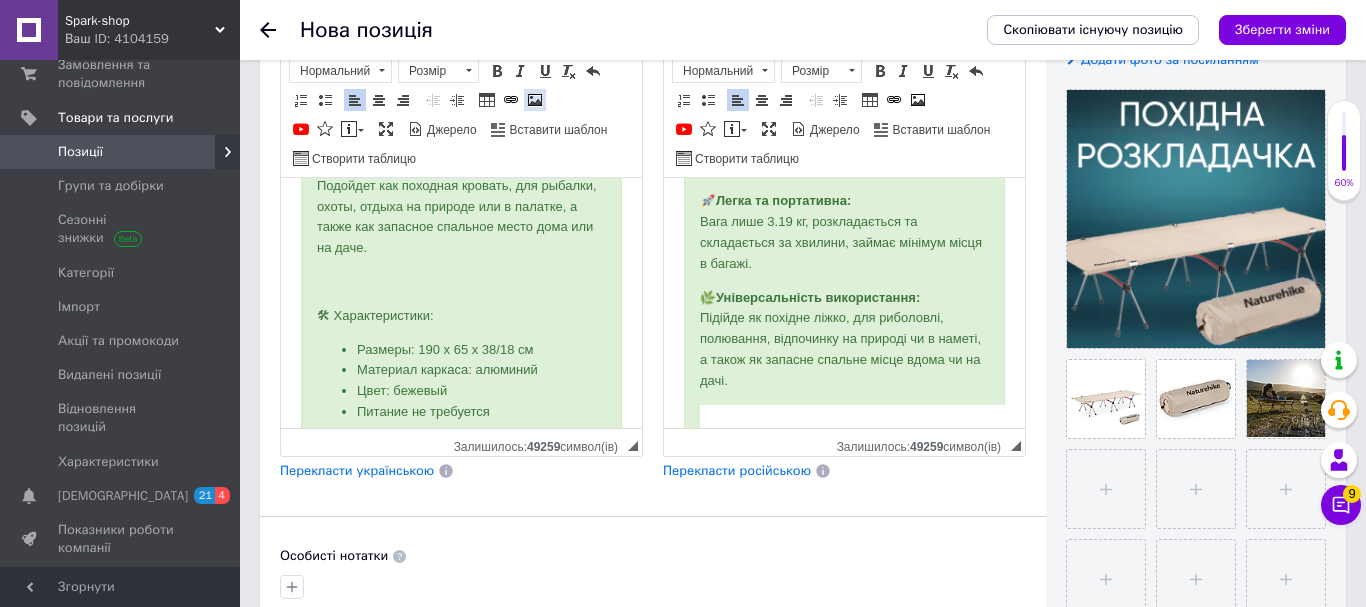 click at bounding box center (535, 100) 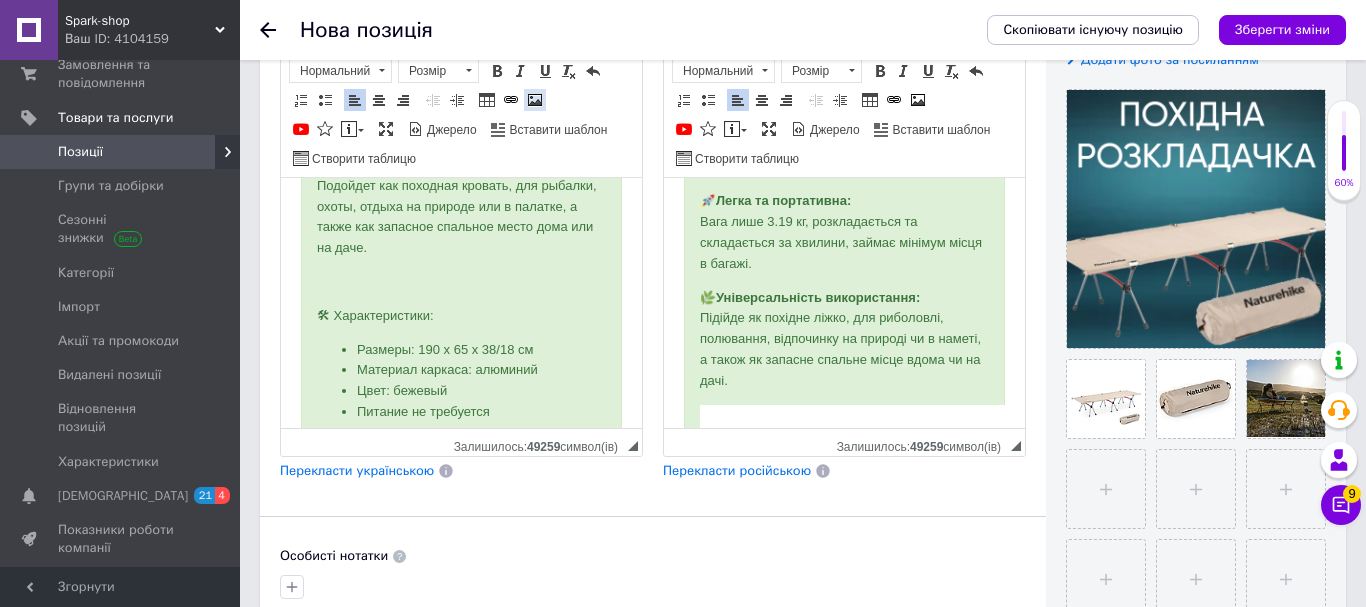 select 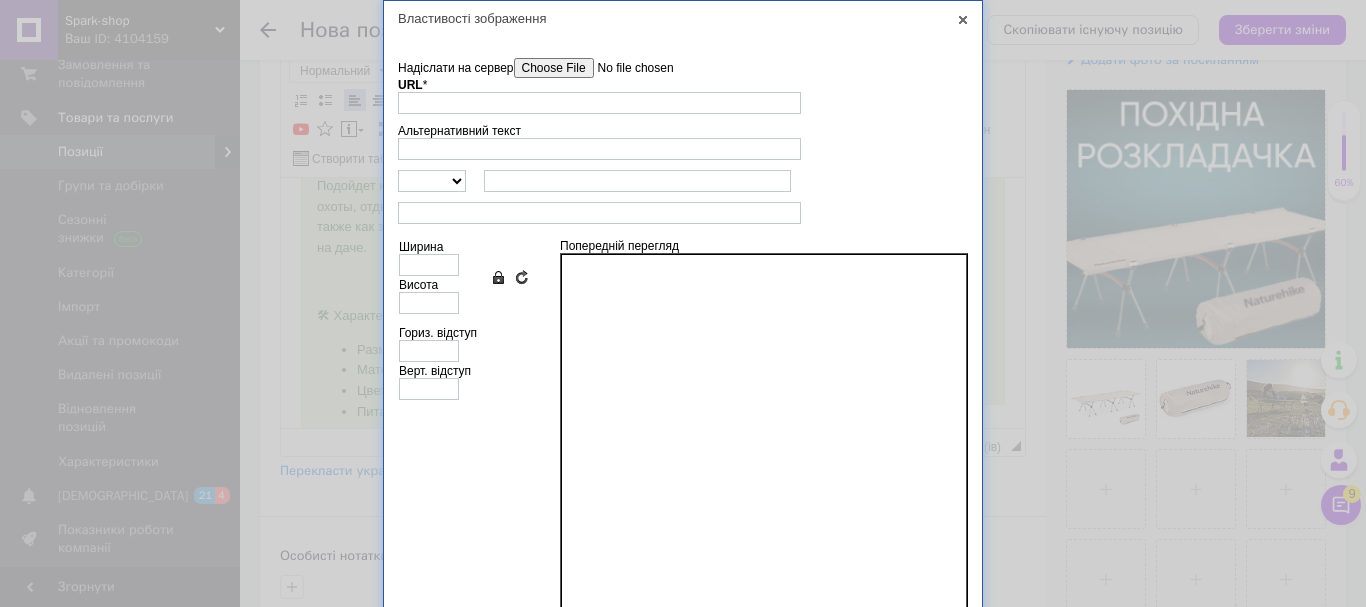 click on "Надіслати на сервер" at bounding box center (627, 68) 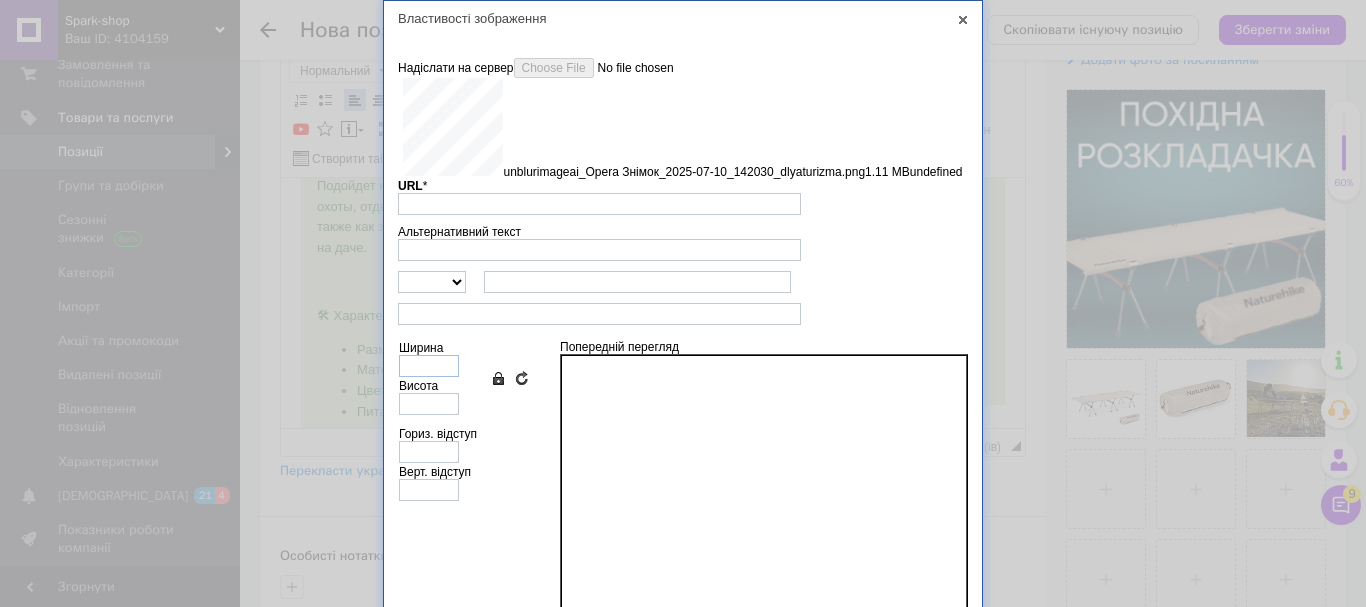 type on "[URL][DOMAIN_NAME]" 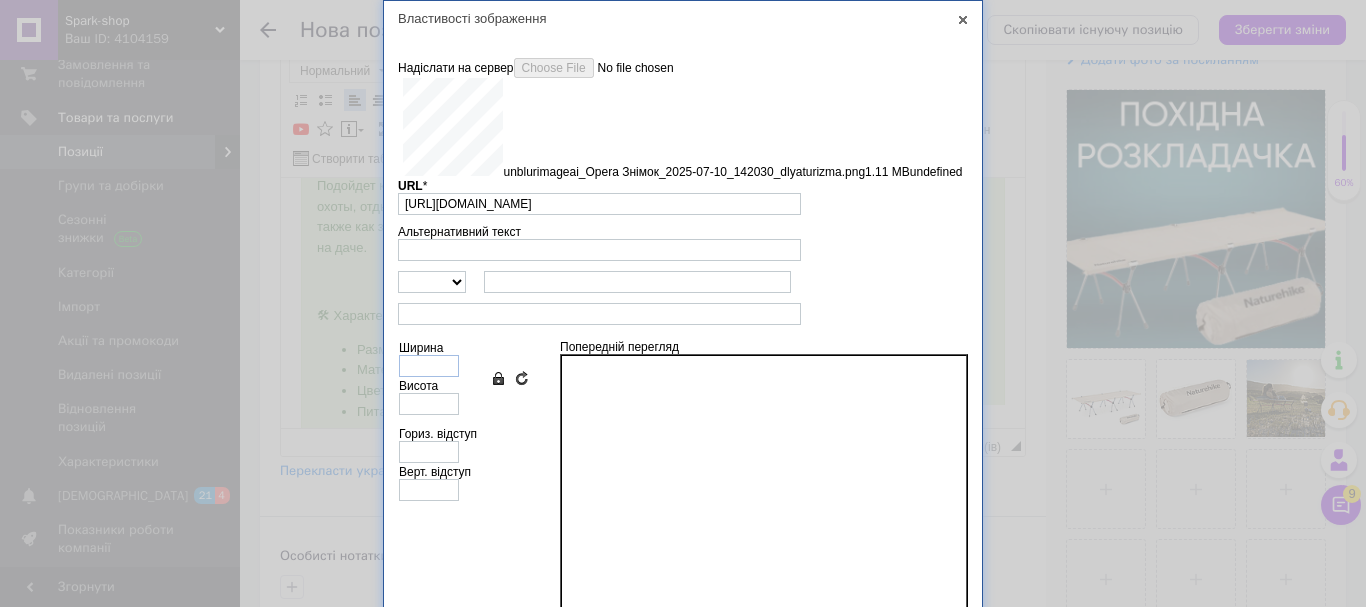 type on "640" 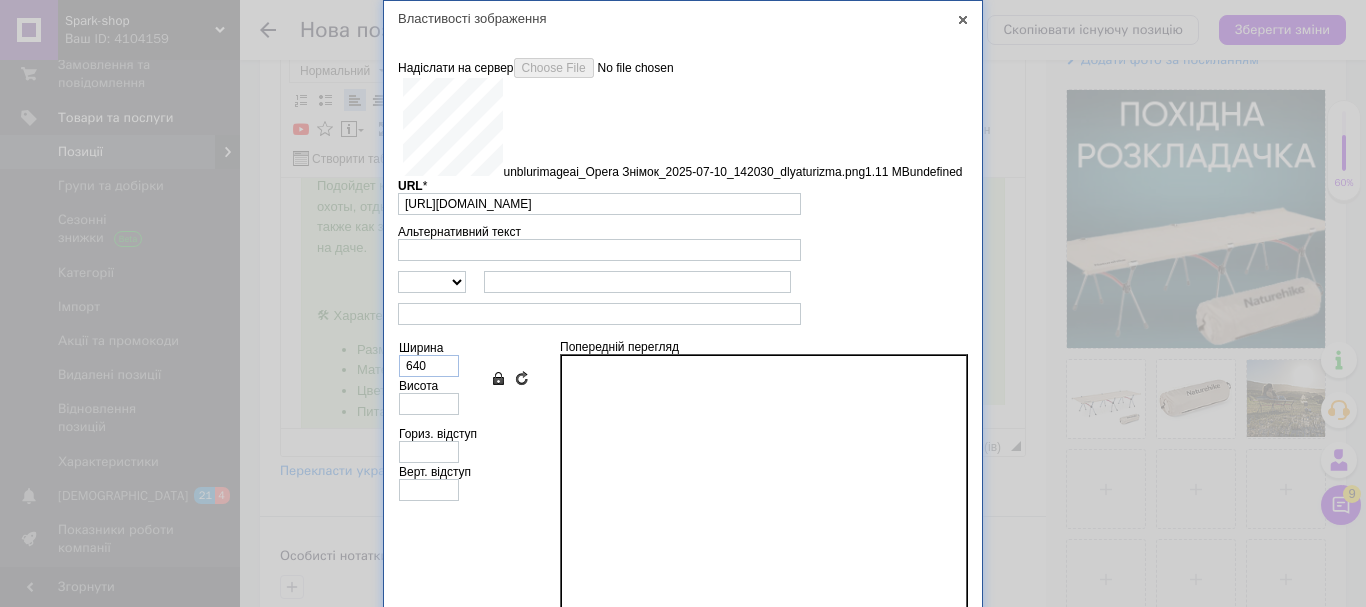 type on "627" 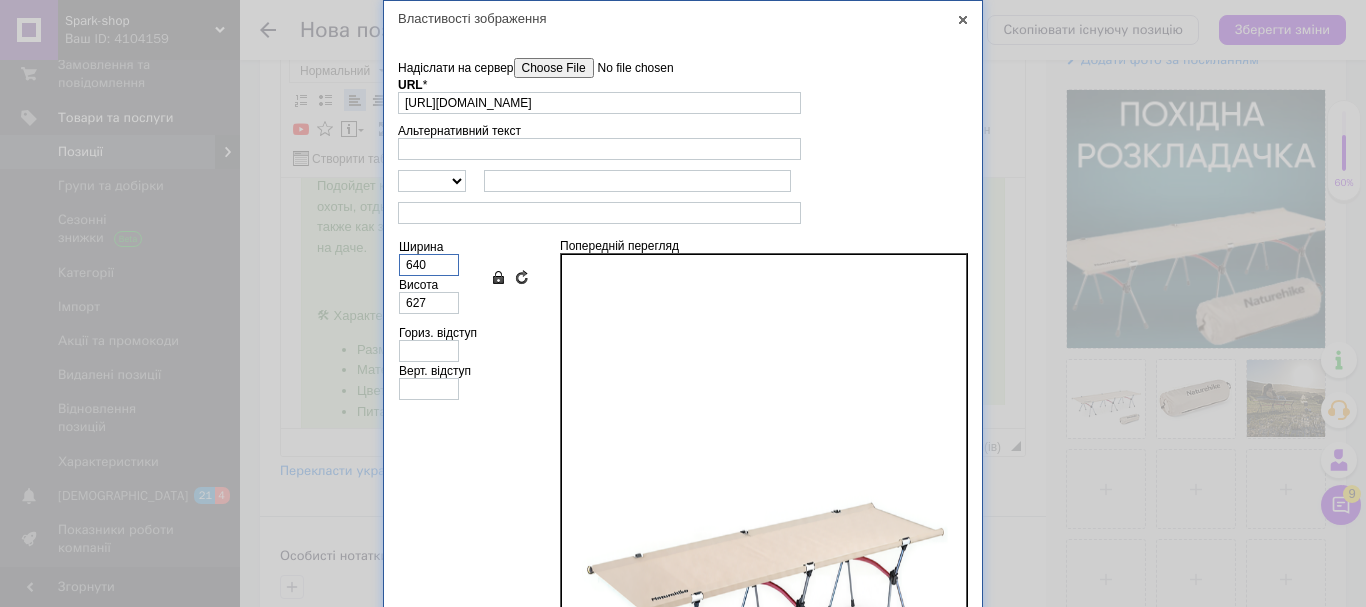 drag, startPoint x: 435, startPoint y: 270, endPoint x: 336, endPoint y: 244, distance: 102.357216 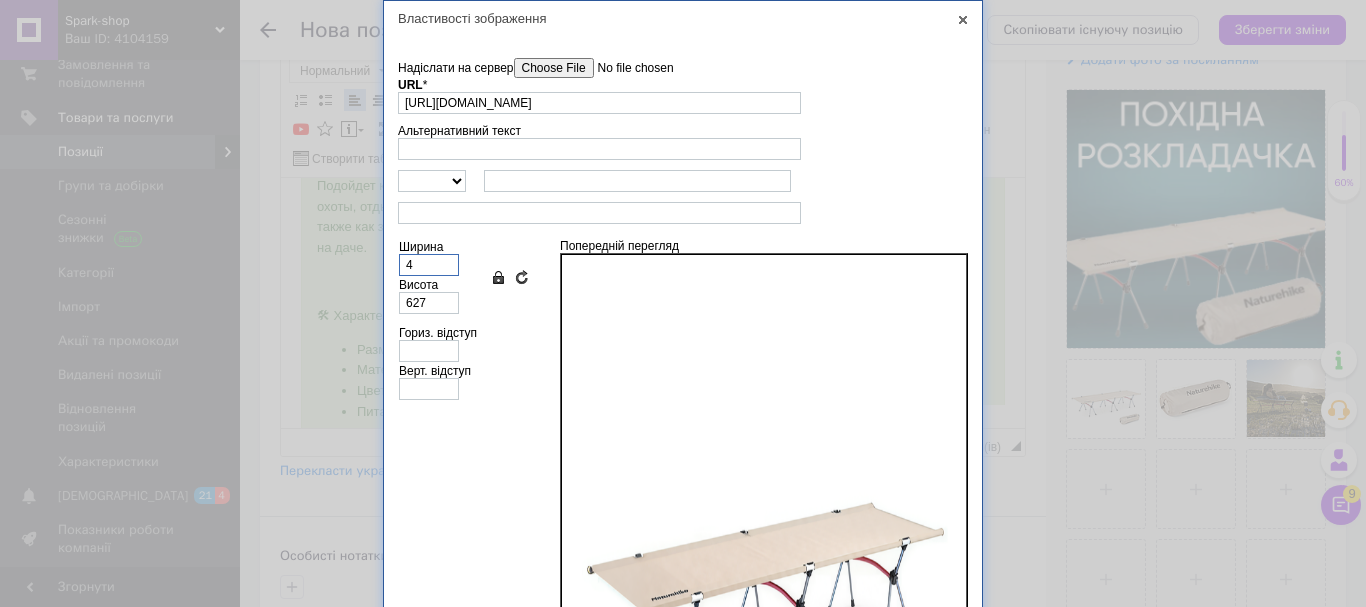 type on "4" 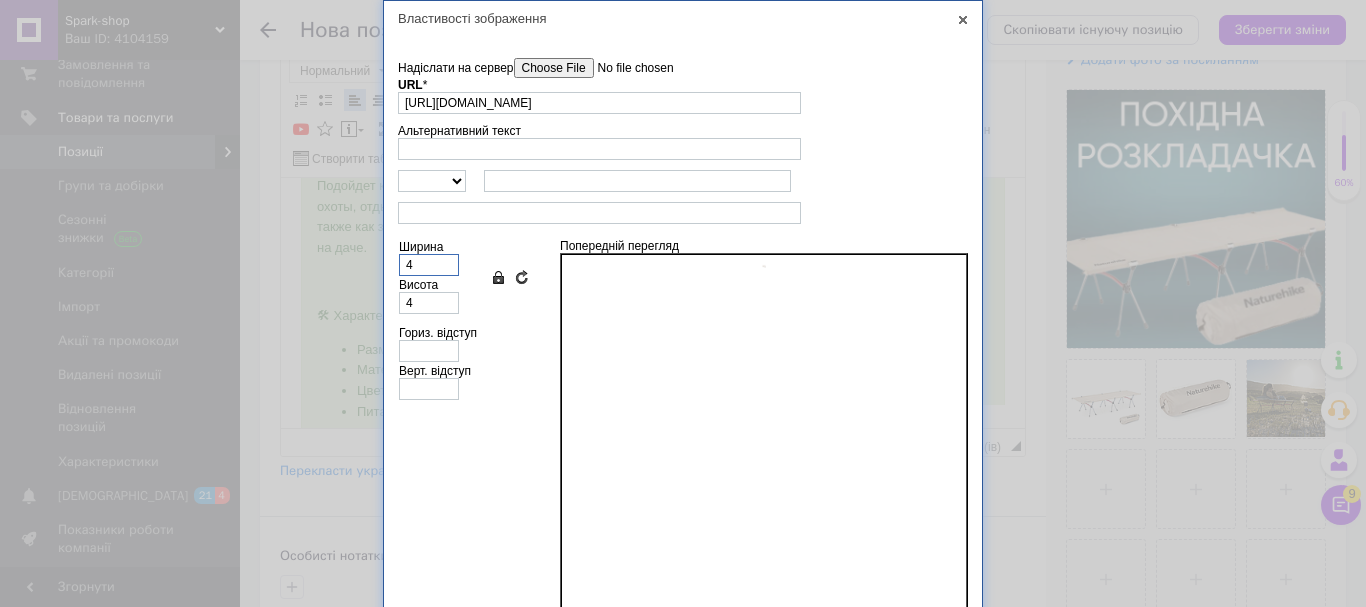 type on "40" 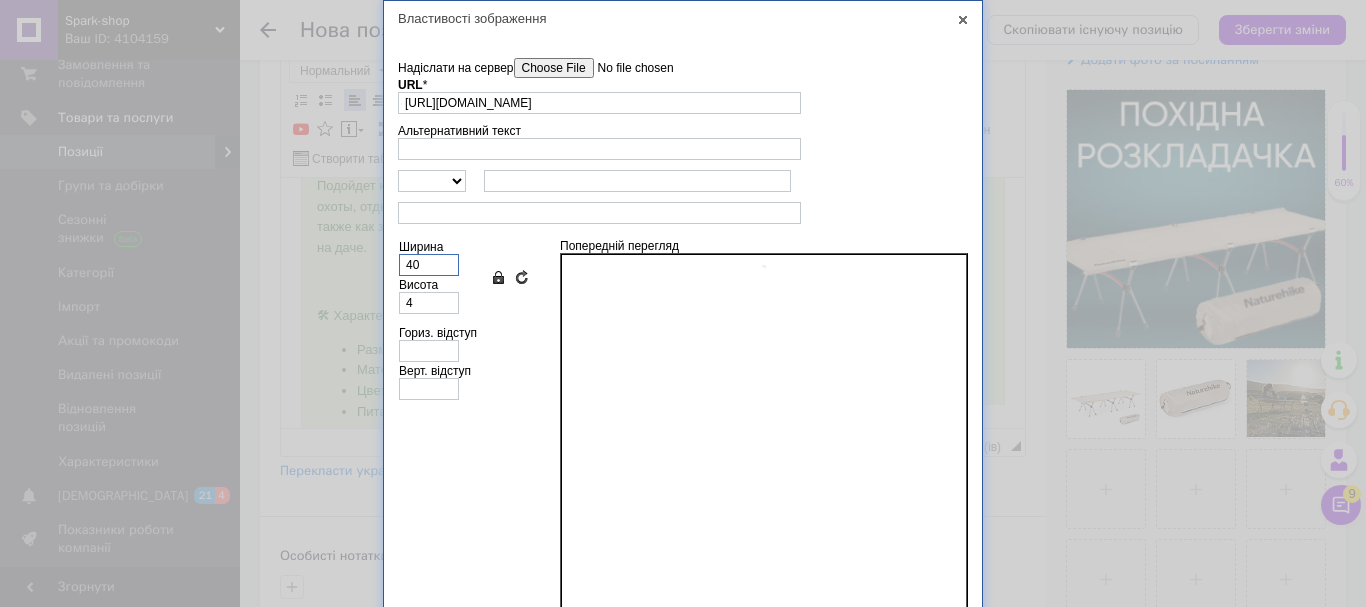 type on "39" 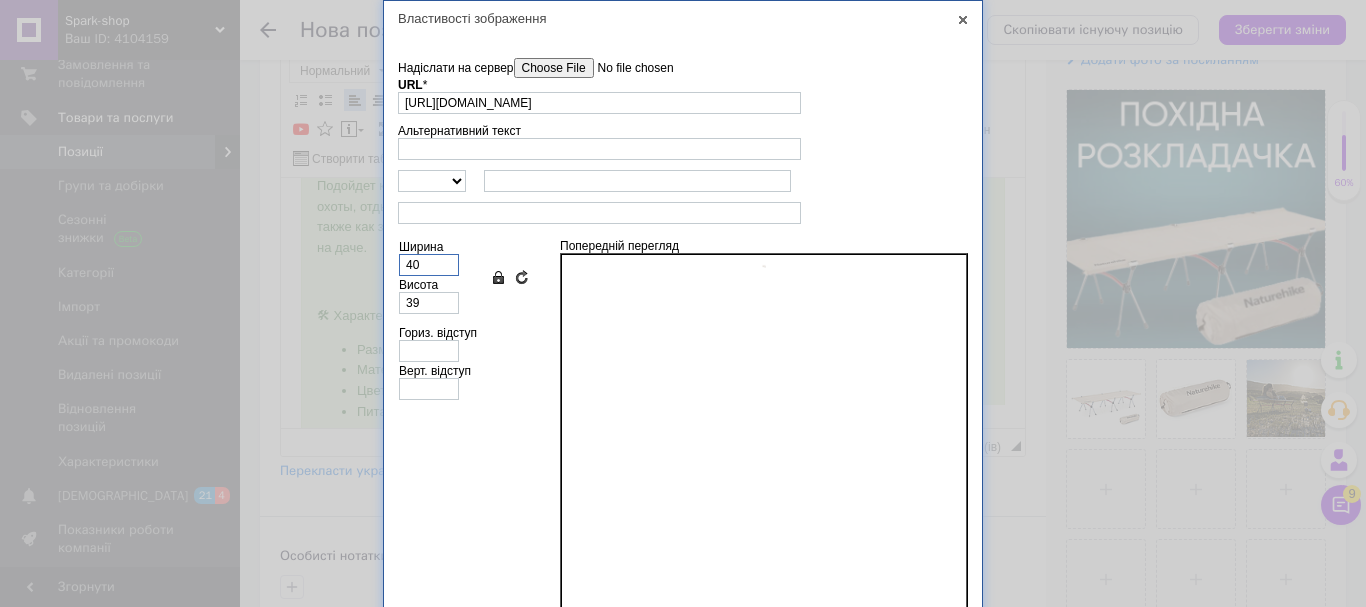 type on "400" 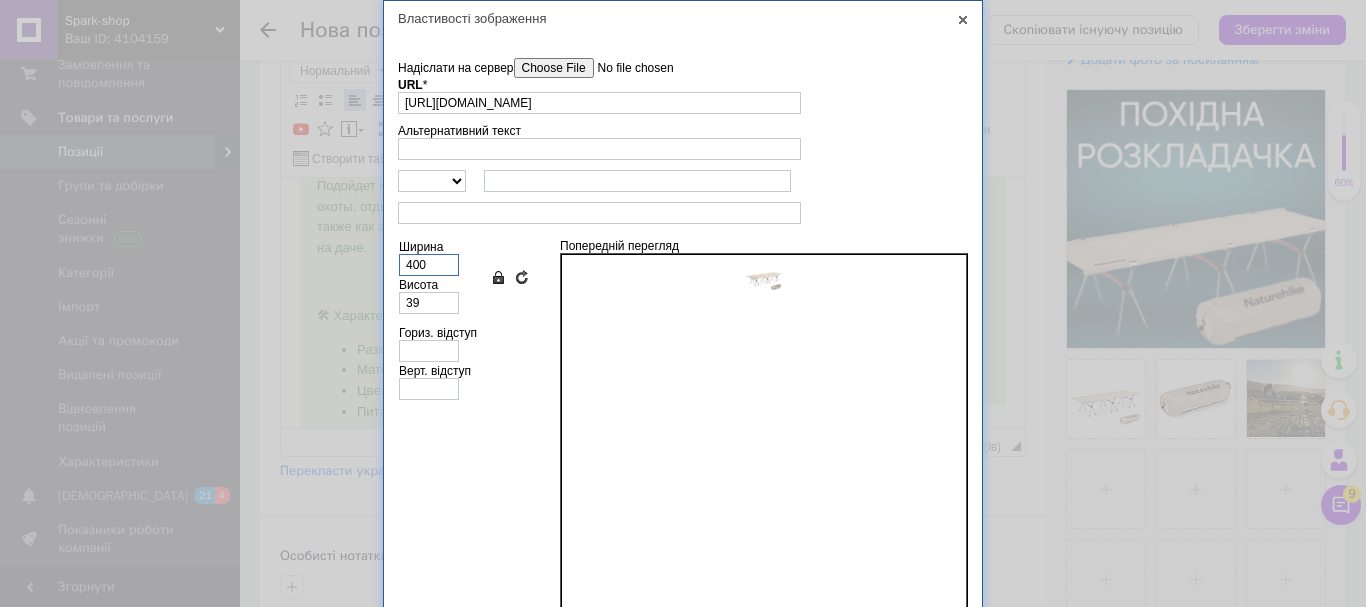 type on "392" 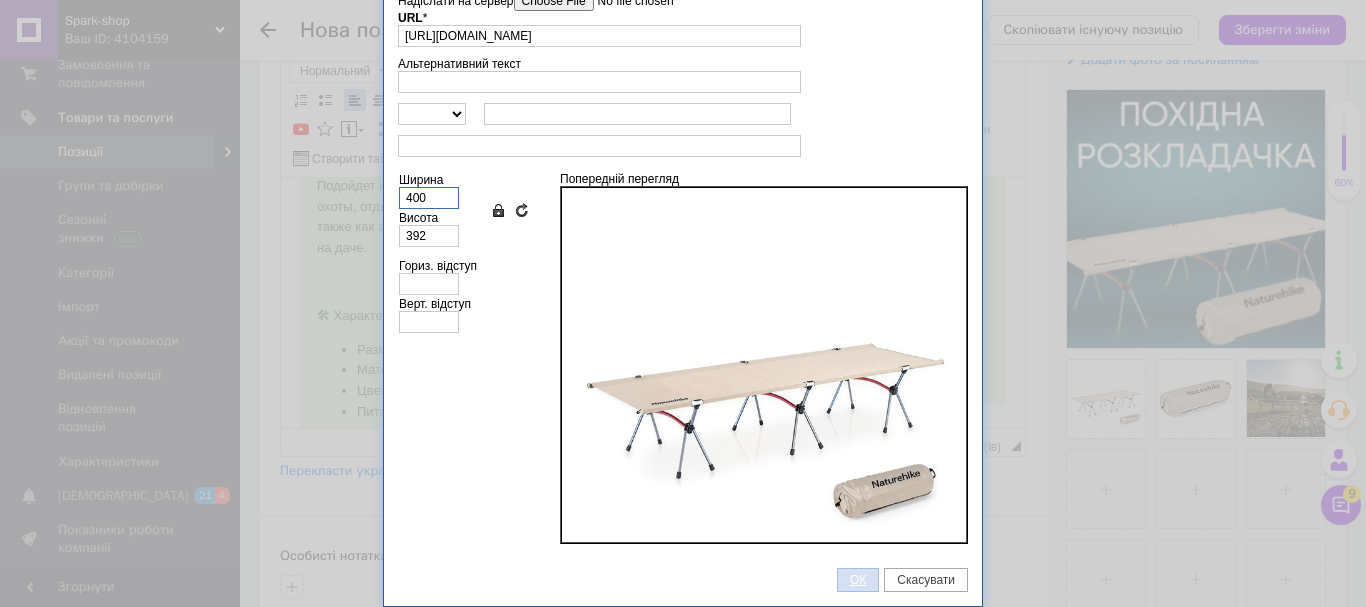 scroll, scrollTop: 71, scrollLeft: 0, axis: vertical 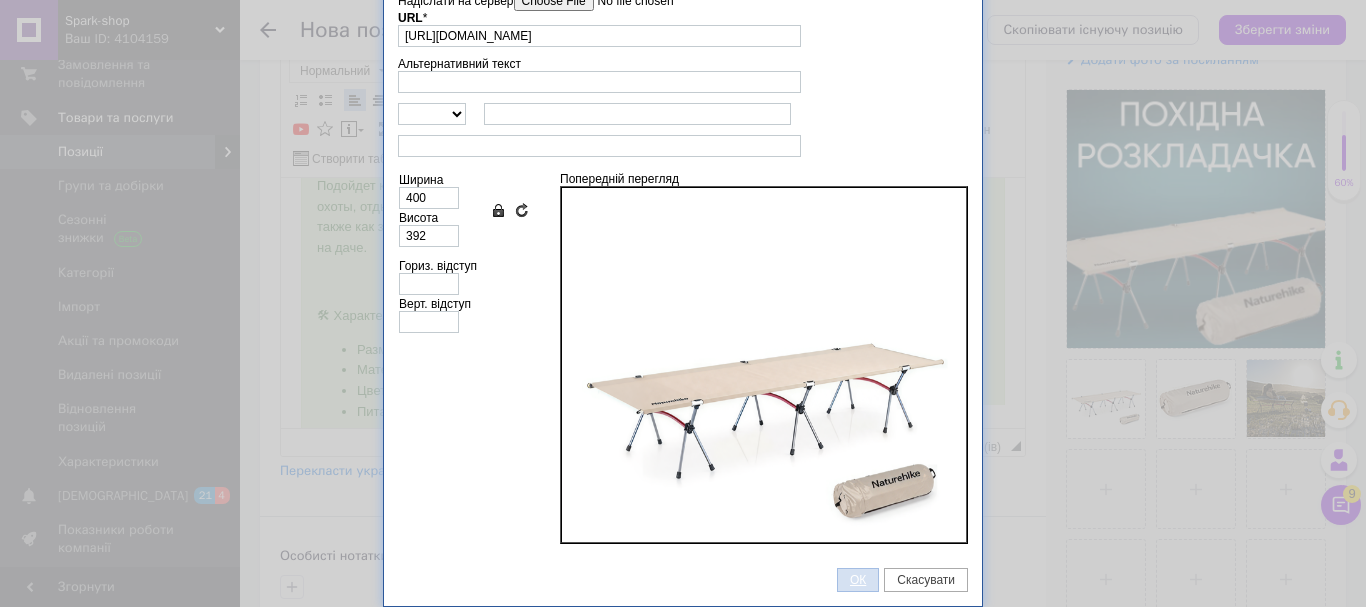 click on "ОК" at bounding box center [858, 580] 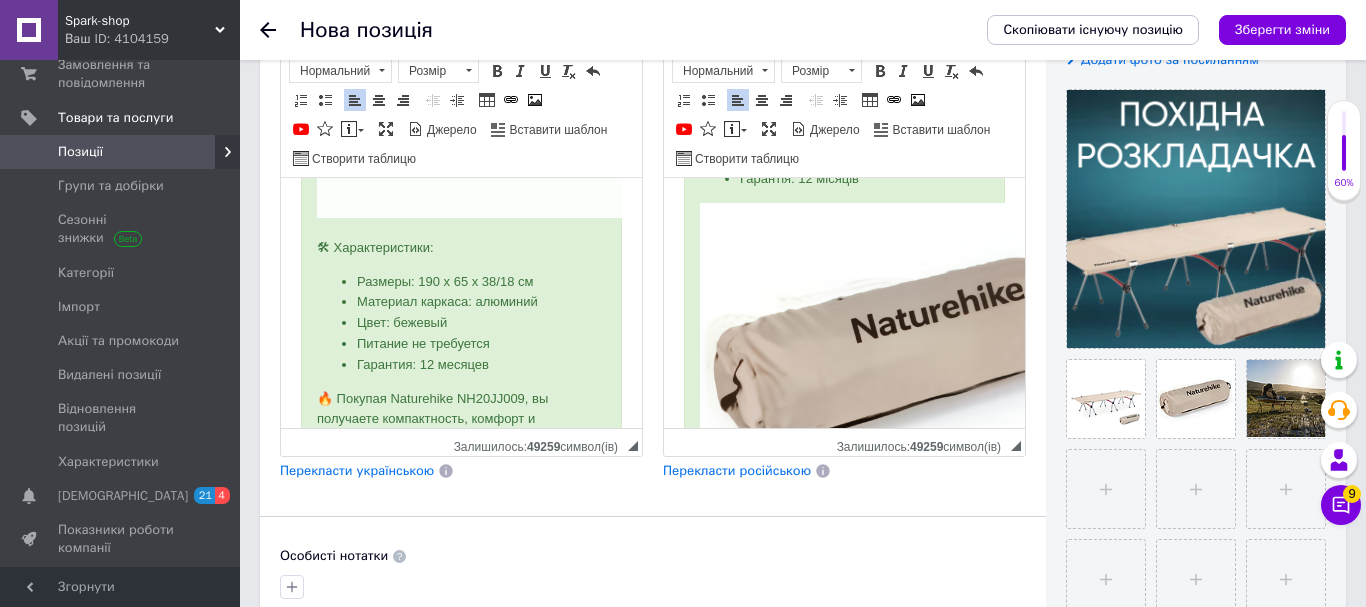 scroll, scrollTop: 837, scrollLeft: 0, axis: vertical 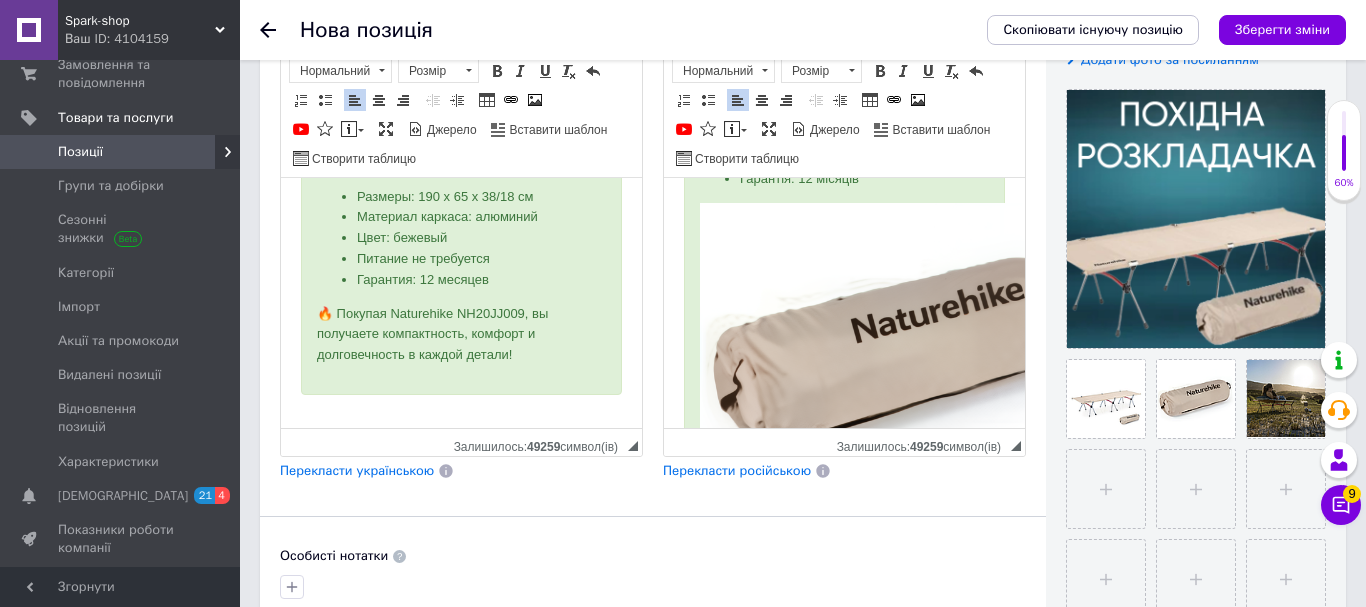 click on "Гарантия: 12 месяцев" at bounding box center [461, 280] 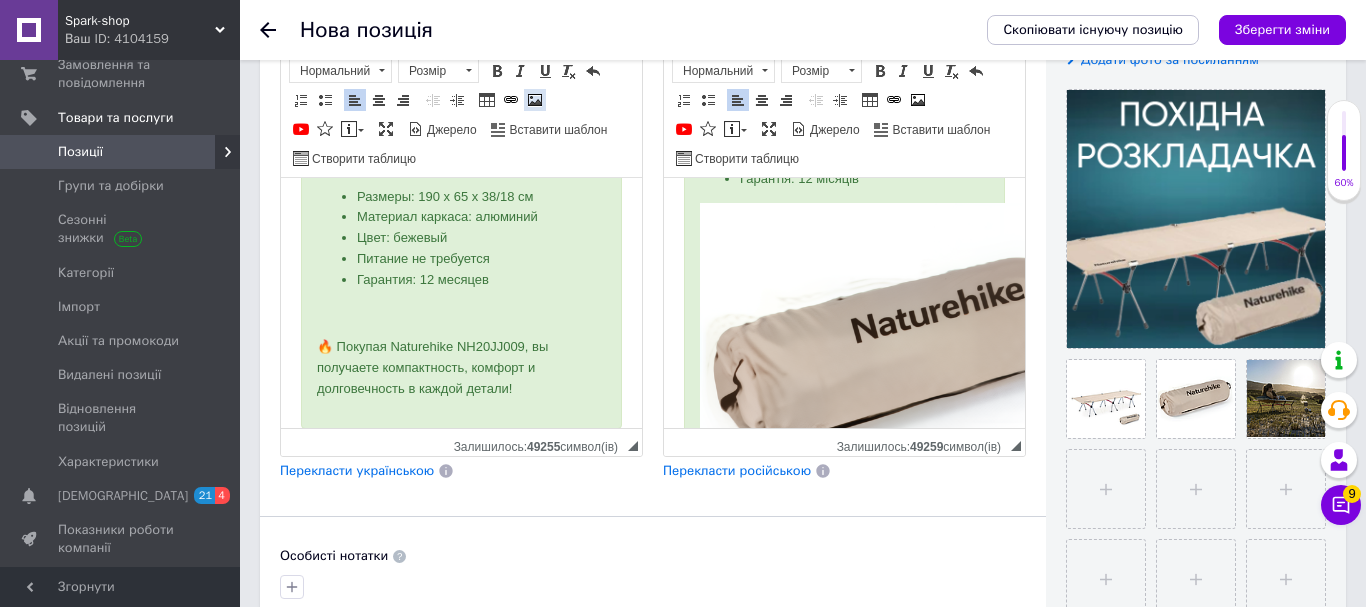 click at bounding box center (535, 100) 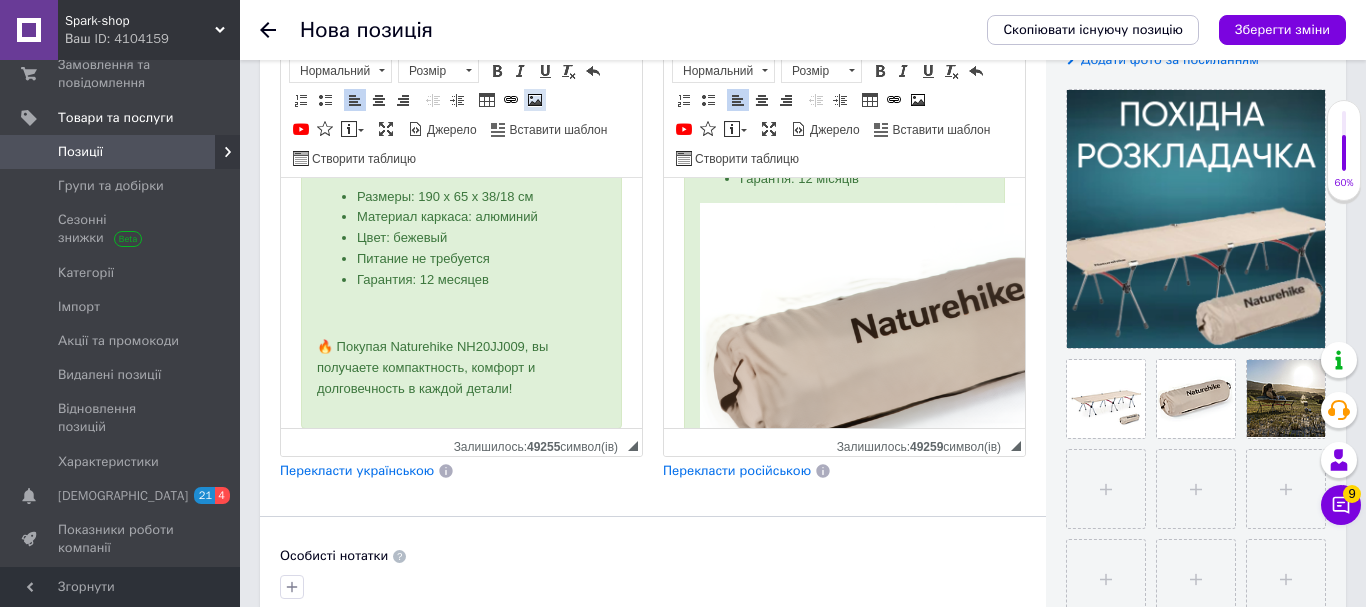 type 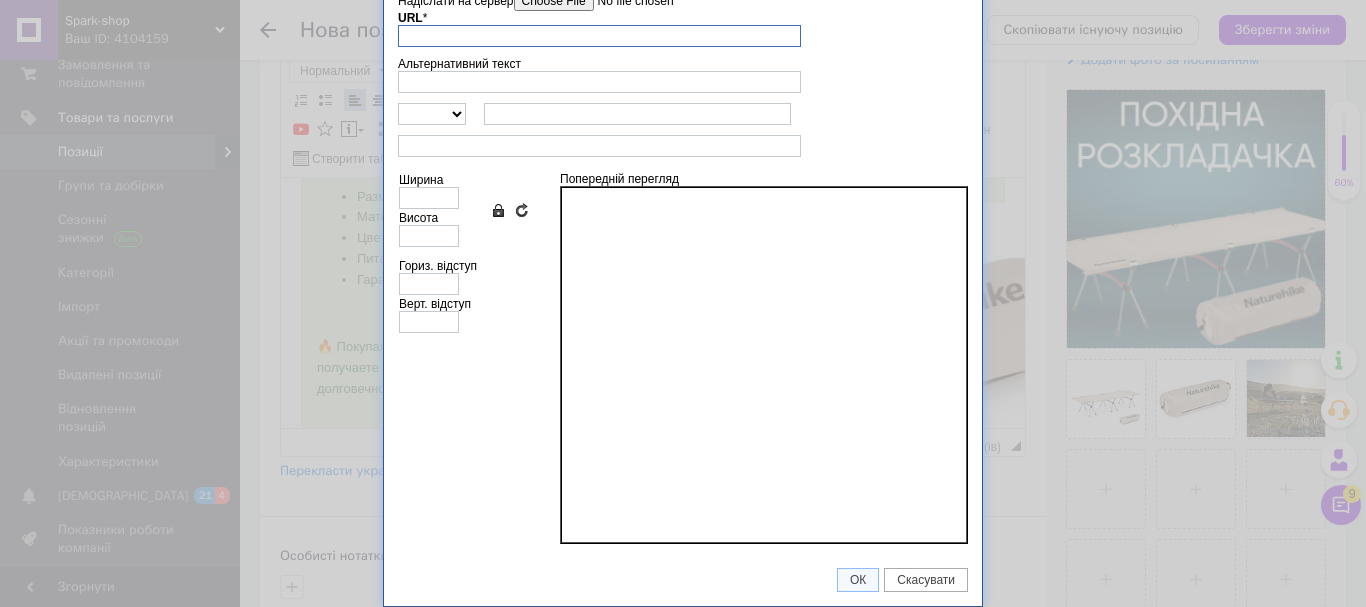 scroll, scrollTop: 71, scrollLeft: 0, axis: vertical 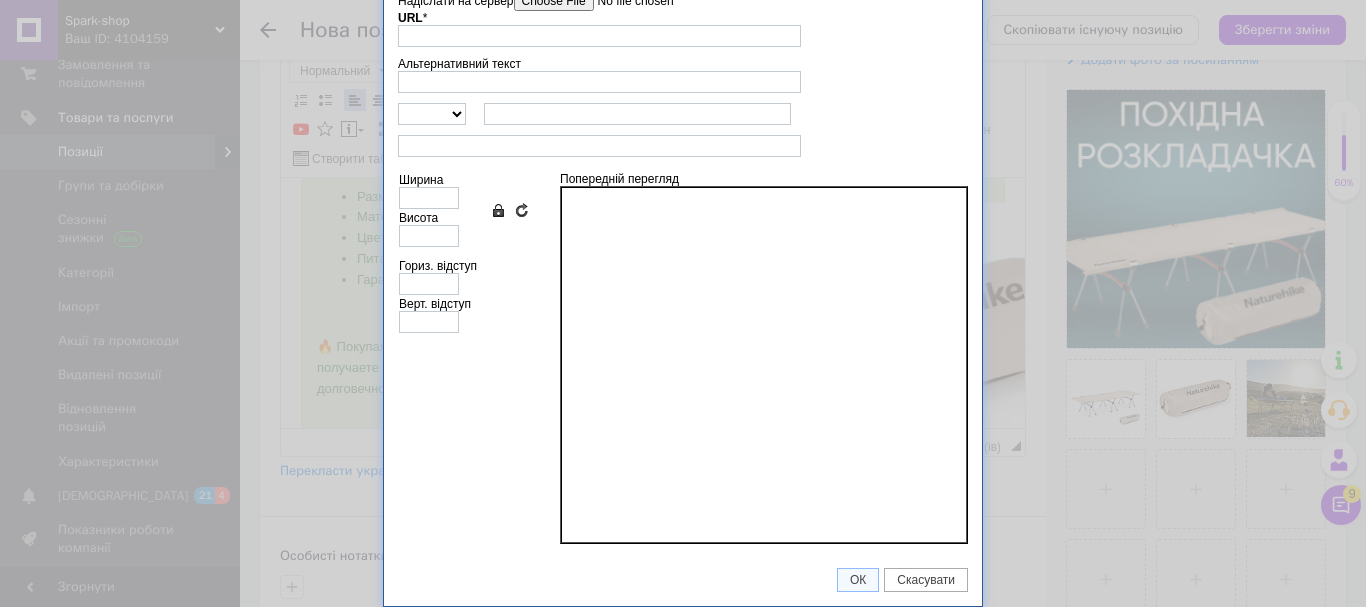 click on "Надіслати на сервер" at bounding box center [627, 1] 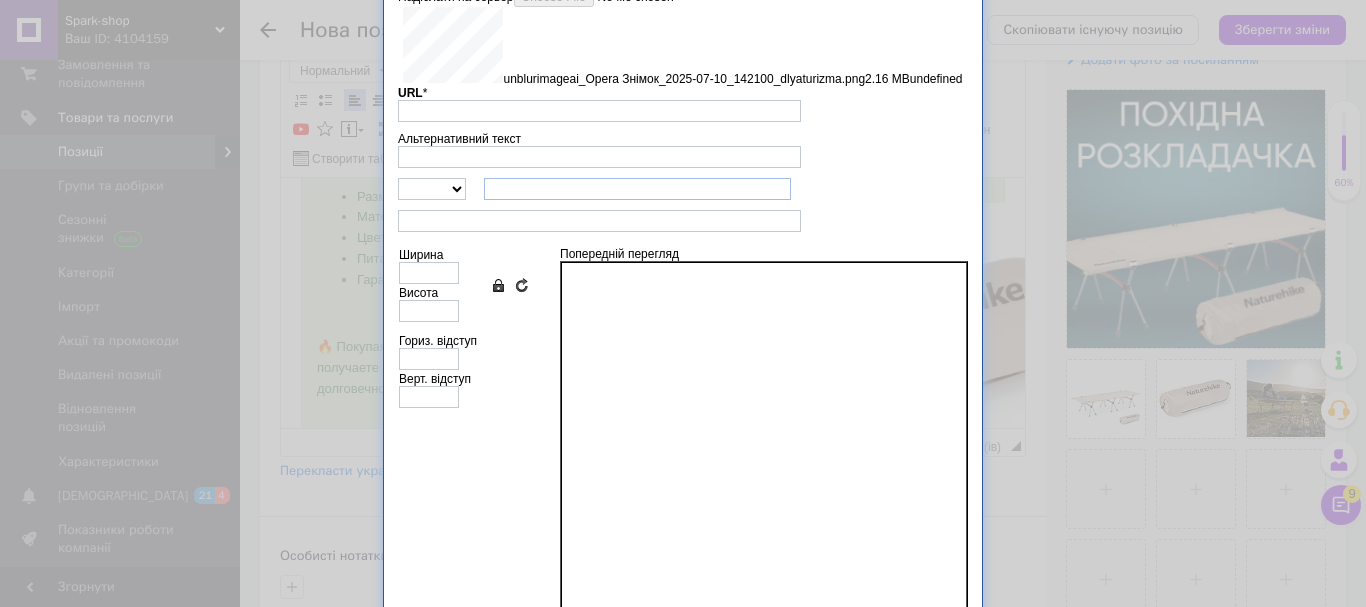 type on "[URL][DOMAIN_NAME]" 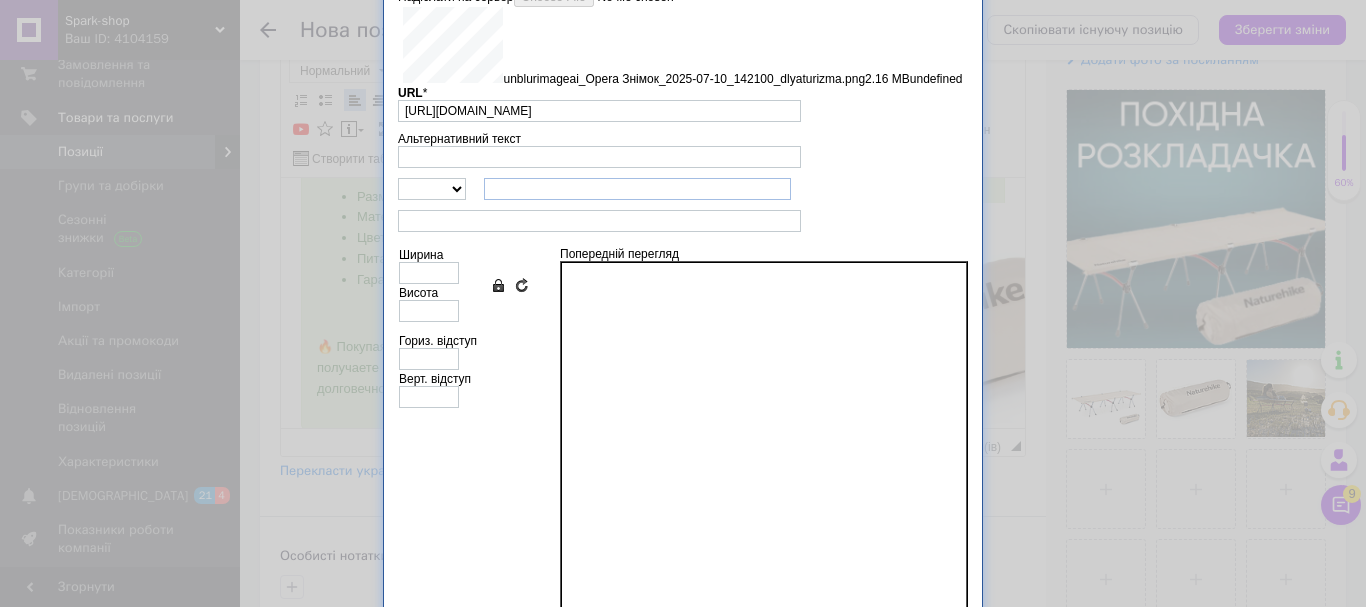type on "640" 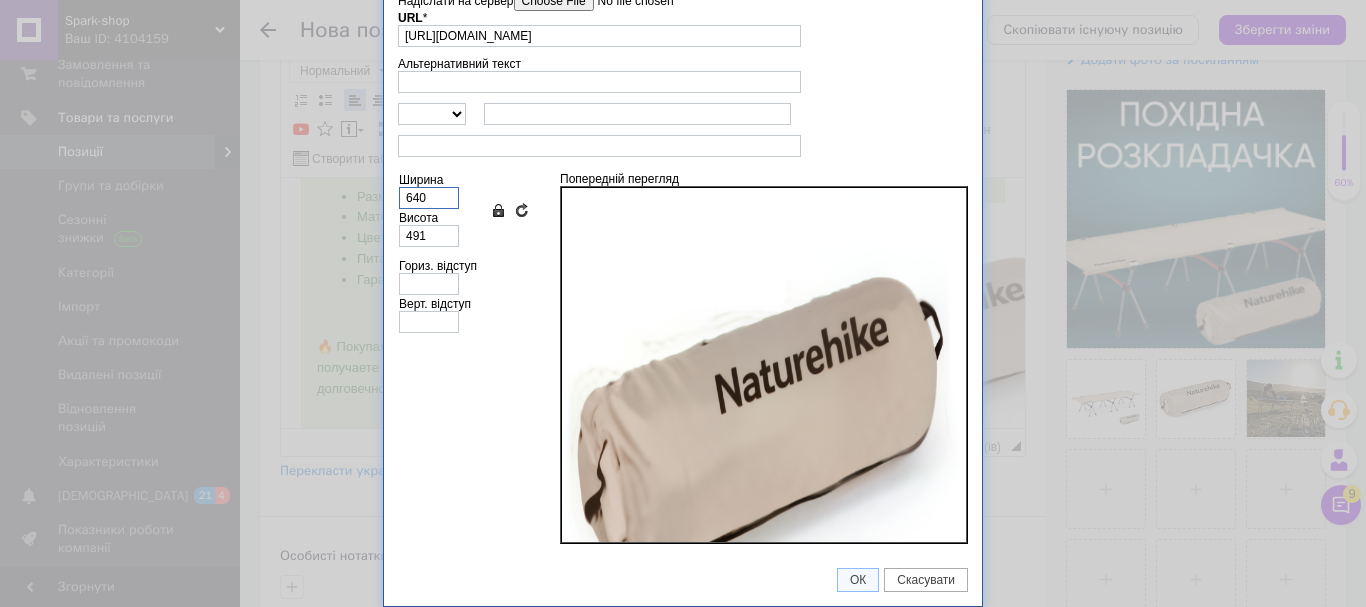 drag, startPoint x: 447, startPoint y: 189, endPoint x: 360, endPoint y: 191, distance: 87.02299 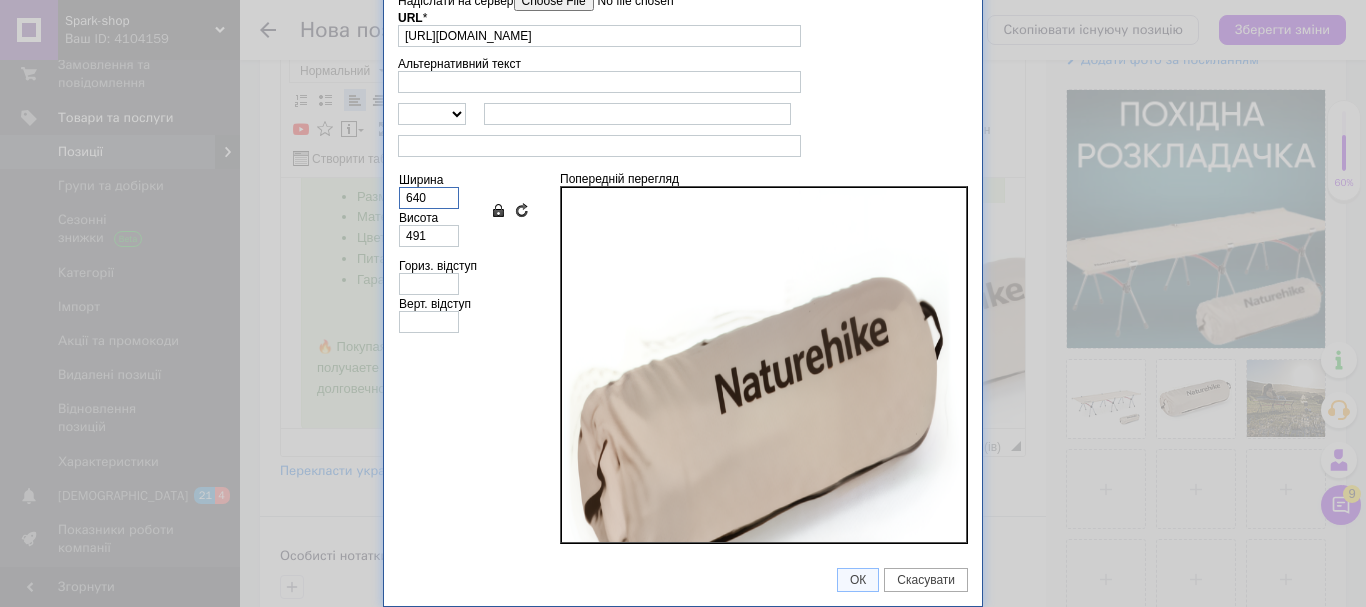 click on "640" at bounding box center (429, 198) 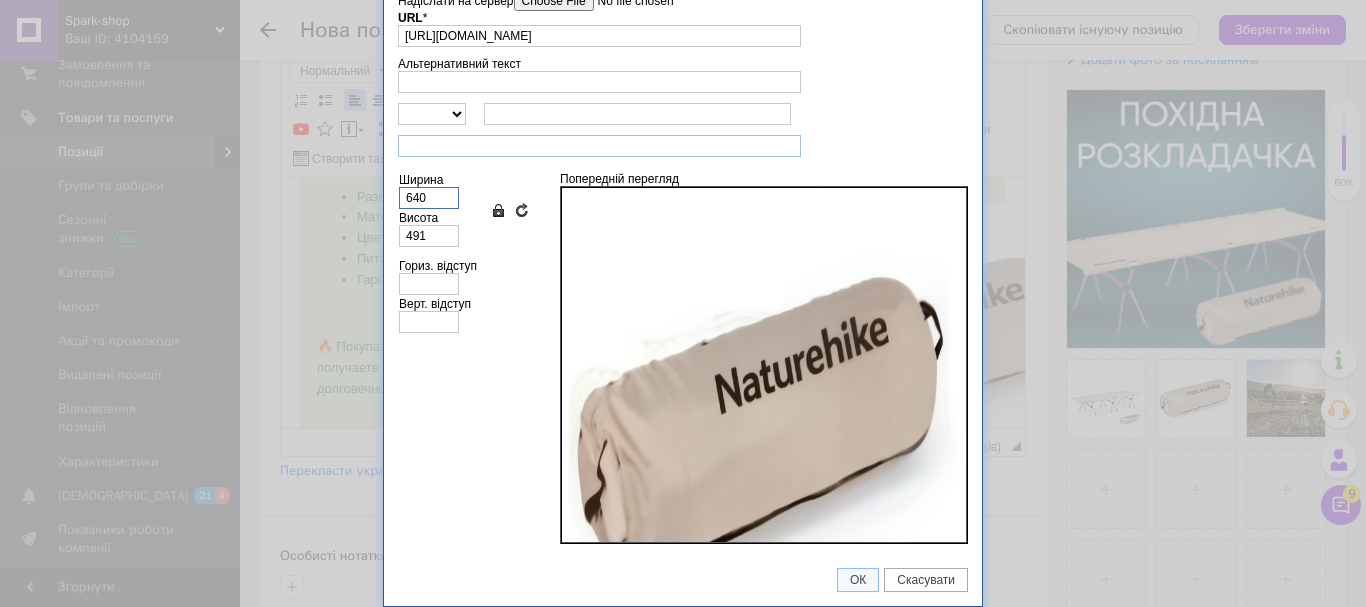 type on "4" 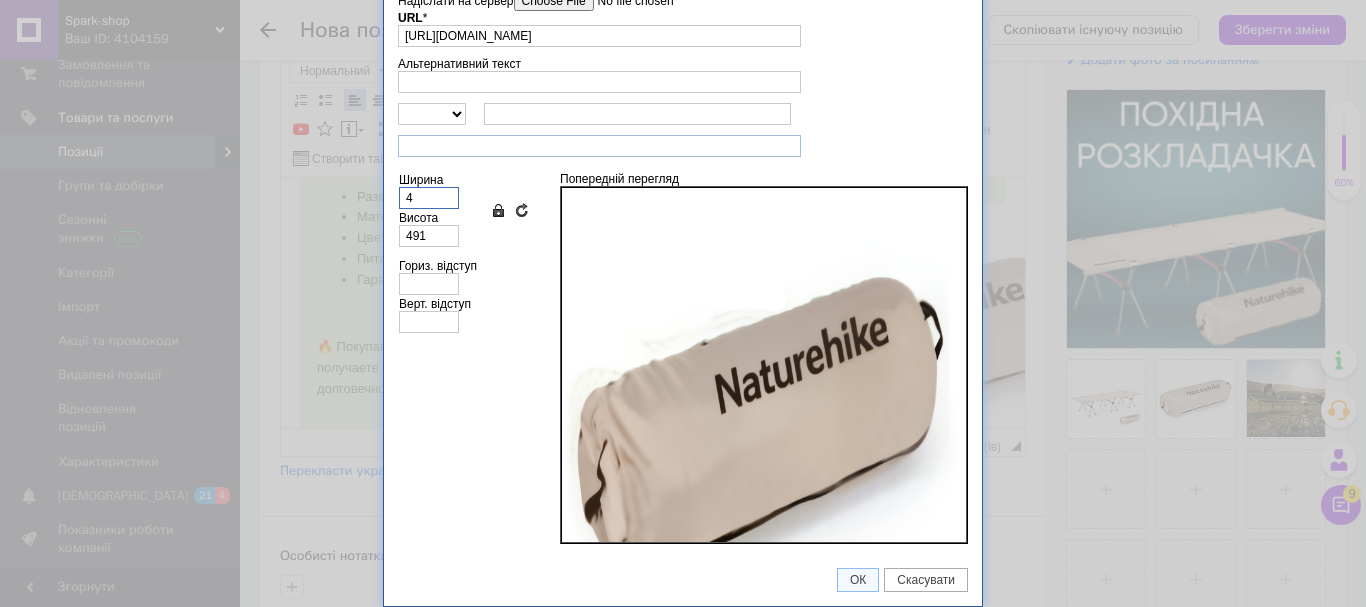 type on "3" 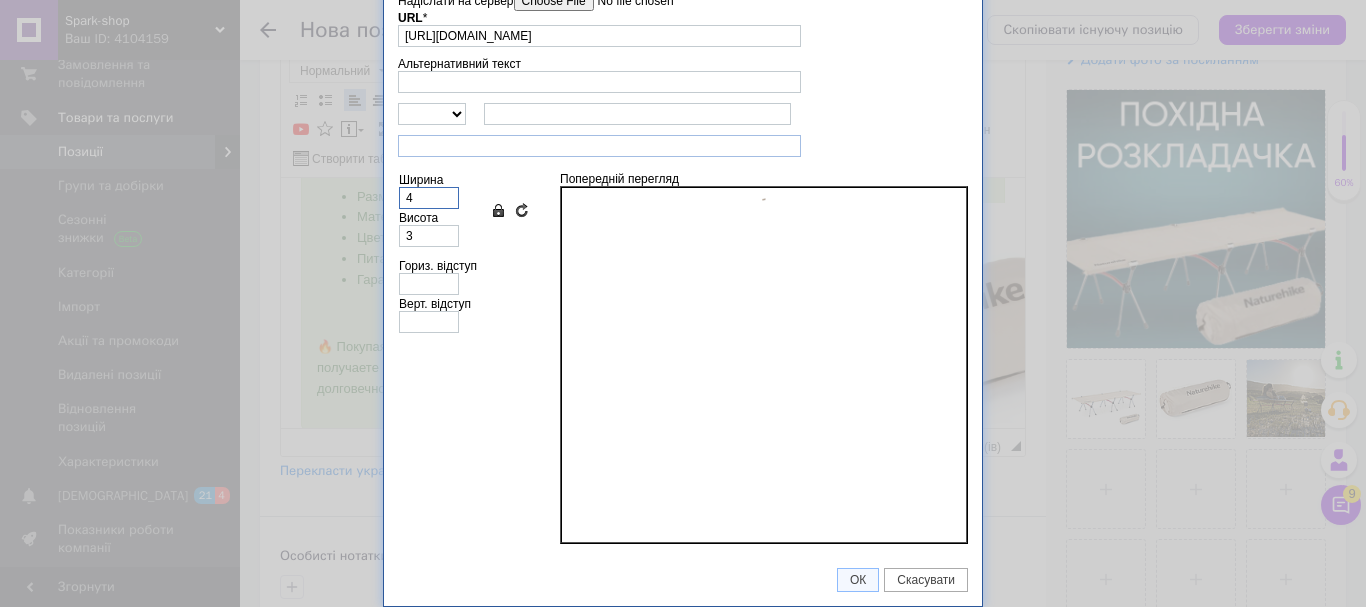 type on "40" 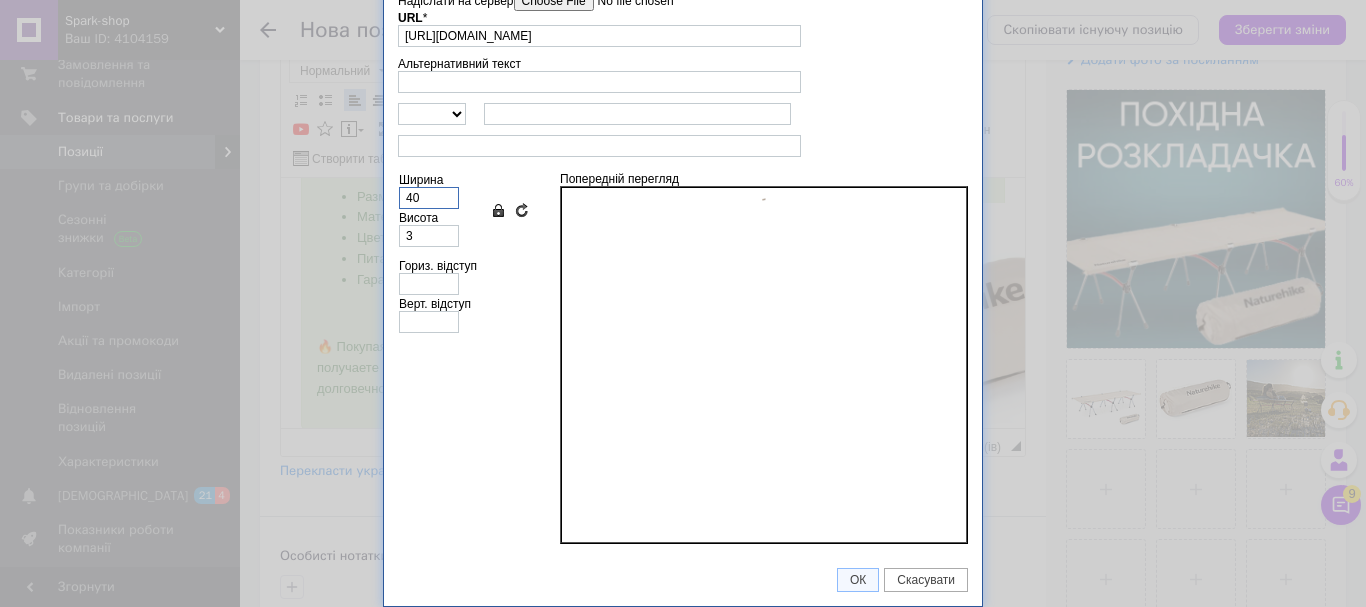type on "31" 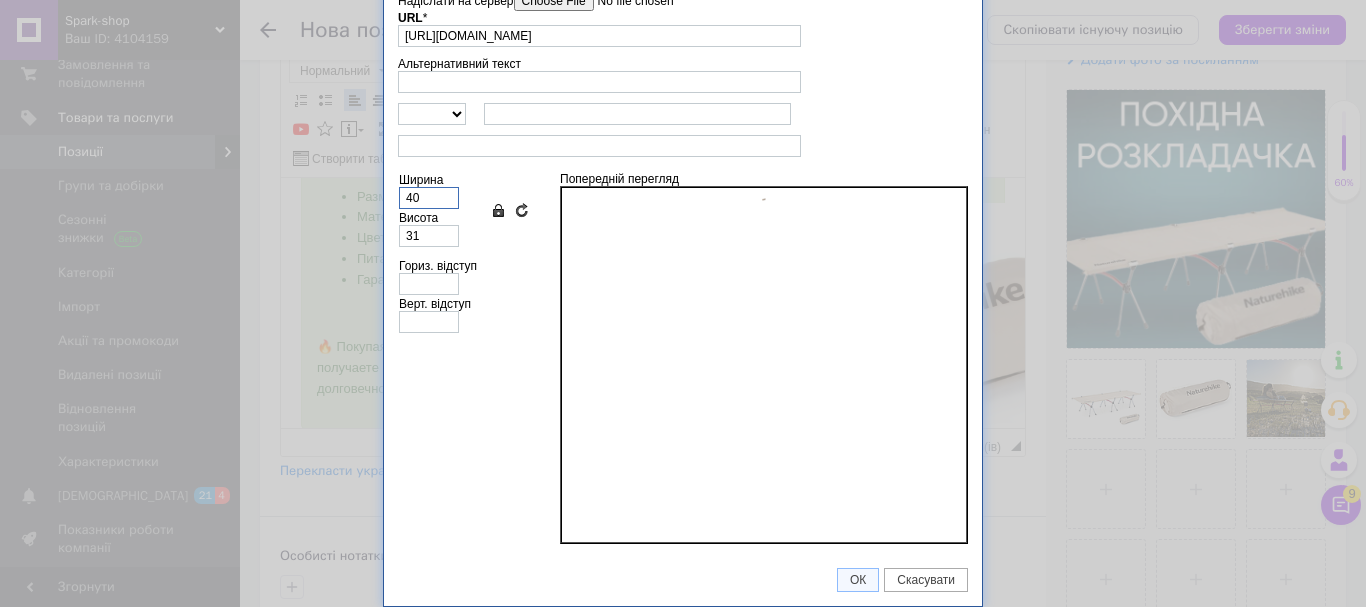 type on "400" 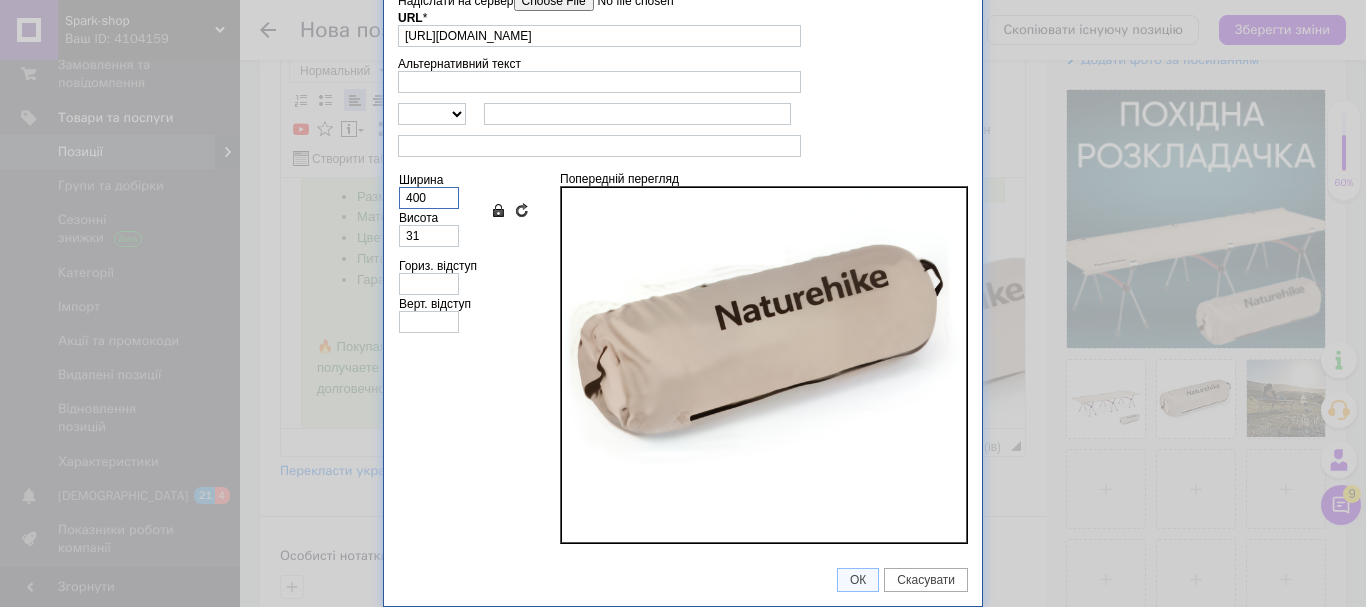type on "307" 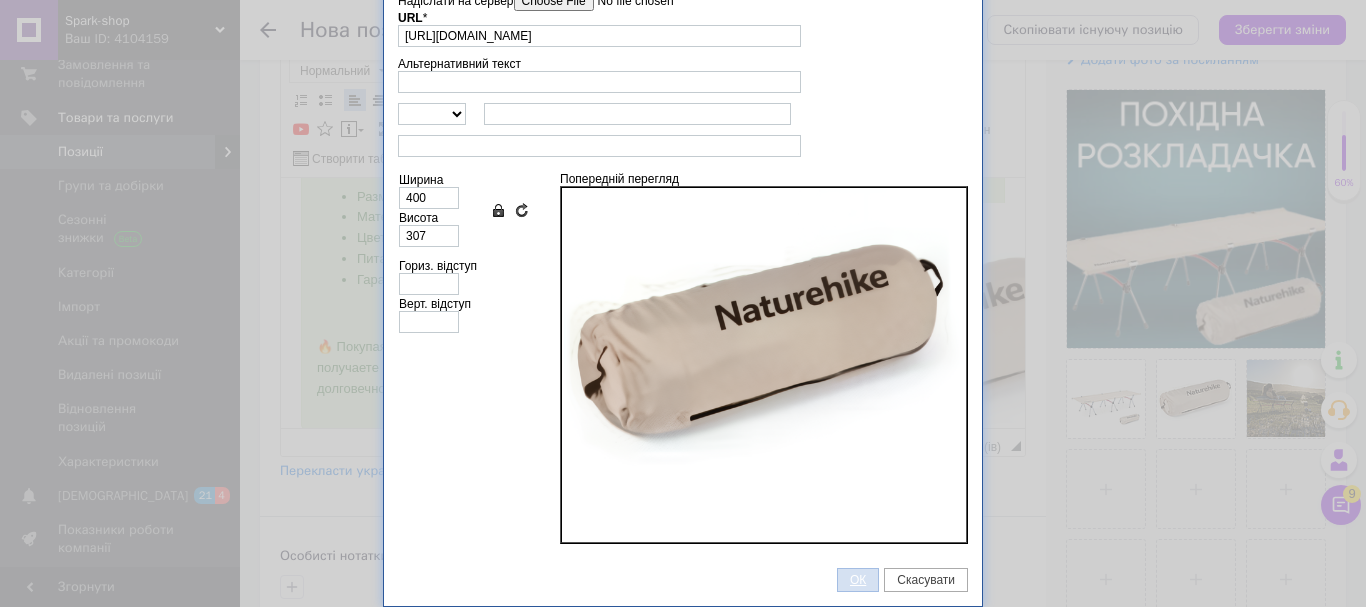 click on "ОК" at bounding box center [858, 580] 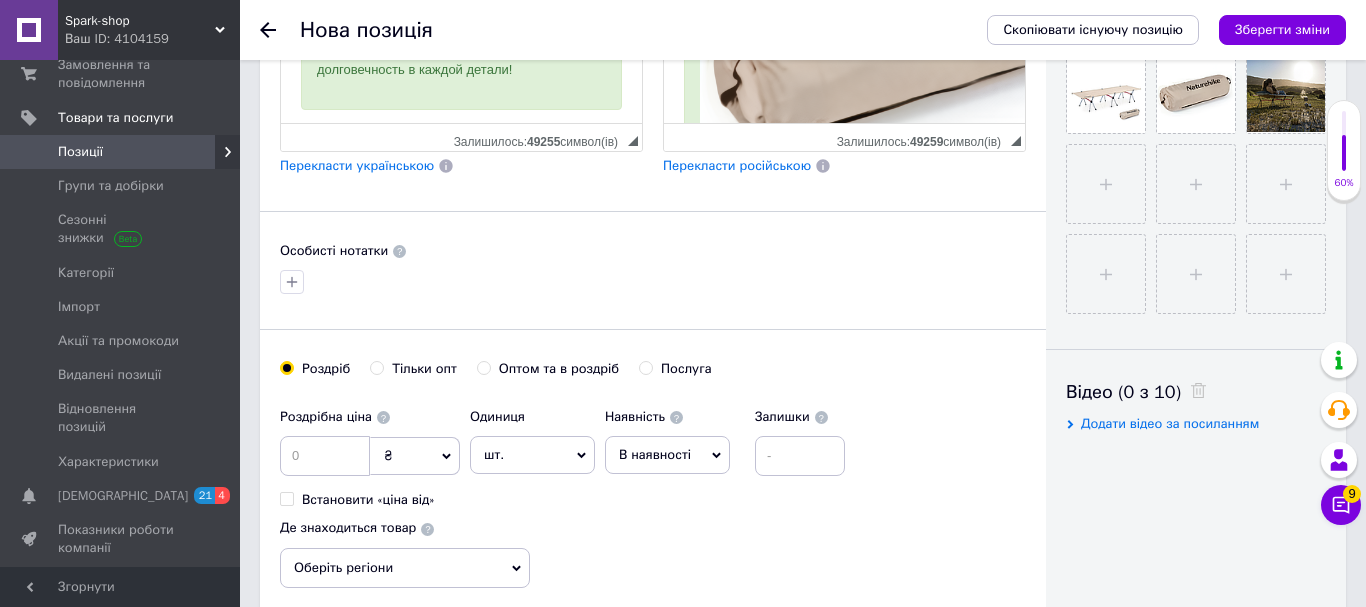 scroll, scrollTop: 816, scrollLeft: 0, axis: vertical 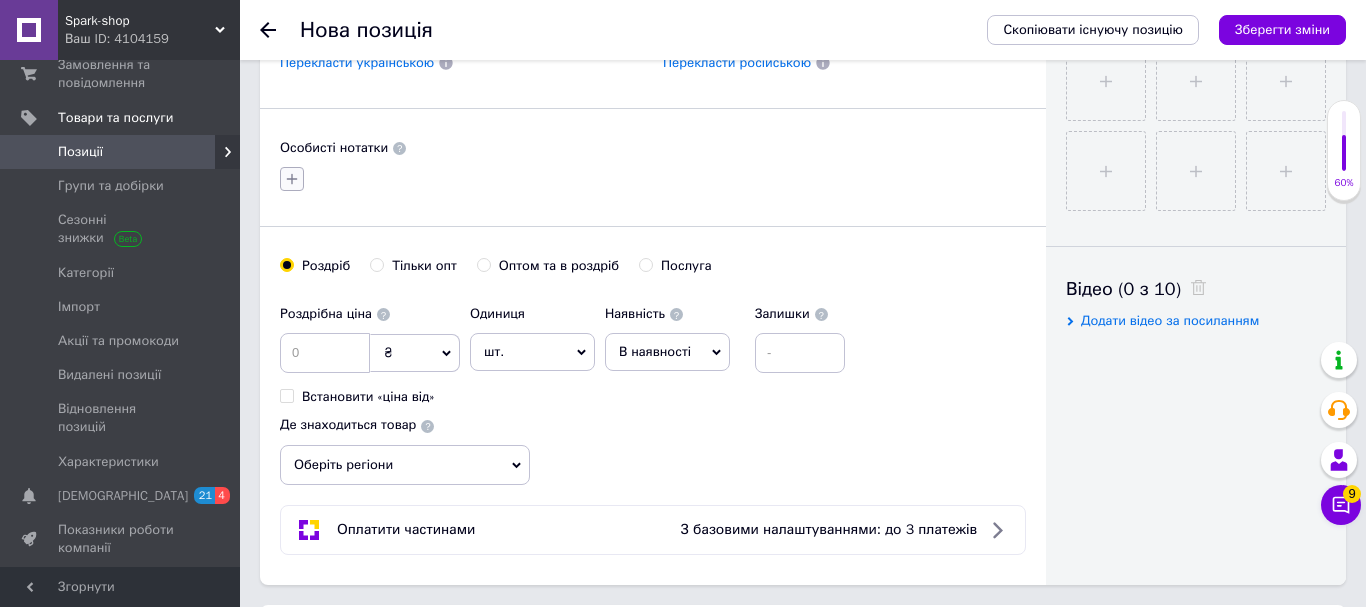 click at bounding box center (292, 179) 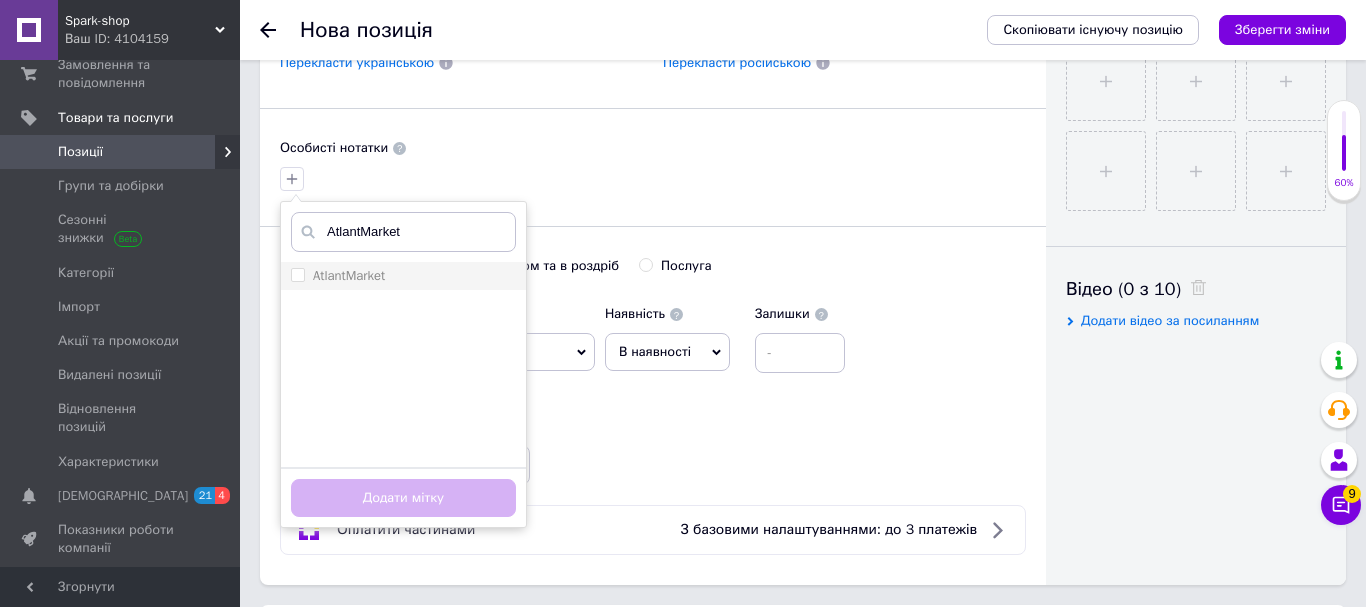 type on "AtlantMarket" 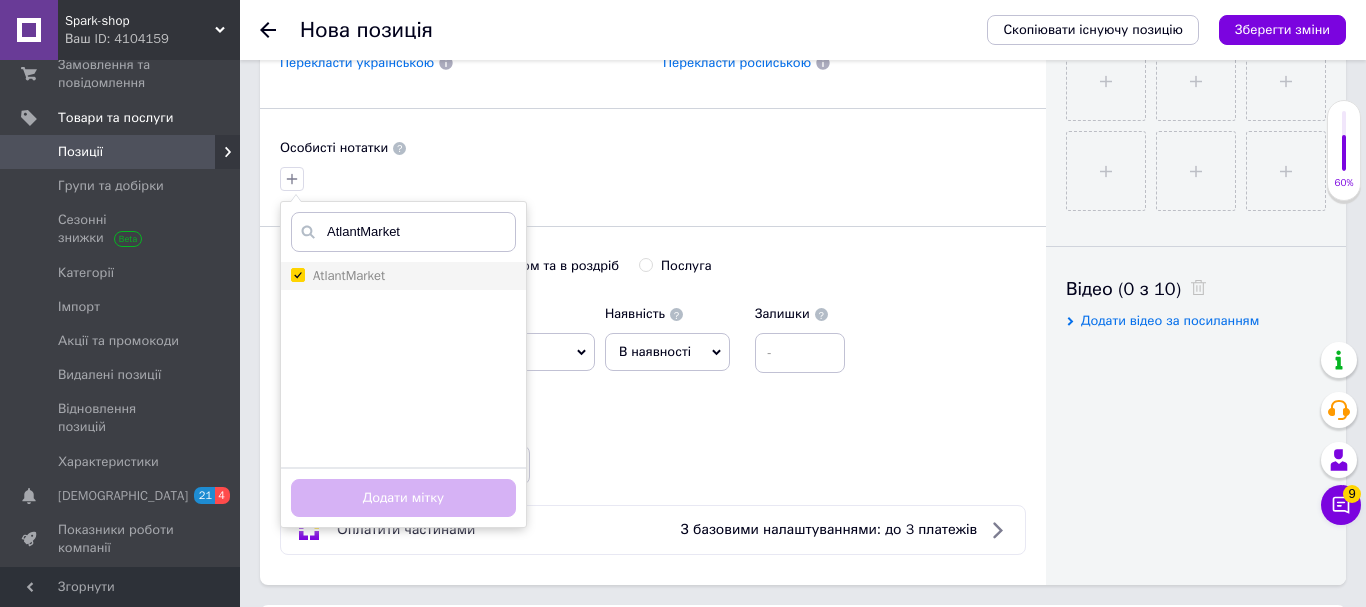 checkbox on "true" 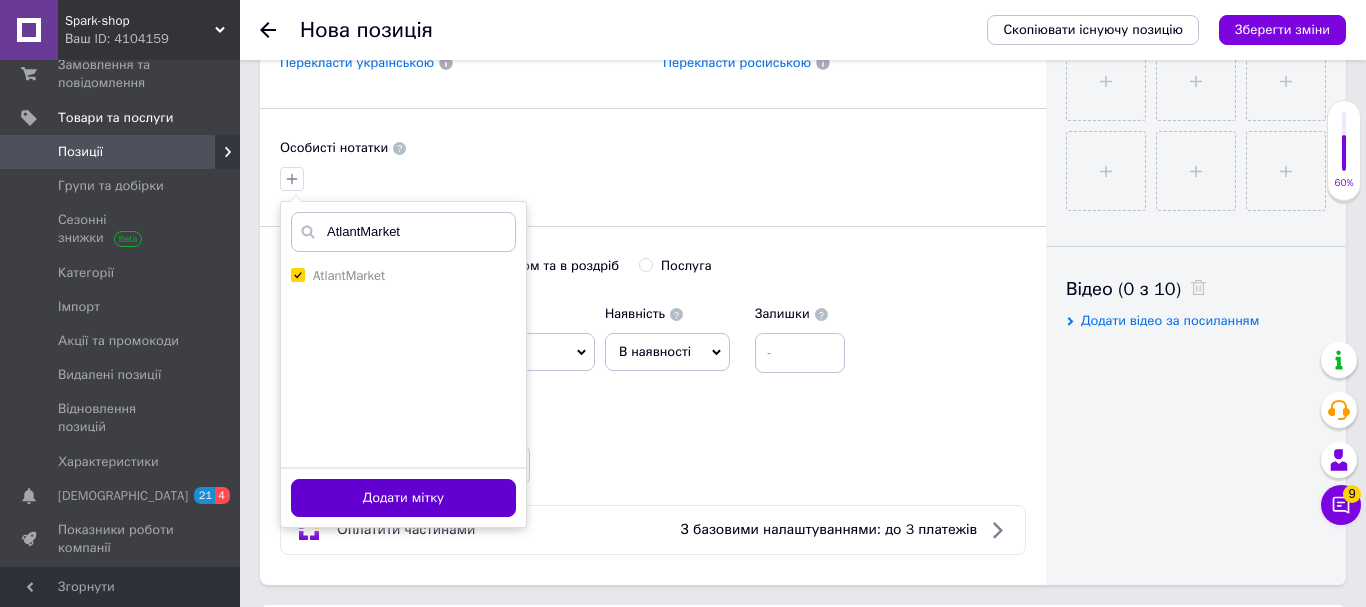 click on "Додати мітку" at bounding box center [403, 498] 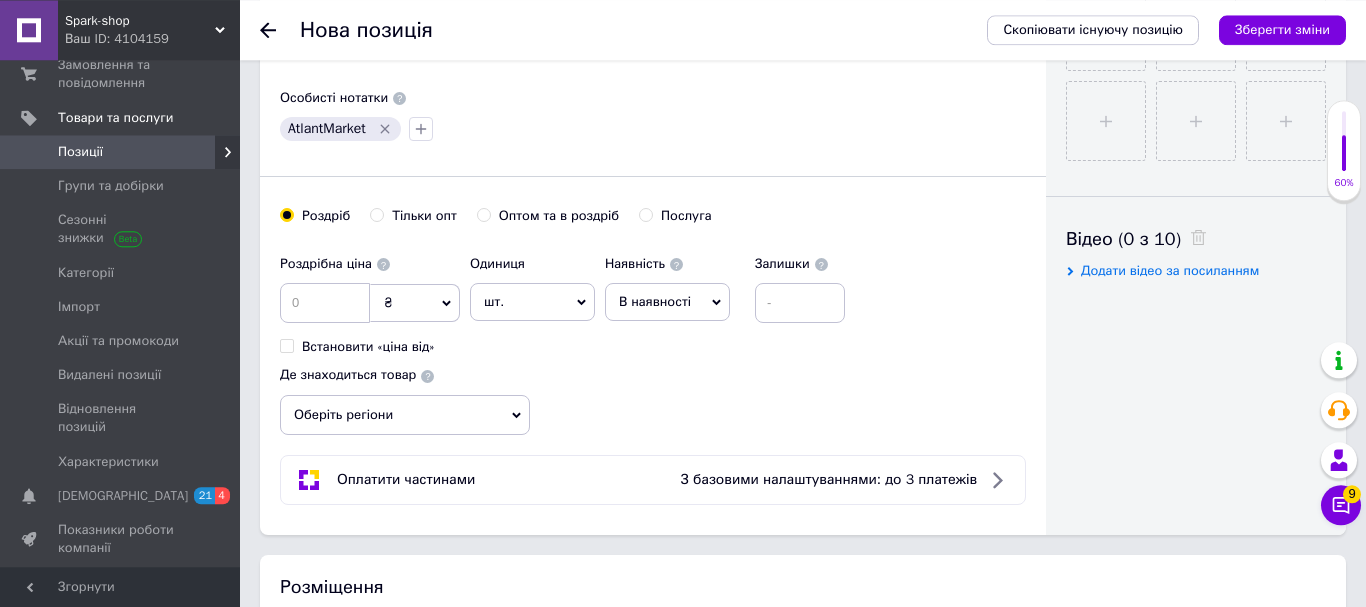 scroll, scrollTop: 918, scrollLeft: 0, axis: vertical 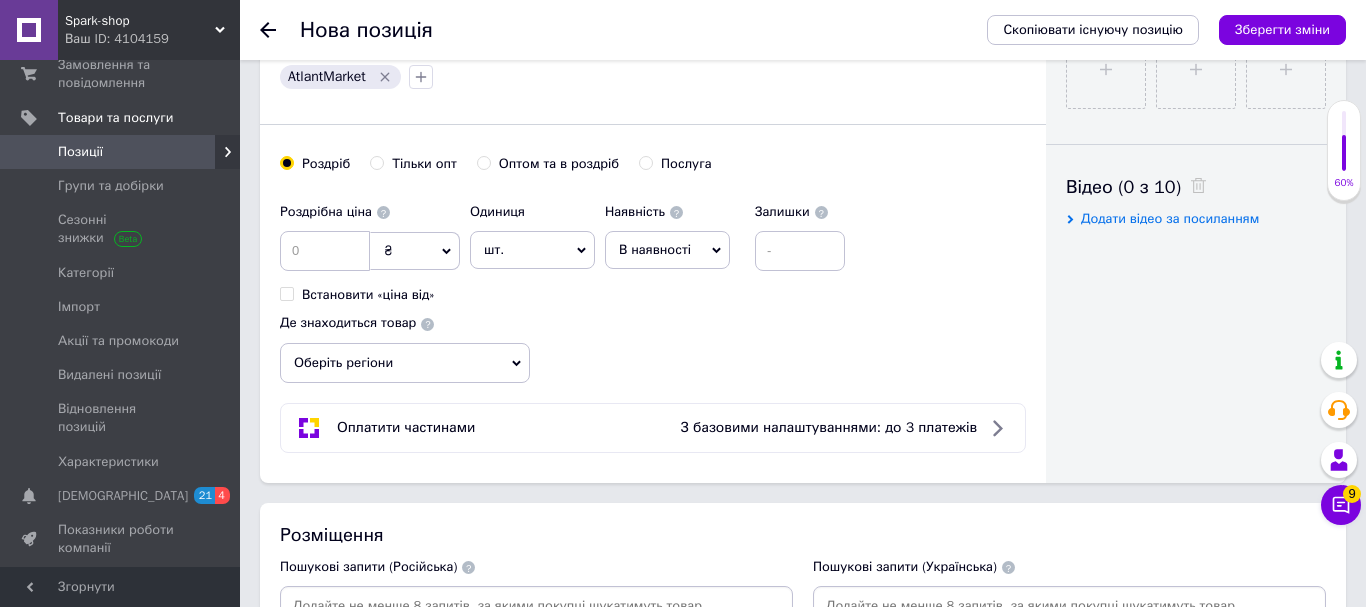 click on "Оптом та в роздріб" at bounding box center (483, 162) 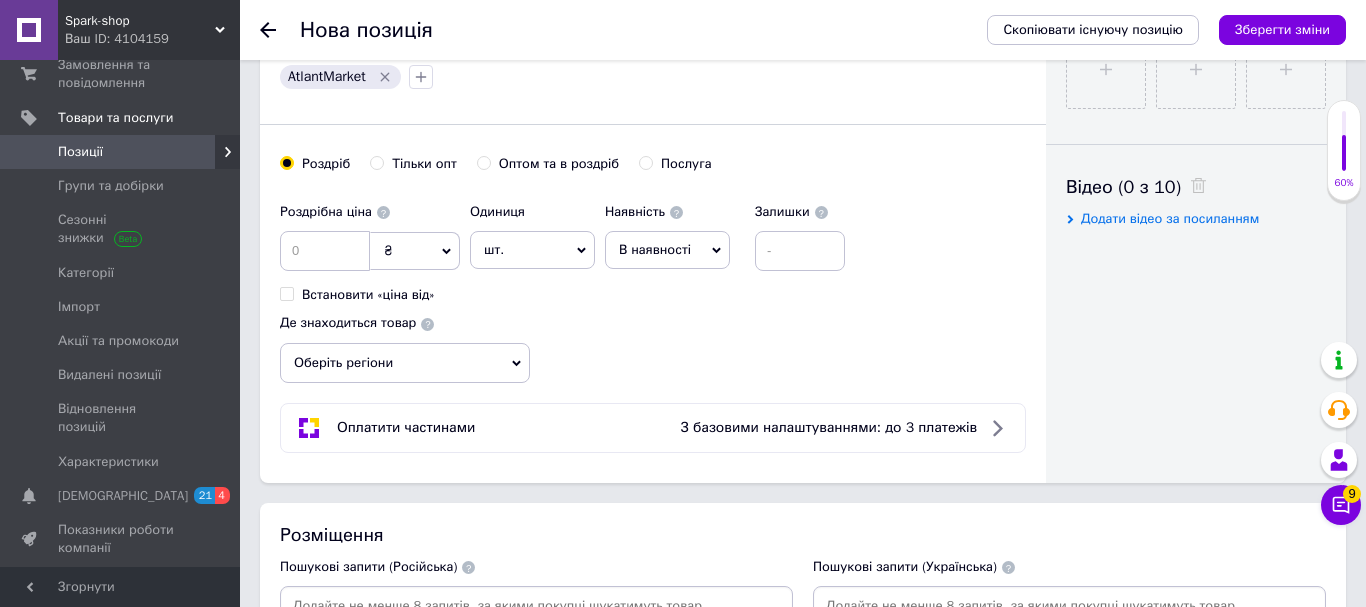 radio on "true" 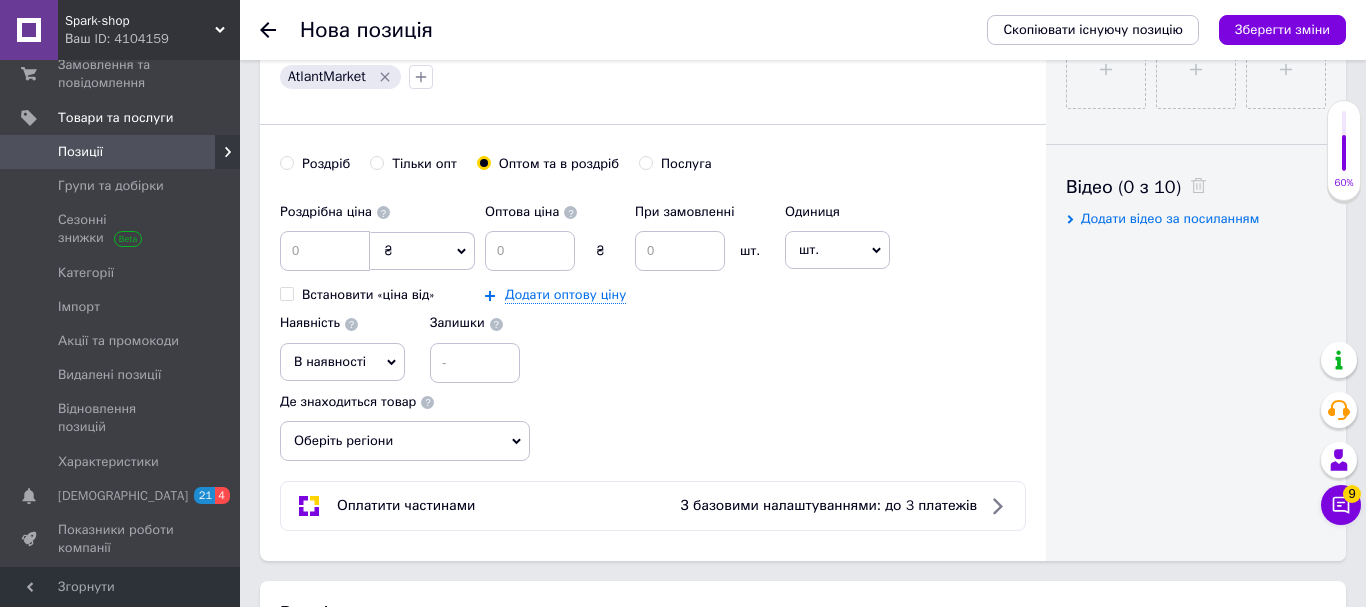 scroll, scrollTop: 1020, scrollLeft: 0, axis: vertical 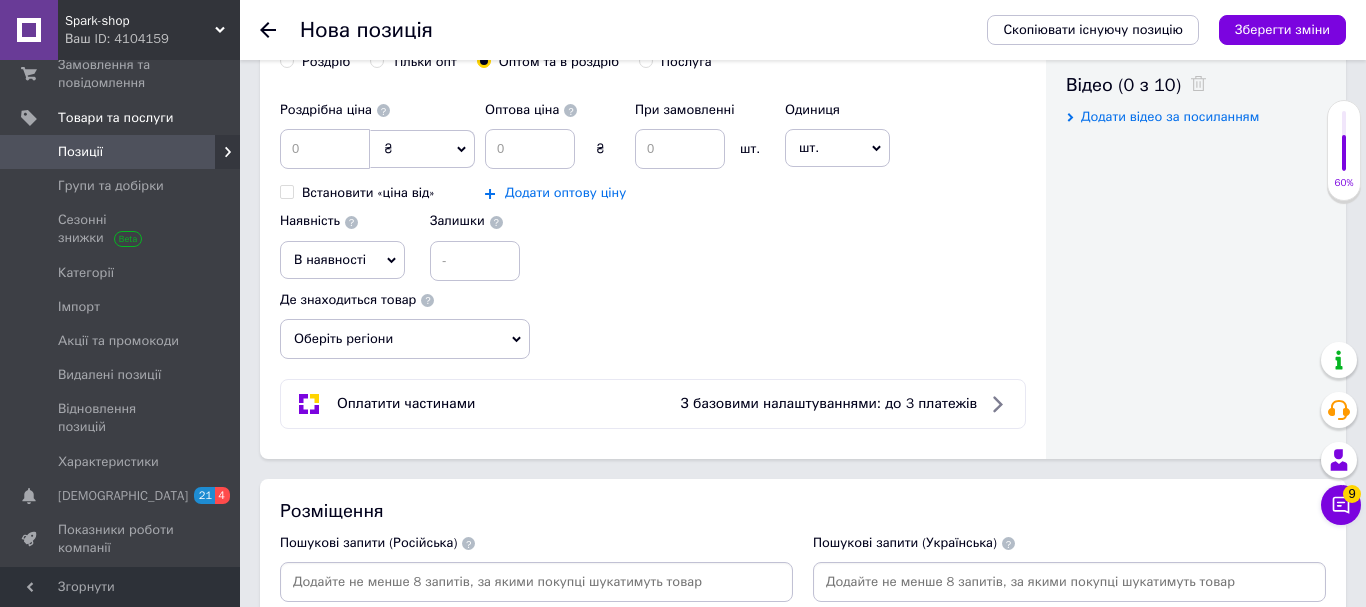 click on "Додати оптову ціну" at bounding box center (565, 193) 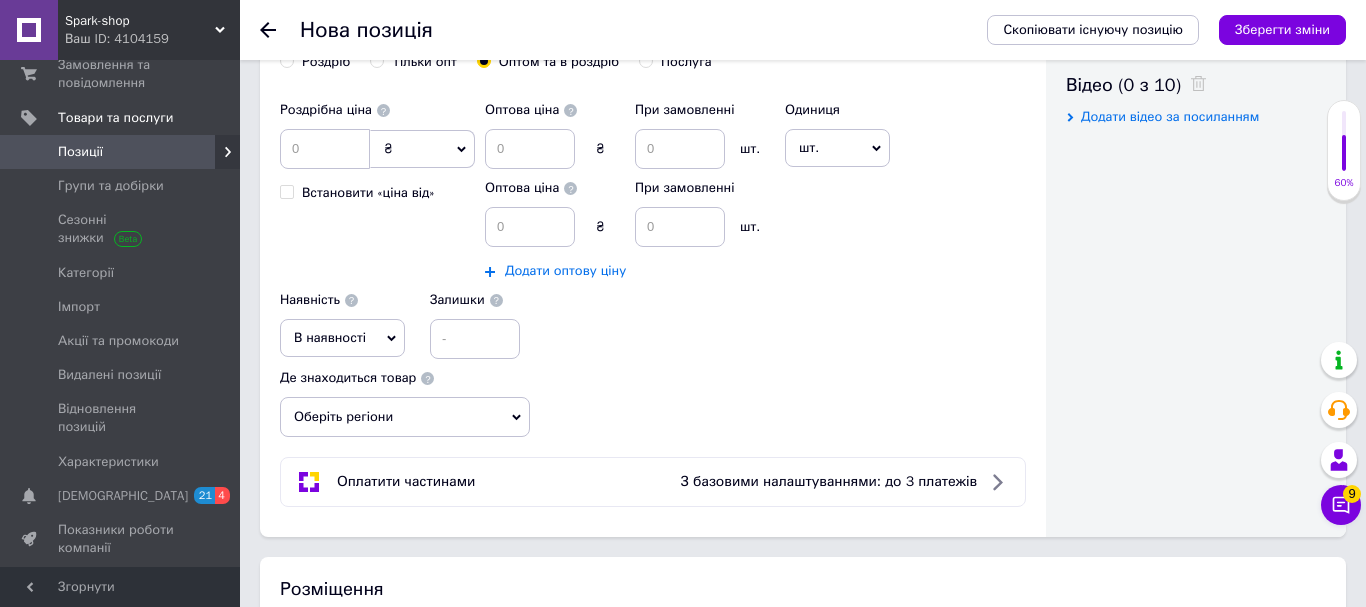 click on "Додати оптову ціну" at bounding box center (565, 271) 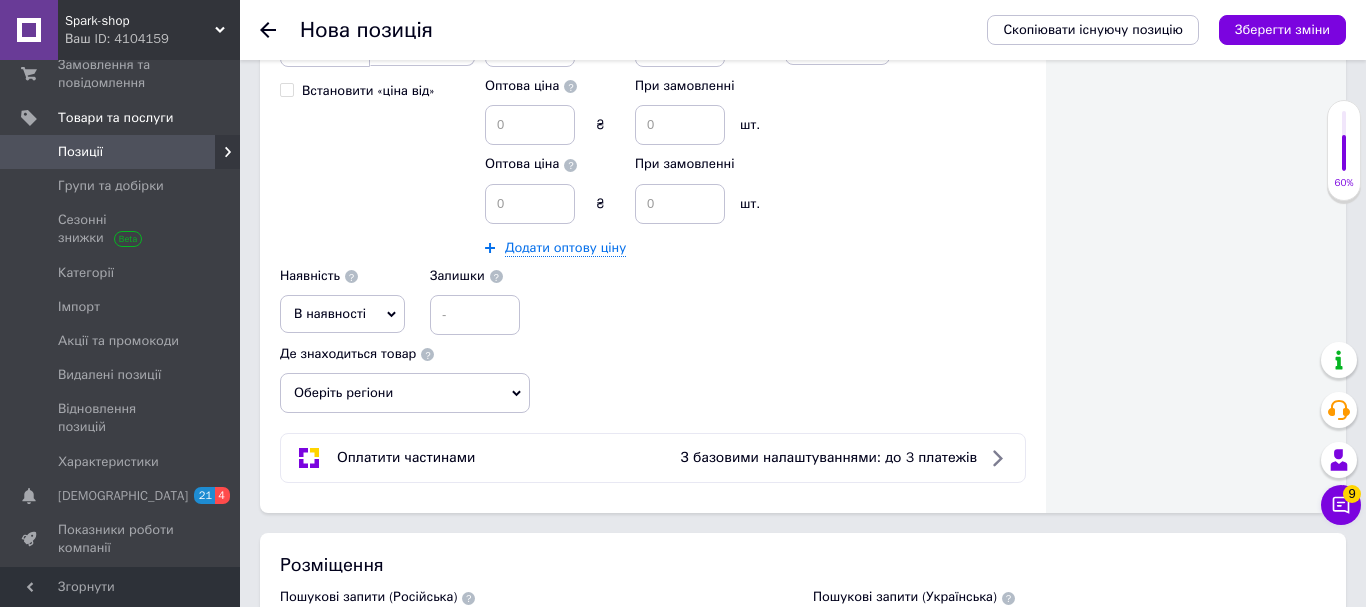click on "В наявності" at bounding box center [342, 314] 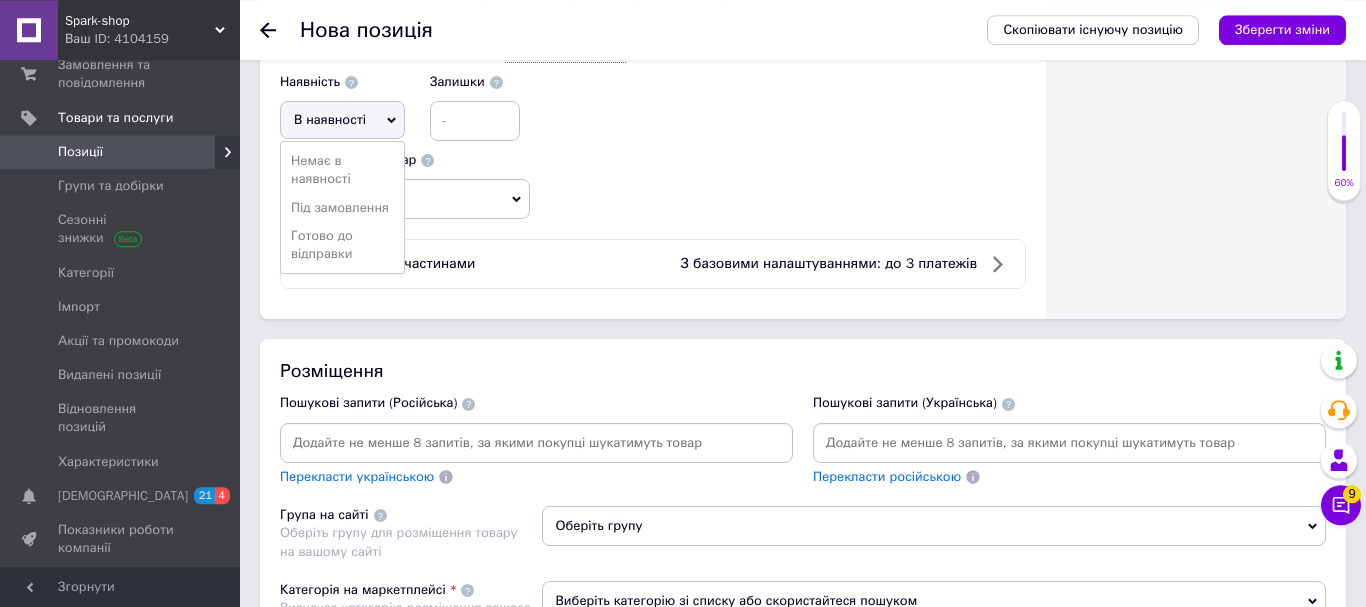 scroll, scrollTop: 1326, scrollLeft: 0, axis: vertical 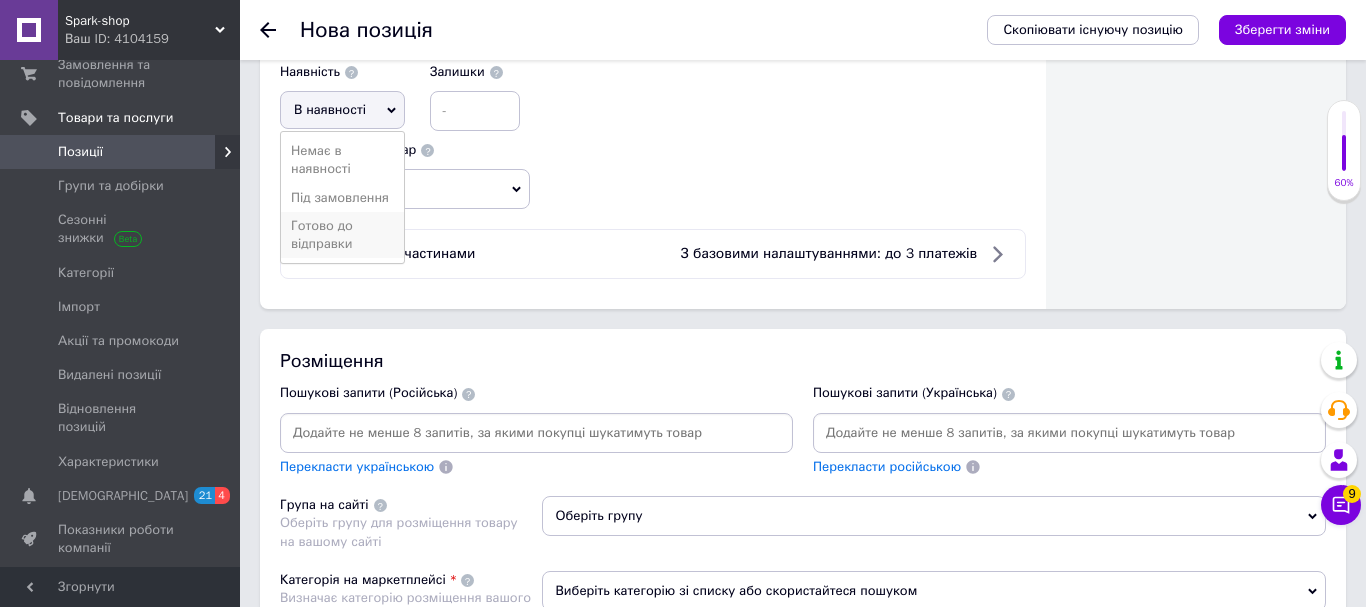 click on "Готово до відправки" at bounding box center (342, 235) 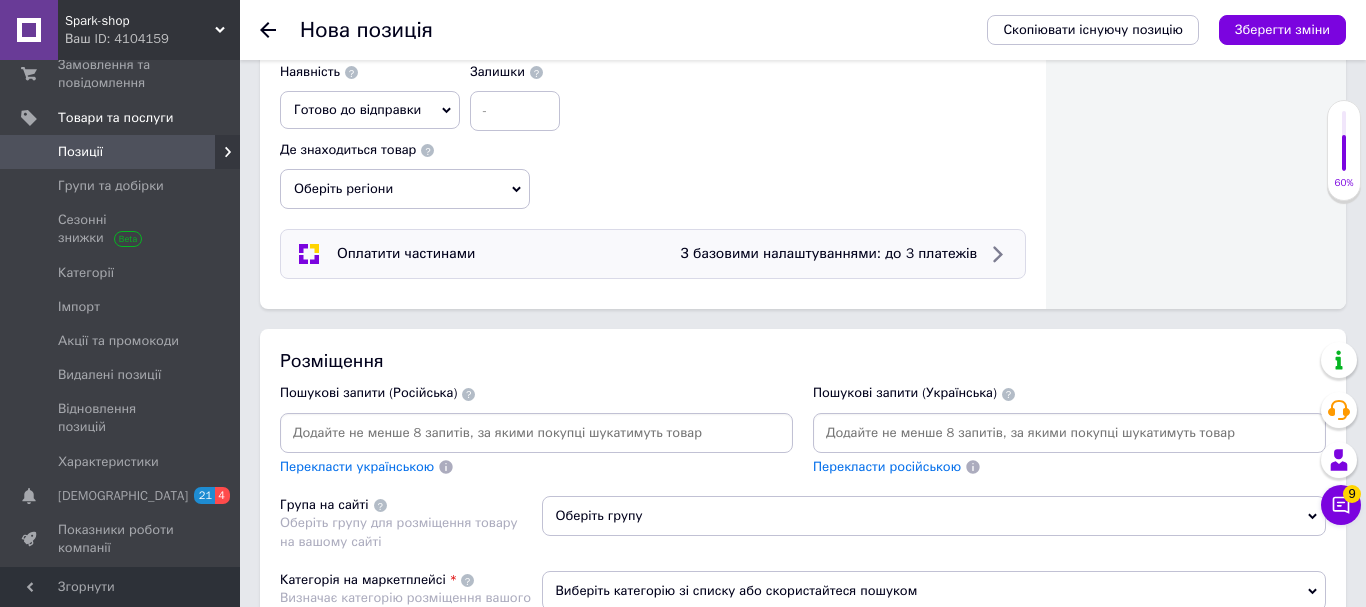 scroll, scrollTop: 1020, scrollLeft: 0, axis: vertical 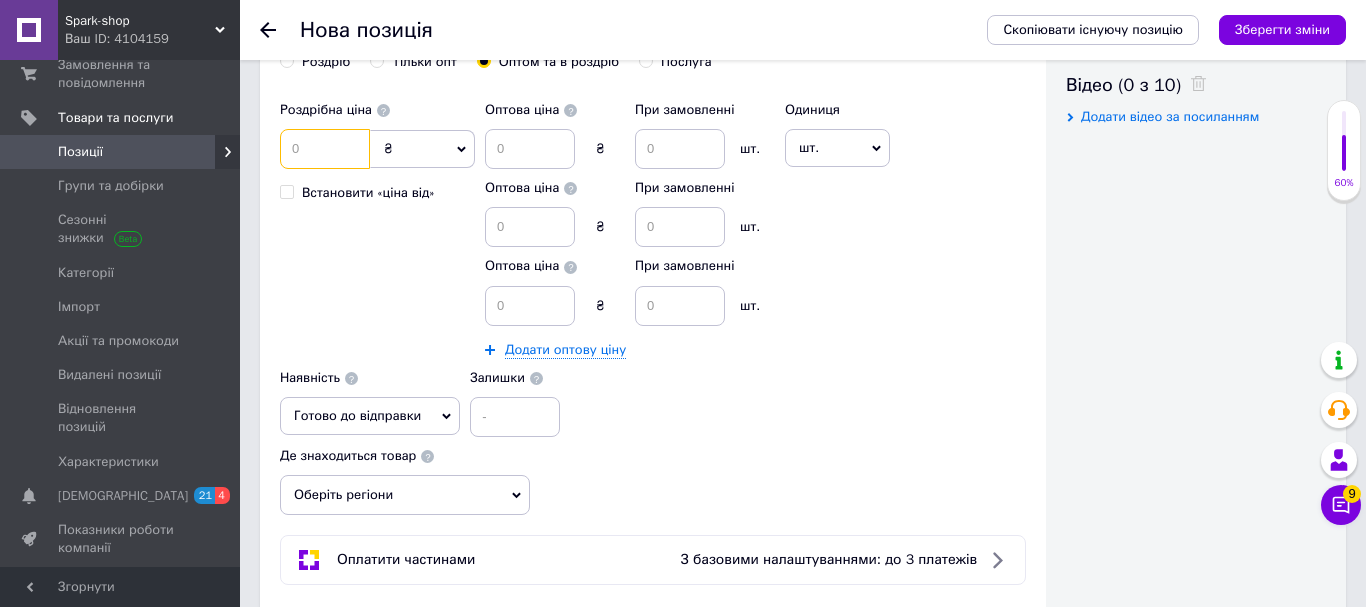 click at bounding box center [325, 149] 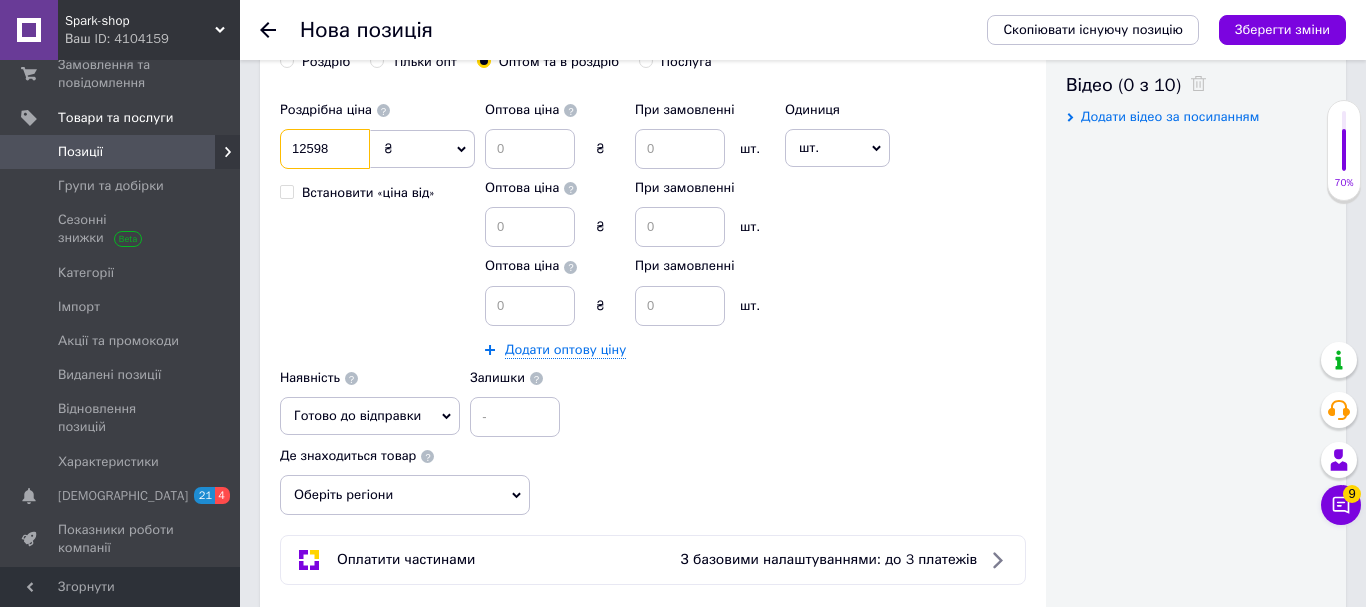 type on "12598" 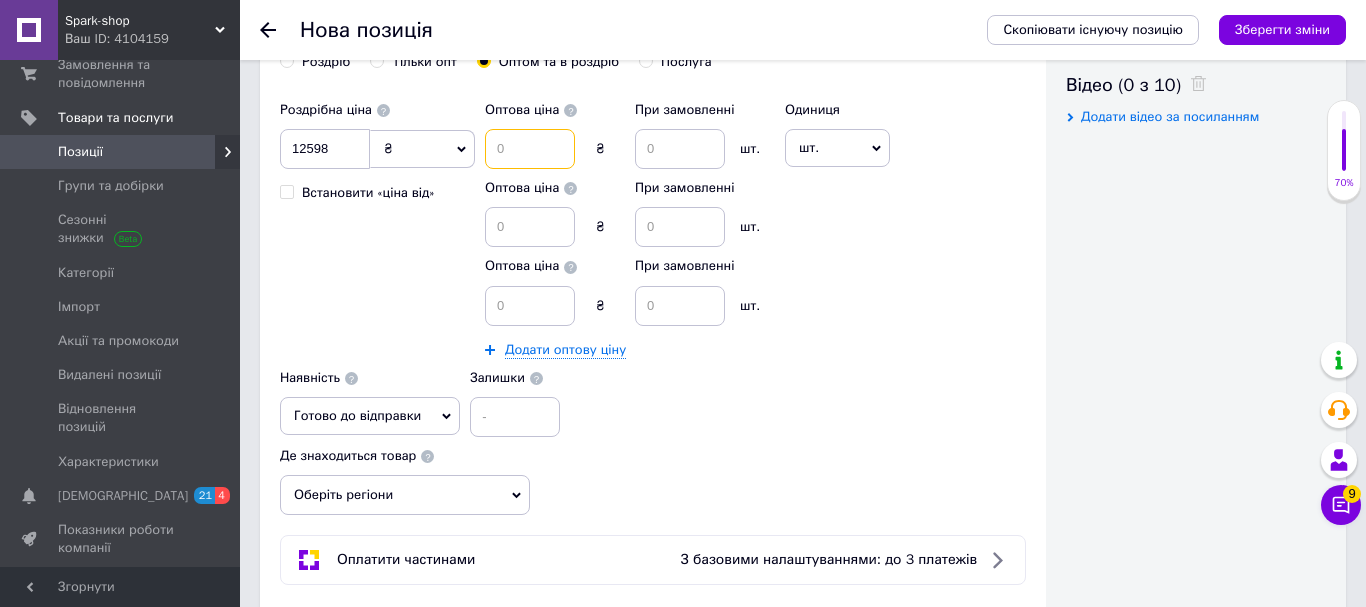 click at bounding box center [530, 149] 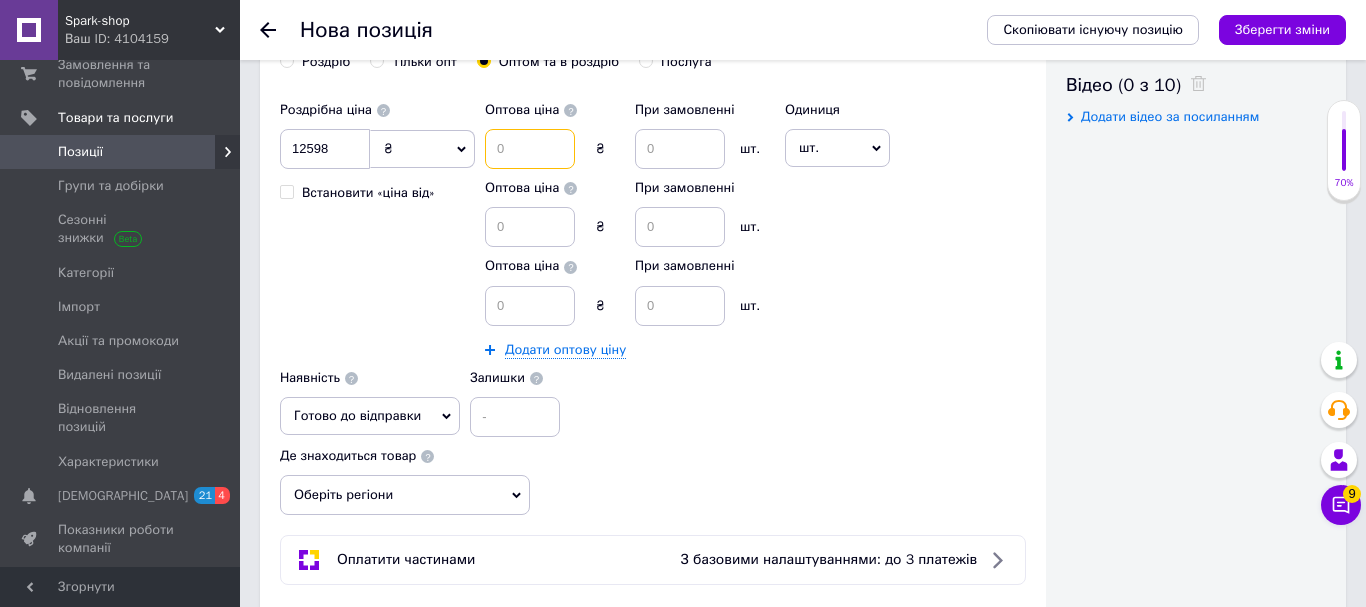 click at bounding box center [530, 149] 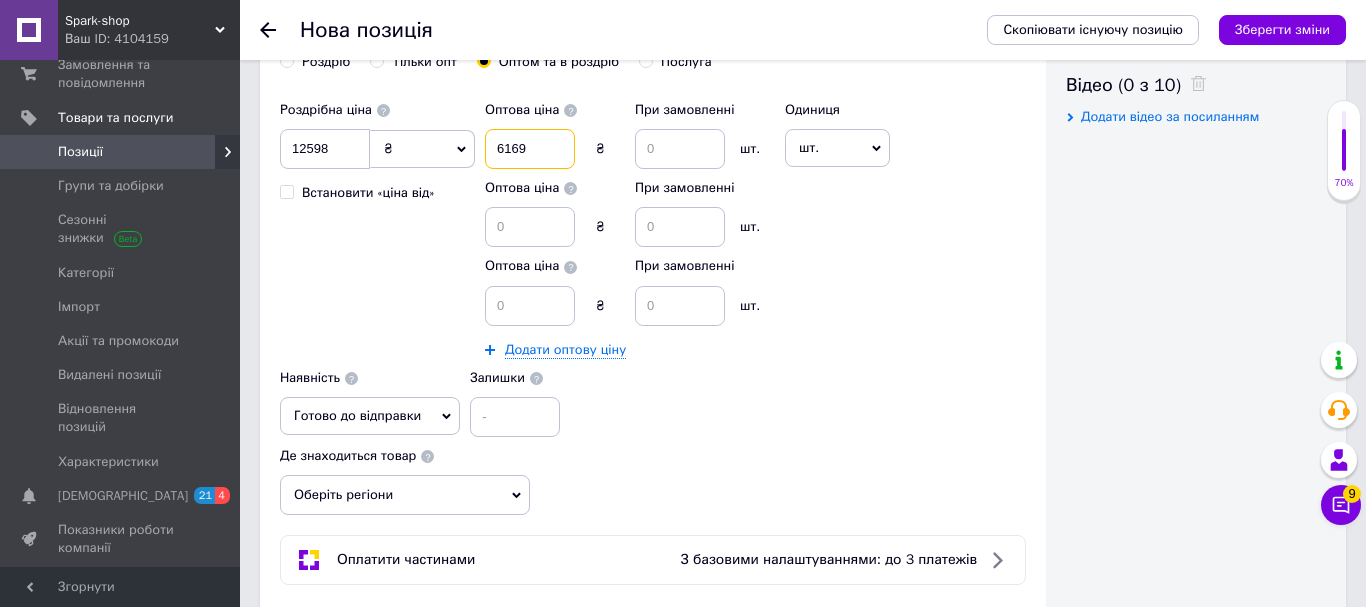 type on "6169" 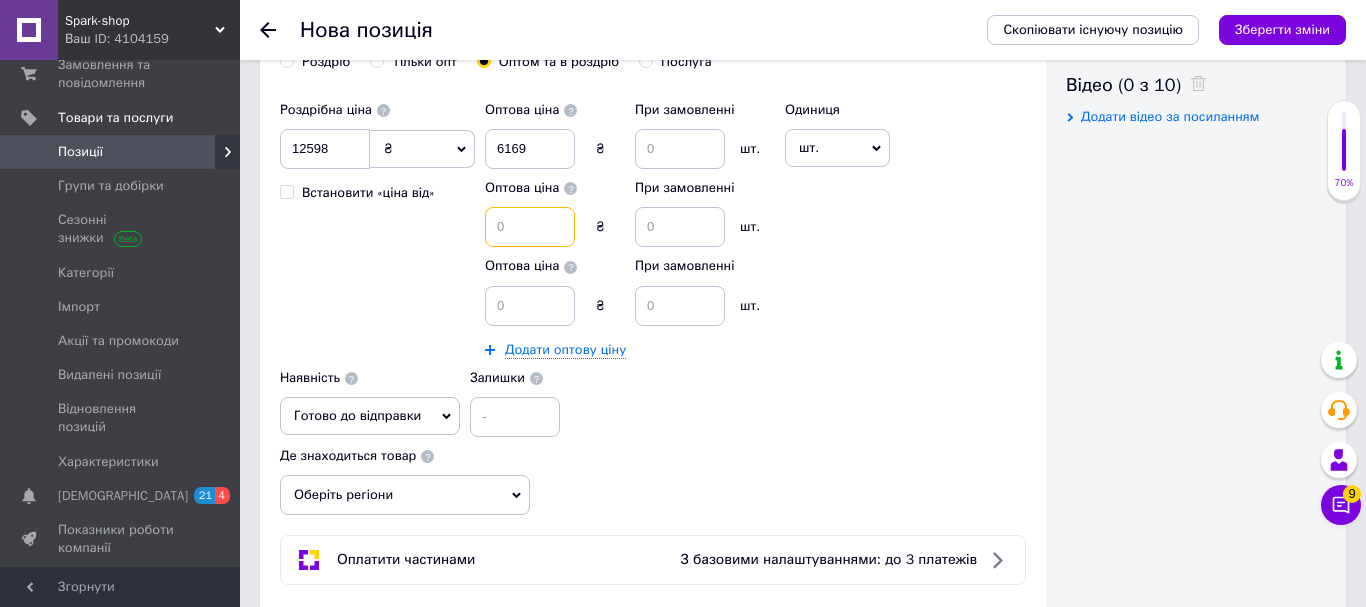 click at bounding box center [530, 227] 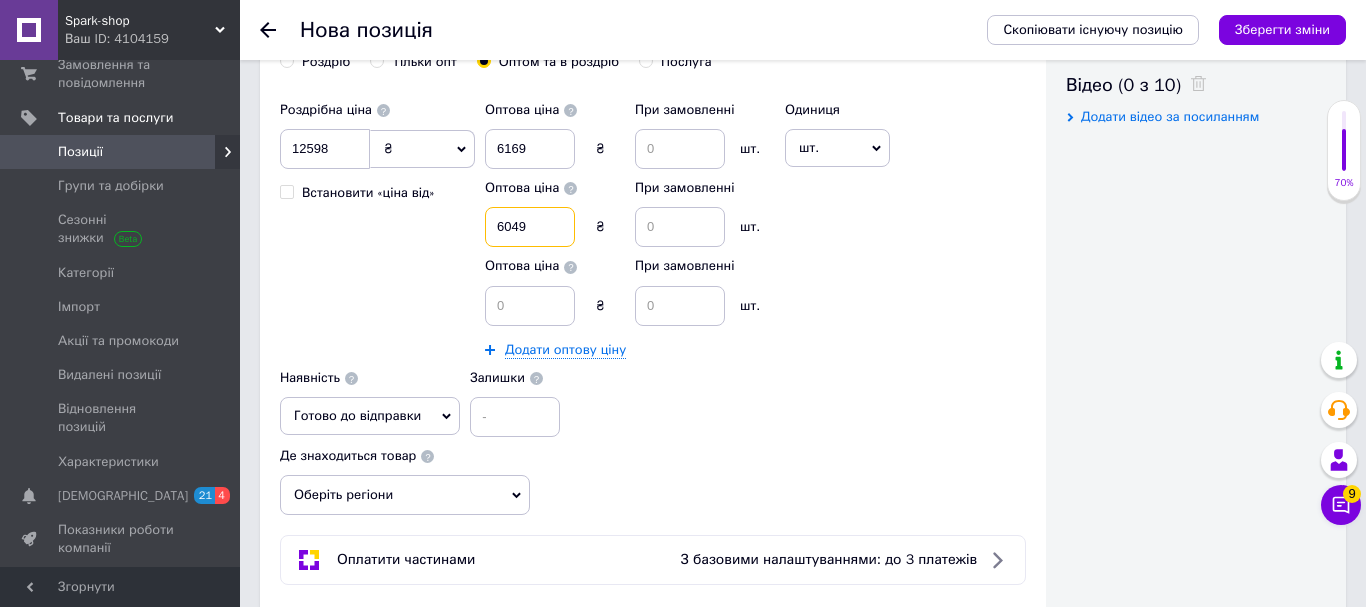 type on "6049" 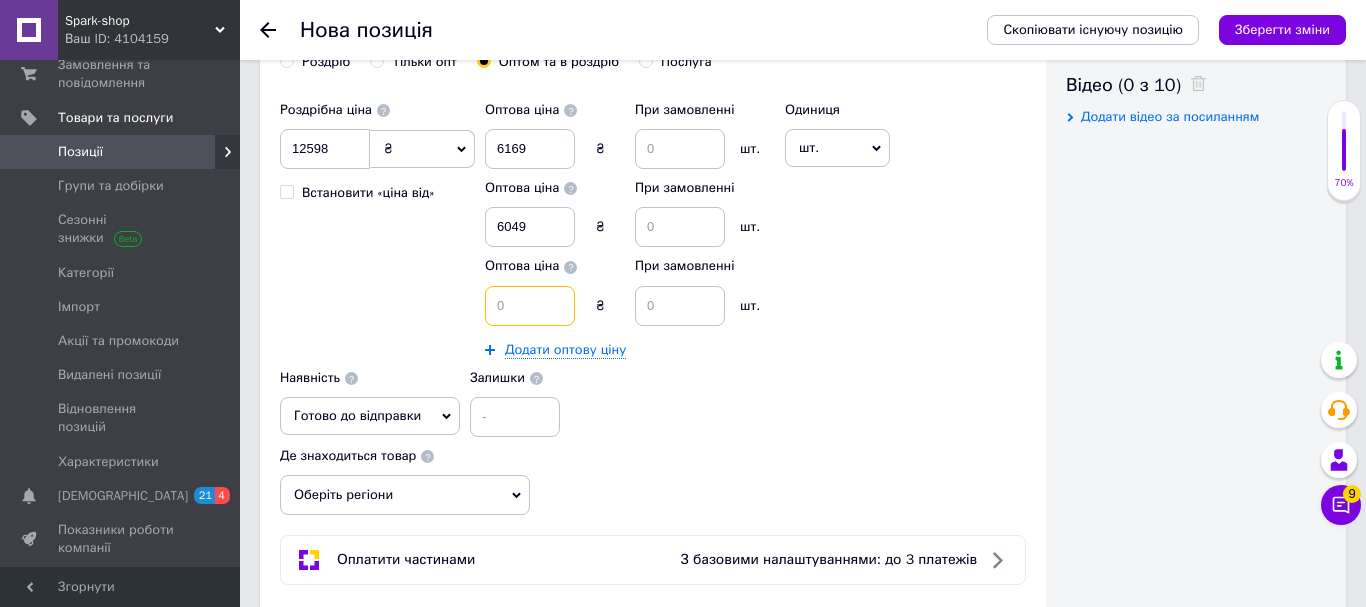 click at bounding box center (530, 306) 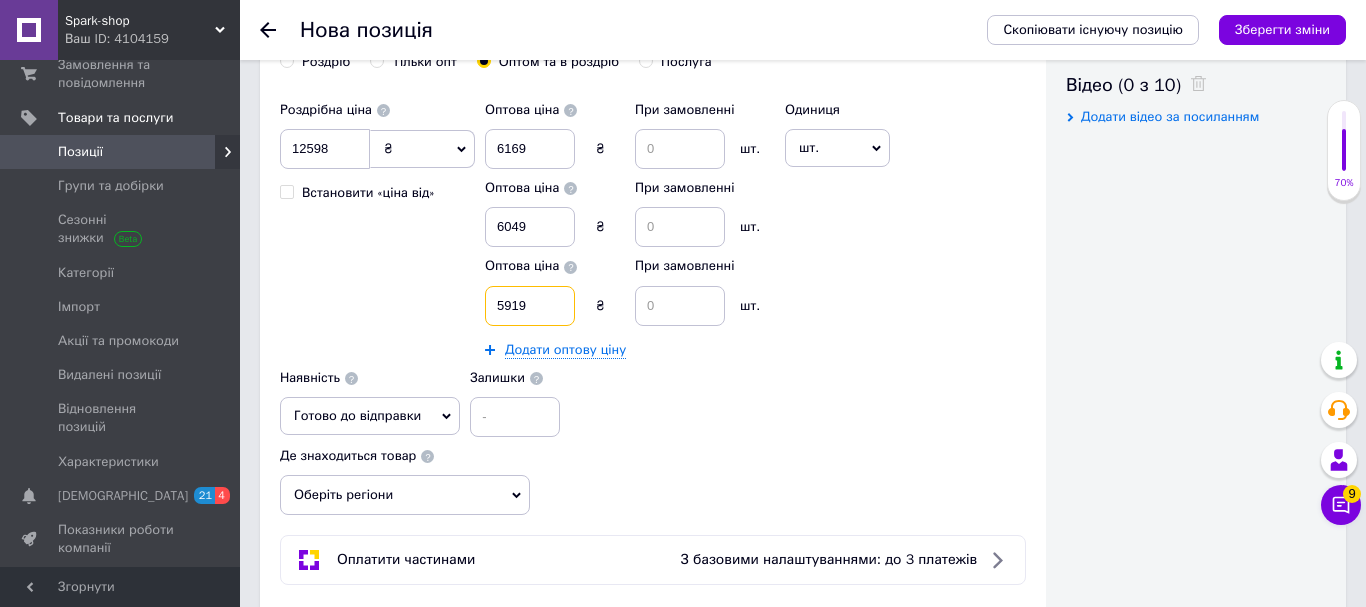 type on "5919" 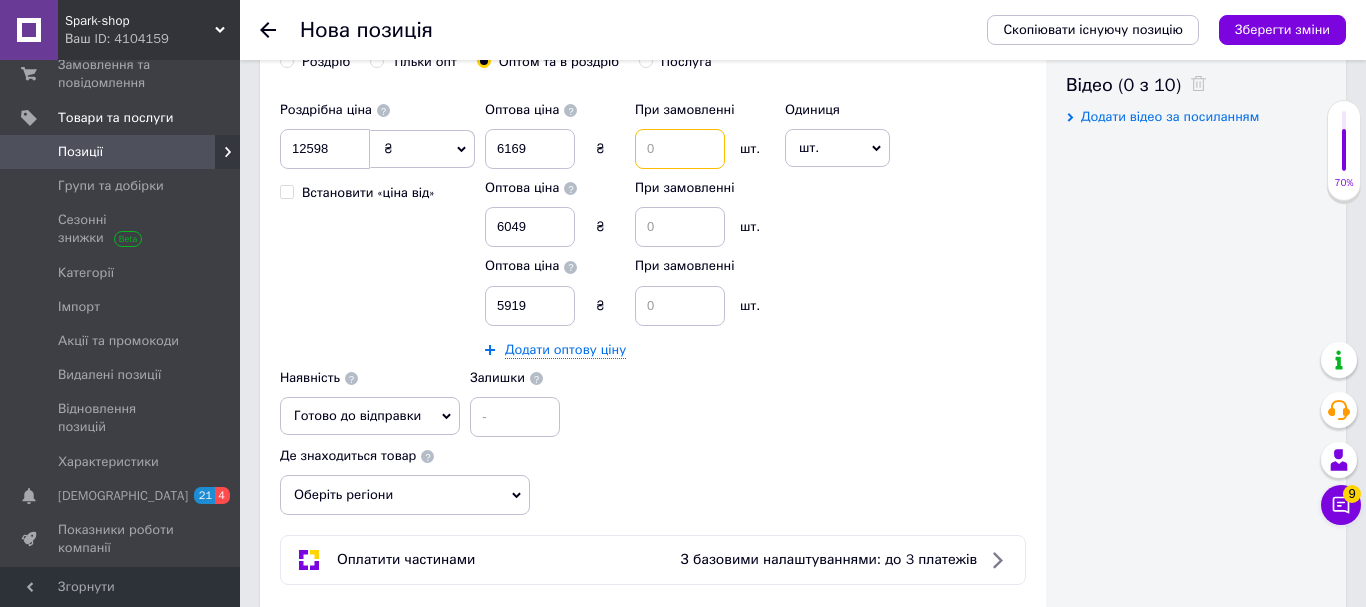 click at bounding box center [680, 149] 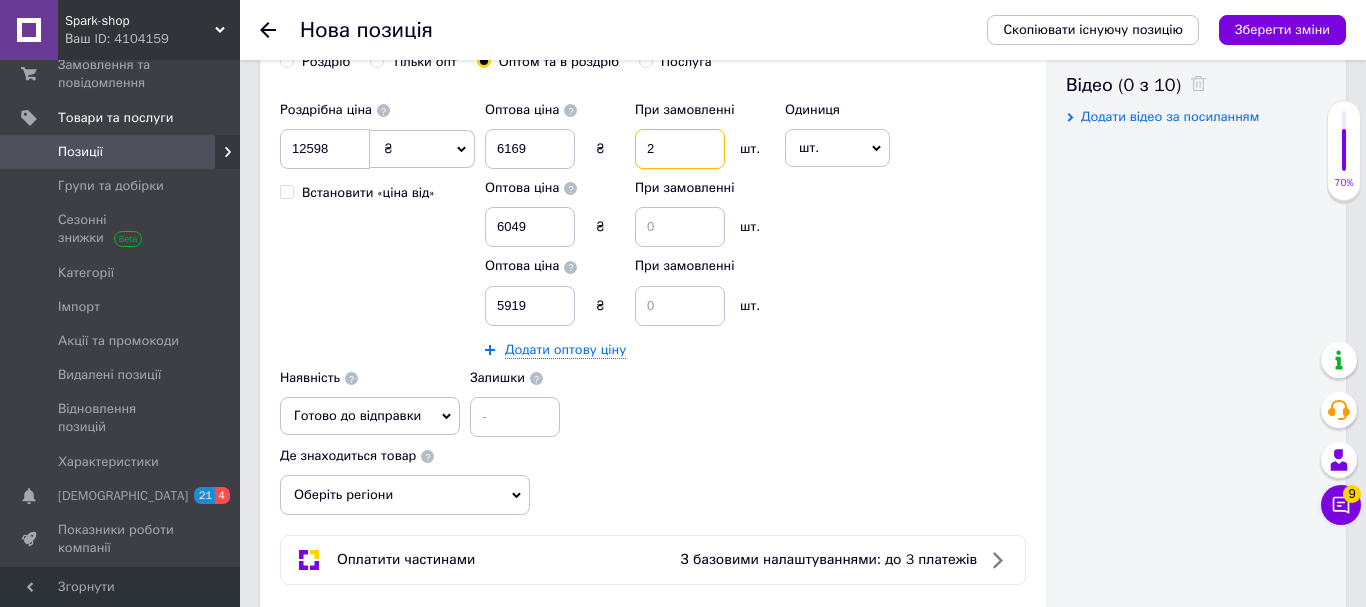 type on "2" 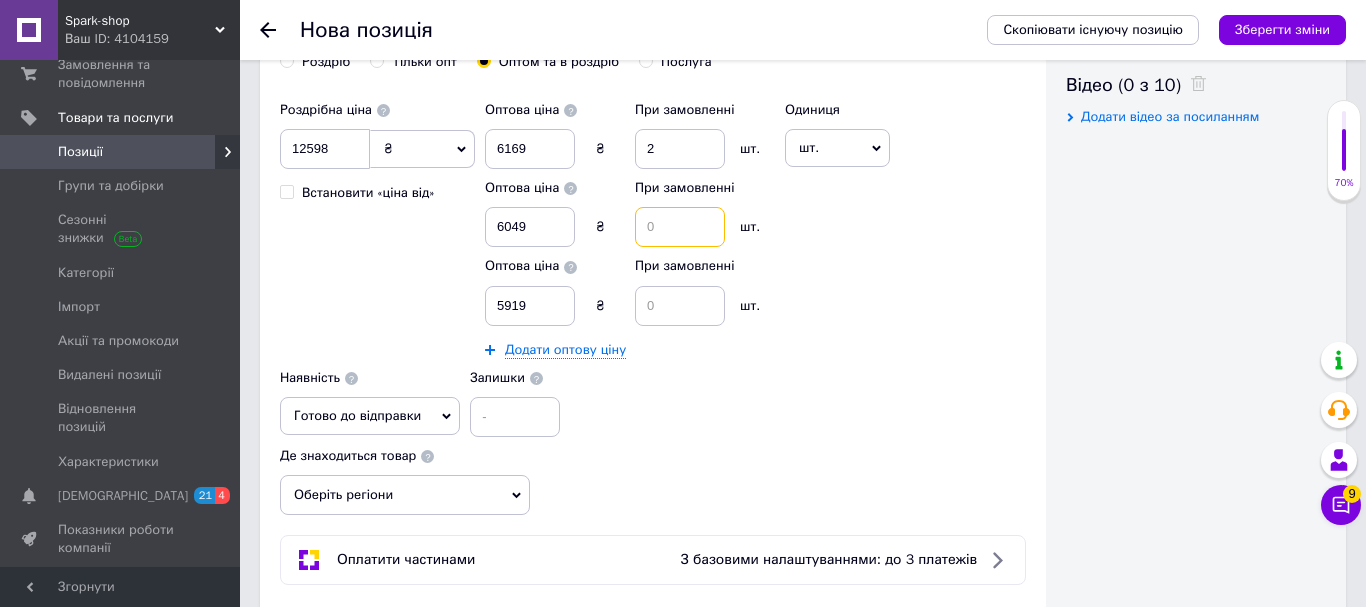 click at bounding box center [680, 227] 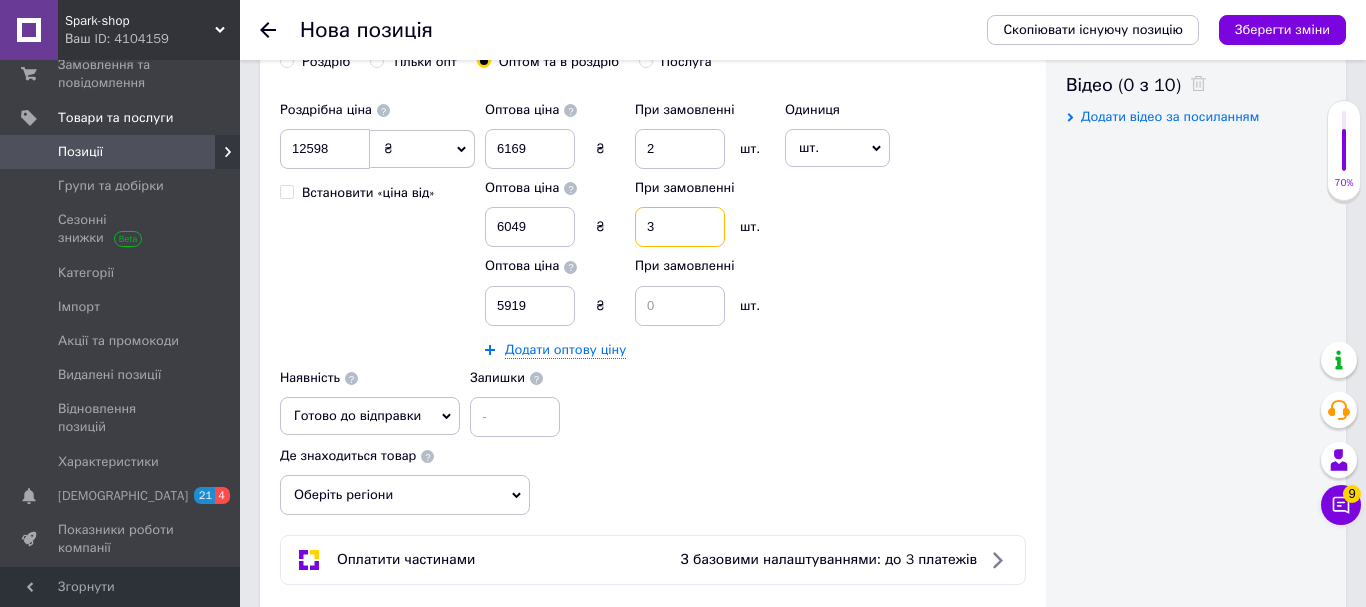 type on "3" 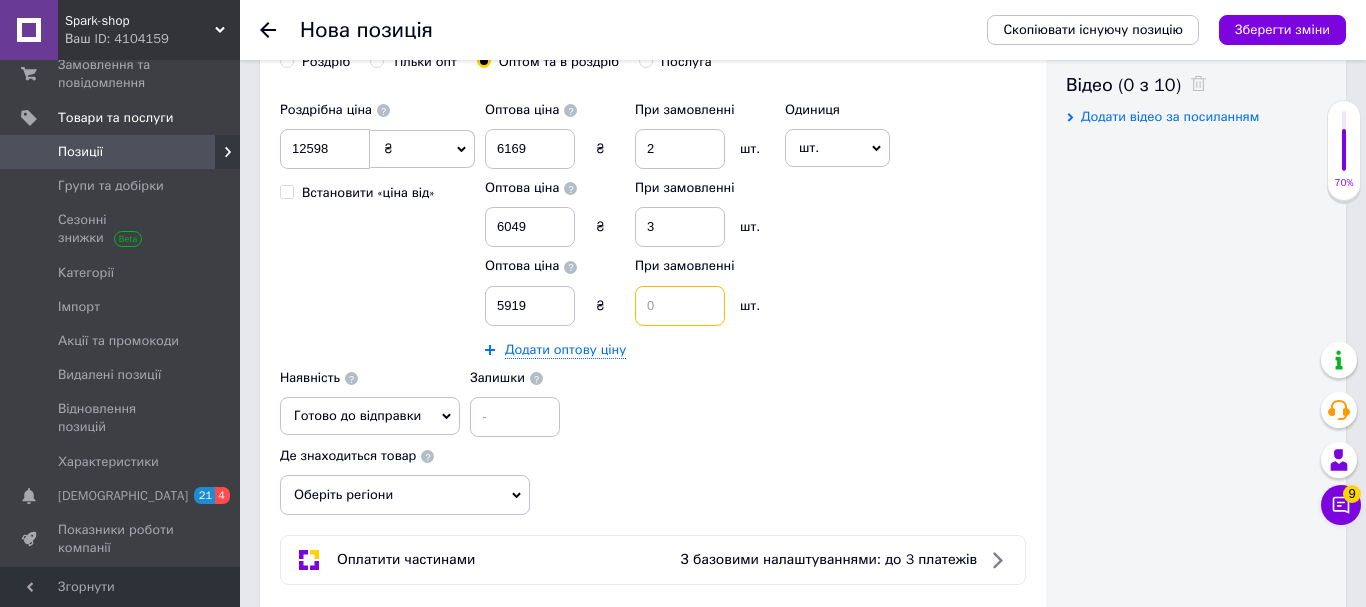 click at bounding box center (680, 306) 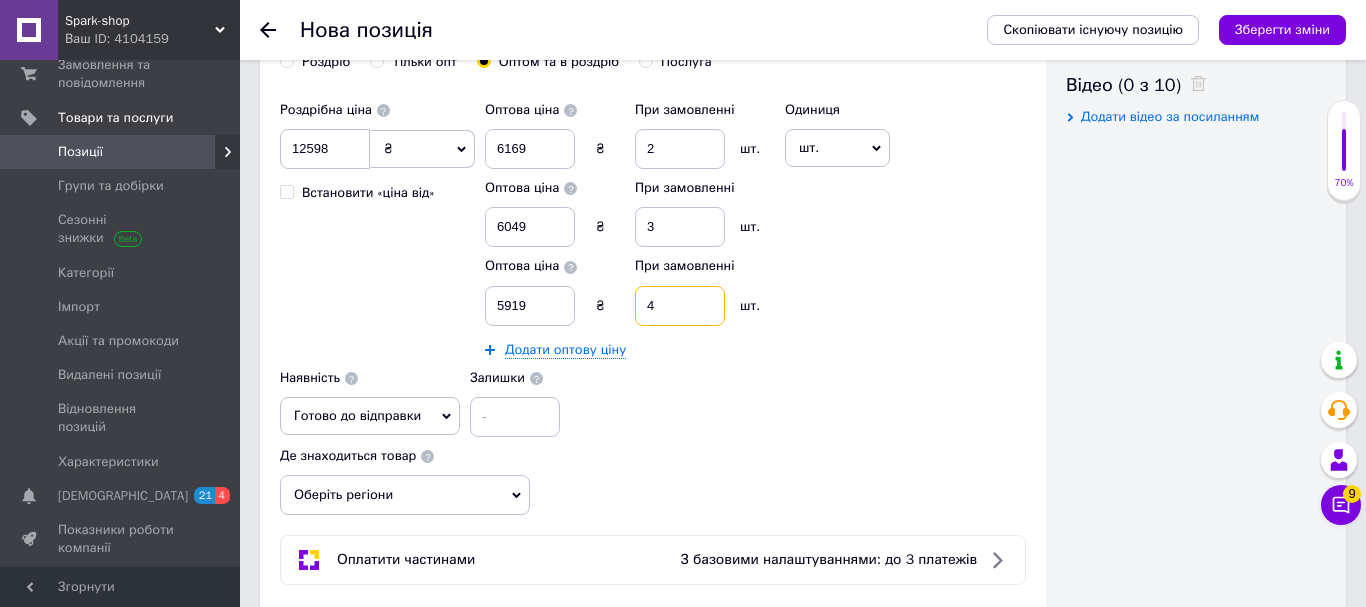 type on "4" 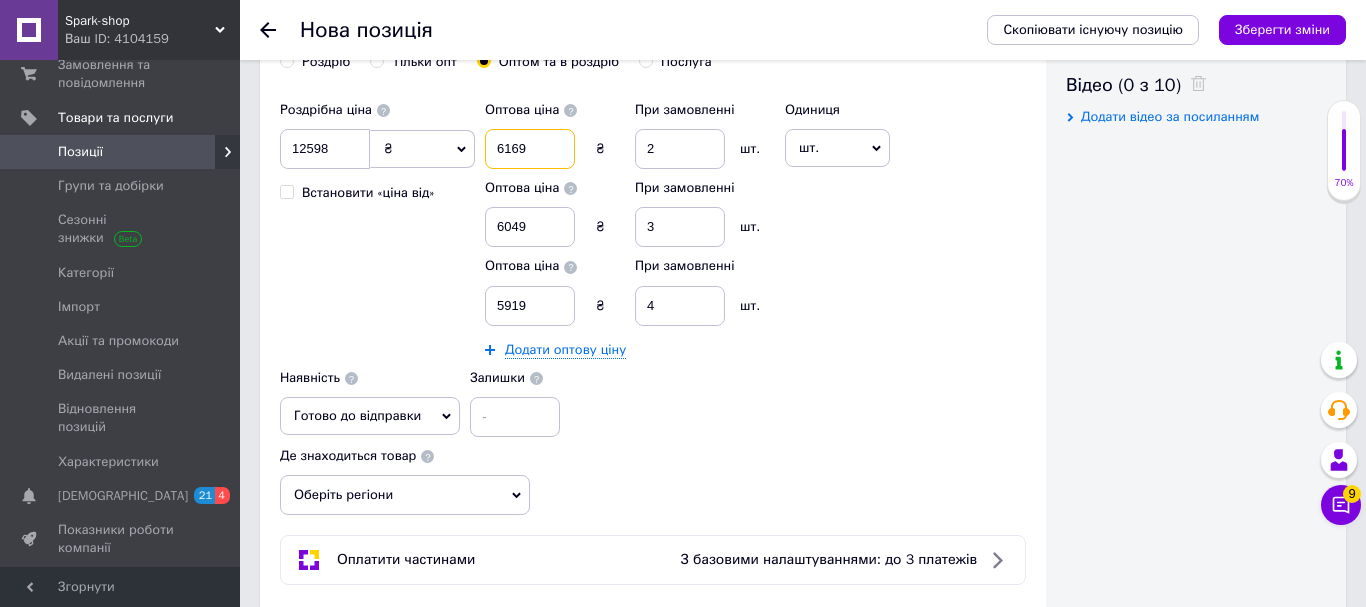 drag, startPoint x: 541, startPoint y: 136, endPoint x: 474, endPoint y: 151, distance: 68.65858 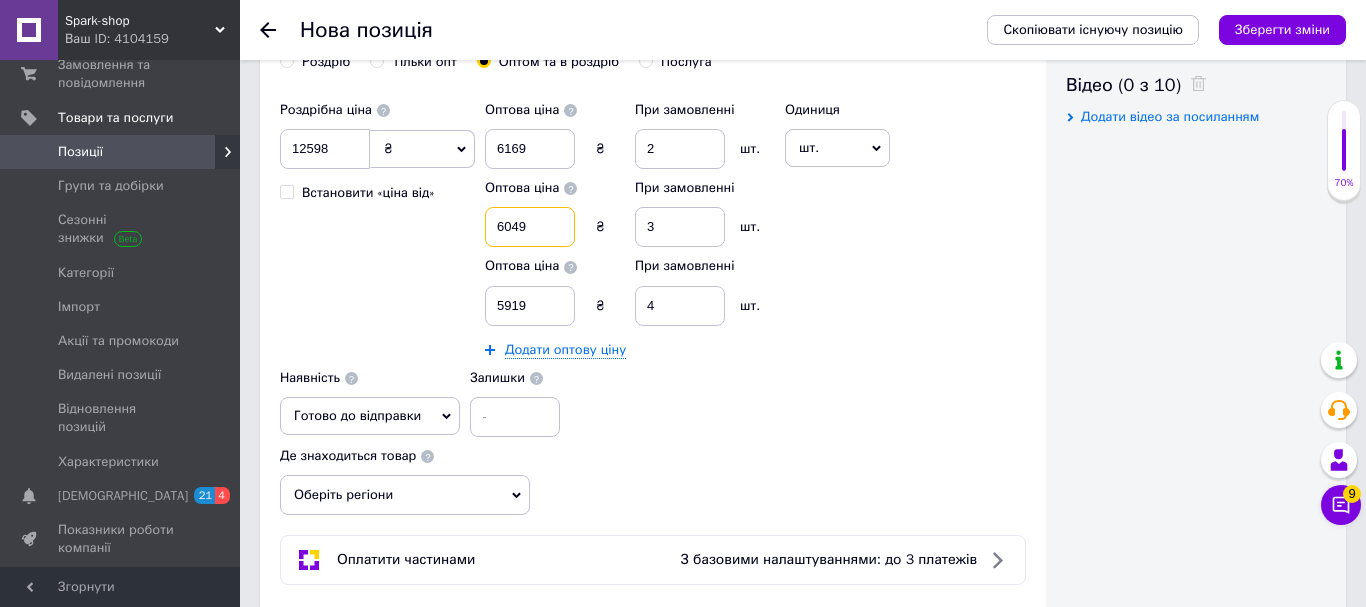 drag, startPoint x: 546, startPoint y: 237, endPoint x: 469, endPoint y: 237, distance: 77 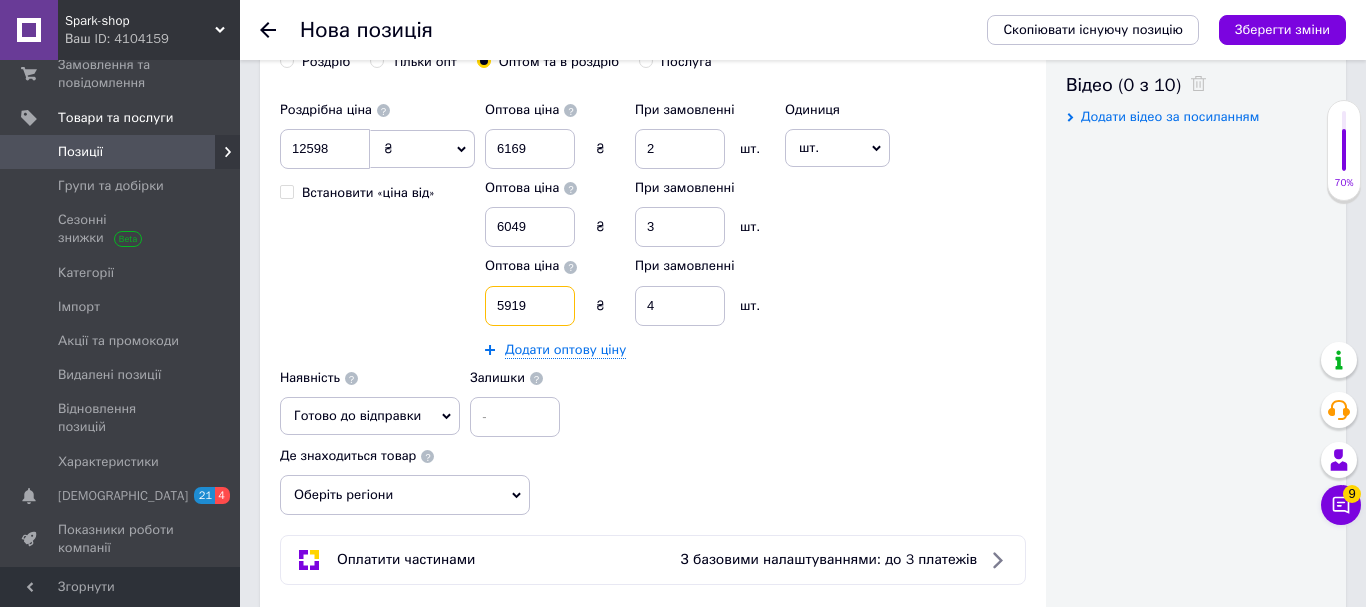 drag, startPoint x: 538, startPoint y: 298, endPoint x: 480, endPoint y: 314, distance: 60.166435 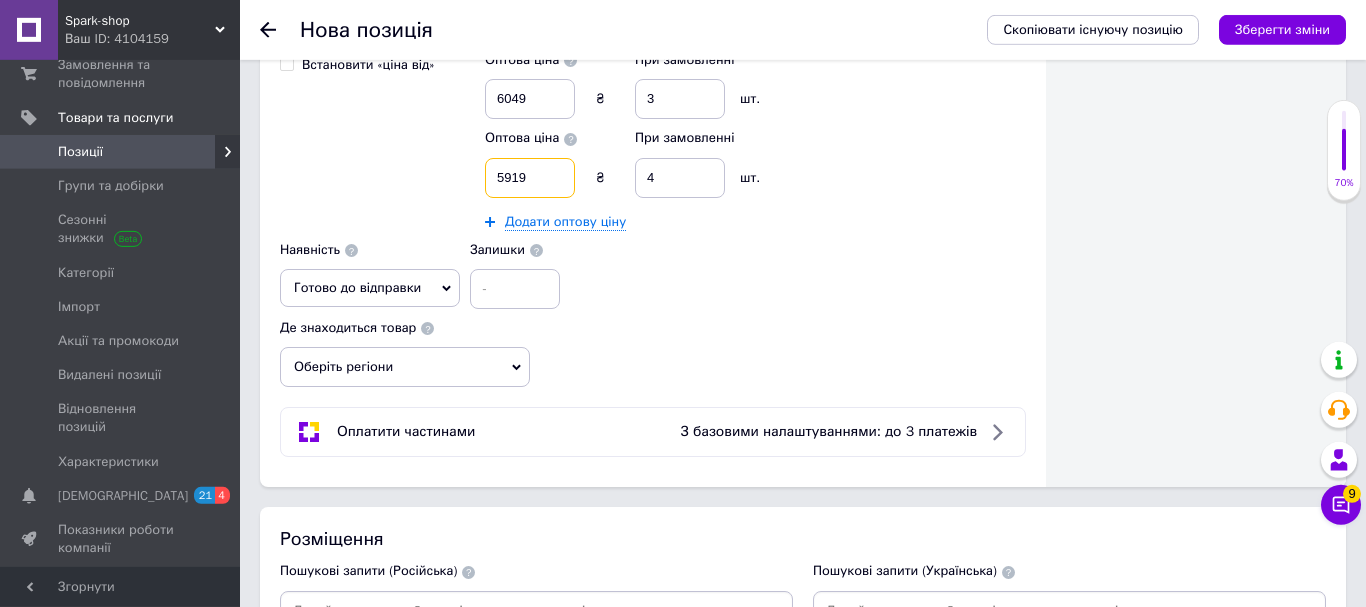 scroll, scrollTop: 1326, scrollLeft: 0, axis: vertical 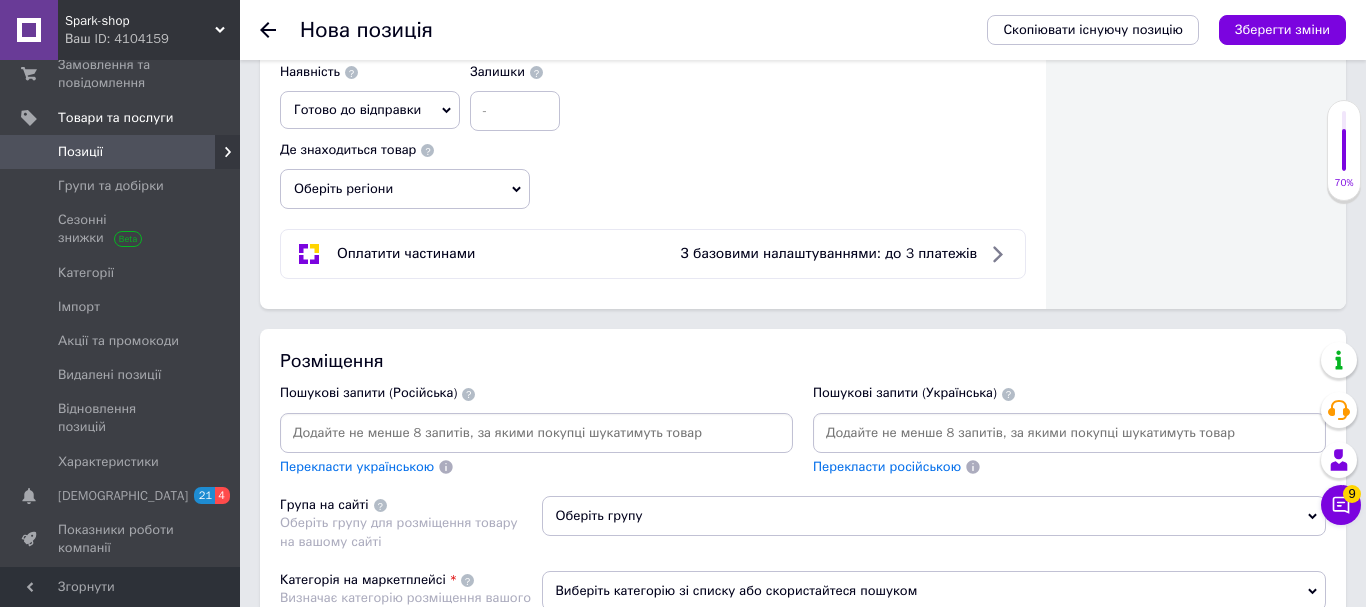 click on "Оберіть регіони" at bounding box center (405, 189) 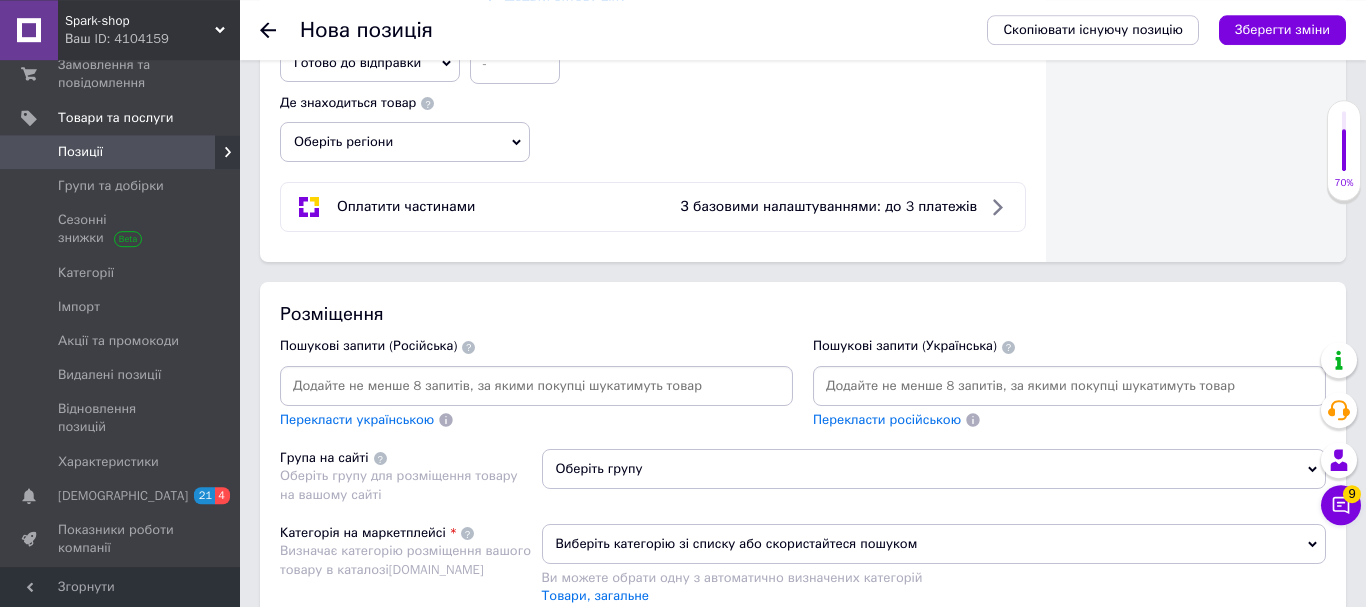 scroll, scrollTop: 1428, scrollLeft: 0, axis: vertical 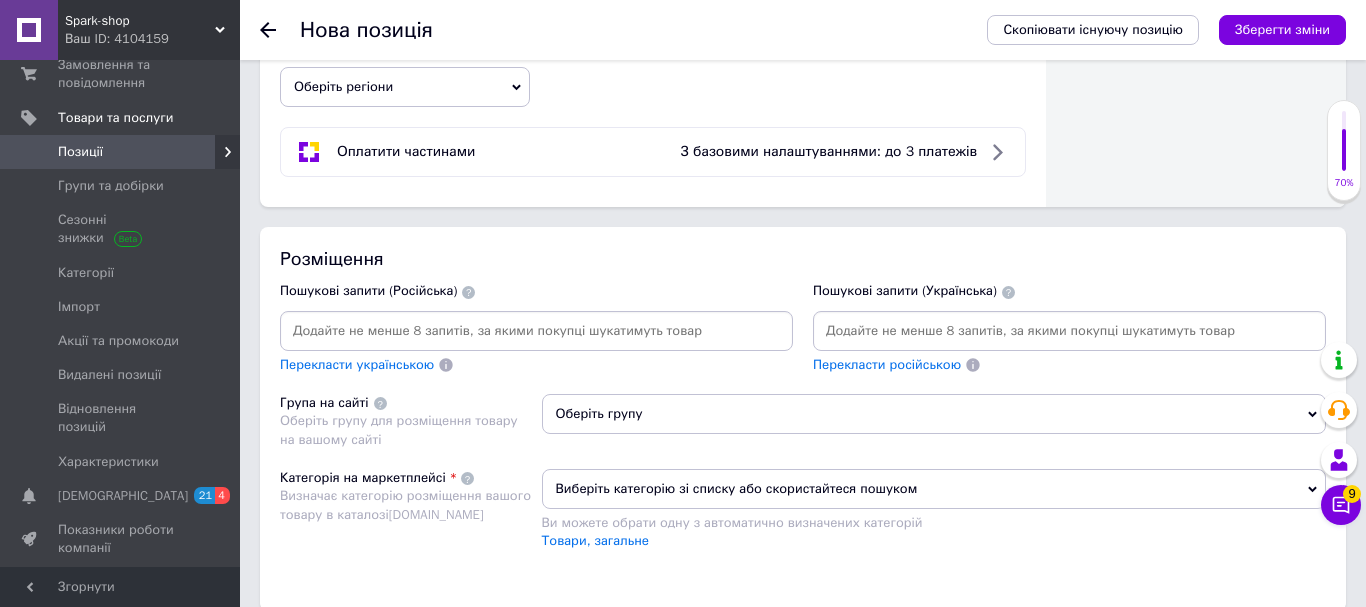 click on "Оберіть регіони" at bounding box center (405, 87) 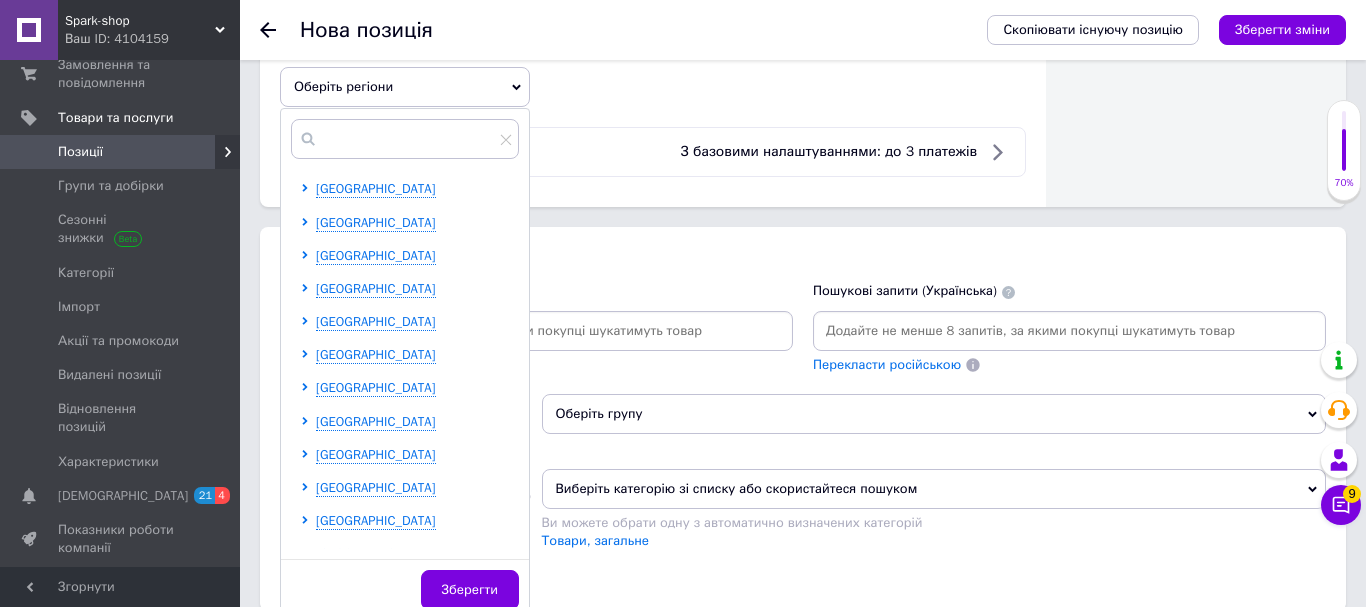 scroll, scrollTop: 204, scrollLeft: 0, axis: vertical 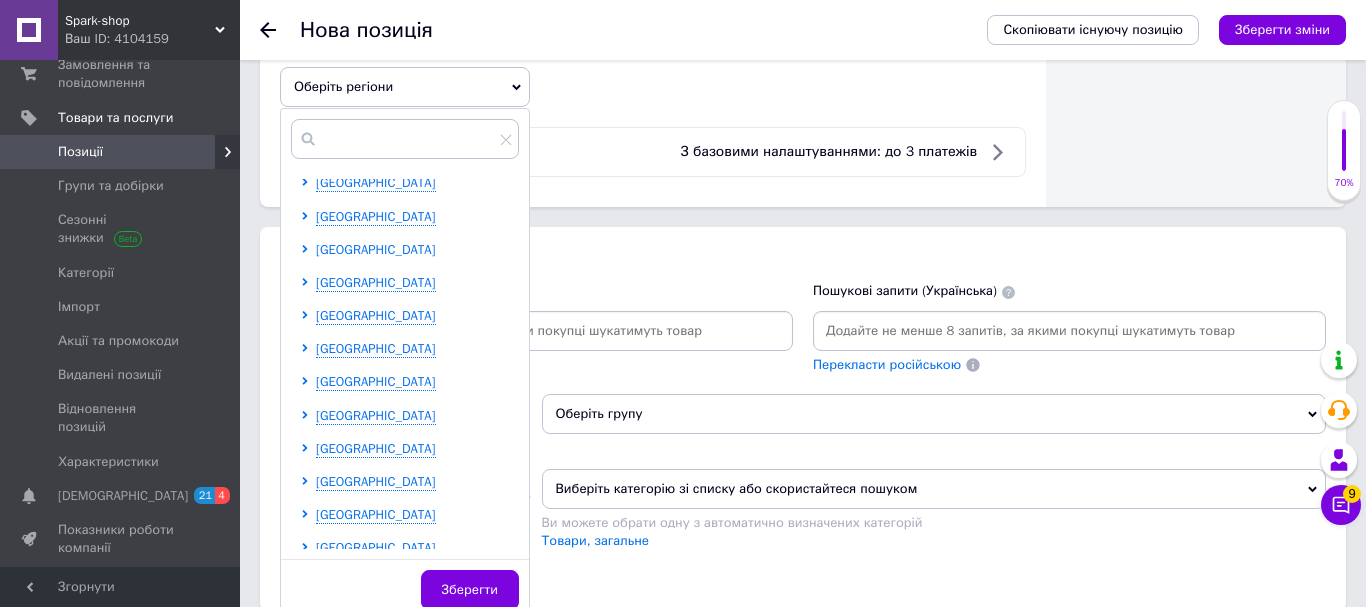 click on "[GEOGRAPHIC_DATA]" at bounding box center (376, 249) 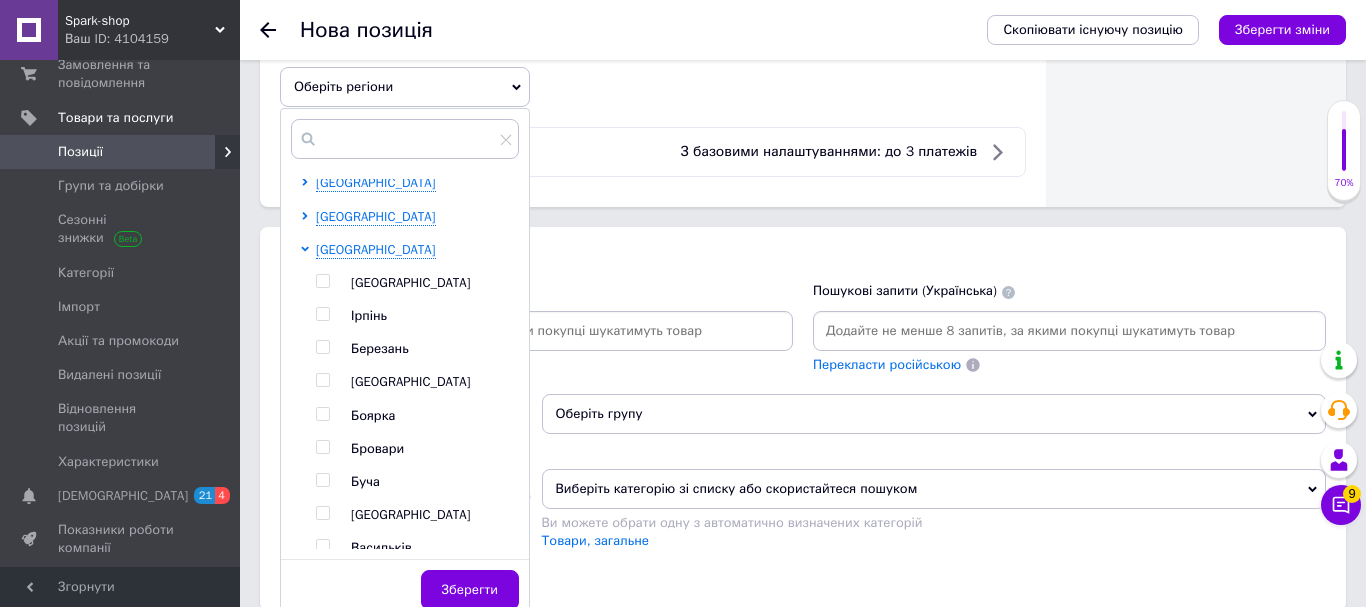 click at bounding box center (308, 598) 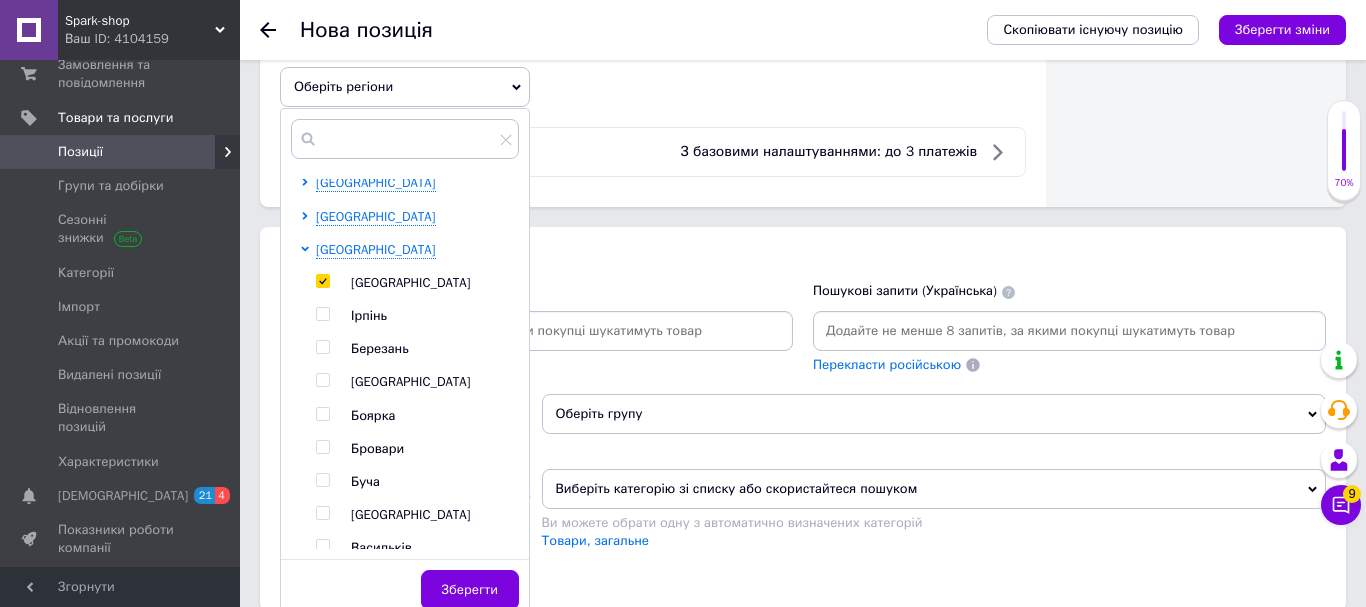 checkbox on "true" 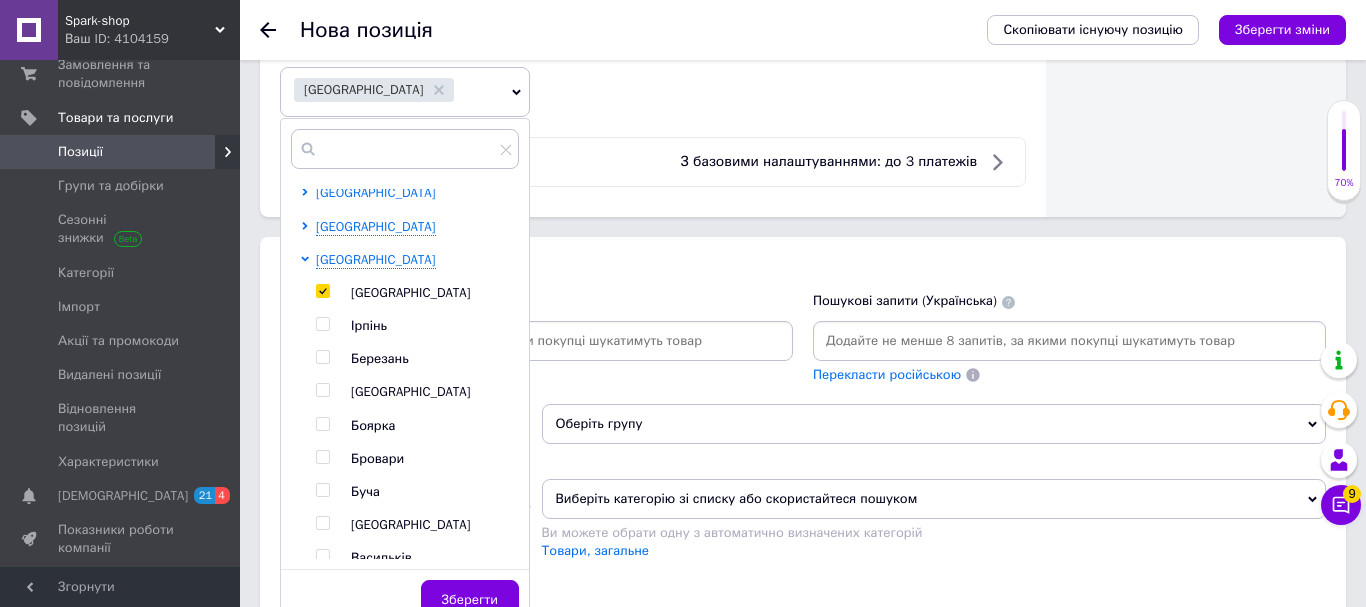 click on "[GEOGRAPHIC_DATA]" at bounding box center [376, 192] 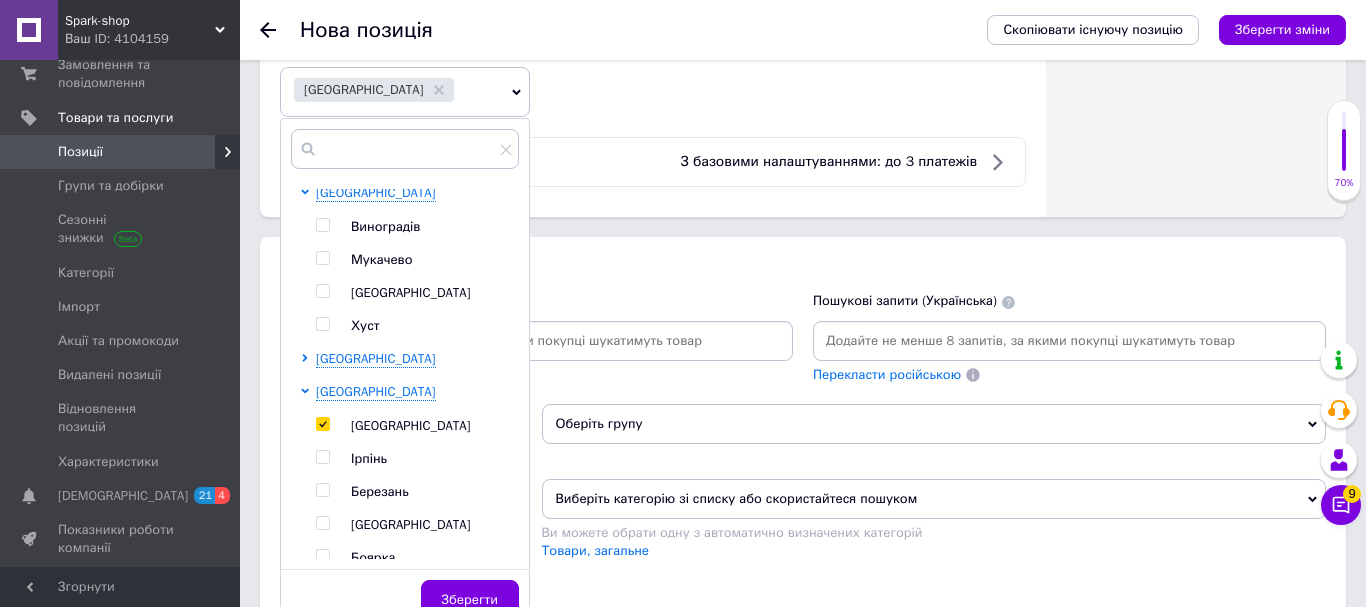 click at bounding box center [322, 291] 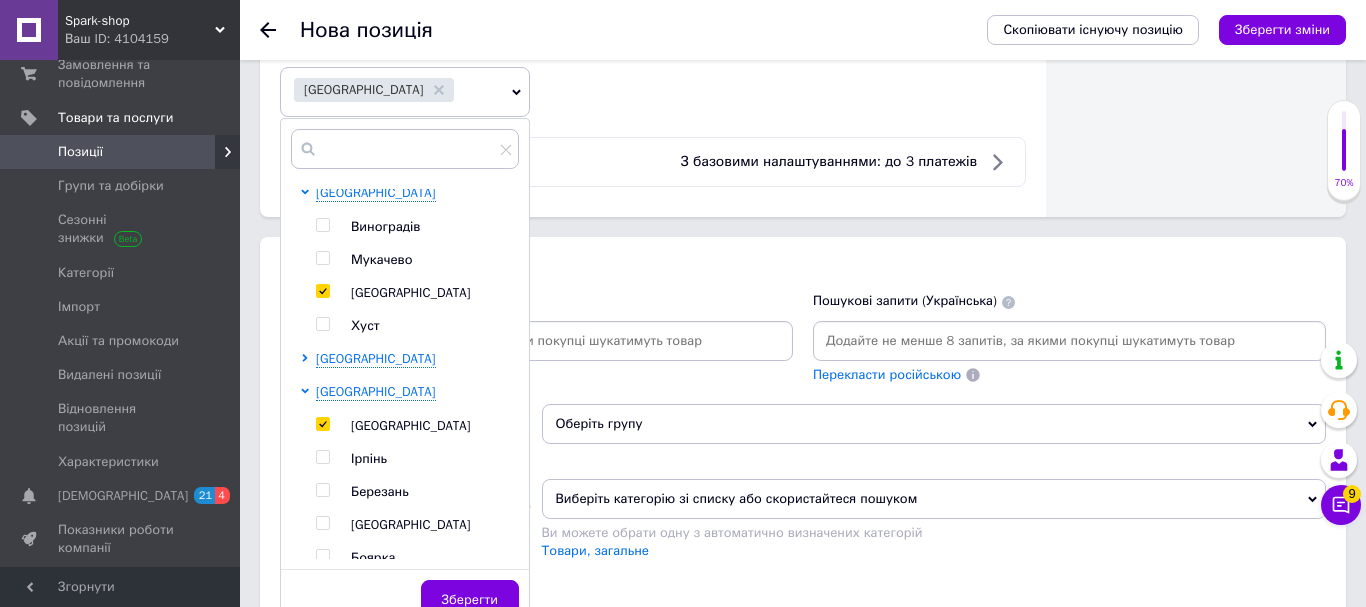 checkbox on "true" 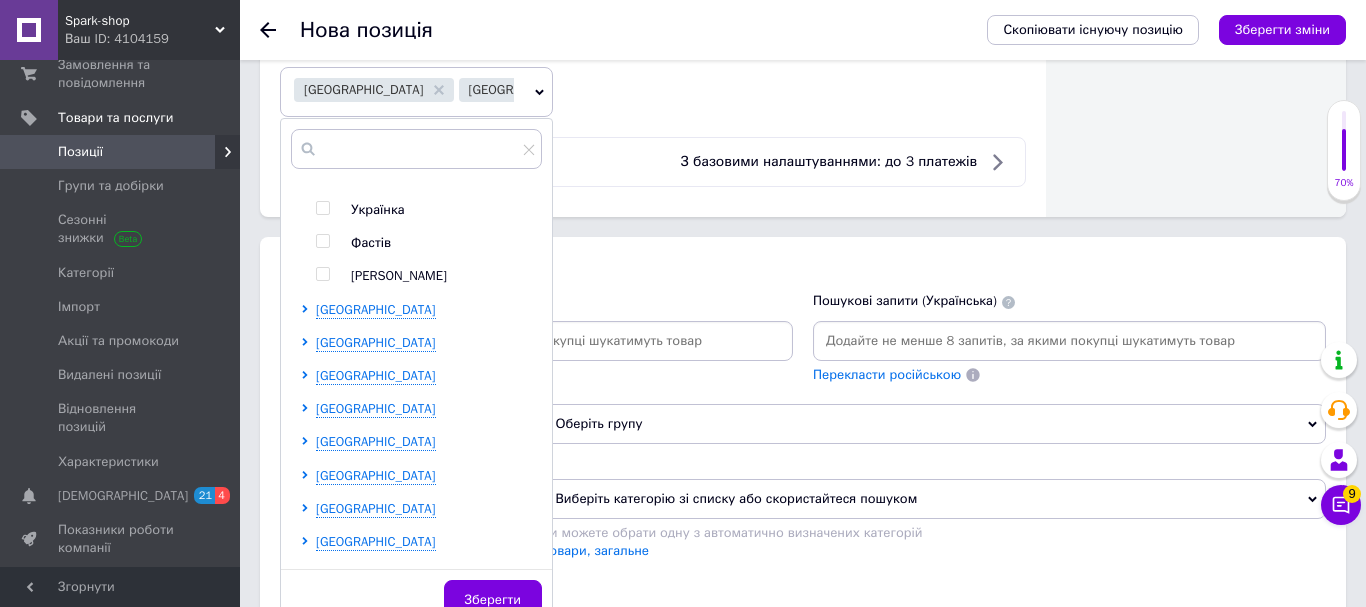 scroll, scrollTop: 1020, scrollLeft: 0, axis: vertical 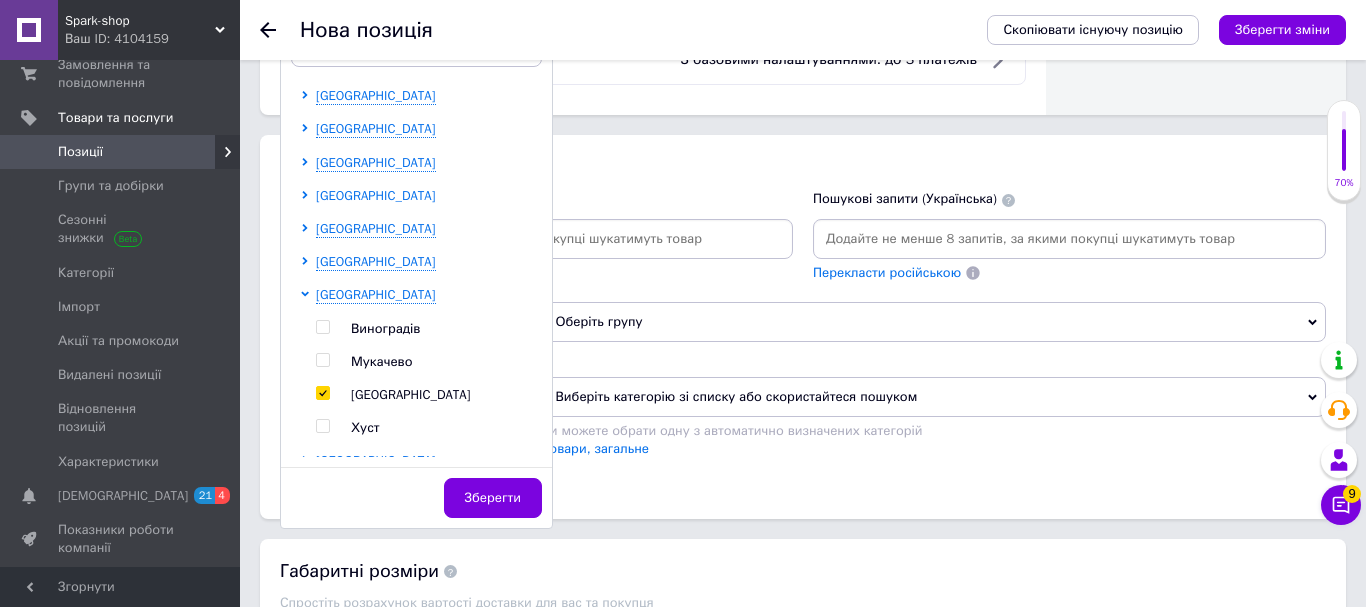 click on "[GEOGRAPHIC_DATA]" at bounding box center (376, 195) 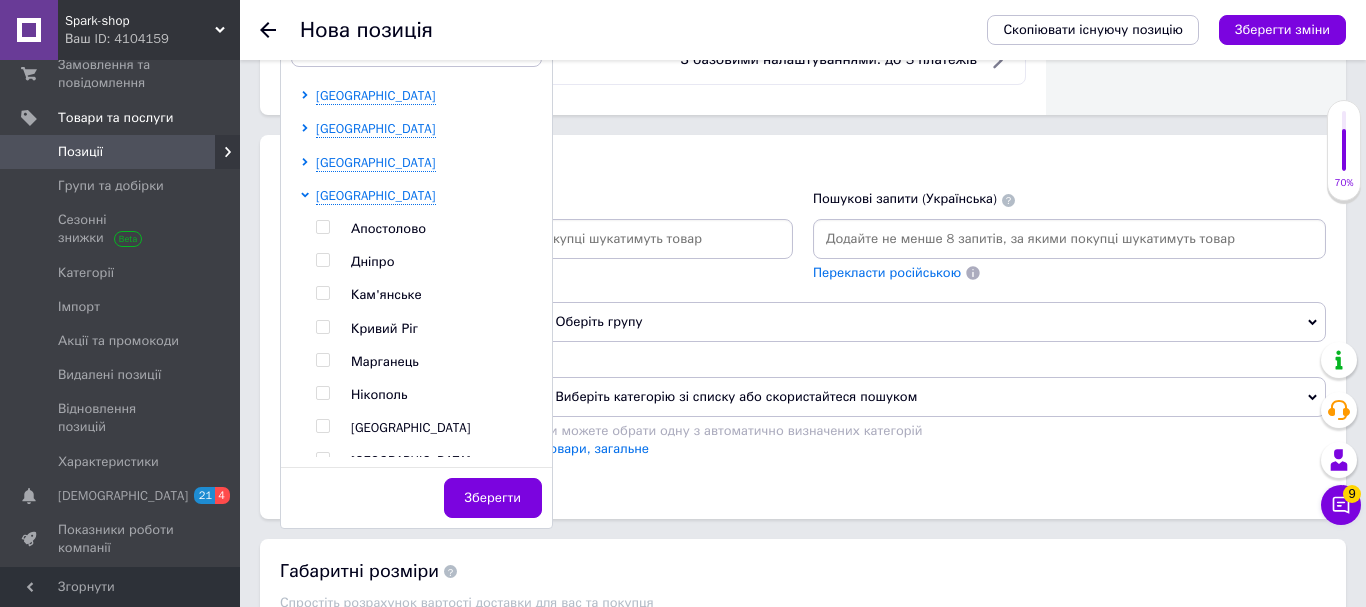 click at bounding box center [322, 260] 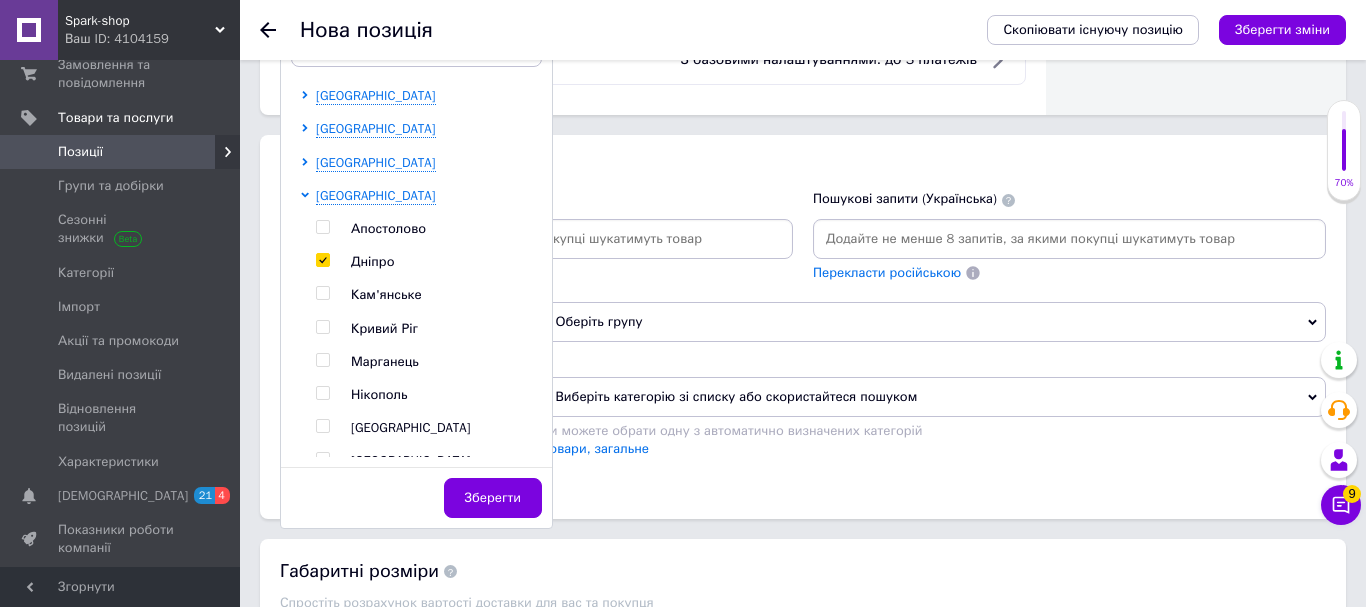 checkbox on "true" 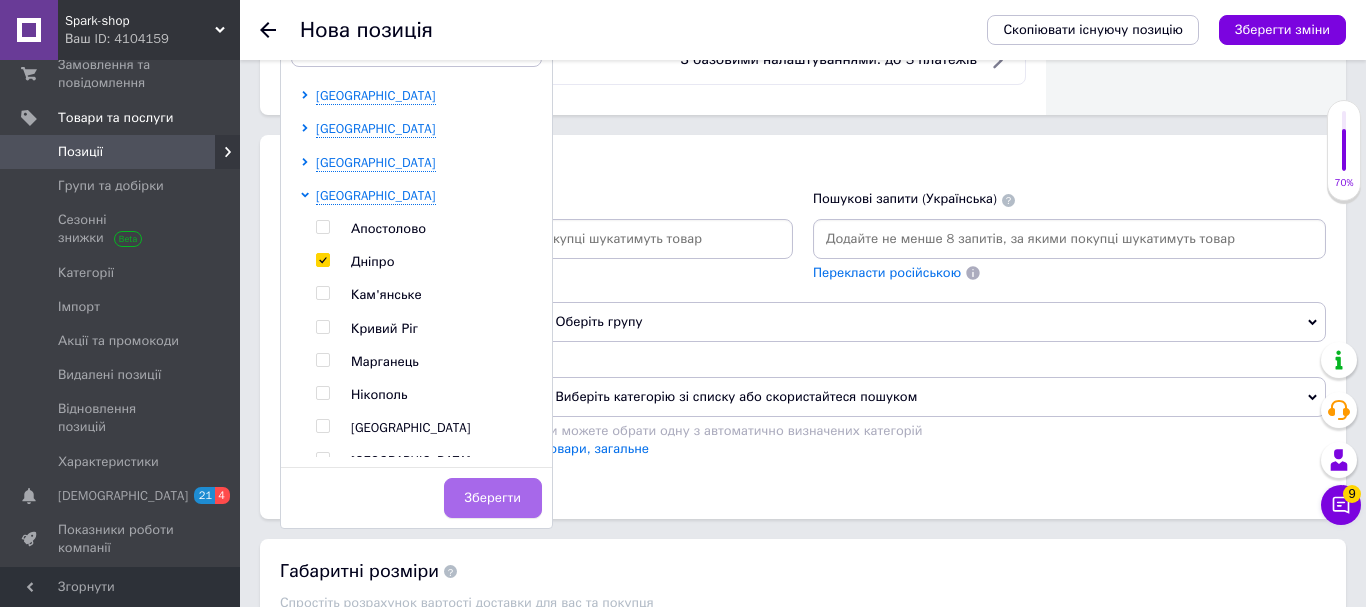 click on "Зберегти" at bounding box center [493, 498] 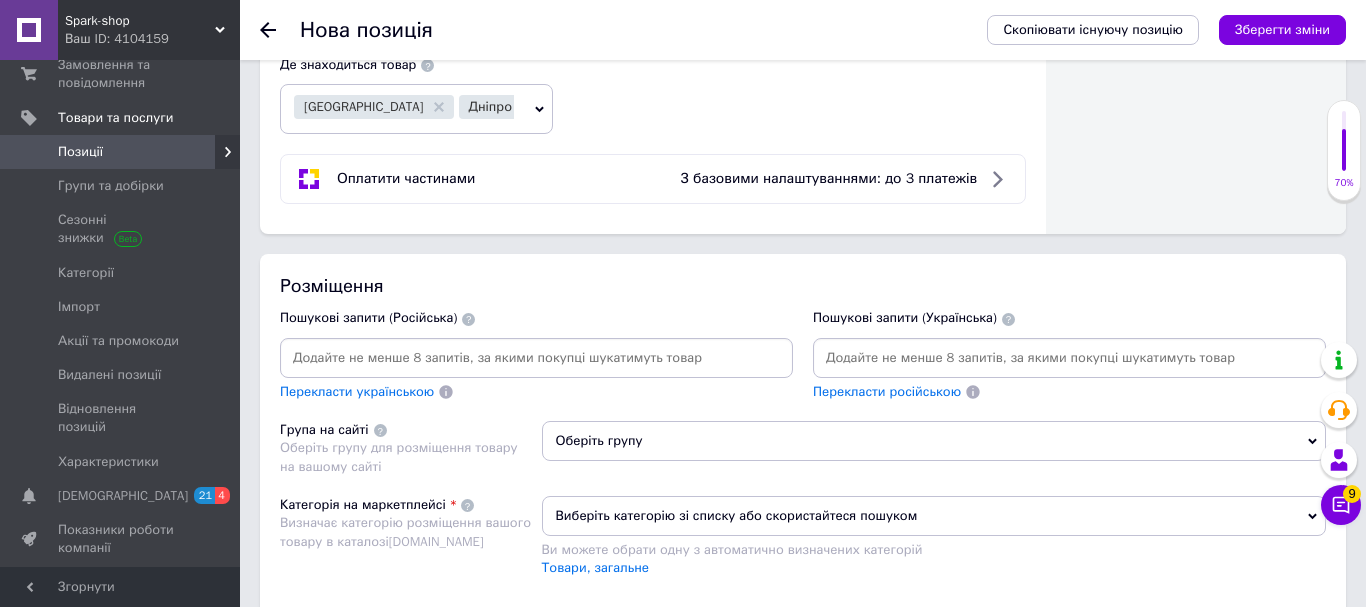 scroll, scrollTop: 1326, scrollLeft: 0, axis: vertical 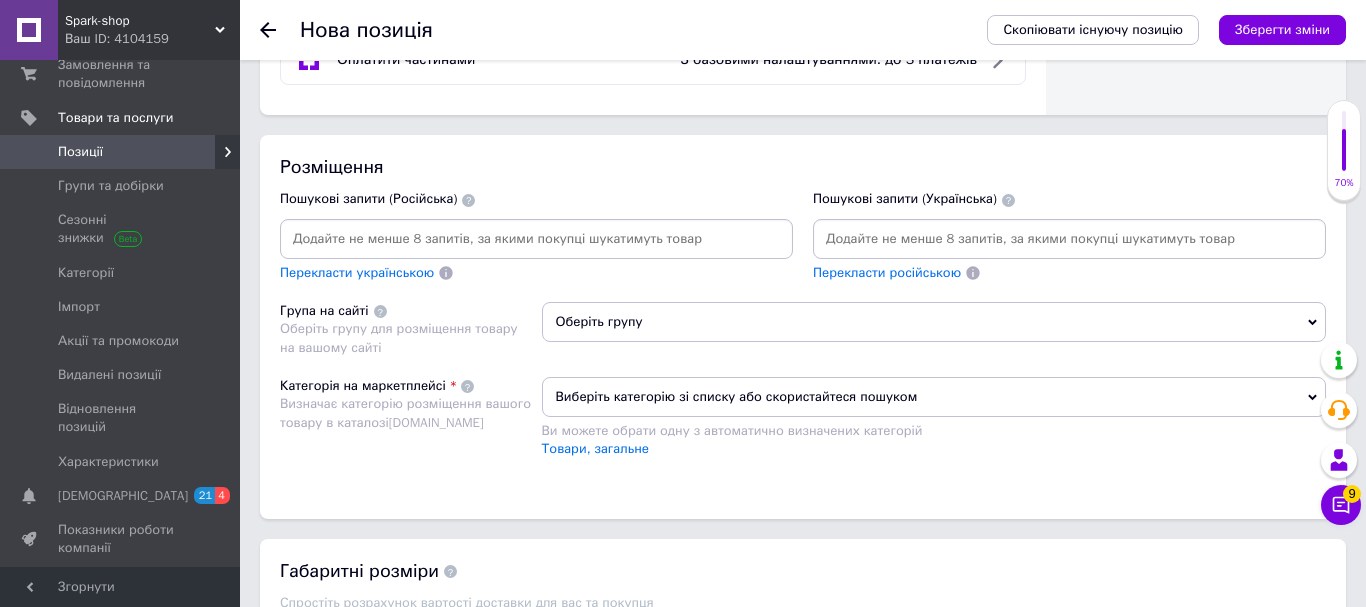 click at bounding box center (1069, 239) 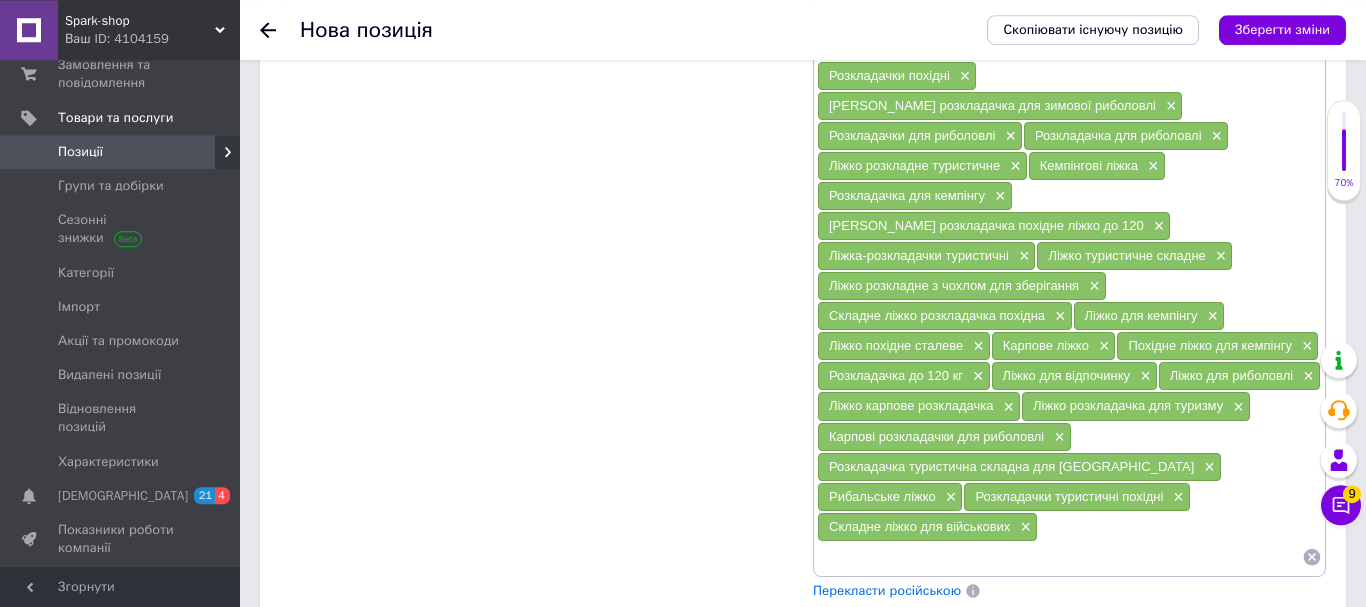 scroll, scrollTop: 1734, scrollLeft: 0, axis: vertical 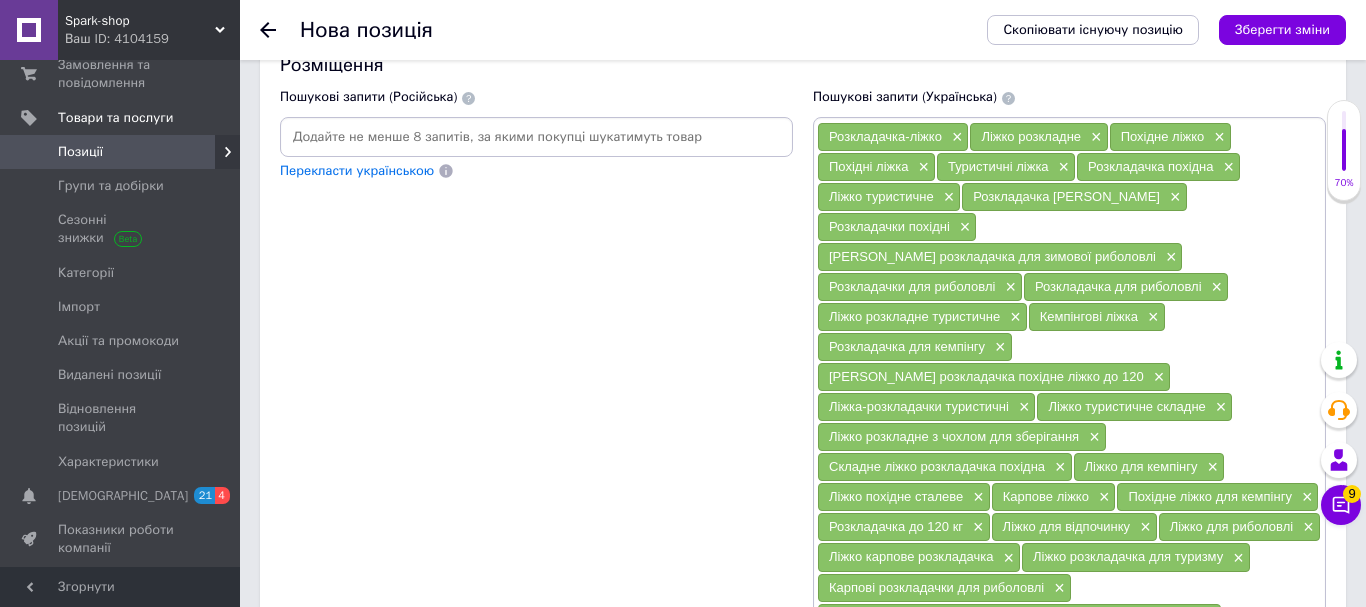 click at bounding box center (536, 137) 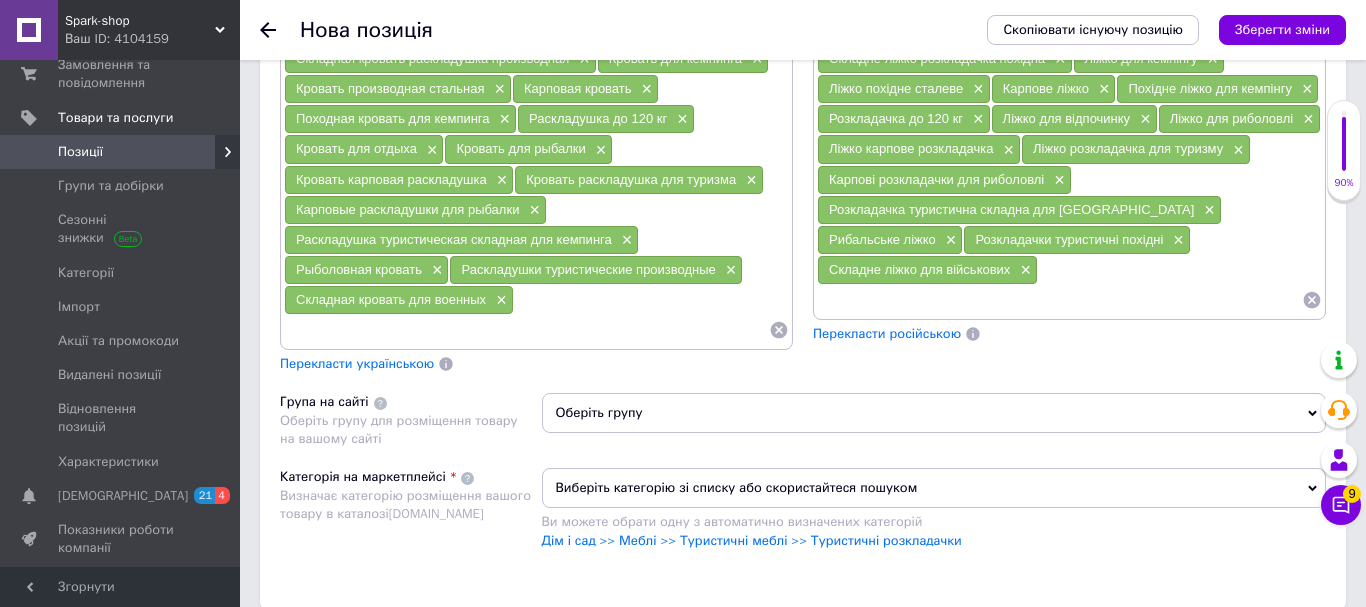 scroll, scrollTop: 2439, scrollLeft: 0, axis: vertical 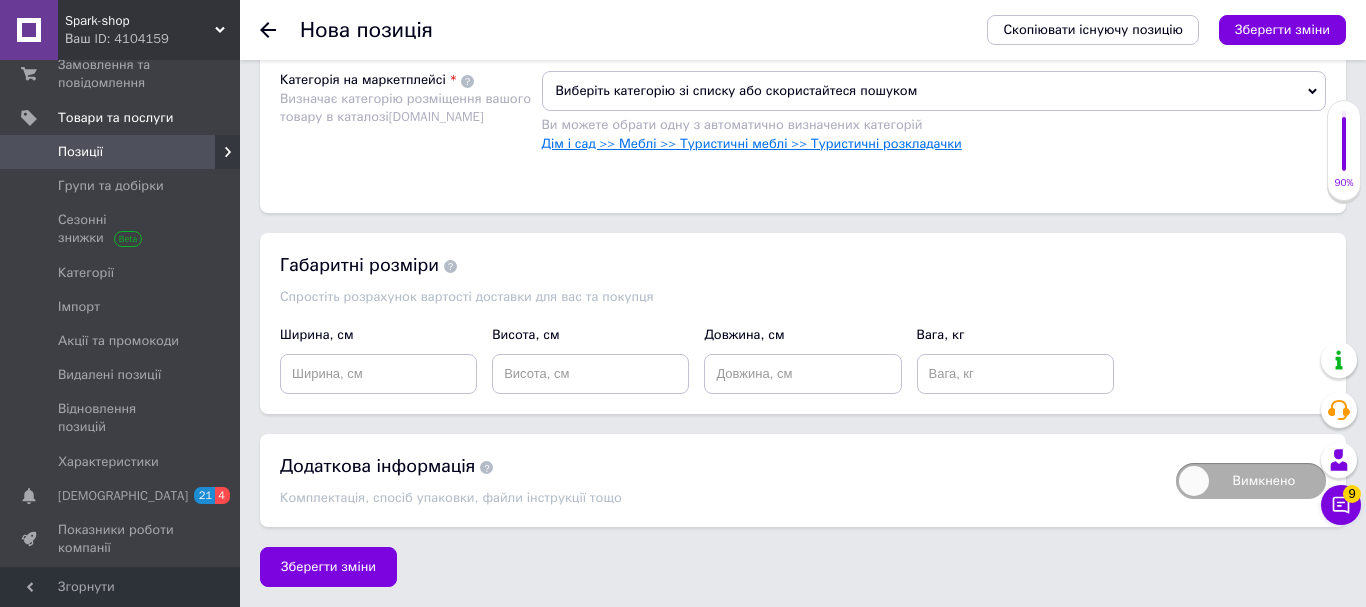 click on "Дім і сад >> Меблі >> Туристичні меблі >> Туристичні розкладачки" at bounding box center [752, 143] 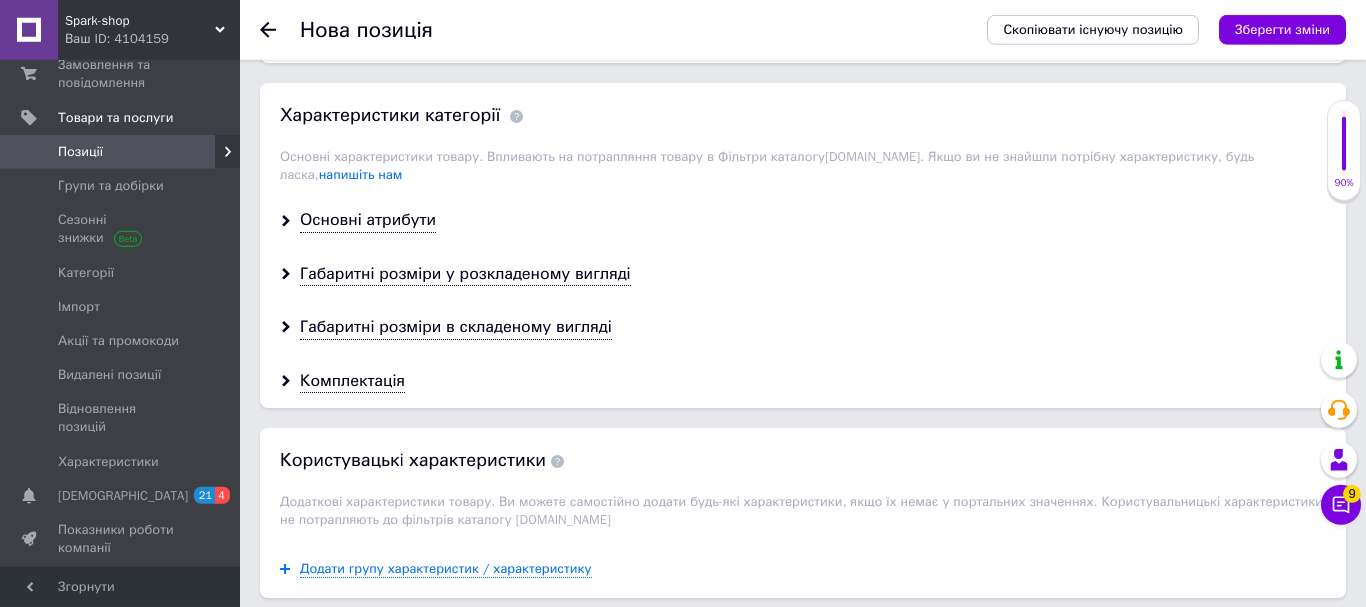scroll, scrollTop: 2643, scrollLeft: 0, axis: vertical 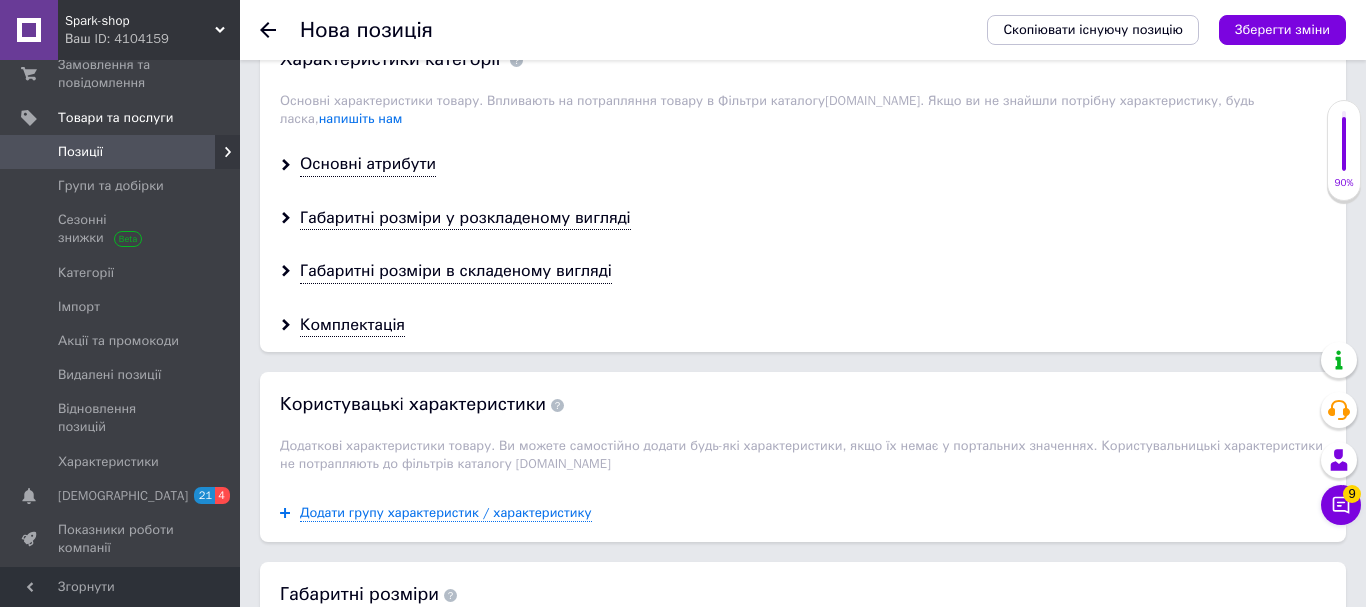 click on "Основні атрибути" at bounding box center [368, 164] 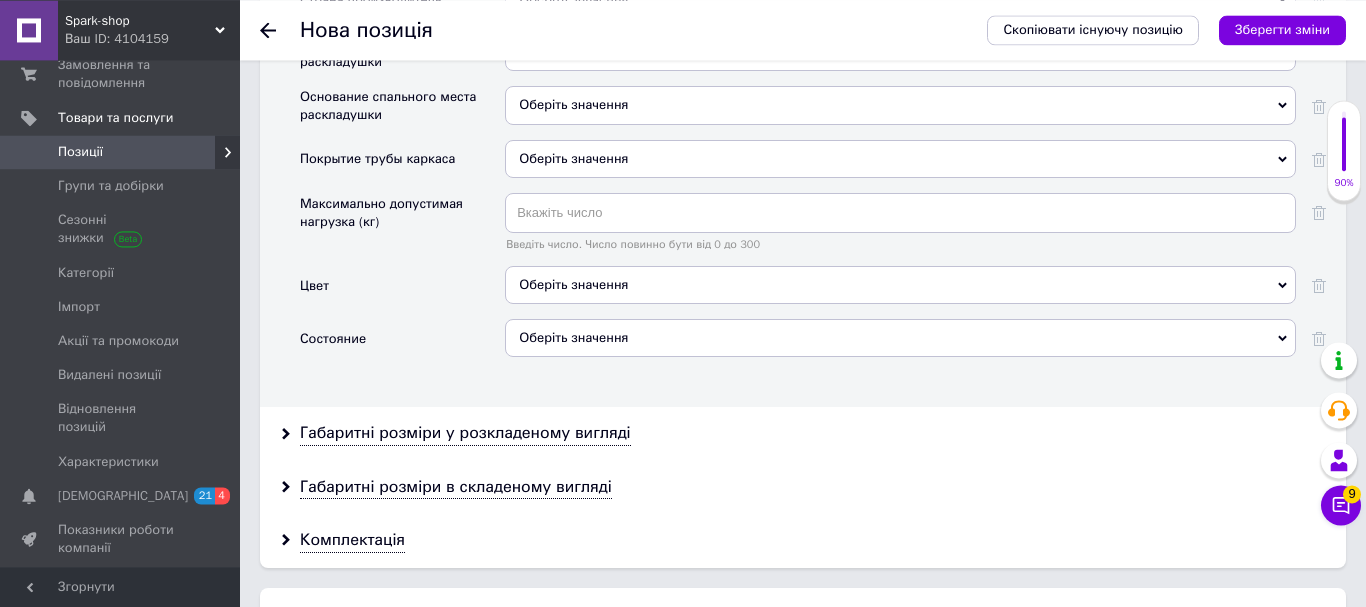 scroll, scrollTop: 3051, scrollLeft: 0, axis: vertical 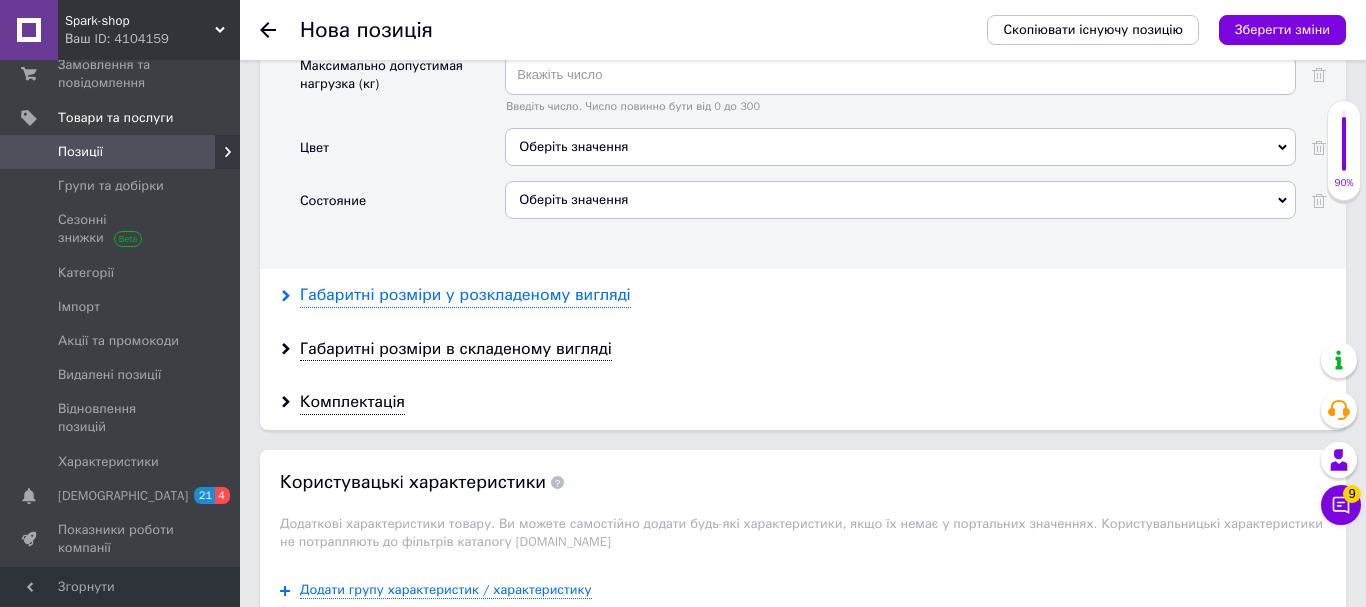 click on "Габаритні розміри у розкладеному вигляді" at bounding box center (465, 295) 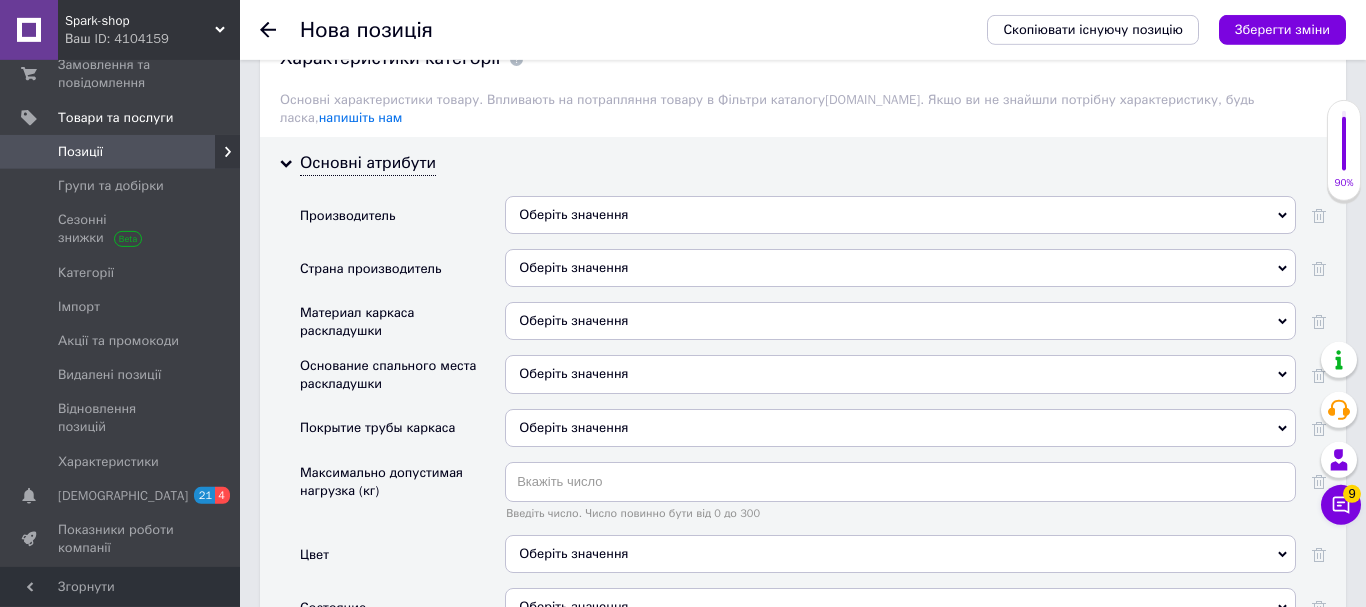 scroll, scrollTop: 2643, scrollLeft: 0, axis: vertical 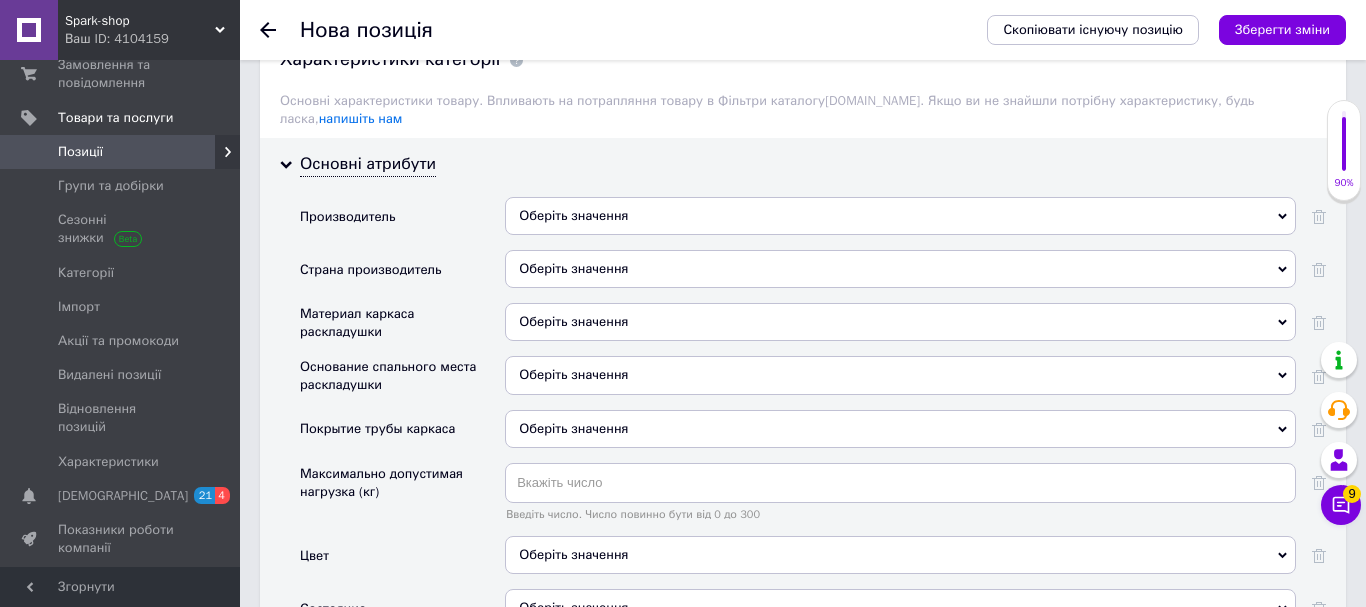 click on "Оберіть значення" at bounding box center [900, 216] 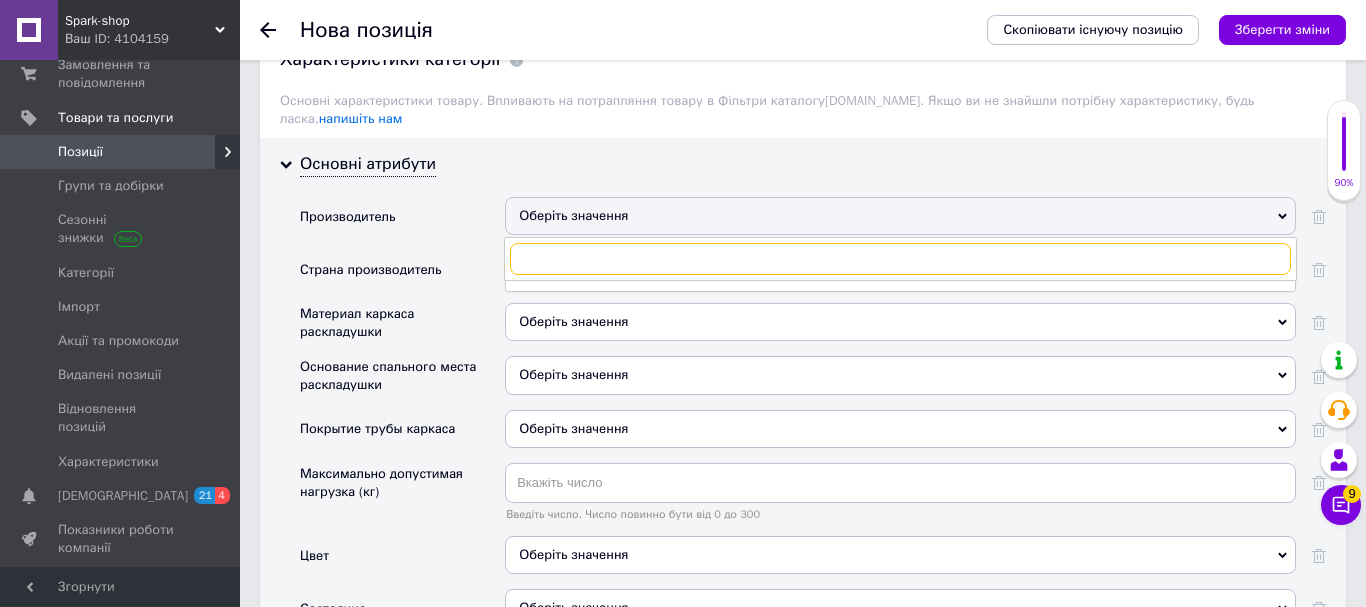 paste on "Naturehike" 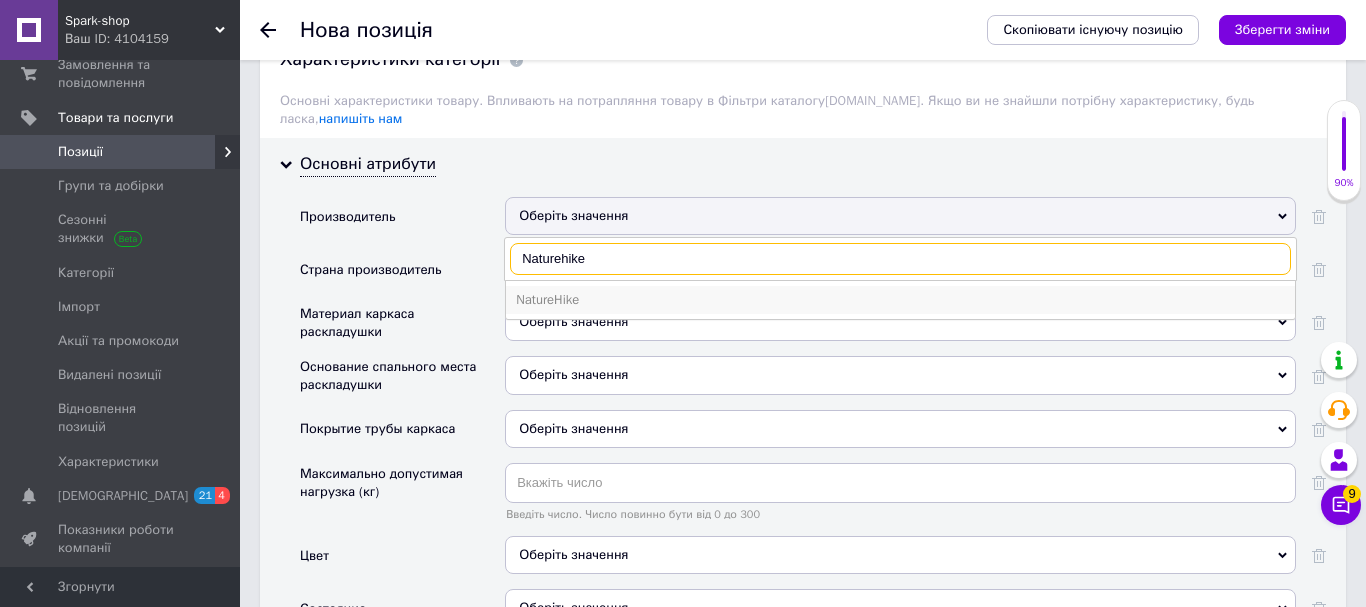 type on "Naturehike" 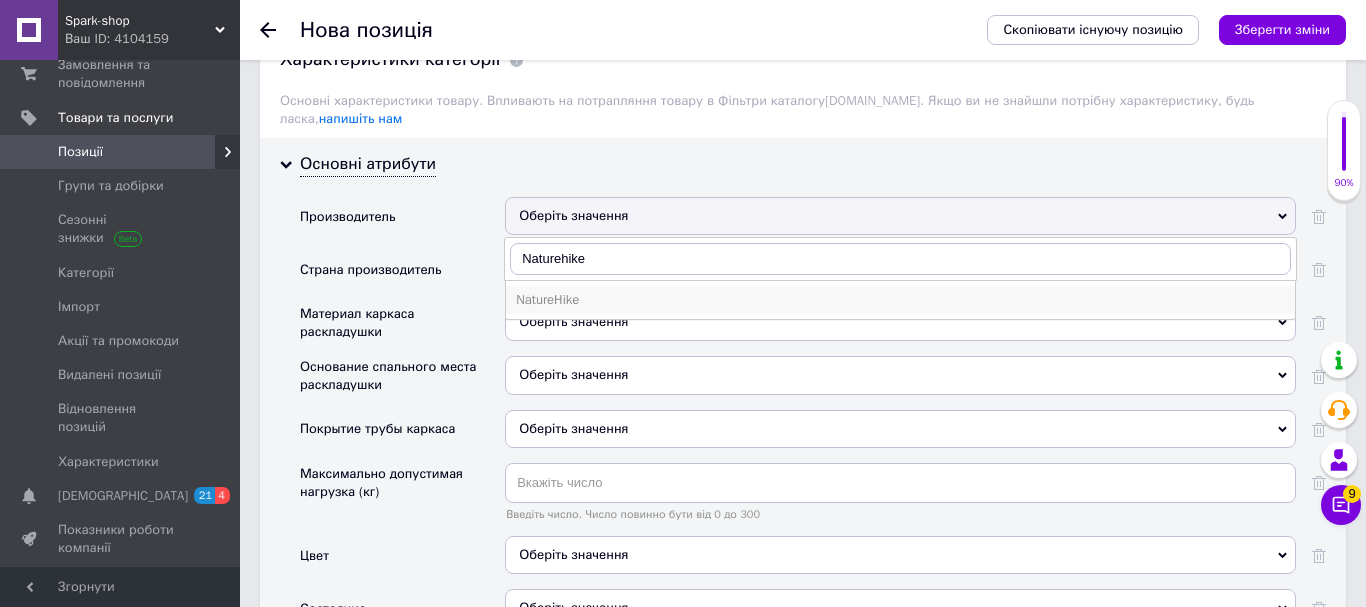 click on "NatureHike" at bounding box center (900, 300) 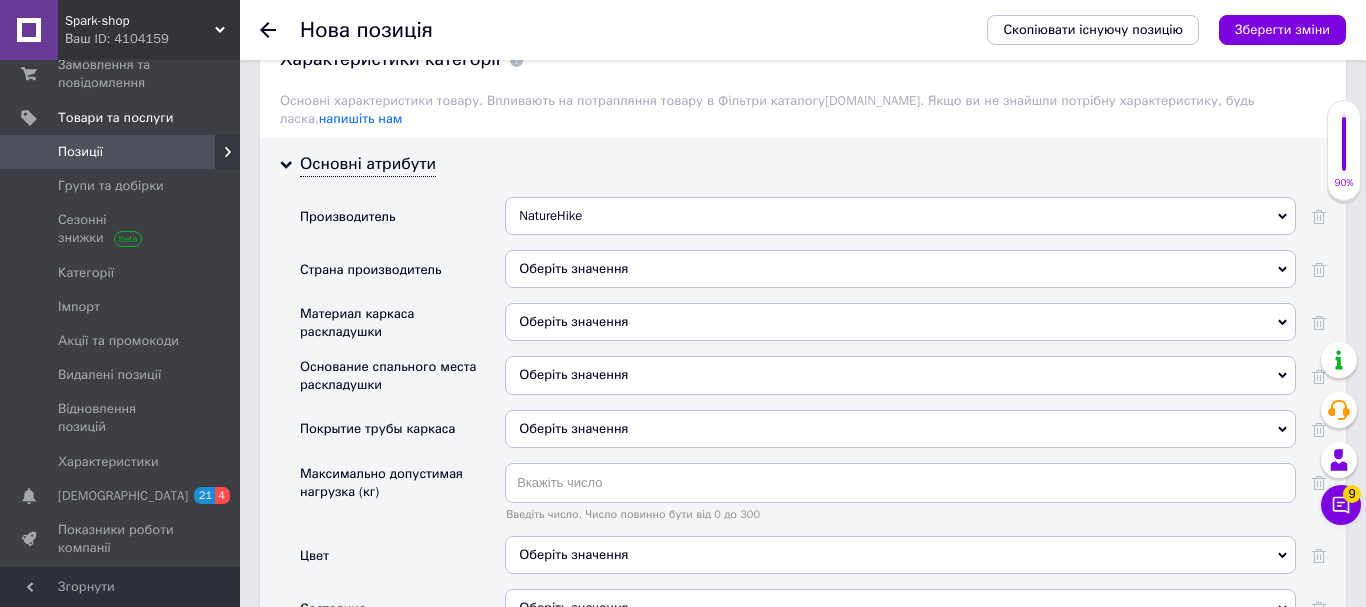 click on "Оберіть значення" at bounding box center (900, 269) 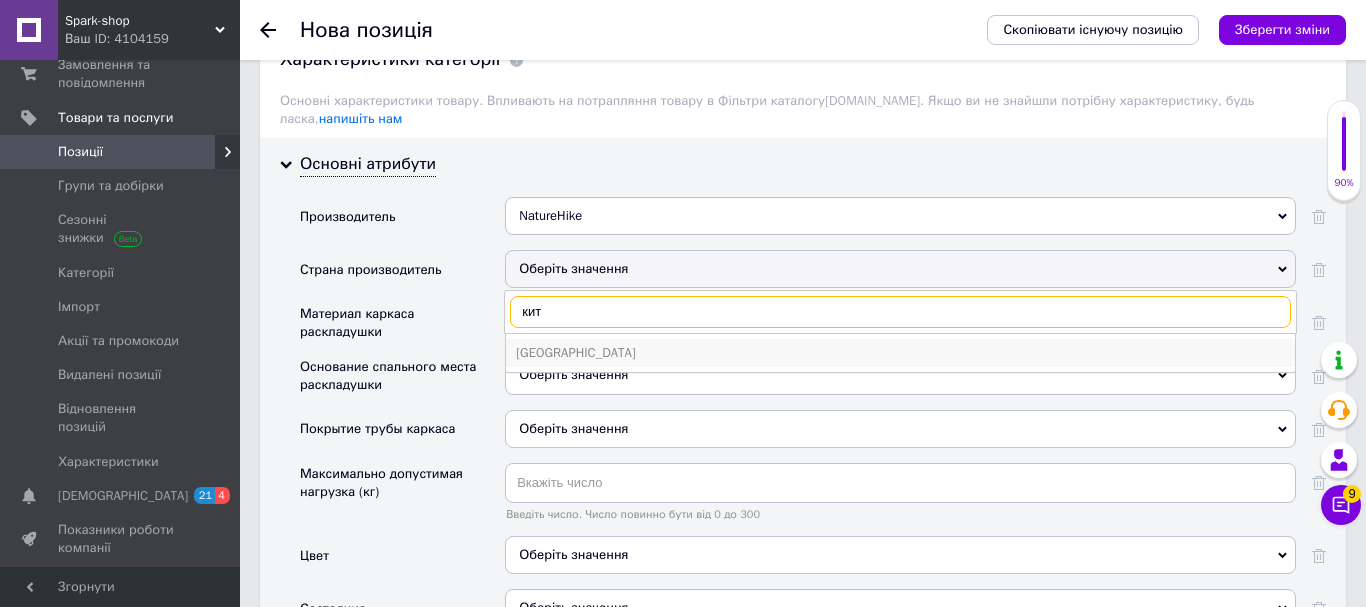type on "кит" 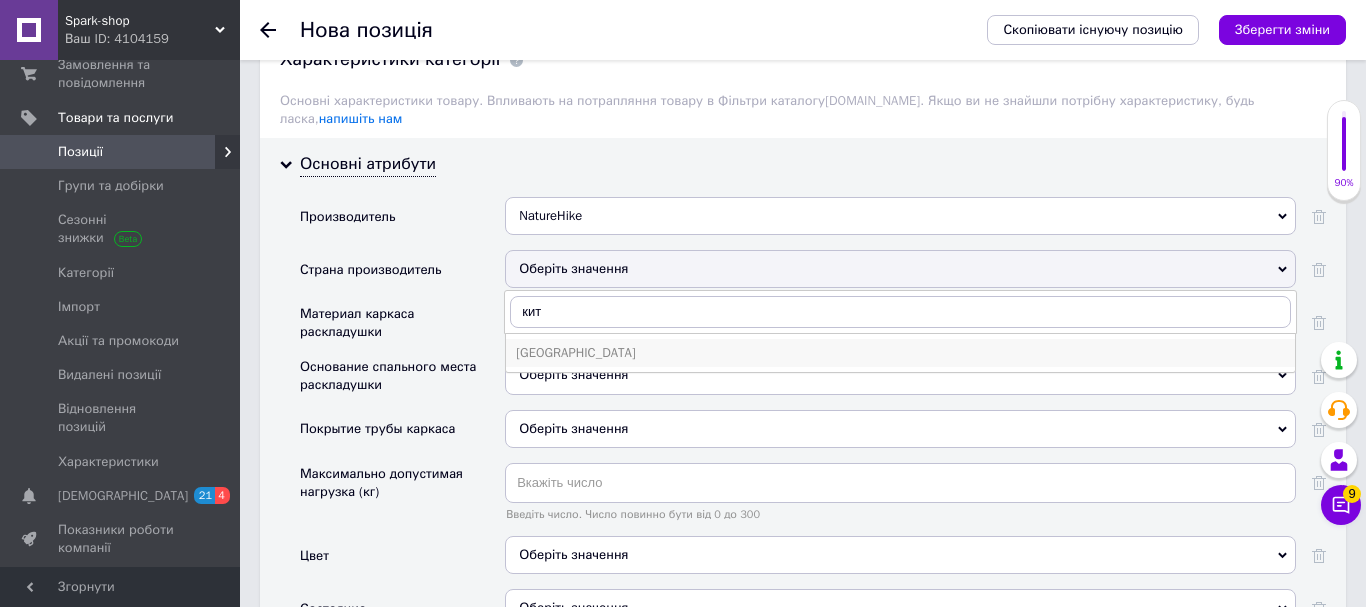click on "[GEOGRAPHIC_DATA]" at bounding box center [900, 353] 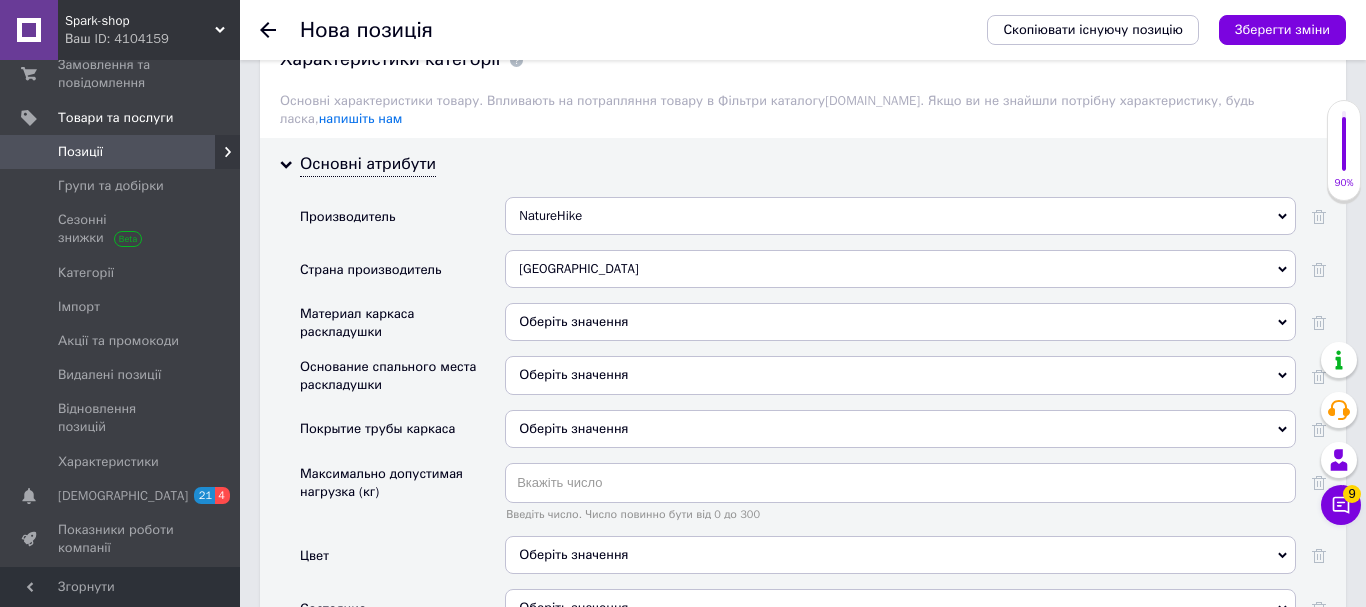 click on "Оберіть значення" at bounding box center [900, 322] 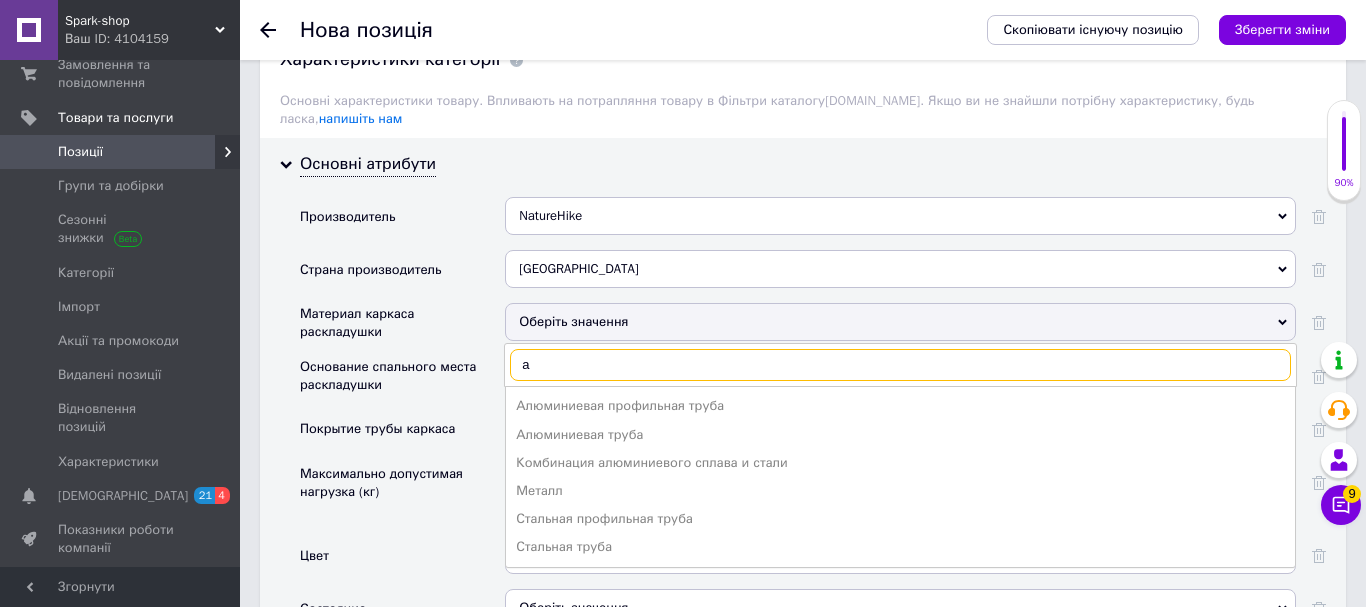 type on "ал" 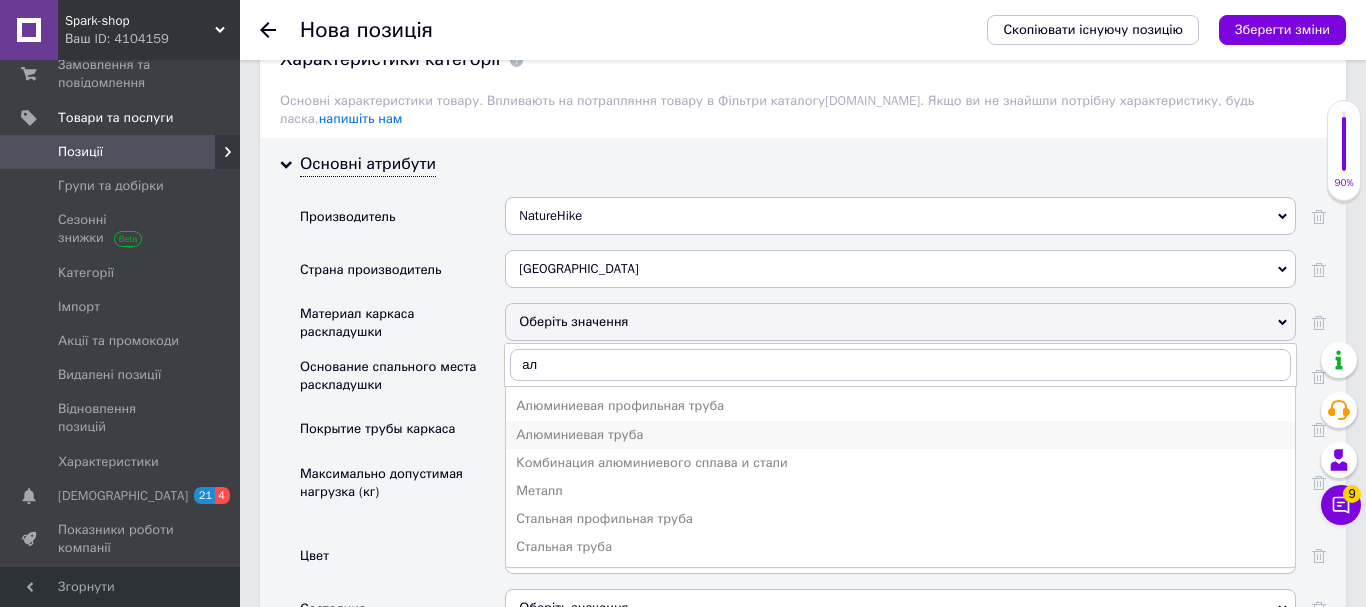 click on "Алюминиевая труба" at bounding box center (900, 435) 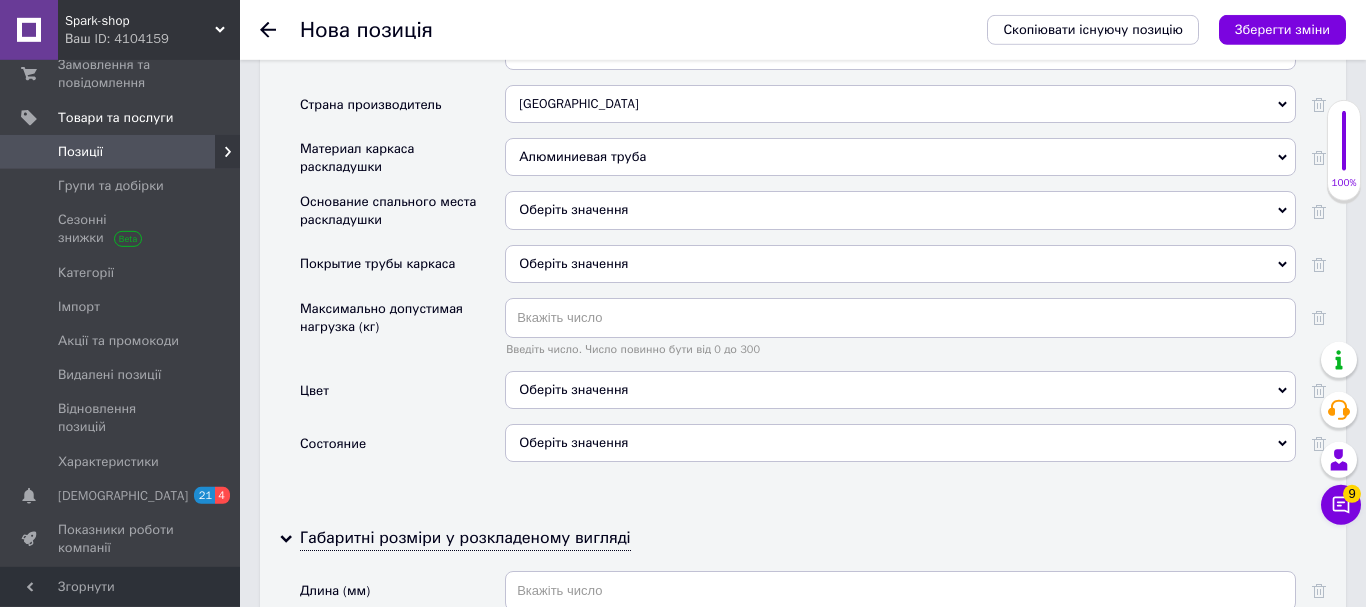 scroll, scrollTop: 2847, scrollLeft: 0, axis: vertical 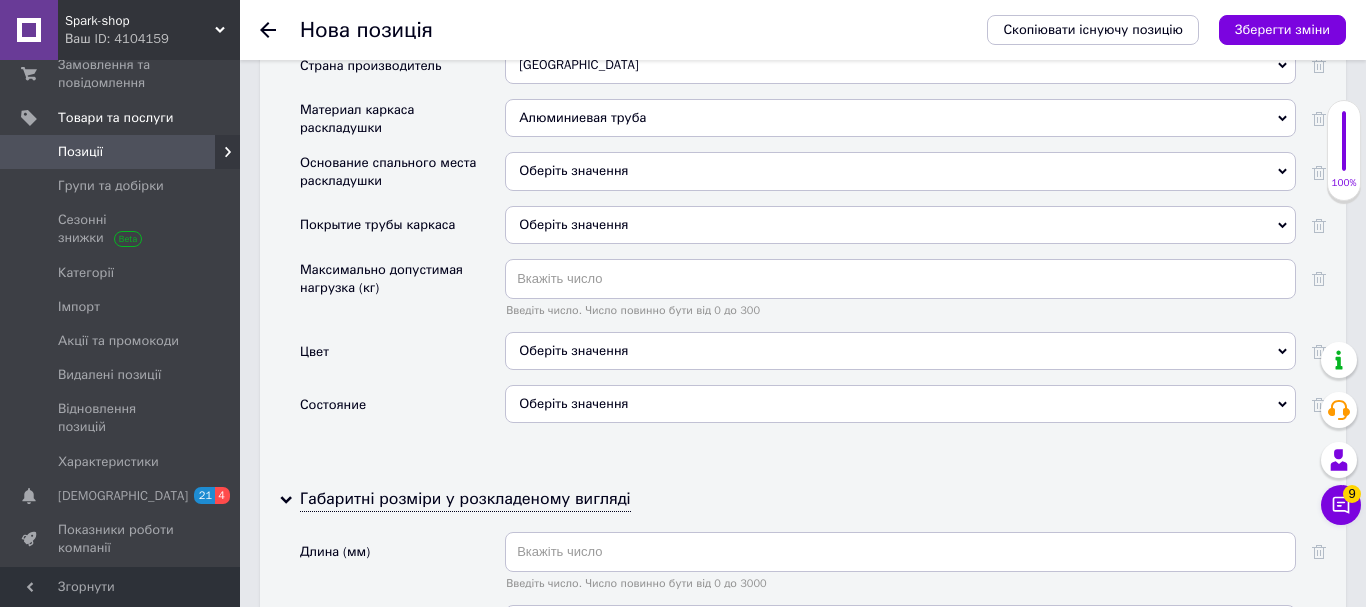 click on "Оберіть значення" at bounding box center (900, 171) 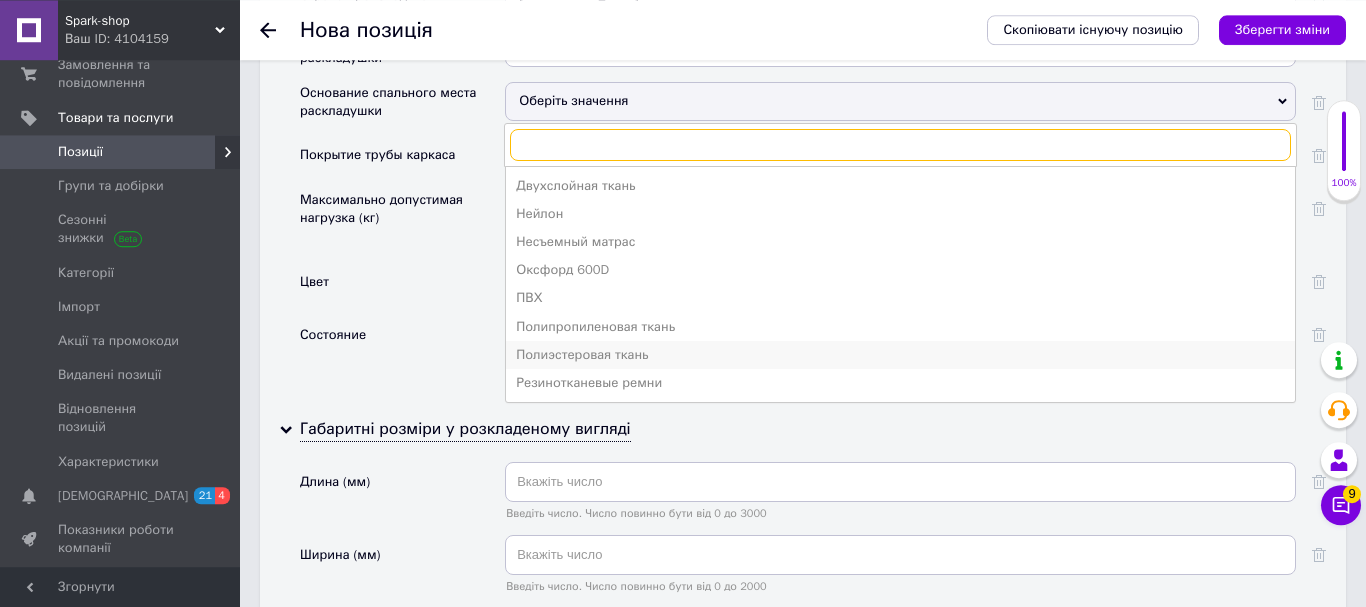 scroll, scrollTop: 2949, scrollLeft: 0, axis: vertical 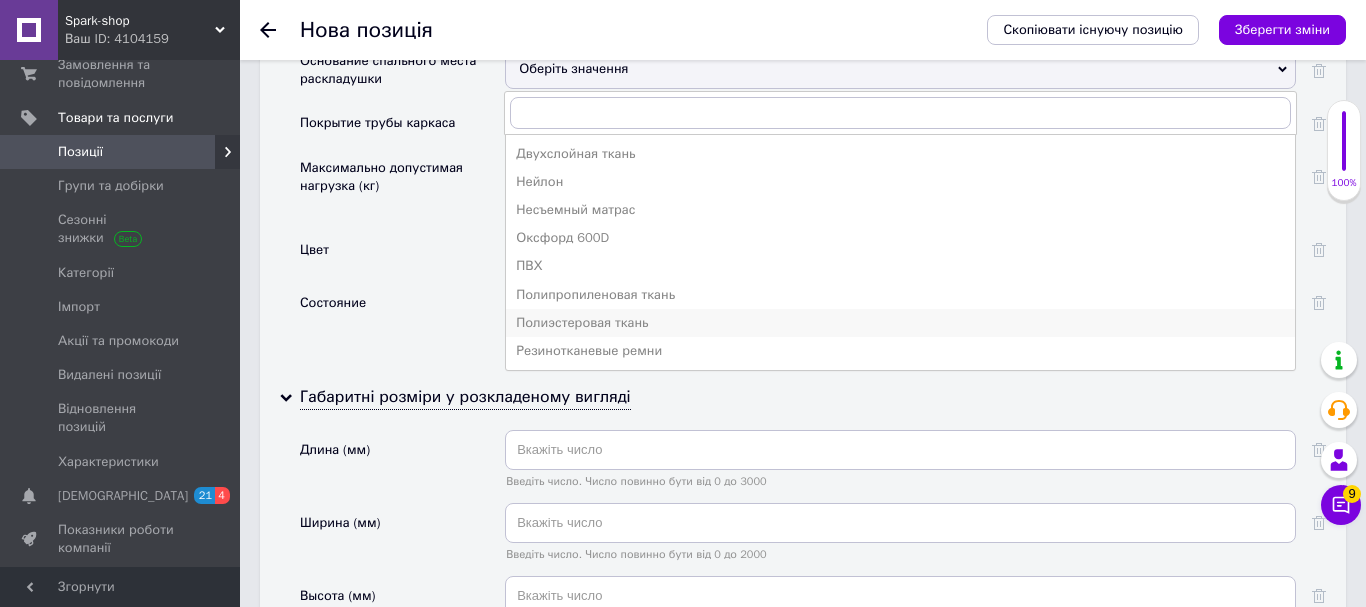 click on "Полиэстеровая ткань" at bounding box center [900, 323] 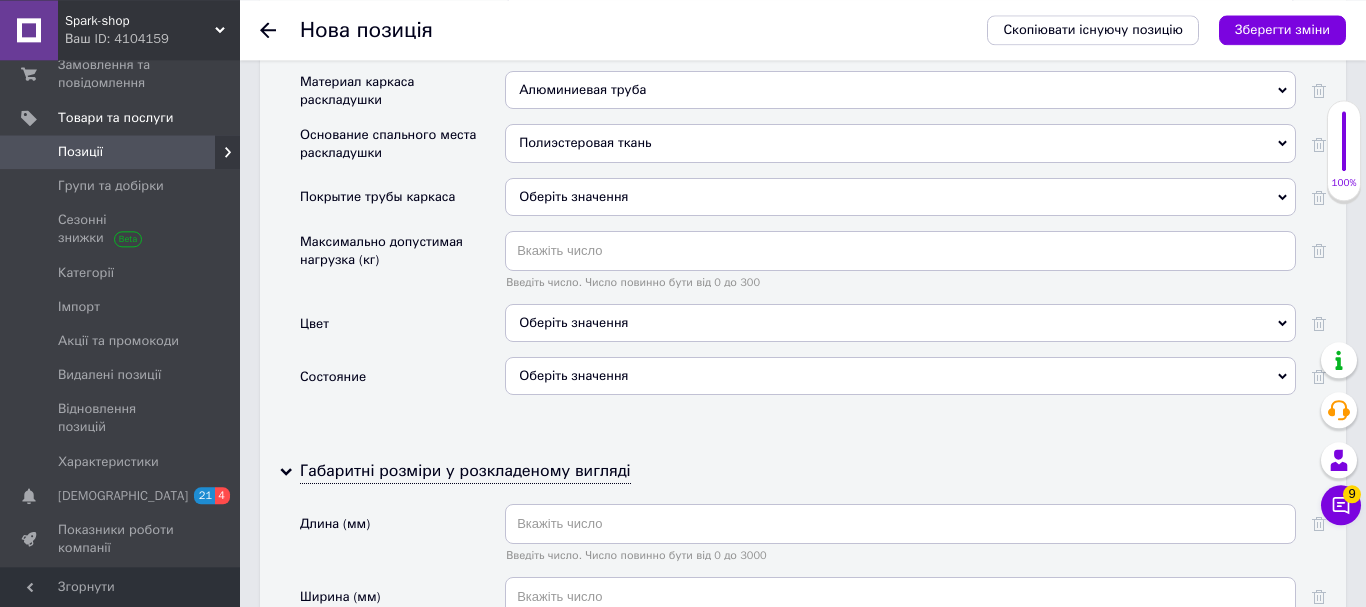 scroll, scrollTop: 2847, scrollLeft: 0, axis: vertical 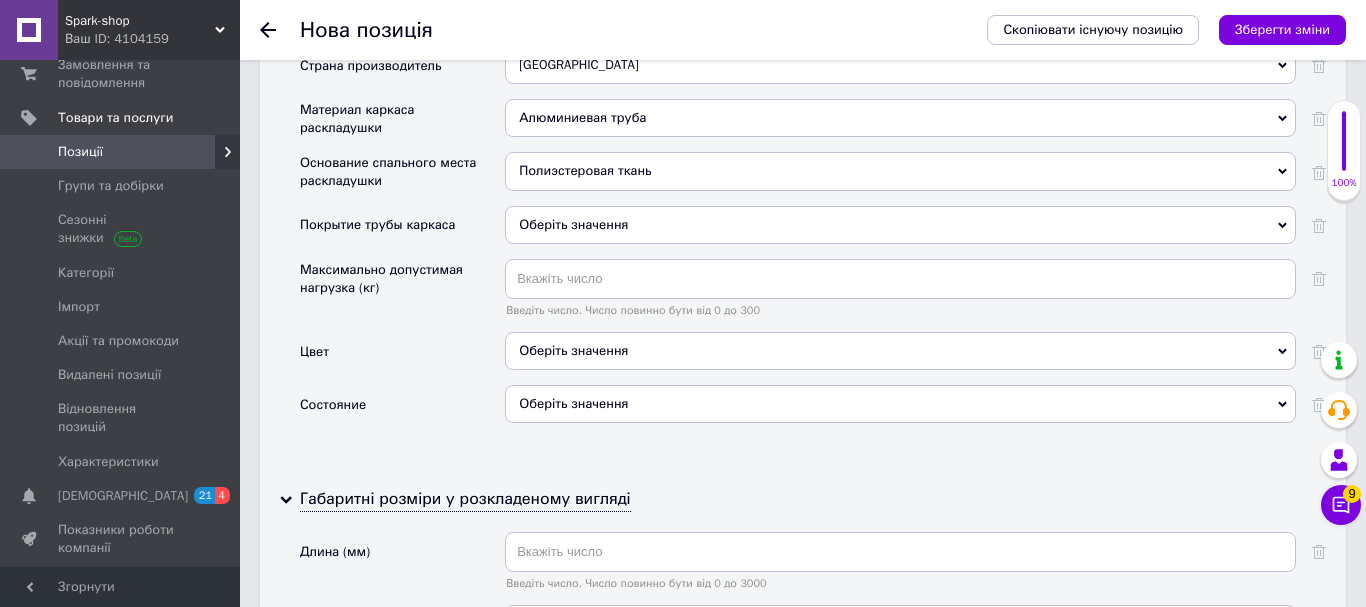 click on "Полиэстеровая ткань" at bounding box center [900, 171] 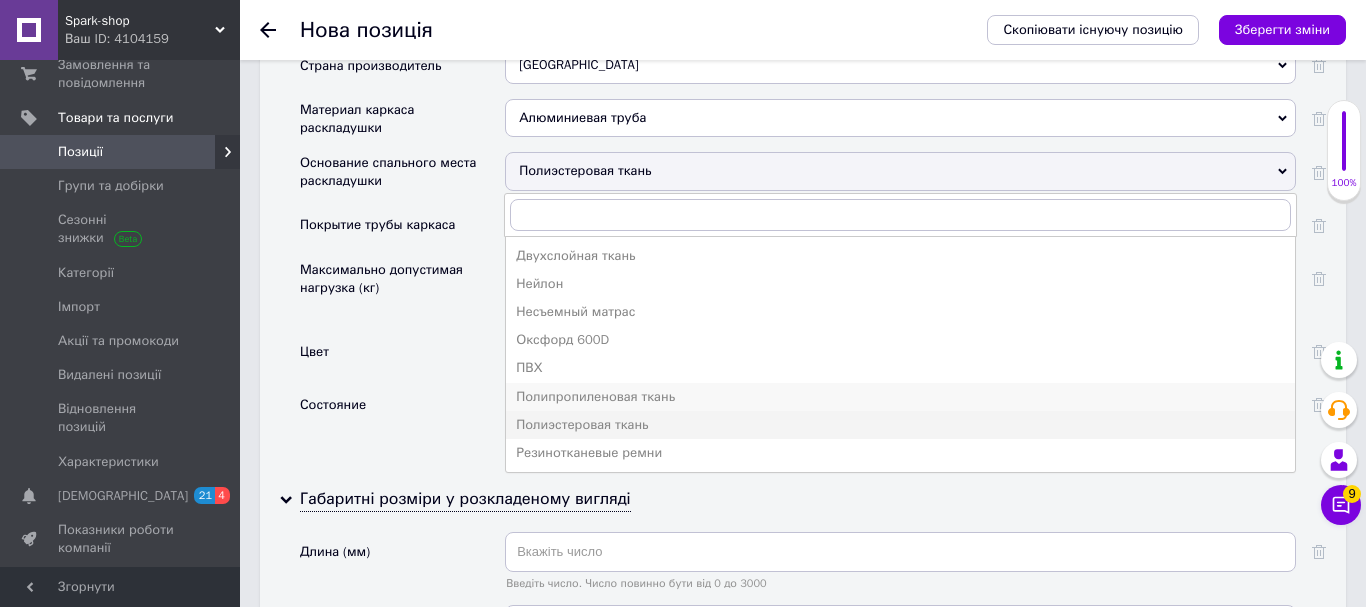click on "Полипропиленовая ткань" at bounding box center [900, 397] 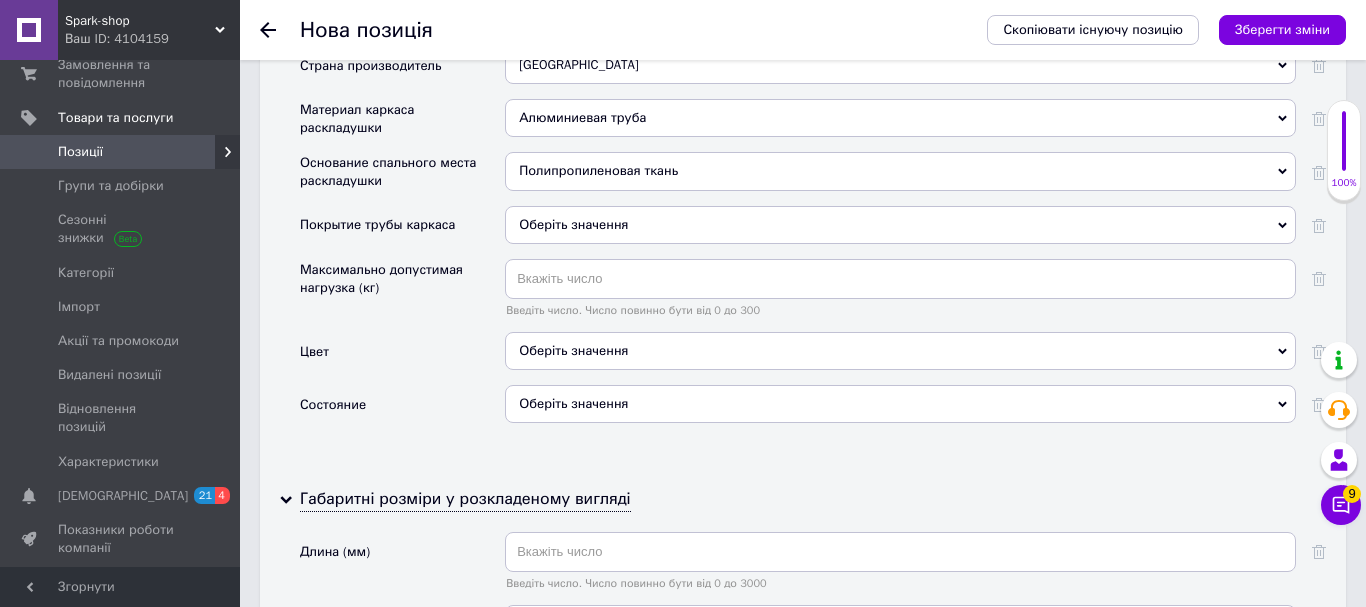 click on "Полипропиленовая ткань" at bounding box center [900, 171] 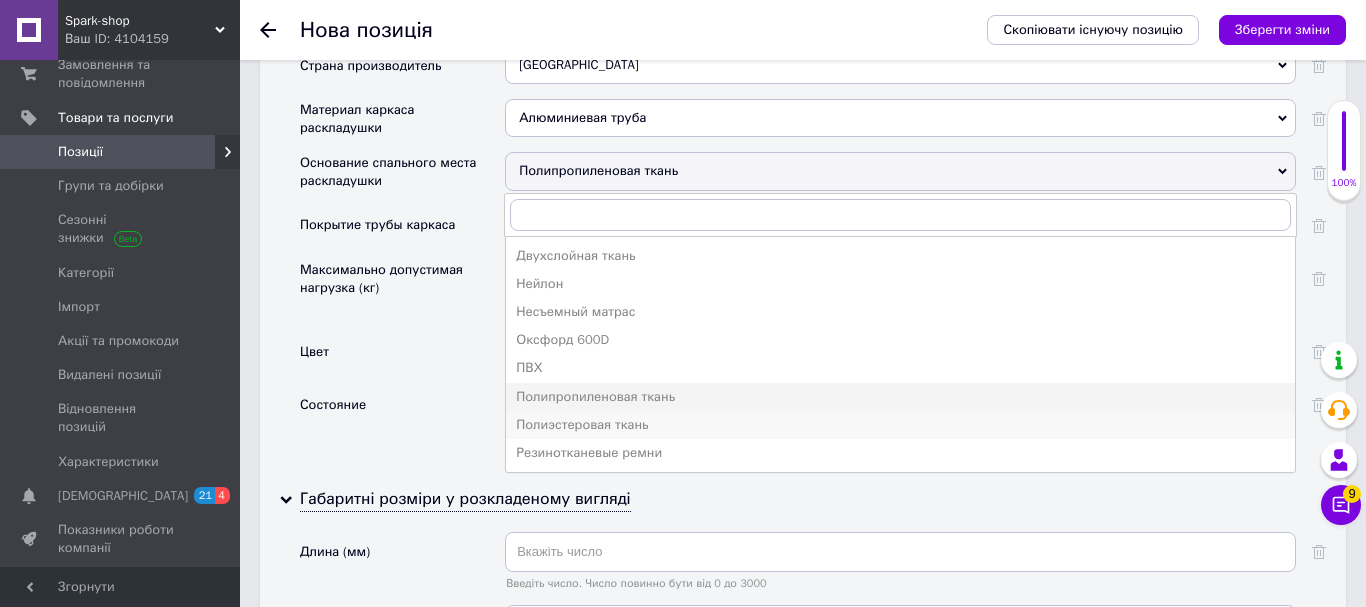 click on "Полиэстеровая ткань" at bounding box center [900, 425] 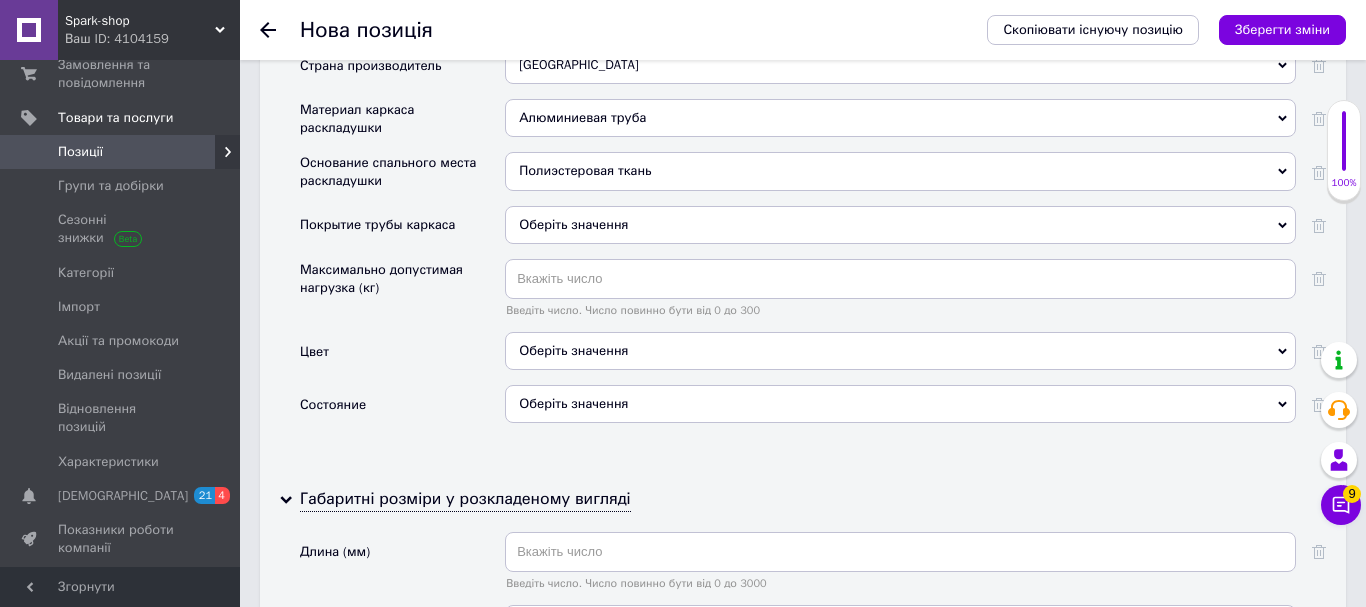 click on "Оберіть значення" at bounding box center [900, 225] 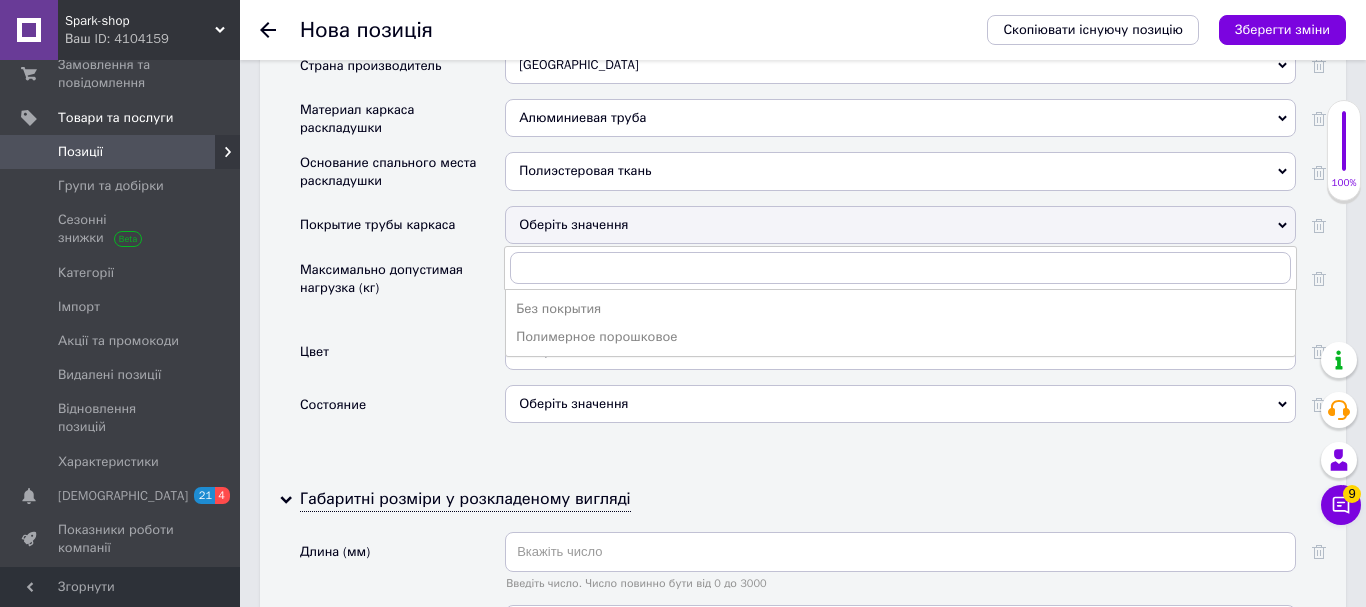 click on "Цвет" at bounding box center [402, 358] 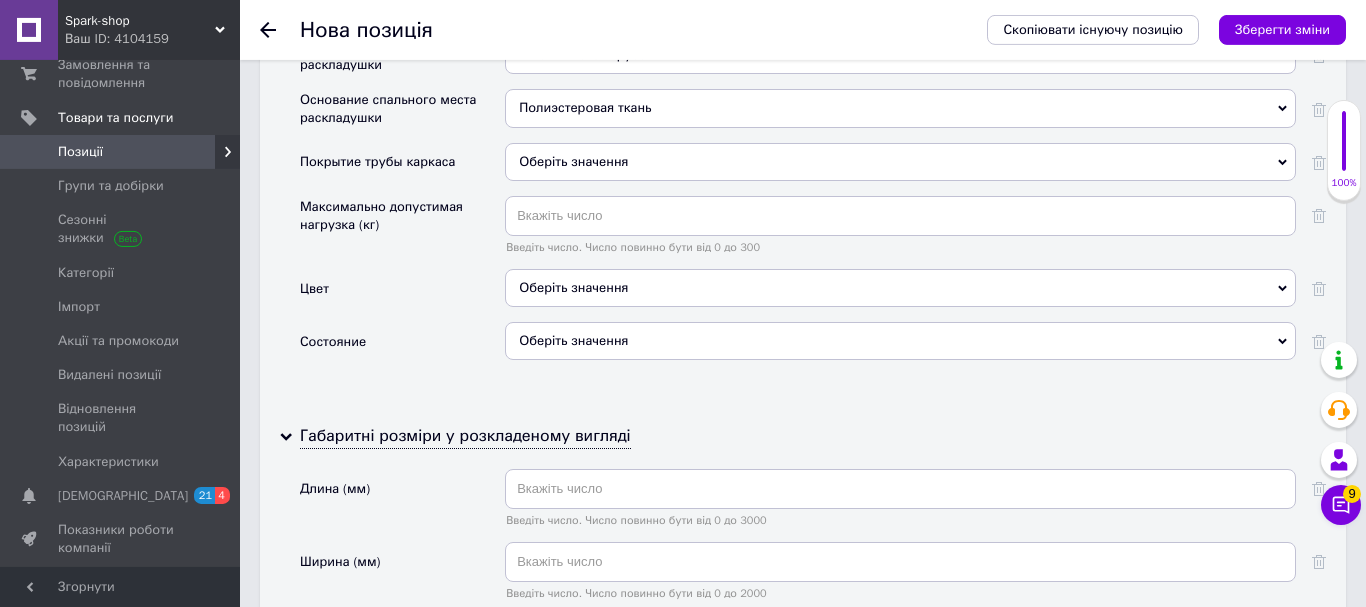 scroll, scrollTop: 2949, scrollLeft: 0, axis: vertical 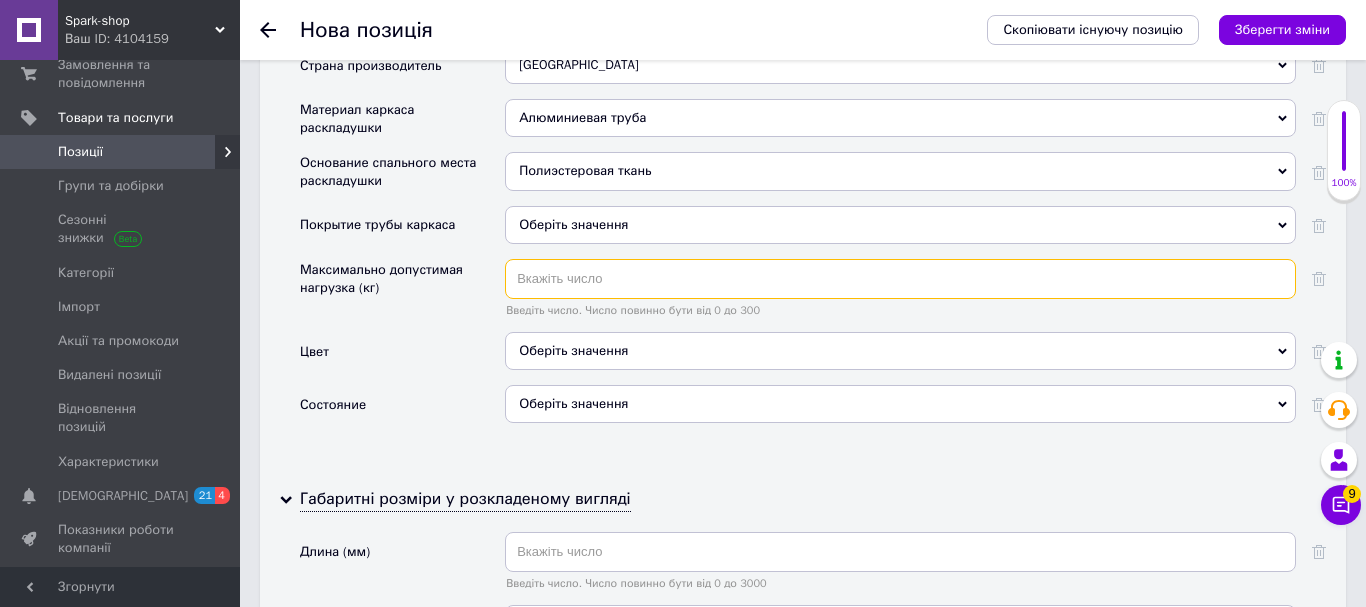 click at bounding box center [900, 279] 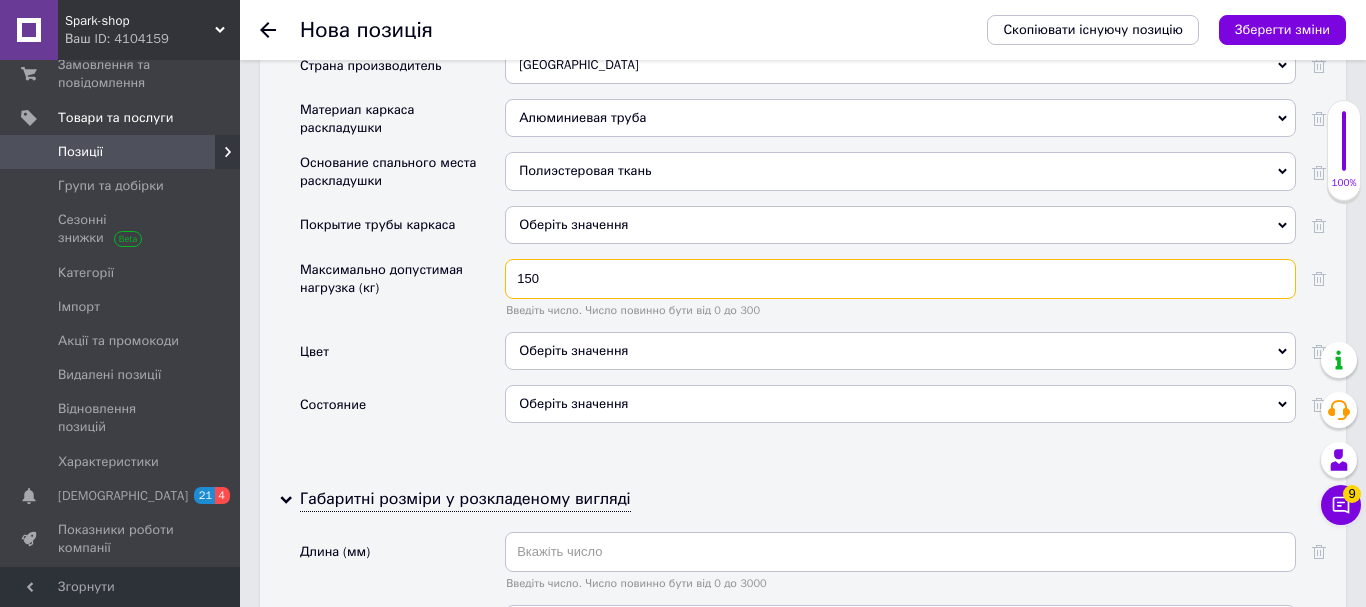 type on "150" 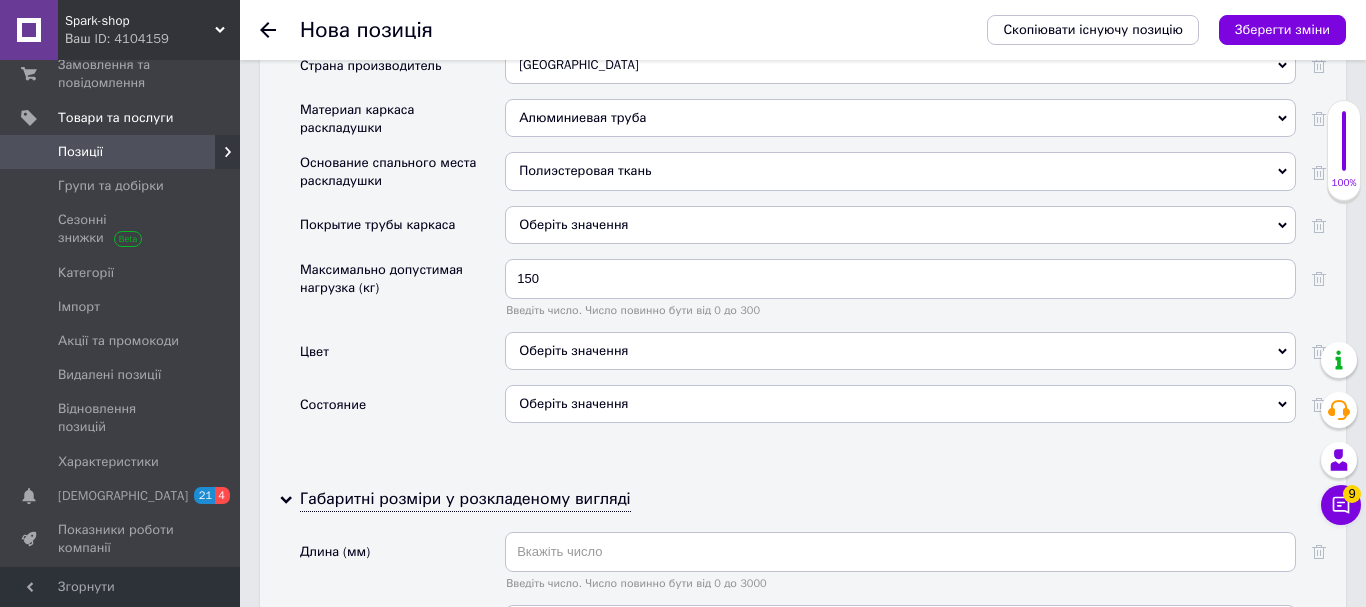 click on "Оберіть значення" at bounding box center (900, 351) 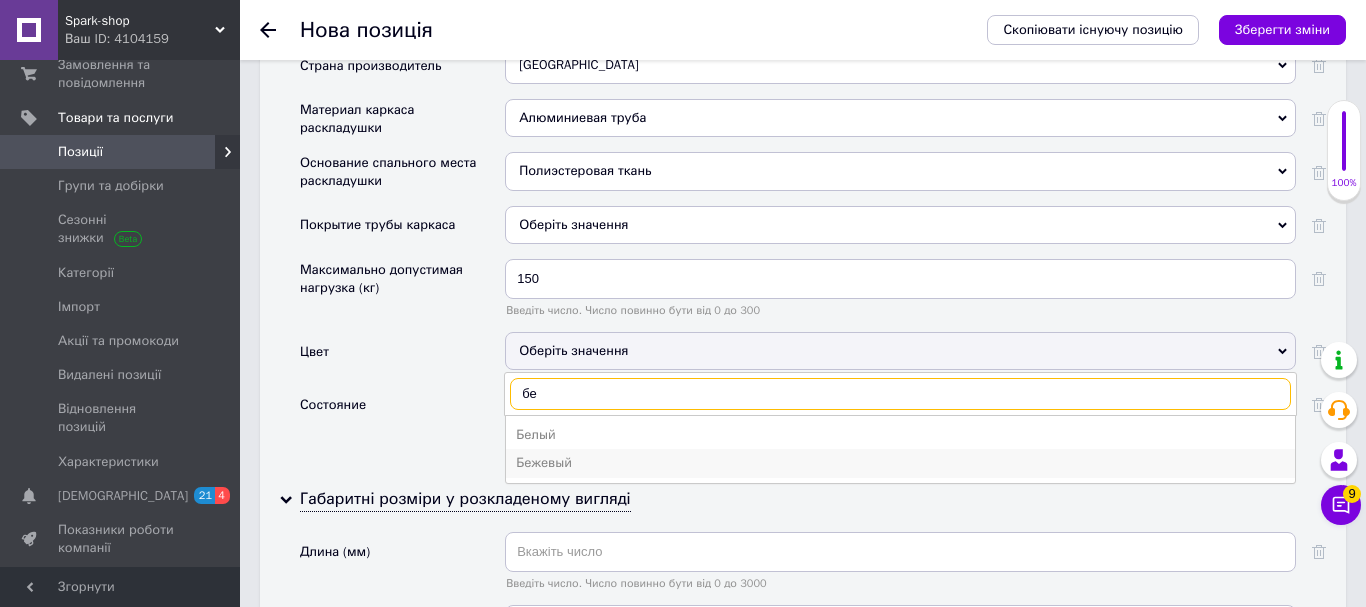 type on "бе" 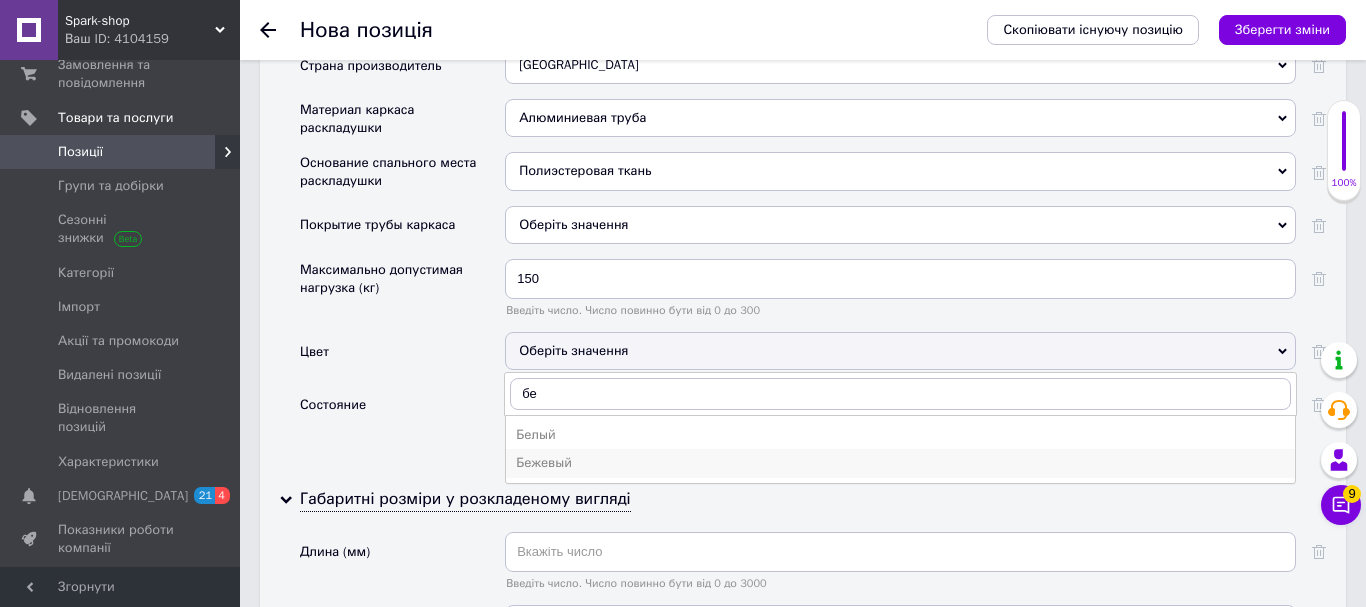 click on "Бежевый" at bounding box center (900, 463) 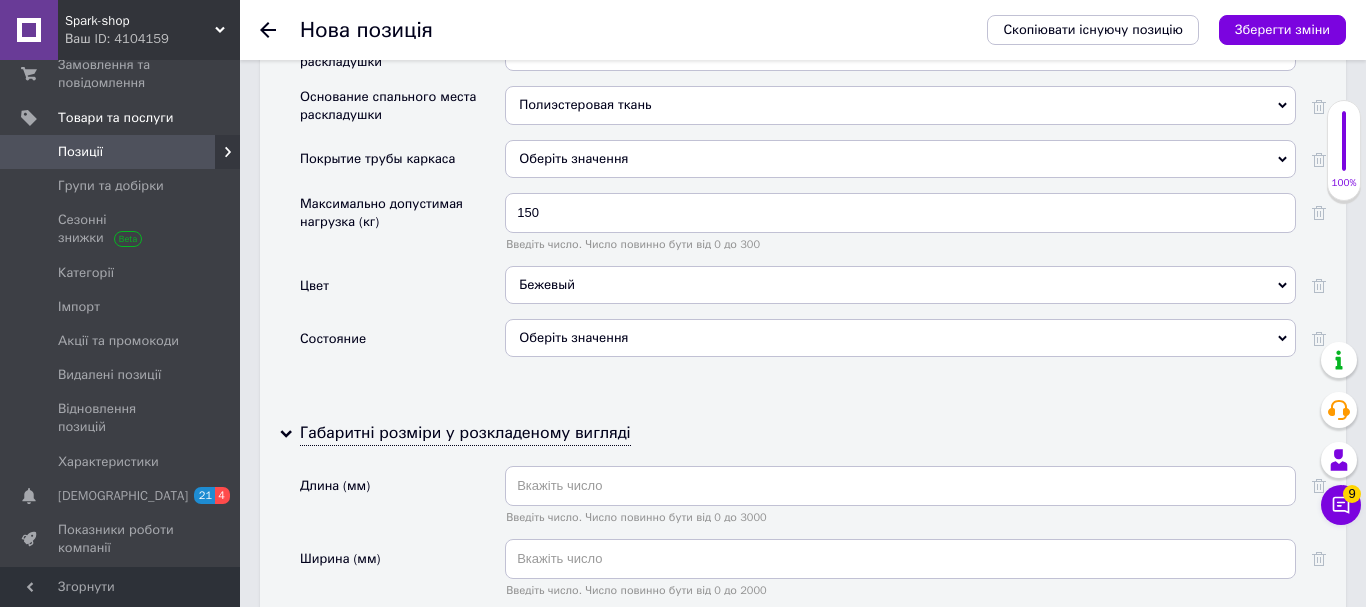 scroll, scrollTop: 2949, scrollLeft: 0, axis: vertical 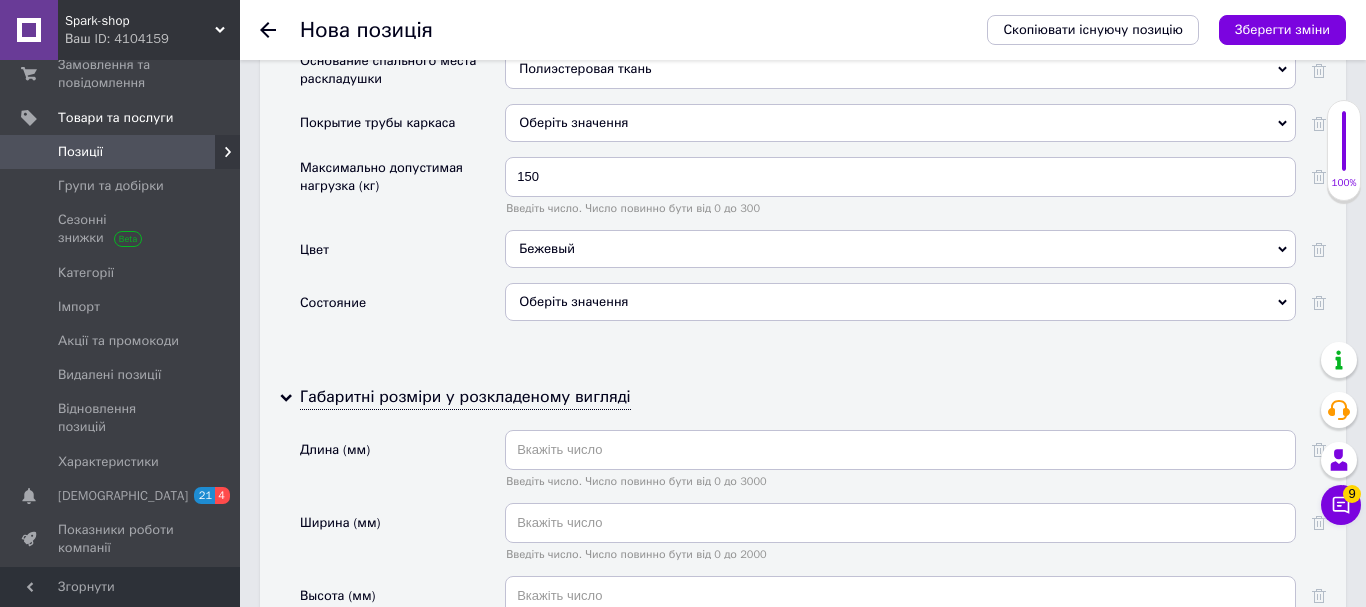 click on "Оберіть значення" at bounding box center (900, 302) 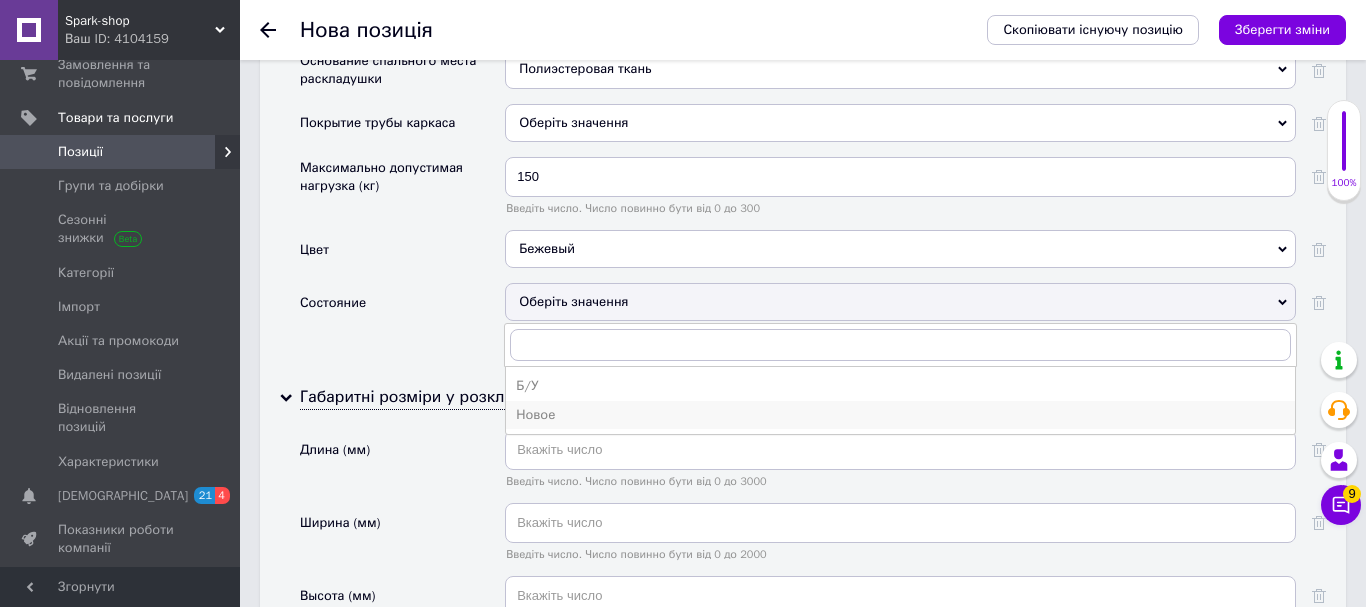 click on "Новое" at bounding box center (900, 415) 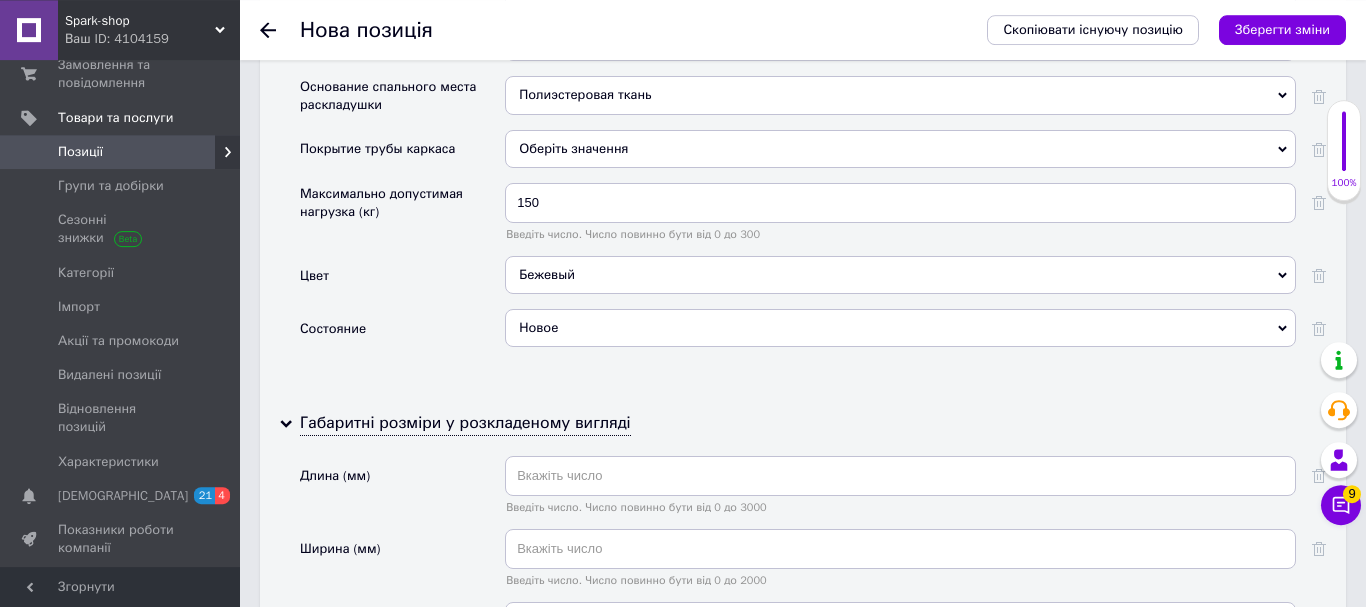 scroll, scrollTop: 3153, scrollLeft: 0, axis: vertical 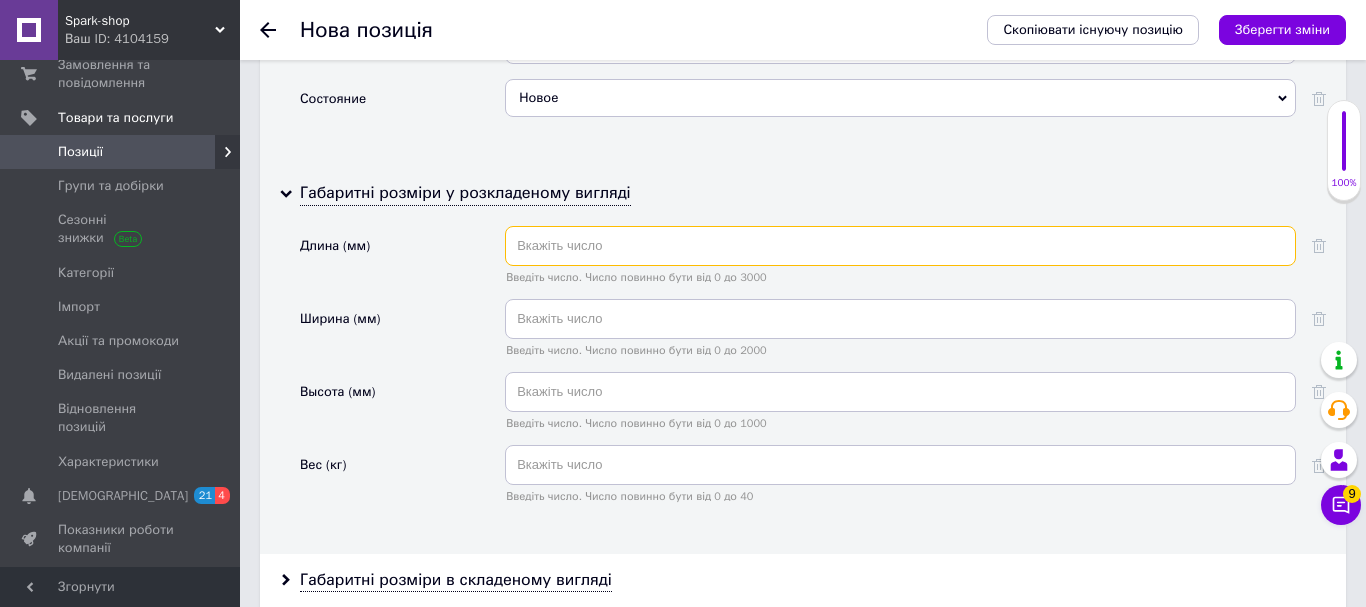 click at bounding box center [900, 246] 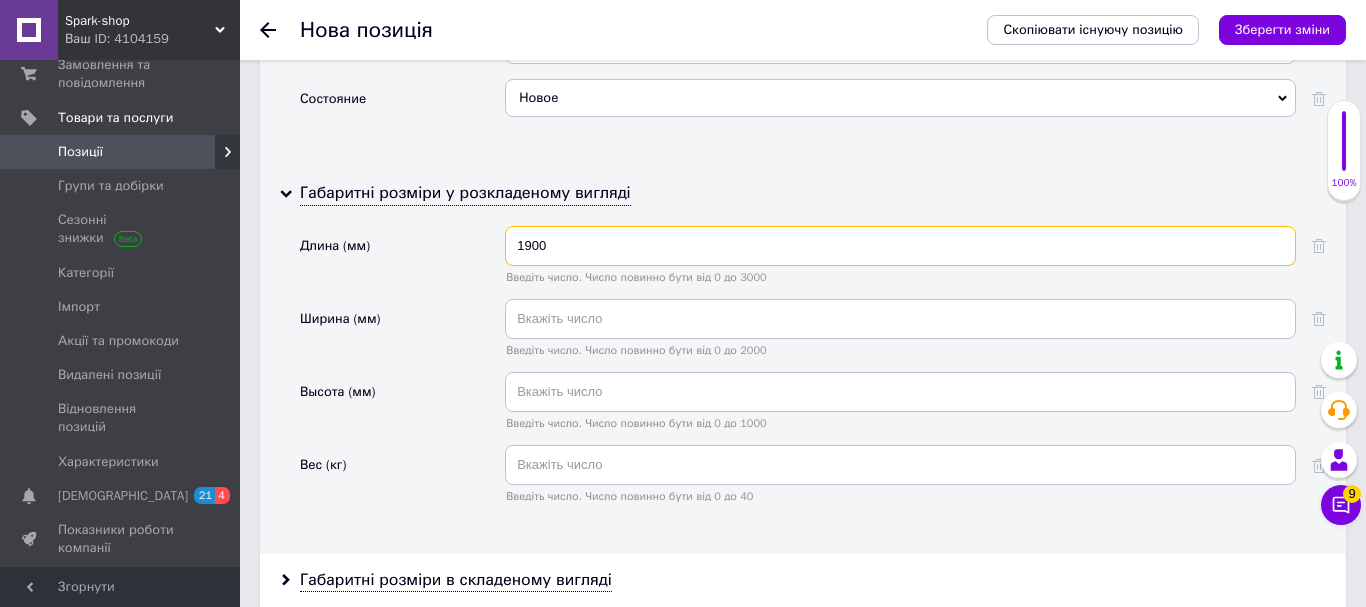 type on "1900" 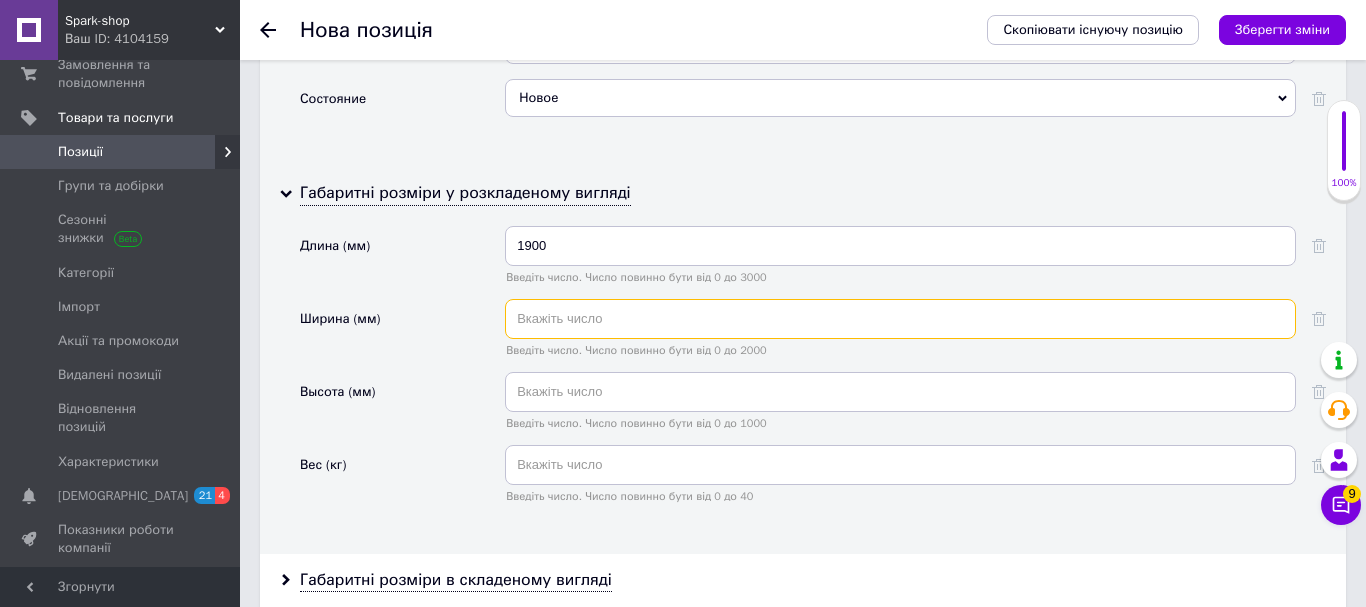 click at bounding box center (900, 319) 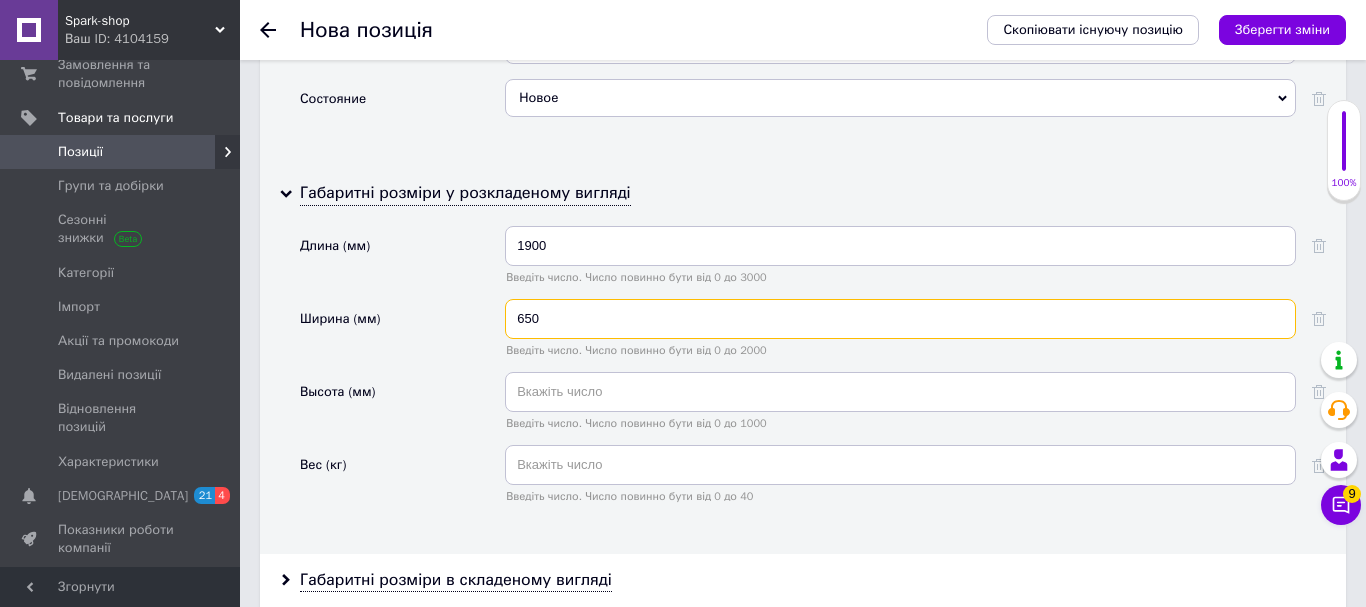 type on "650" 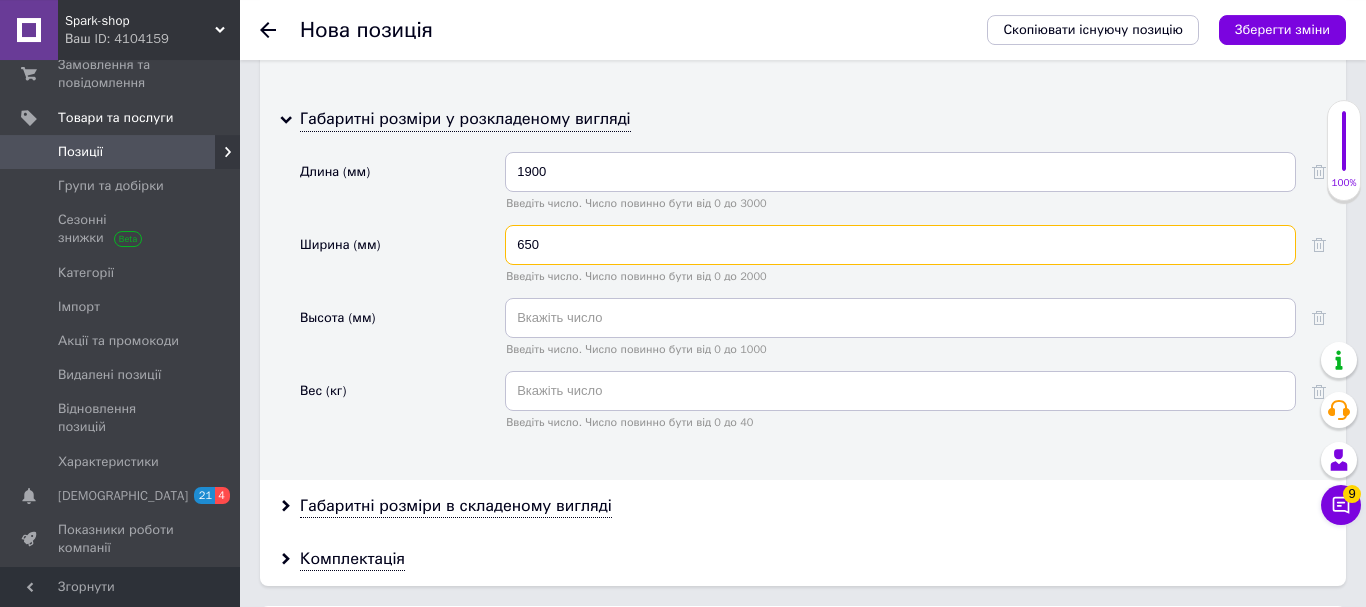 scroll, scrollTop: 3255, scrollLeft: 0, axis: vertical 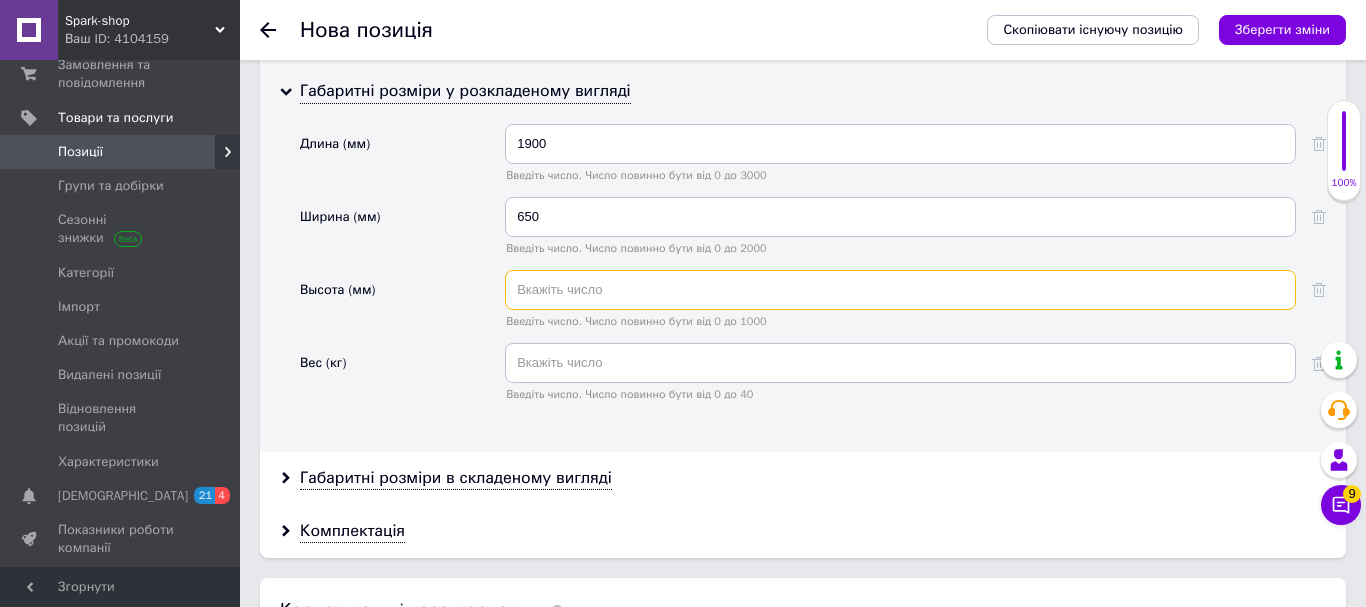 click at bounding box center (900, 290) 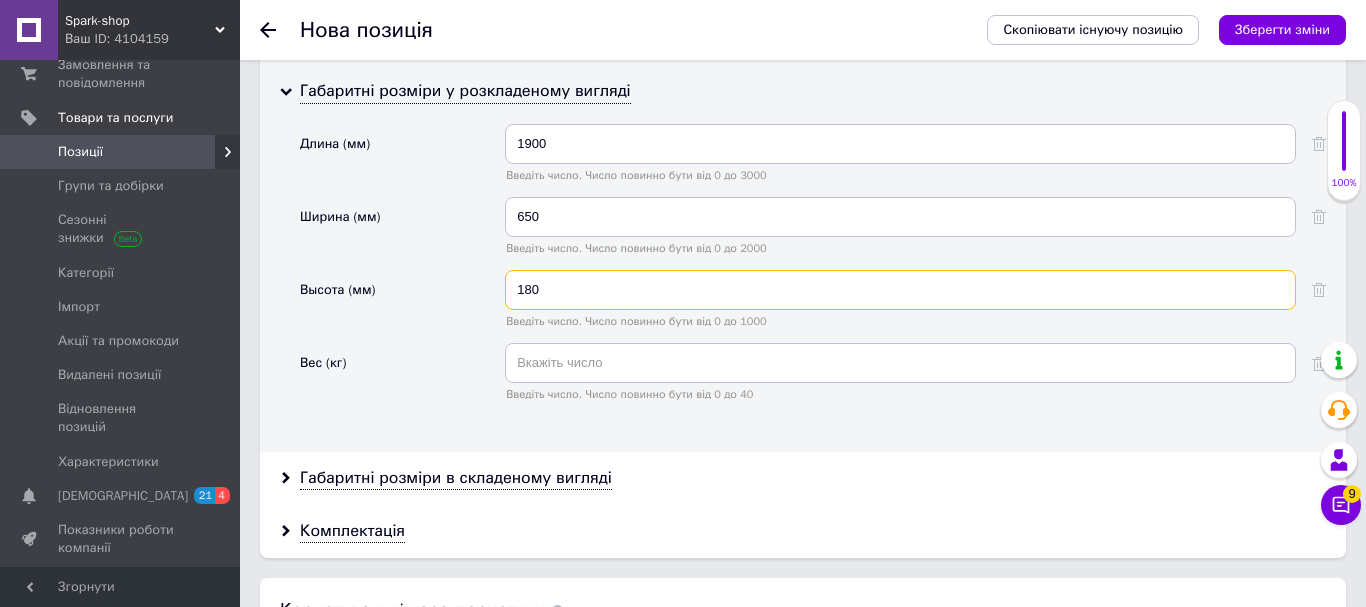 type on "180" 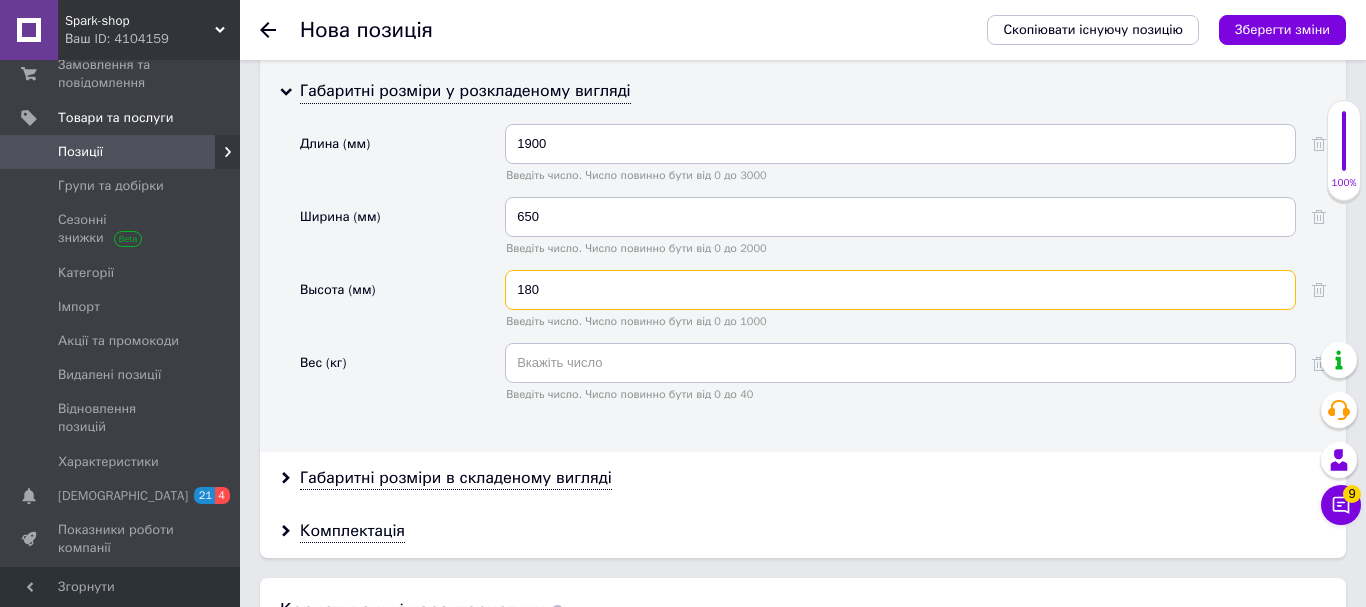 drag, startPoint x: 612, startPoint y: 279, endPoint x: 457, endPoint y: 259, distance: 156.285 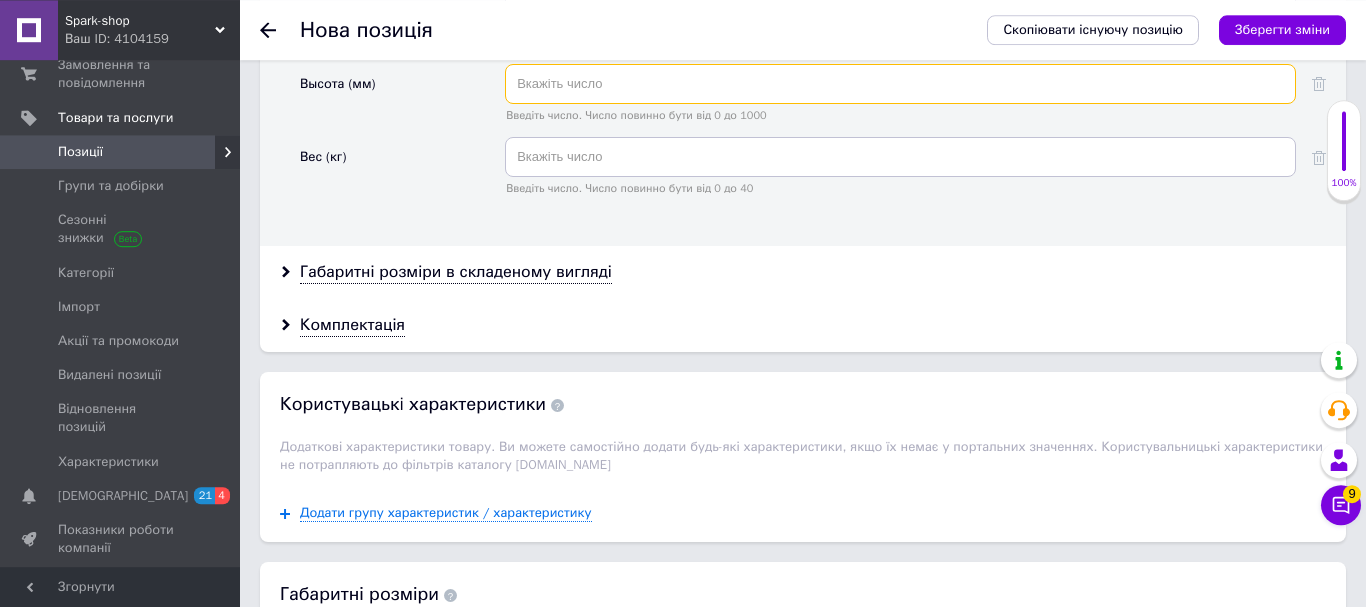 scroll, scrollTop: 3459, scrollLeft: 0, axis: vertical 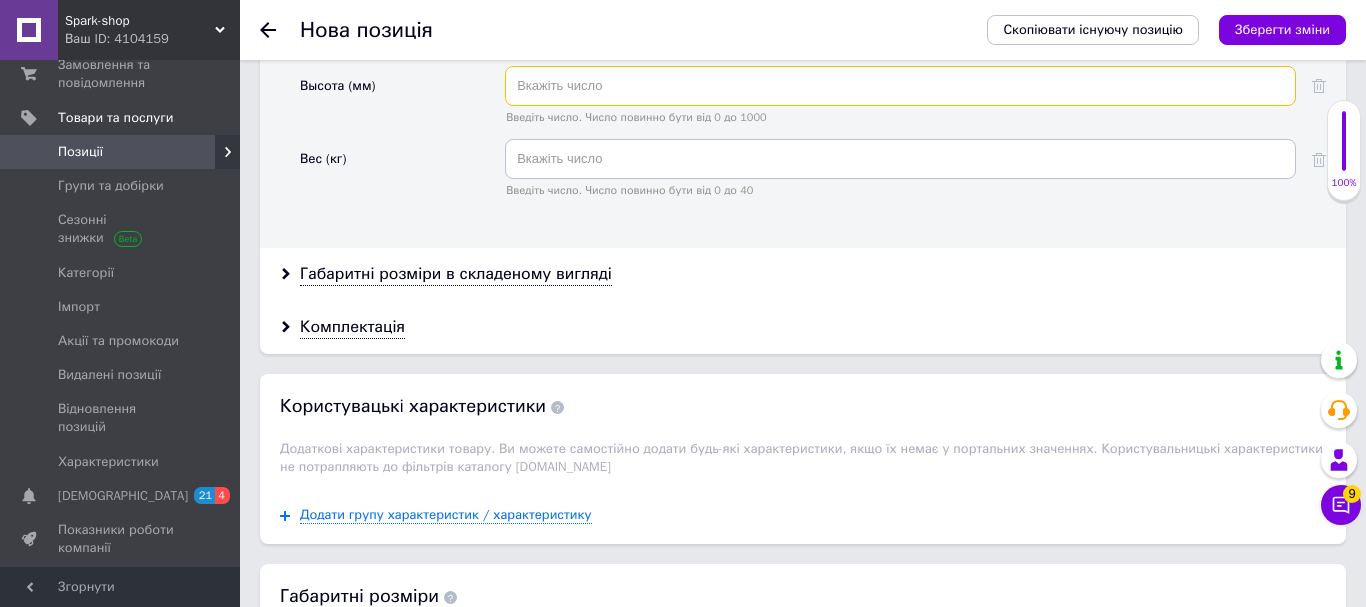 type 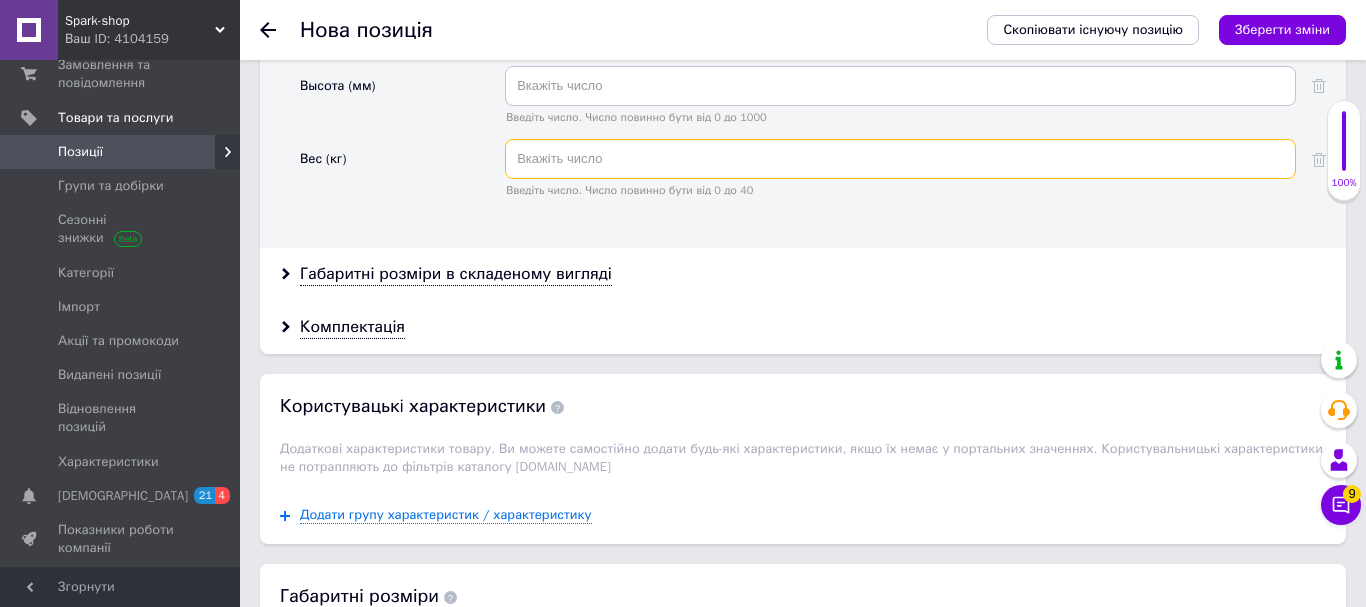 click at bounding box center [900, 159] 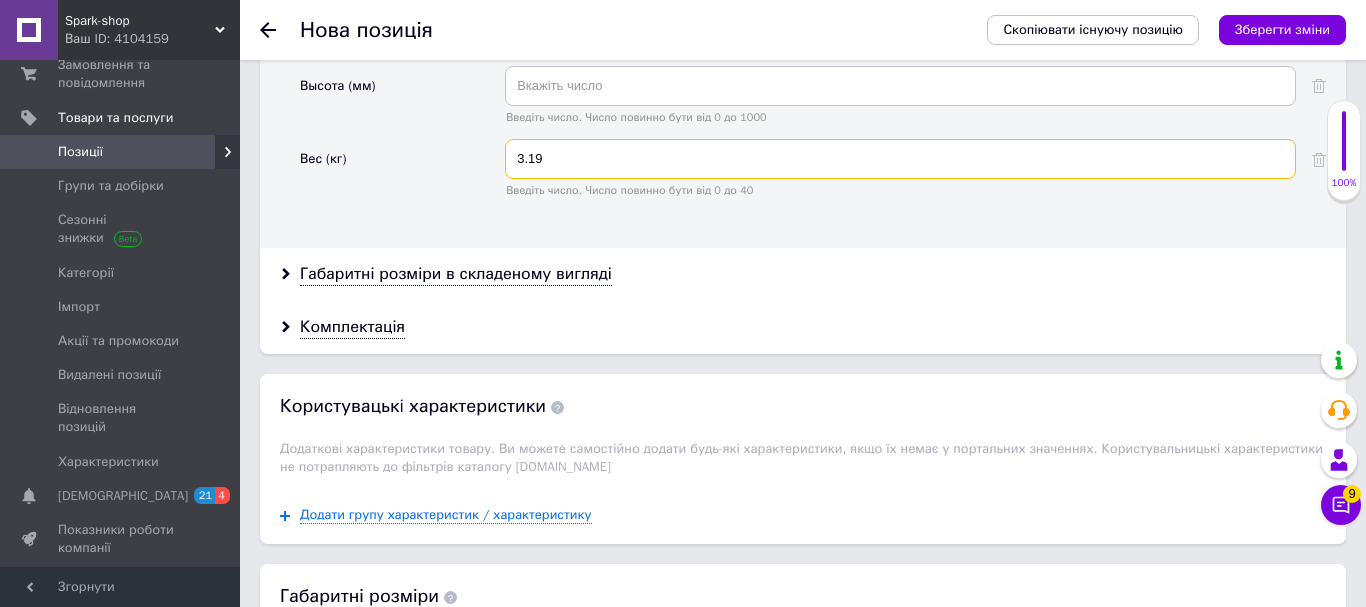 type on "3.19" 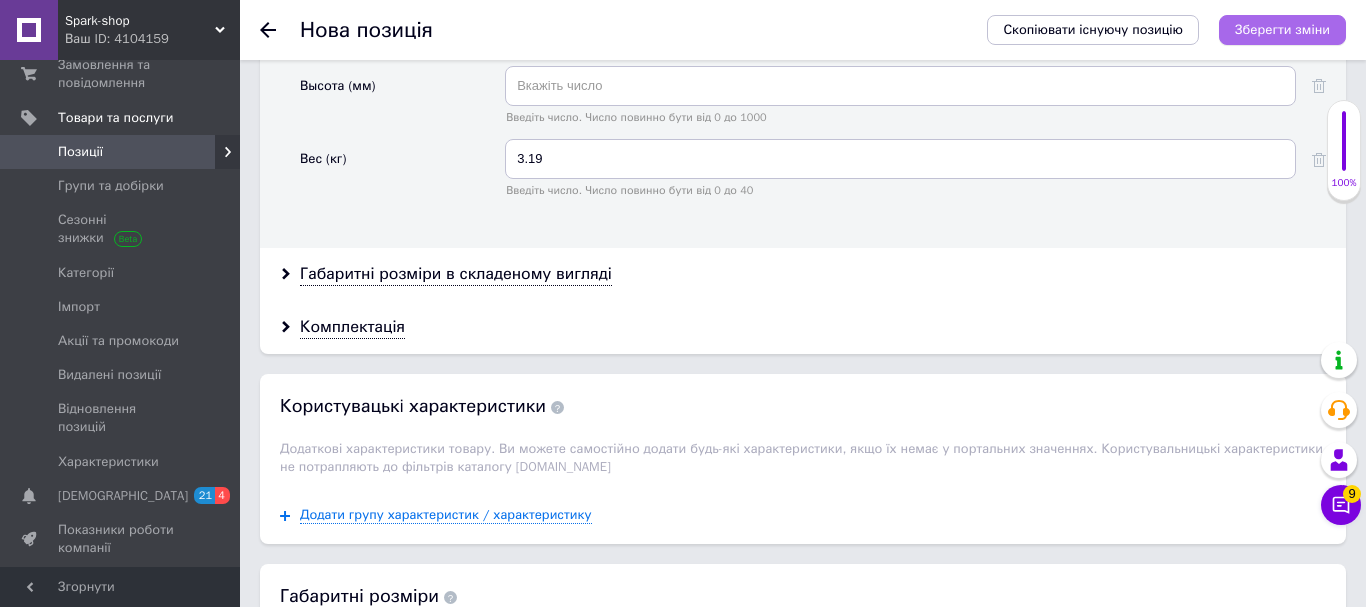 click on "Зберегти зміни" at bounding box center [1282, 29] 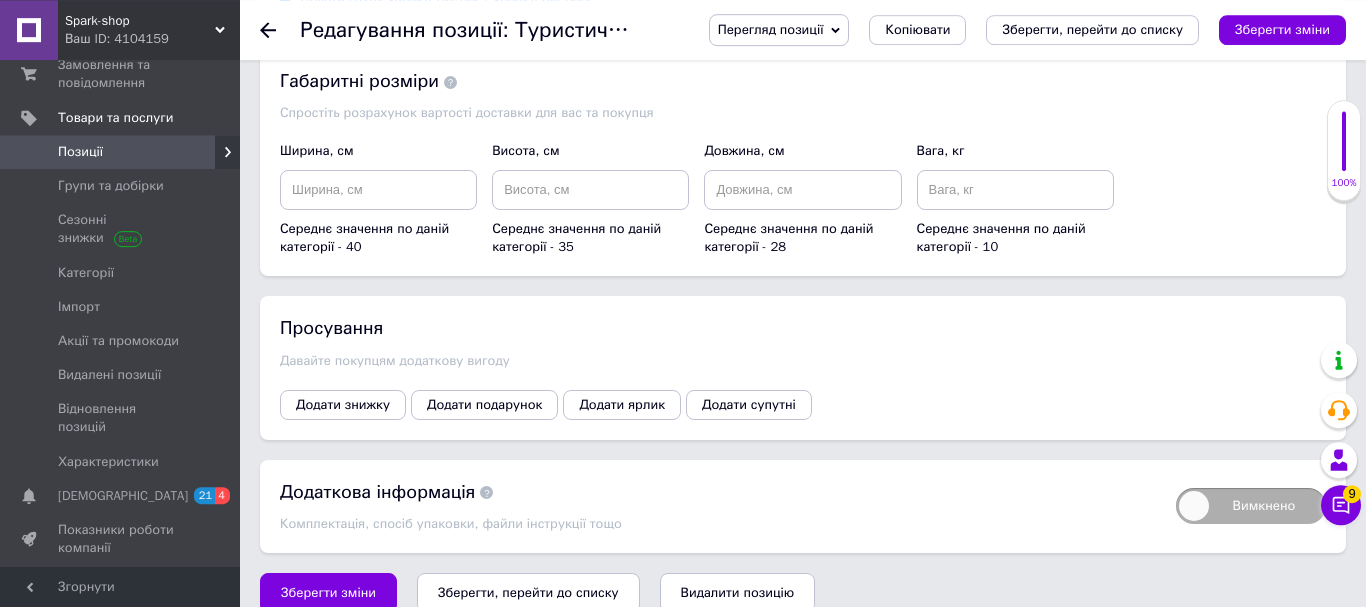 scroll, scrollTop: 3147, scrollLeft: 0, axis: vertical 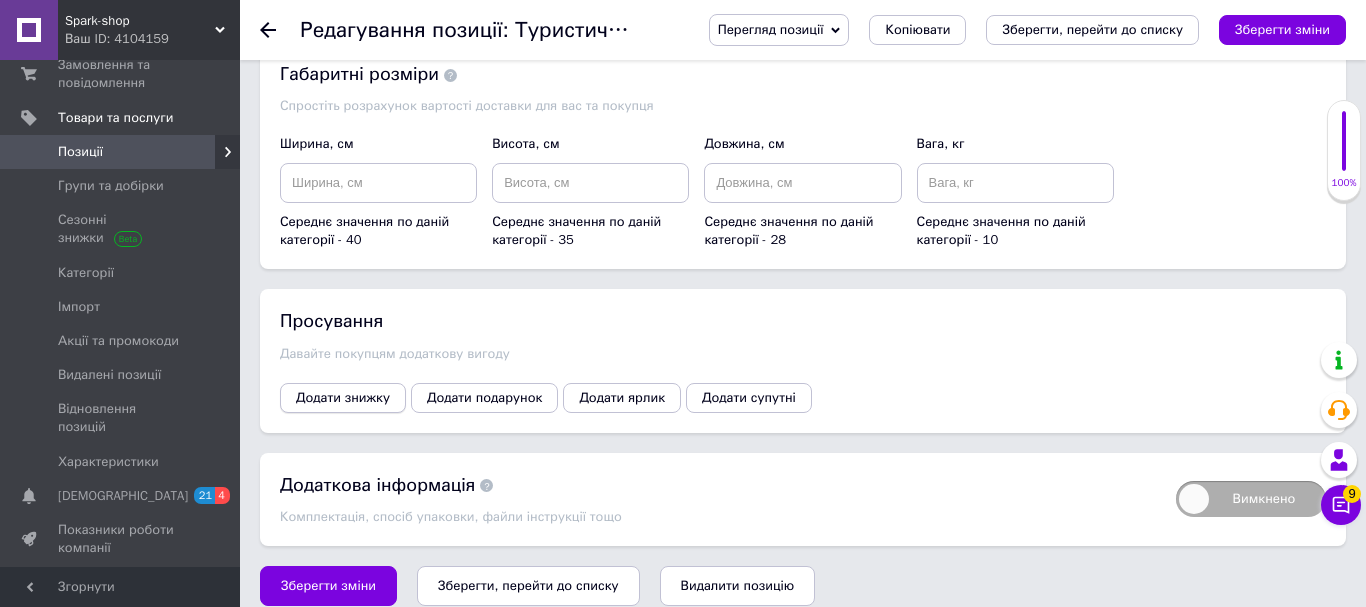 click on "Додати знижку" at bounding box center [343, 398] 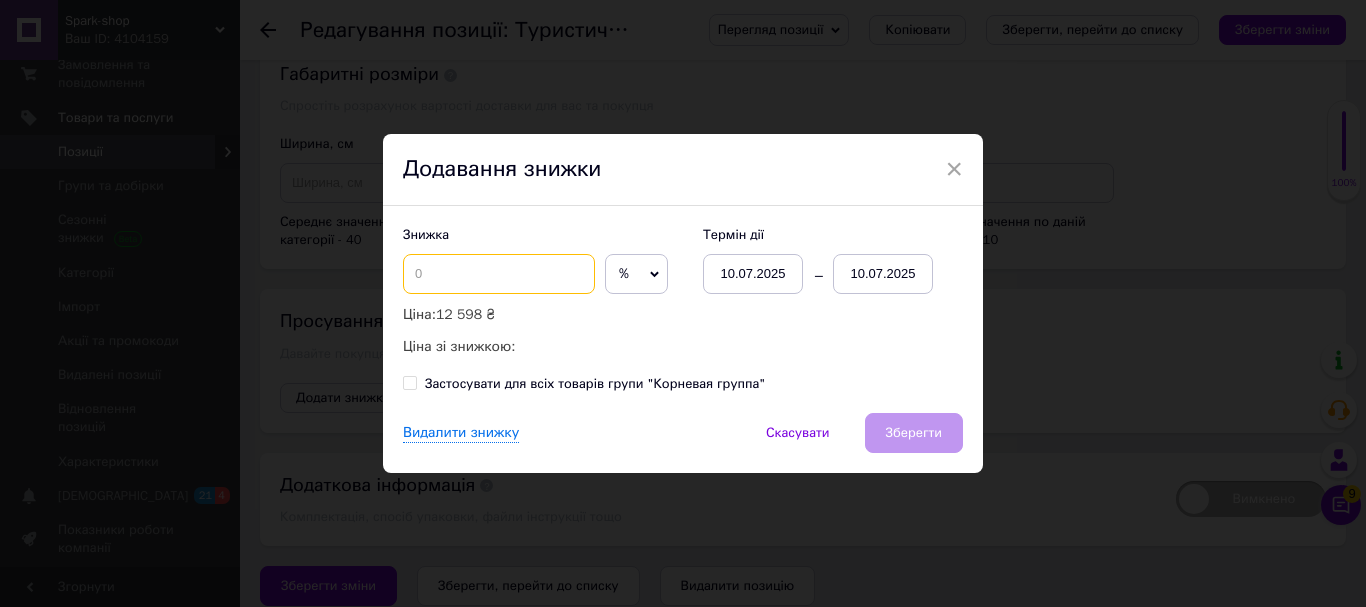 click at bounding box center (499, 274) 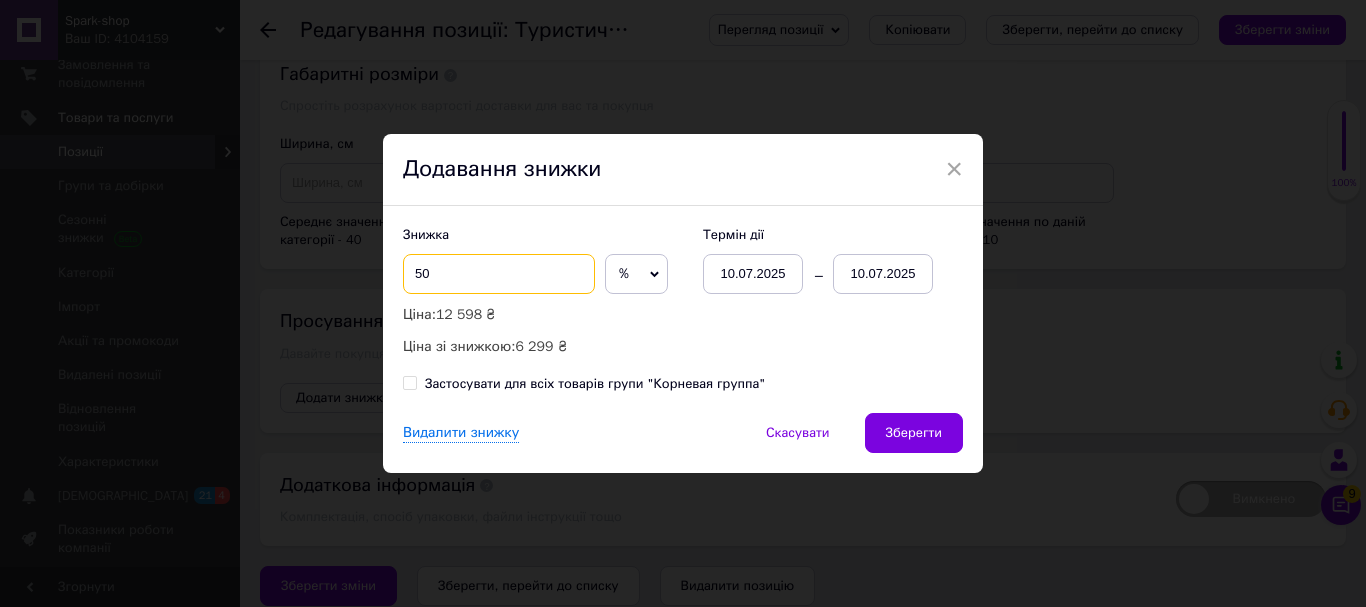 type on "50" 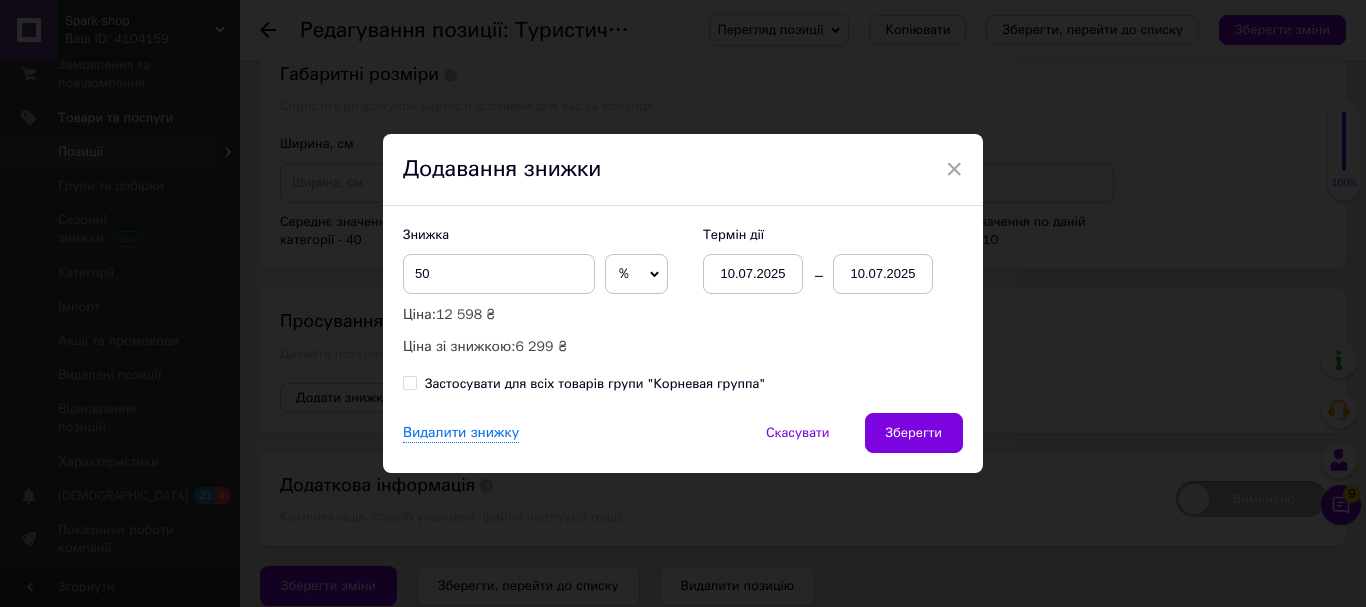 click on "10.07.2025" at bounding box center (883, 274) 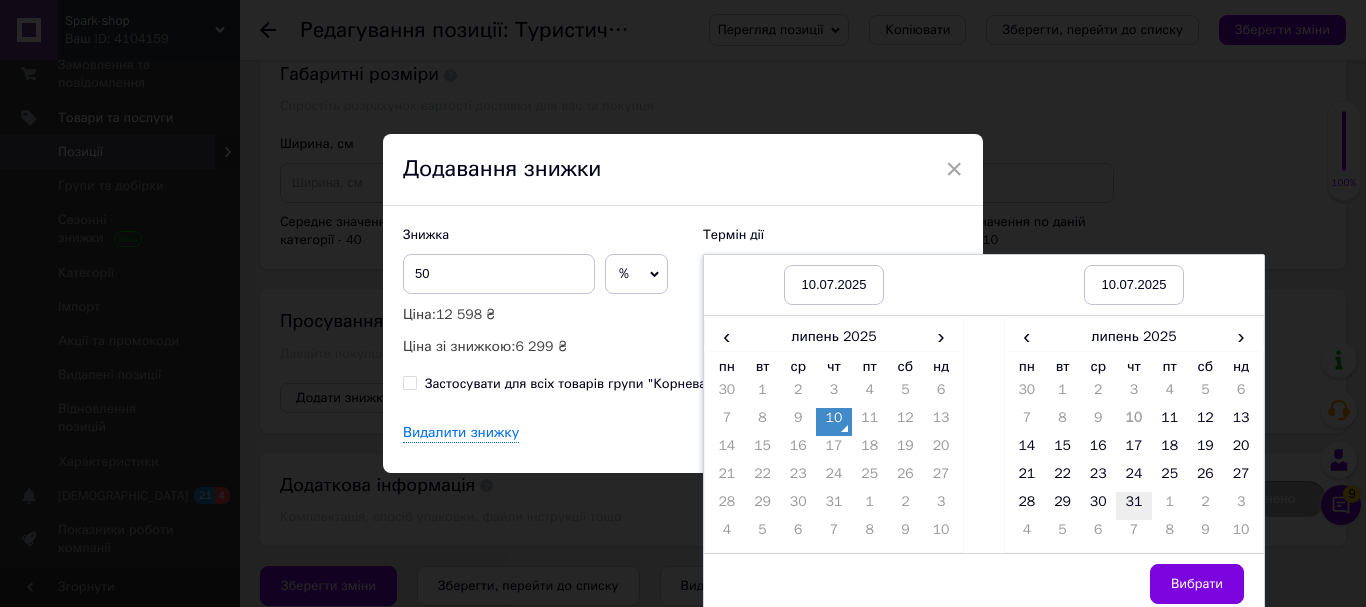 click on "31" at bounding box center (1134, 506) 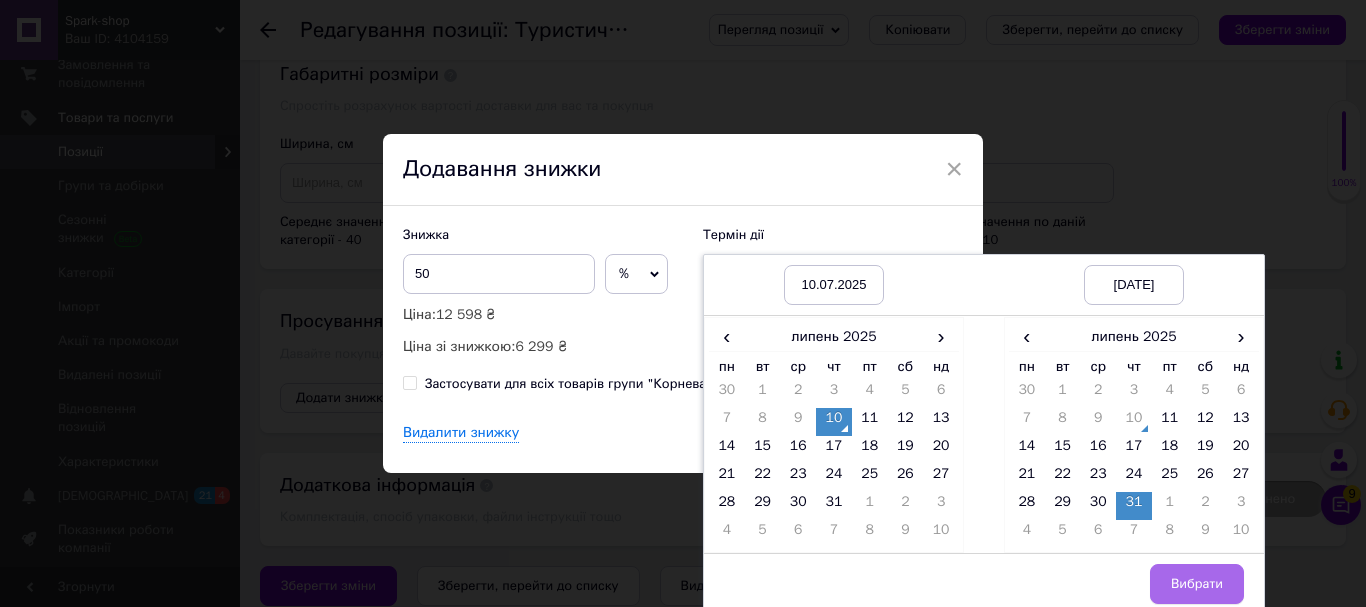 click on "Вибрати" at bounding box center (1197, 584) 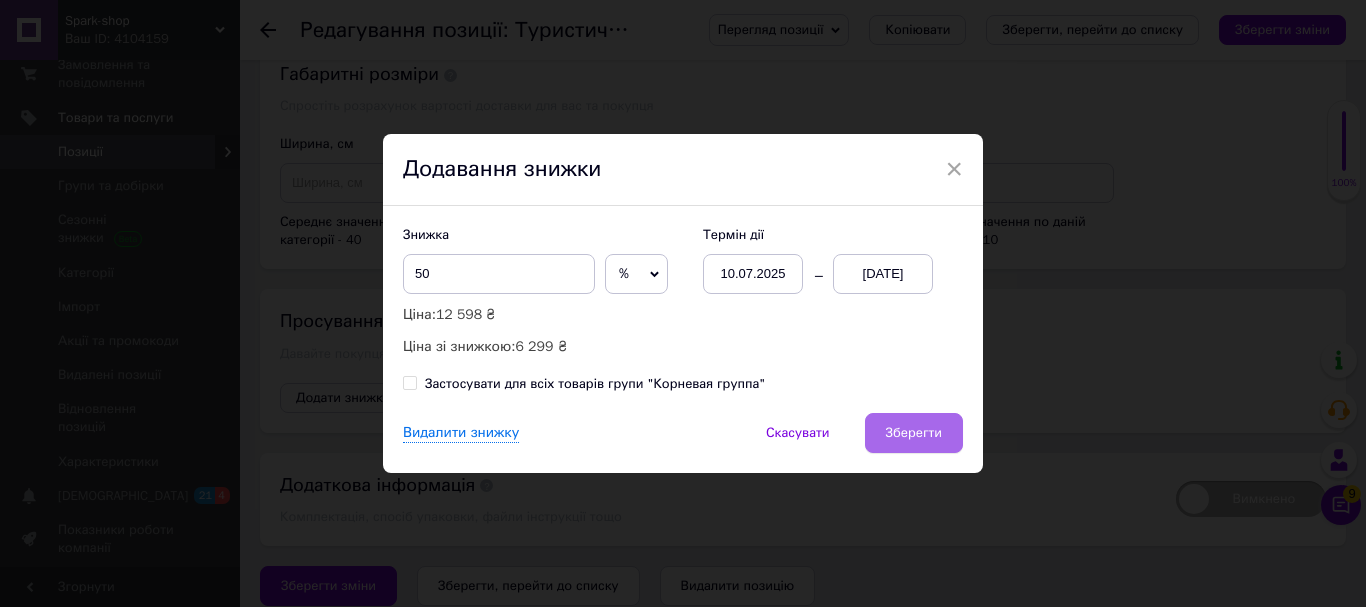 click on "Зберегти" at bounding box center (914, 433) 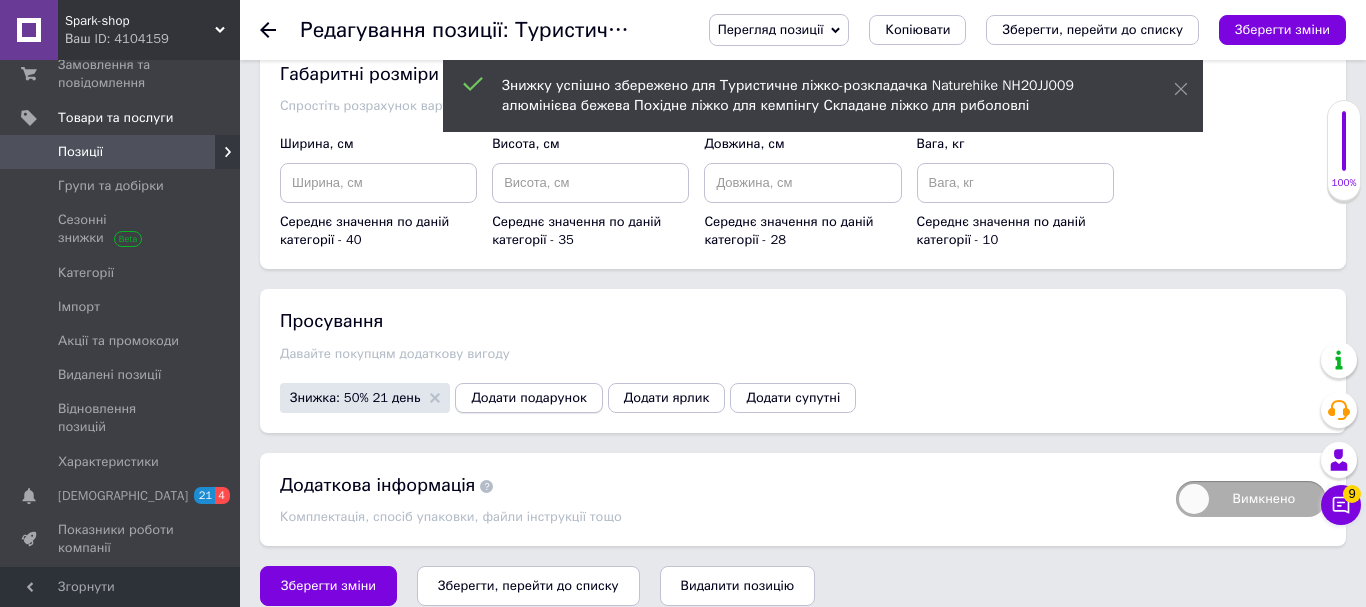 click on "Додати подарунок" at bounding box center [528, 398] 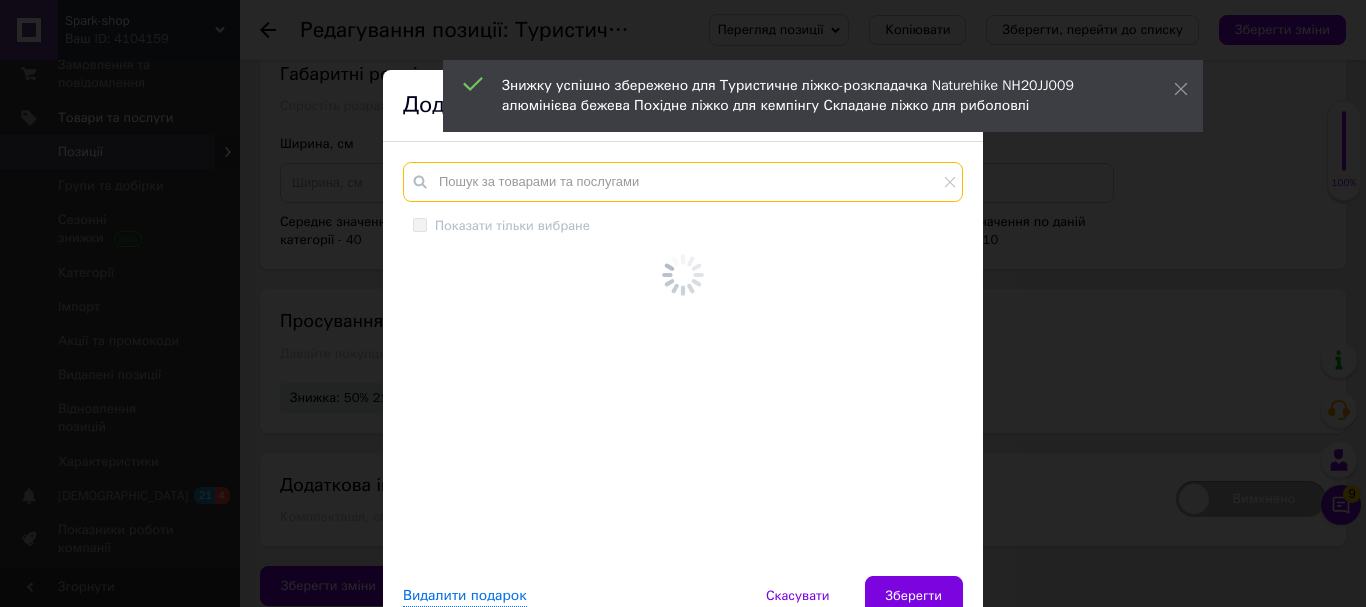 click at bounding box center (683, 182) 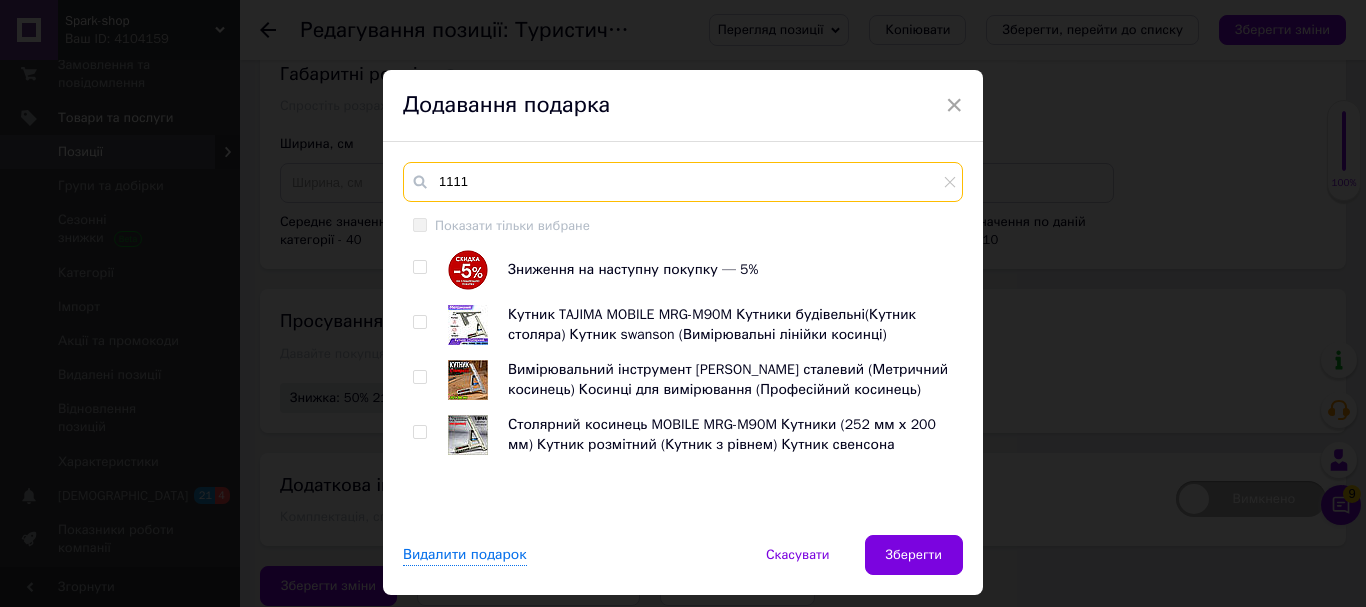 type on "1111" 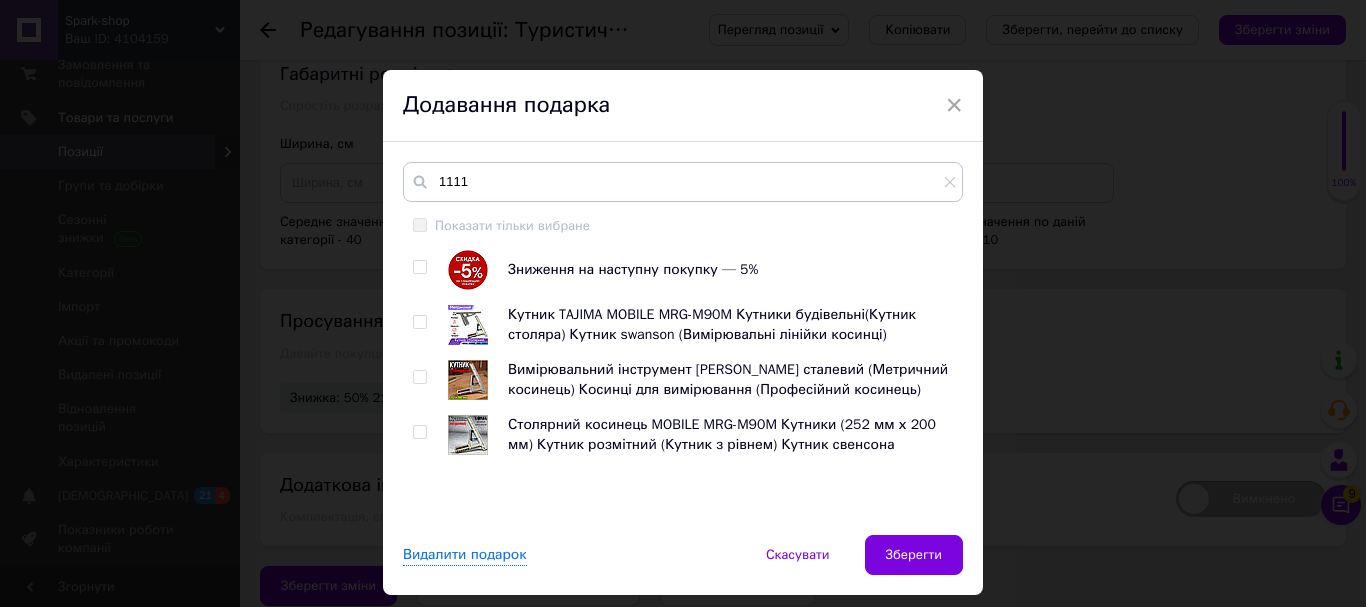 click at bounding box center (419, 267) 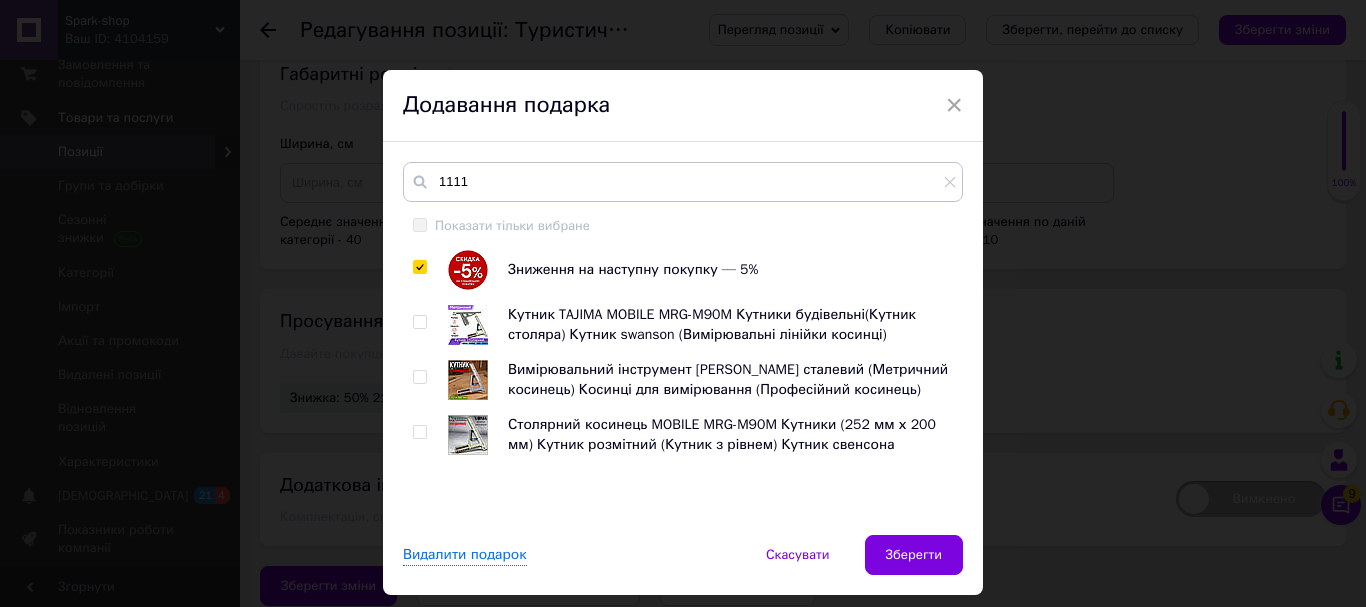 checkbox on "true" 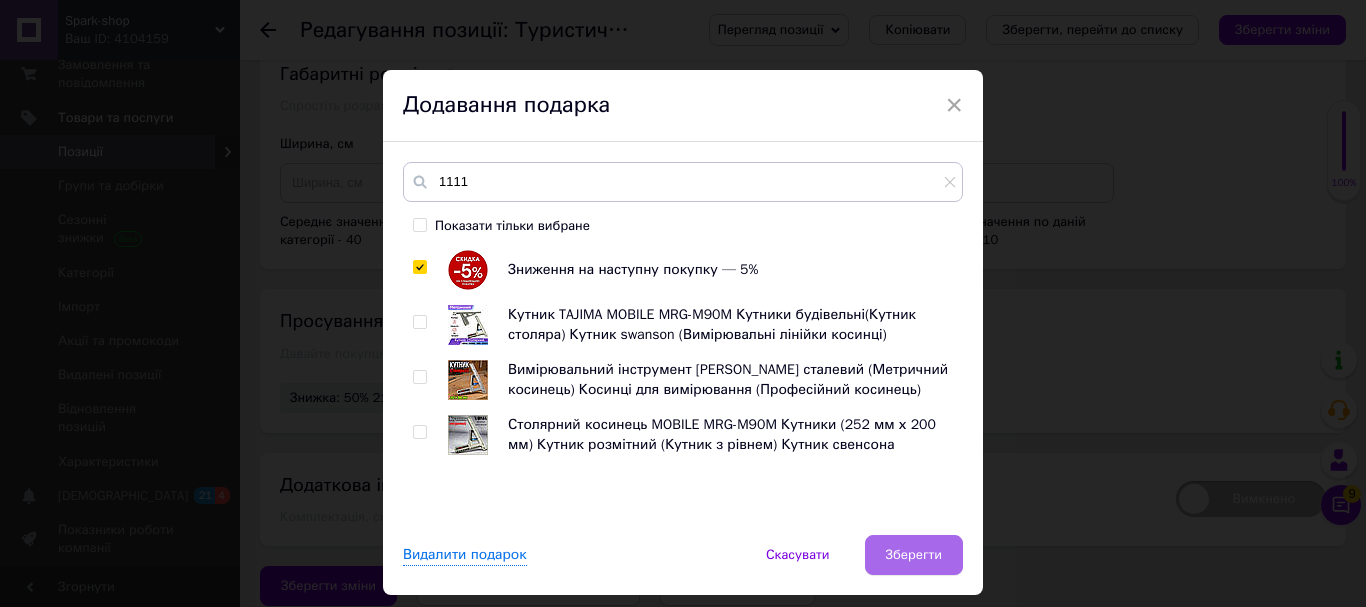 click on "Зберегти" at bounding box center (914, 555) 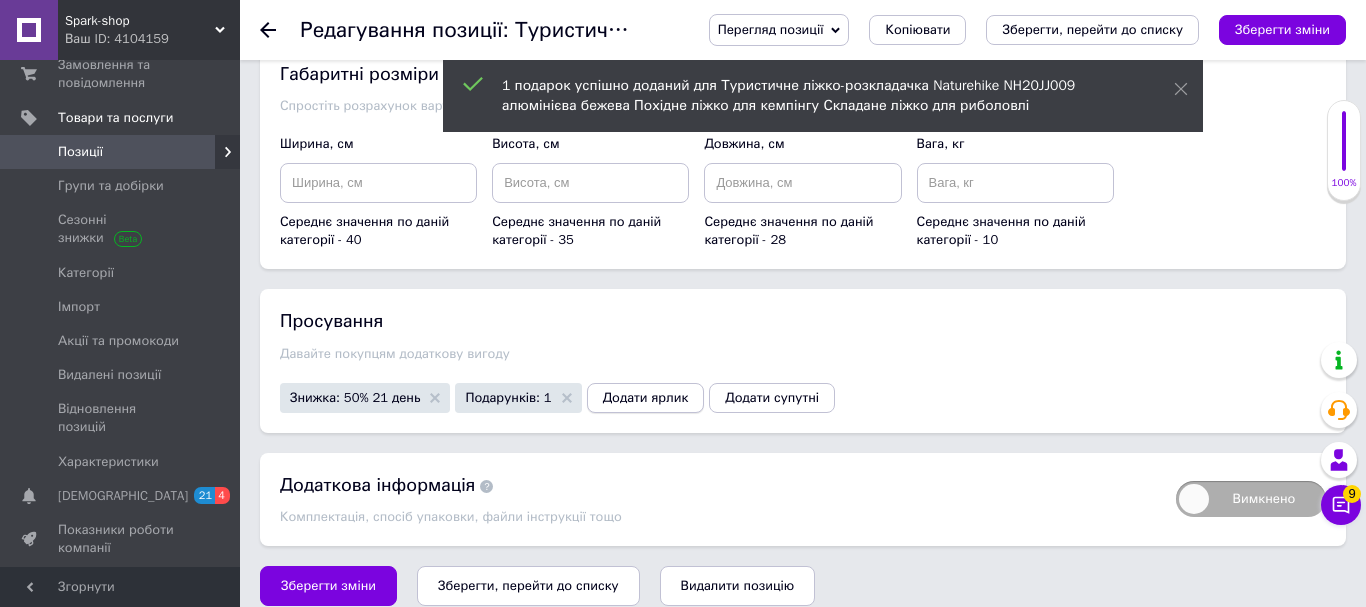 click on "Додати ярлик" at bounding box center (646, 398) 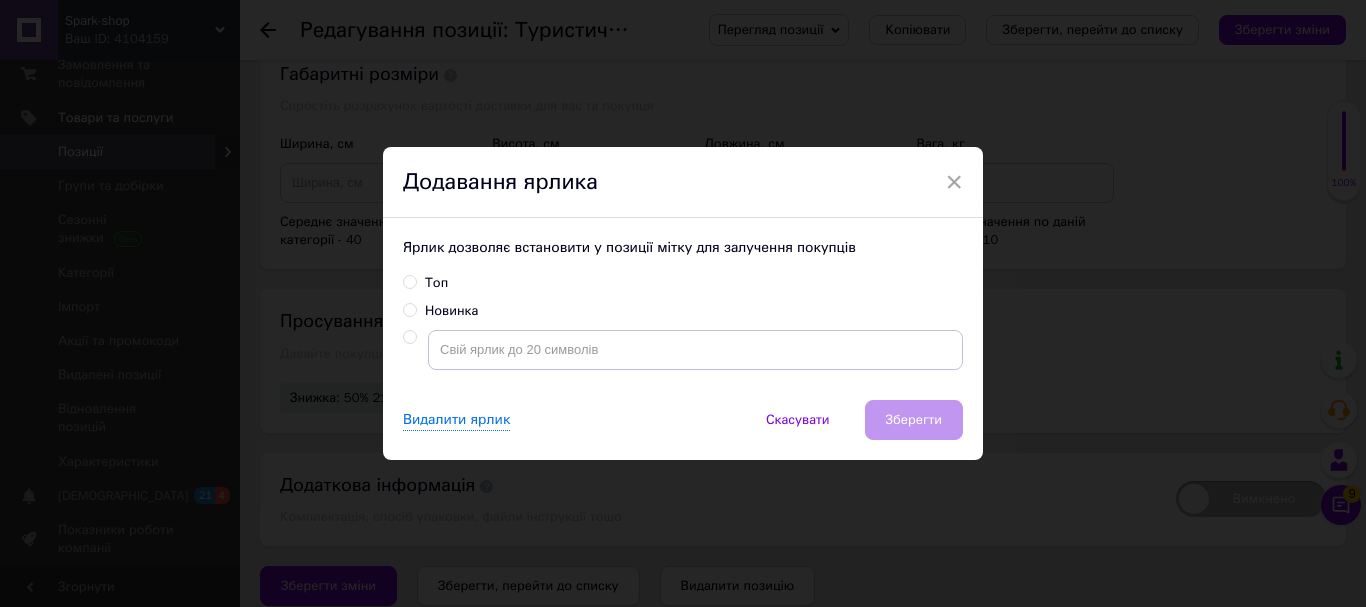 click on "Топ" at bounding box center (409, 281) 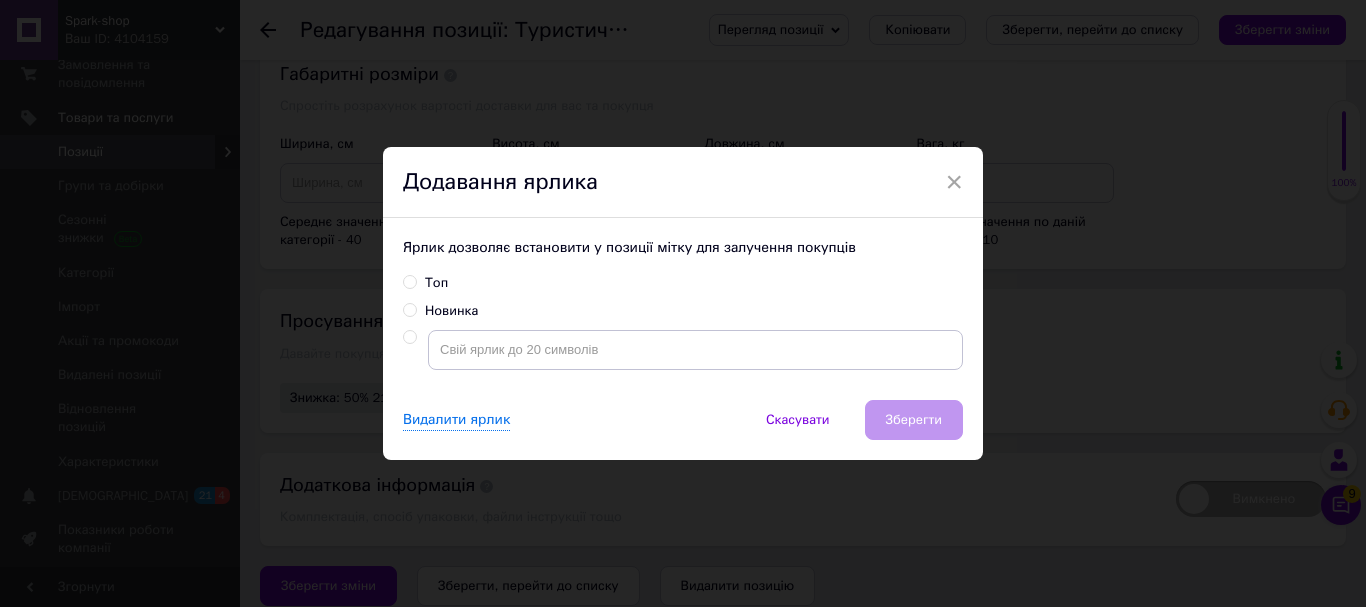radio on "true" 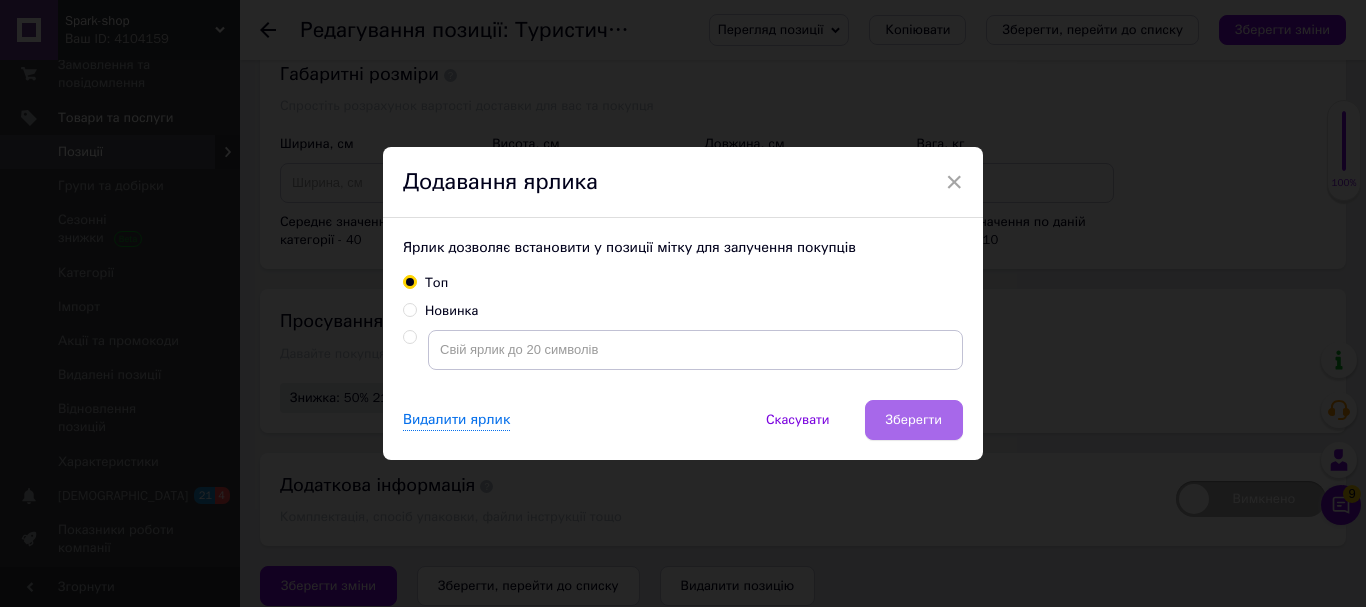 click on "× Додавання ярлика Ярлик дозволяє встановити у позиції мітку для залучення покупців Топ Новинка Видалити ярлик   Скасувати   Зберегти" at bounding box center [683, 304] 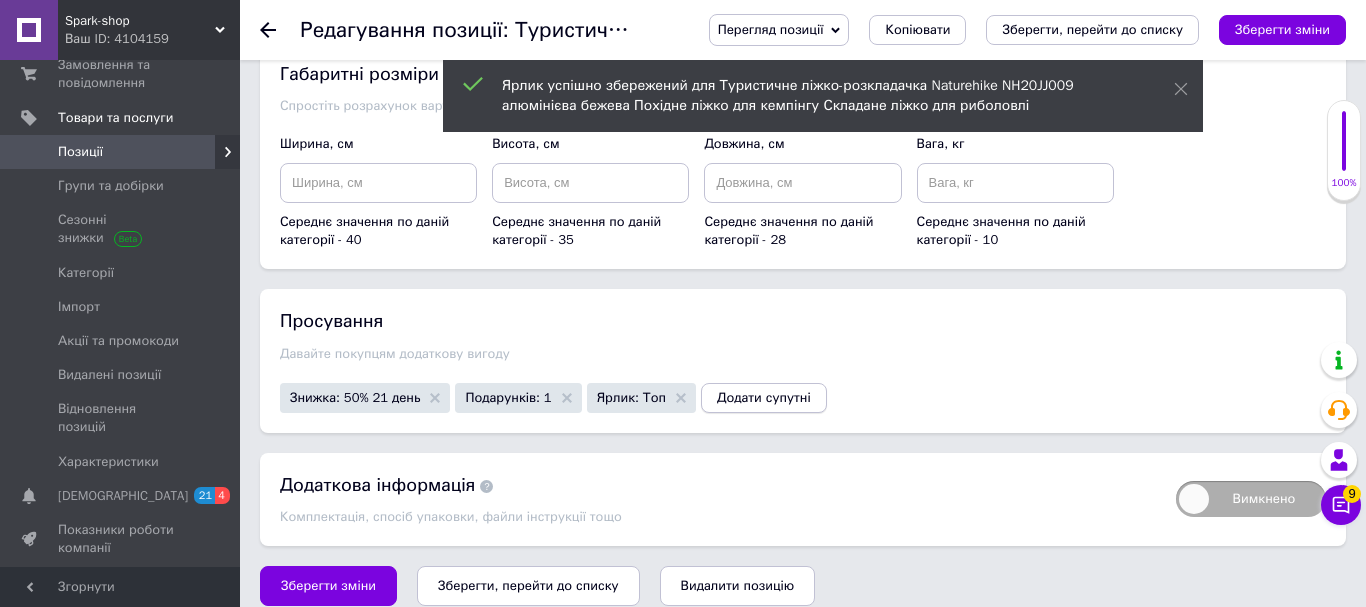 click on "Додати супутні" at bounding box center (764, 398) 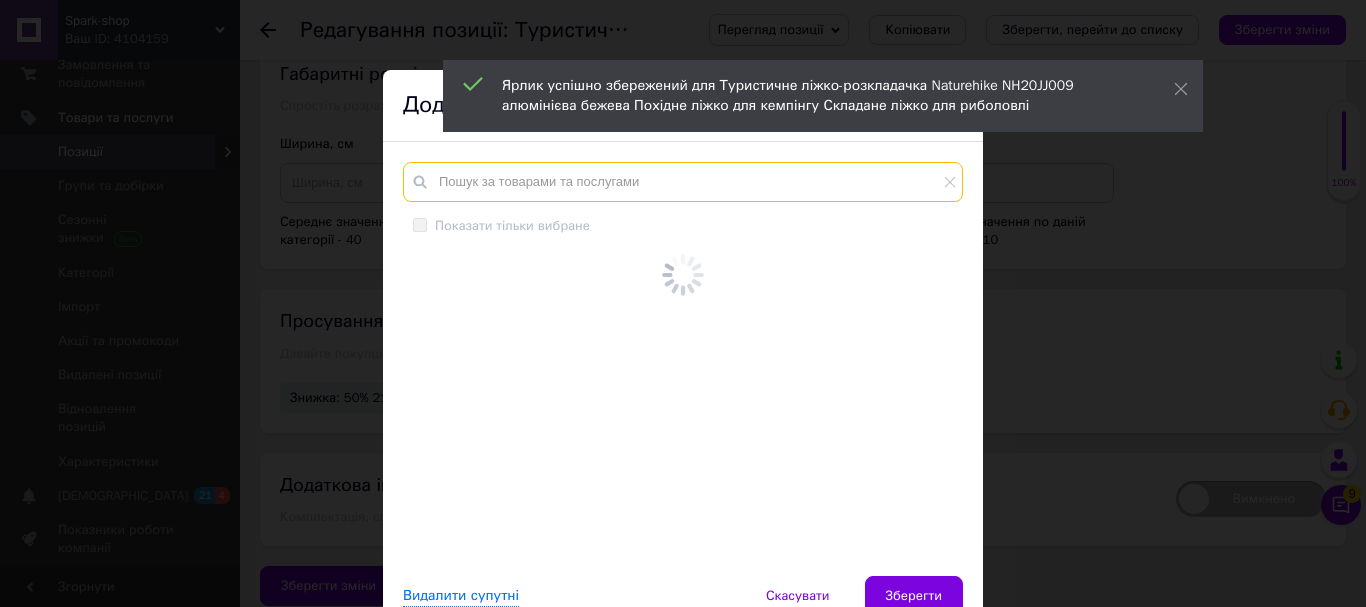 click at bounding box center (683, 182) 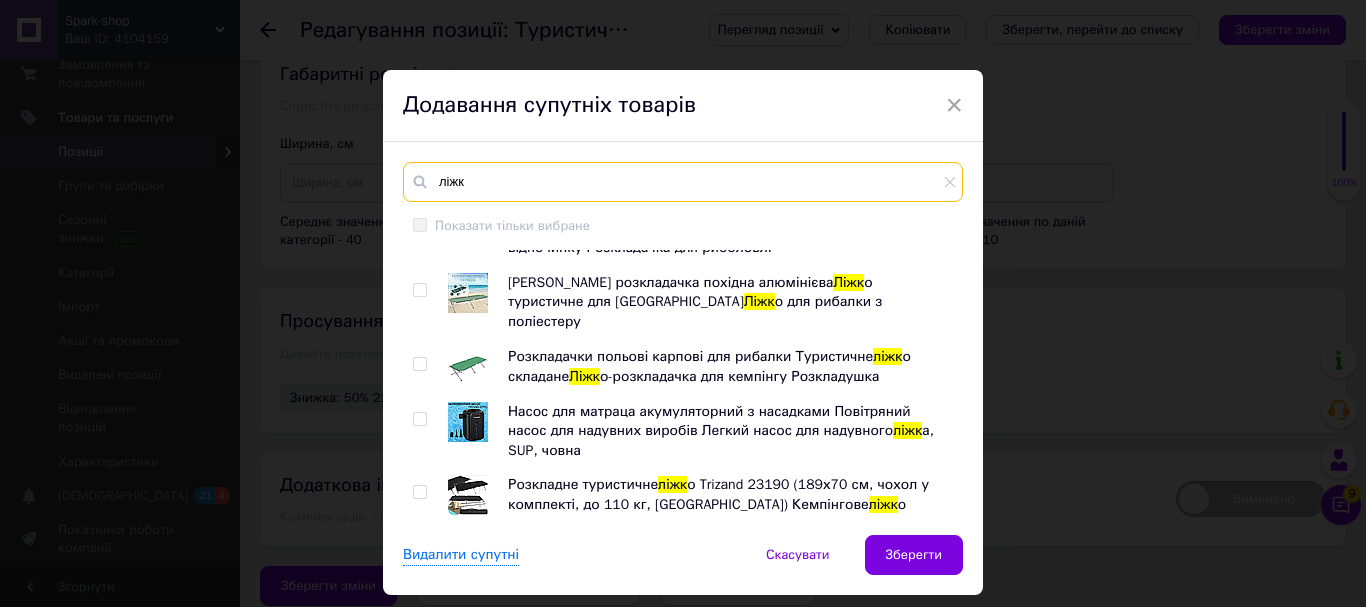 scroll, scrollTop: 342, scrollLeft: 0, axis: vertical 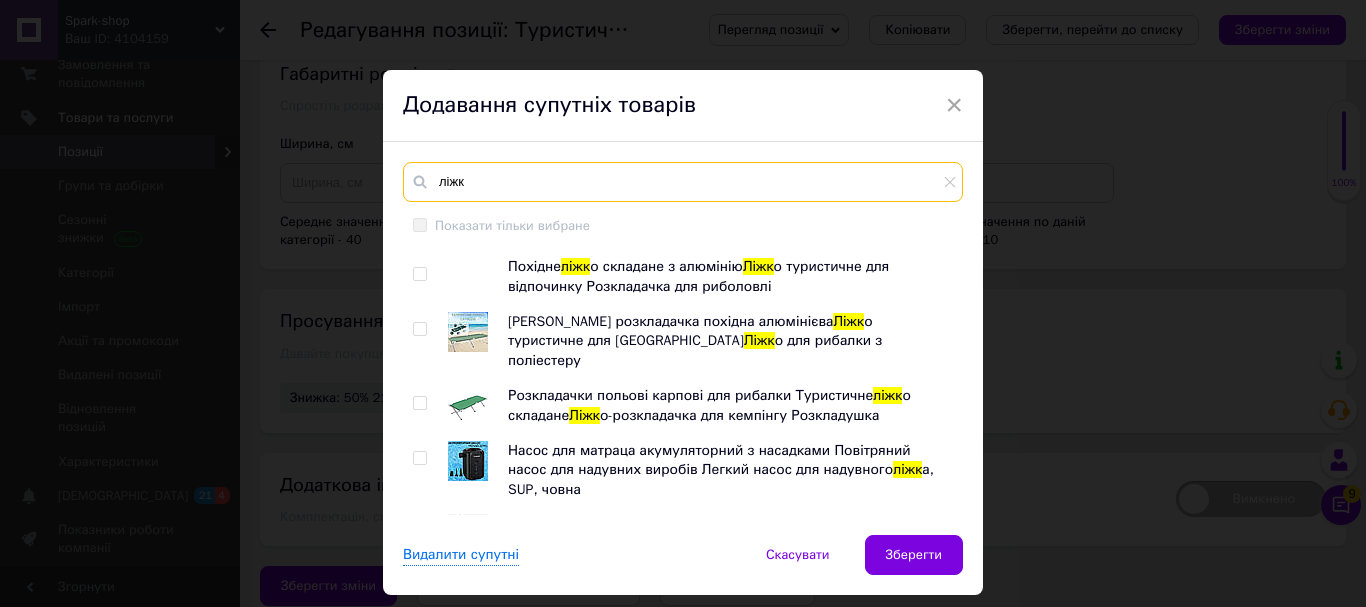 type on "ліжк" 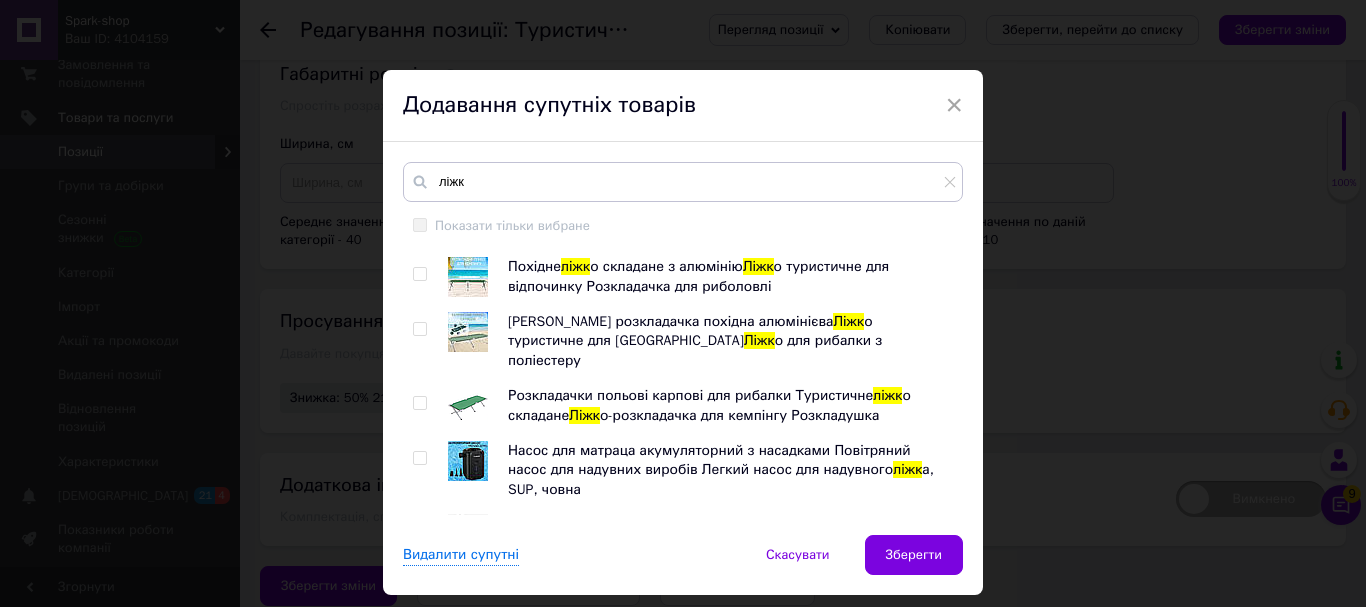 click at bounding box center [419, 403] 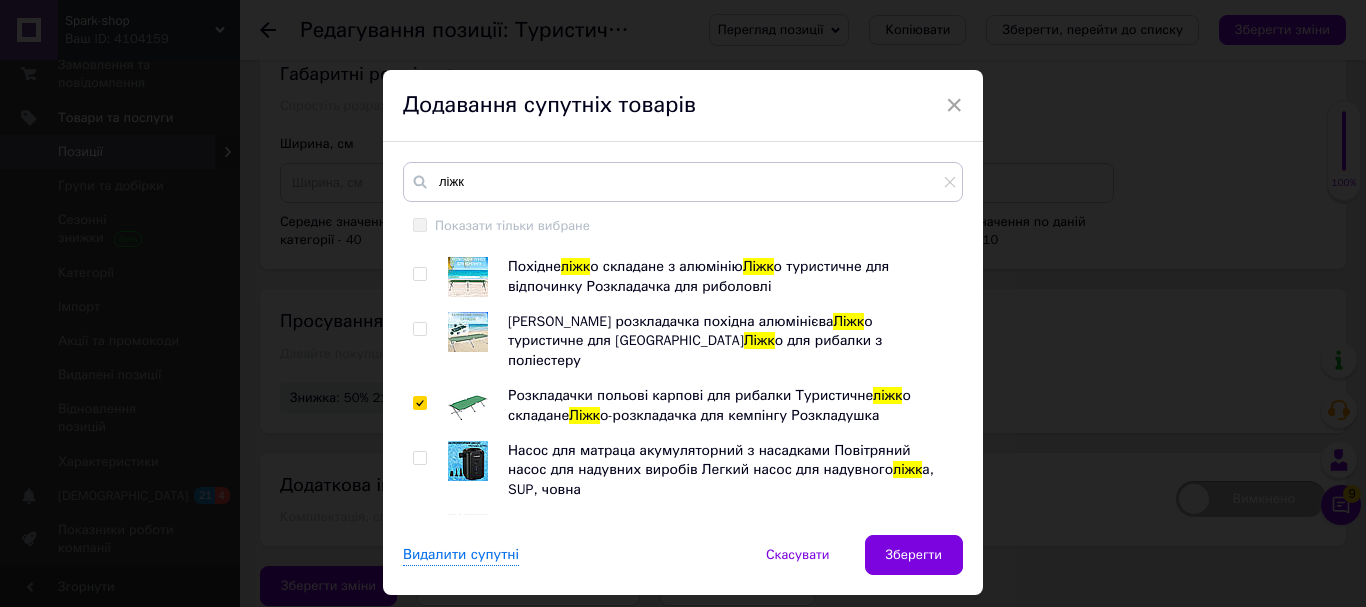 checkbox on "true" 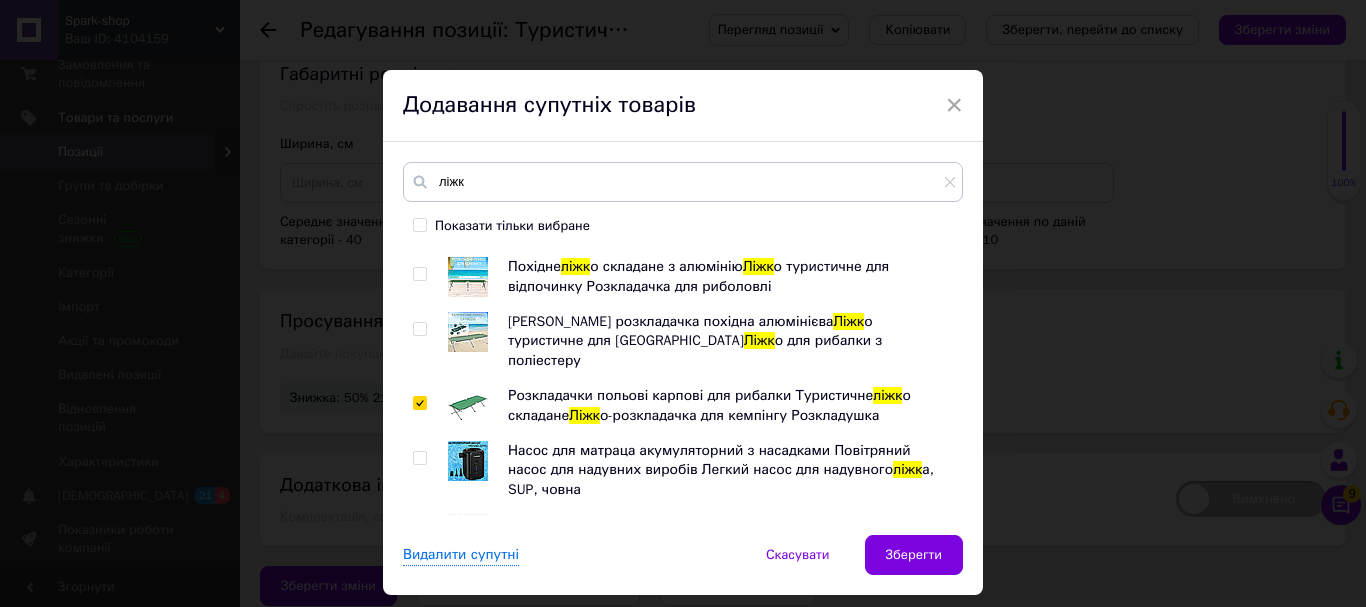 click at bounding box center (419, 274) 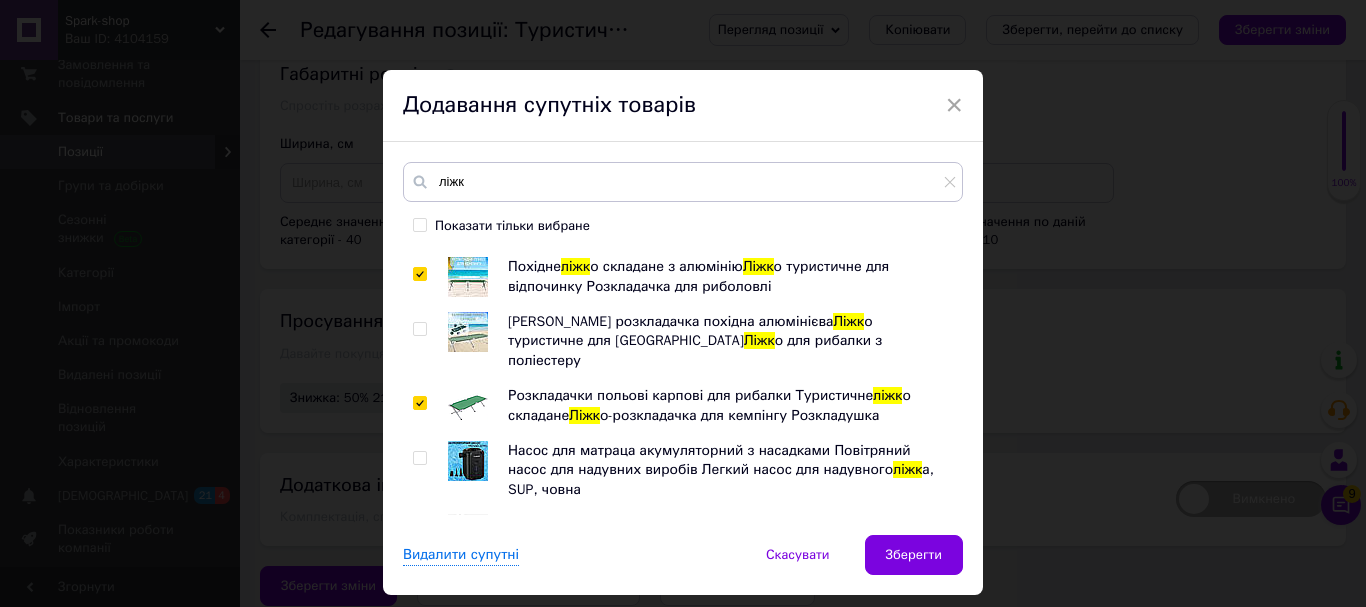 checkbox on "true" 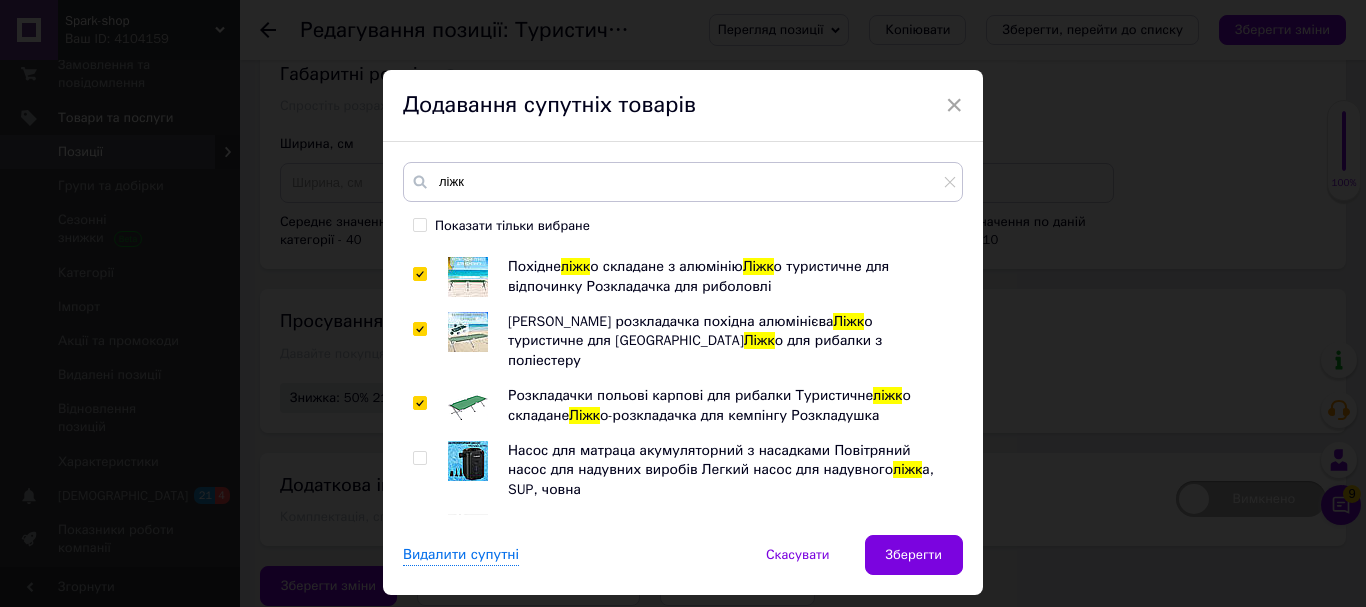 checkbox on "true" 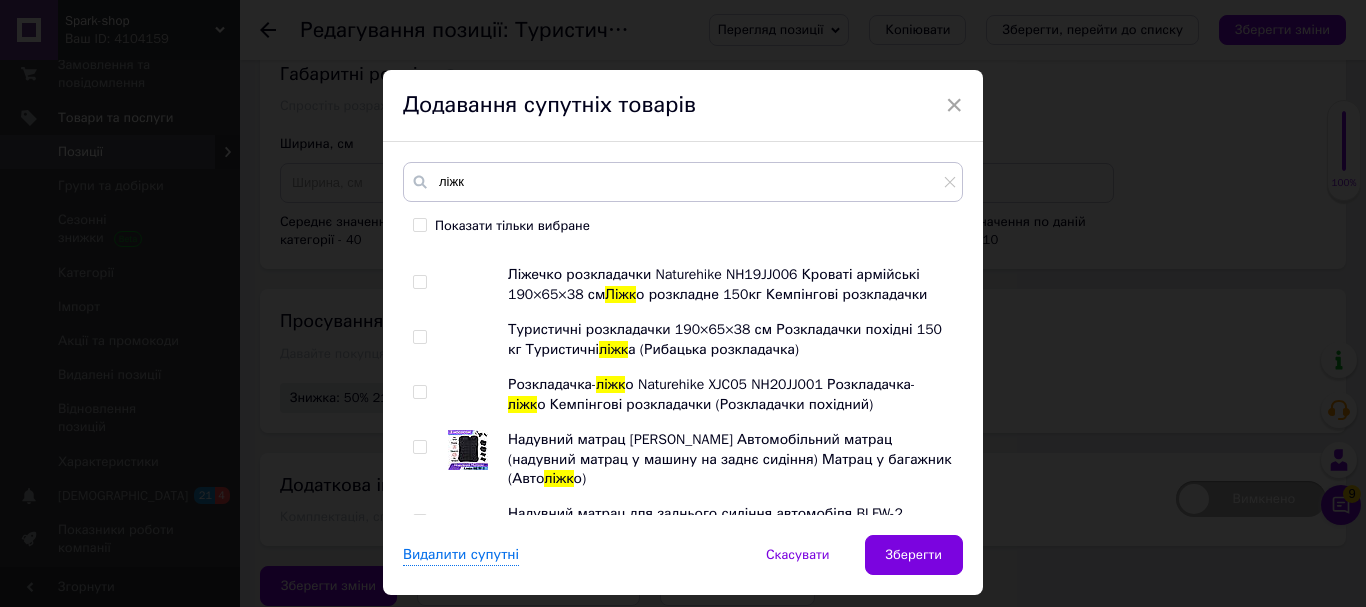 scroll, scrollTop: 1574, scrollLeft: 0, axis: vertical 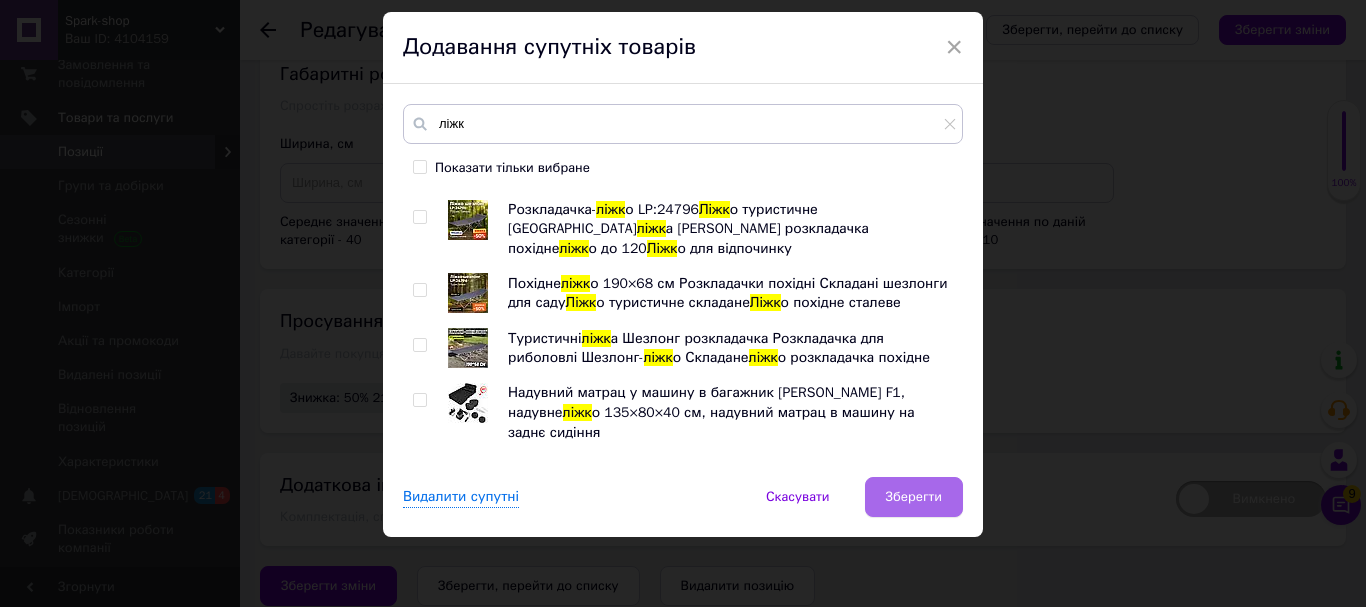 click on "Зберегти" at bounding box center (914, 497) 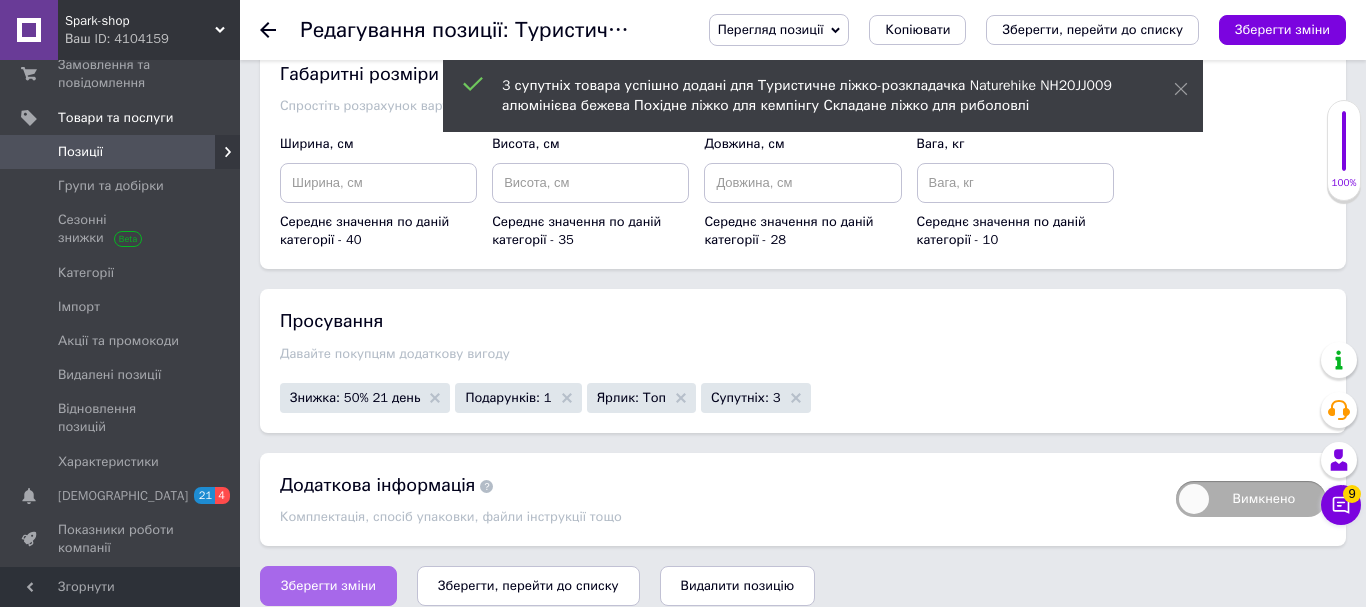 click on "Зберегти зміни" at bounding box center [328, 586] 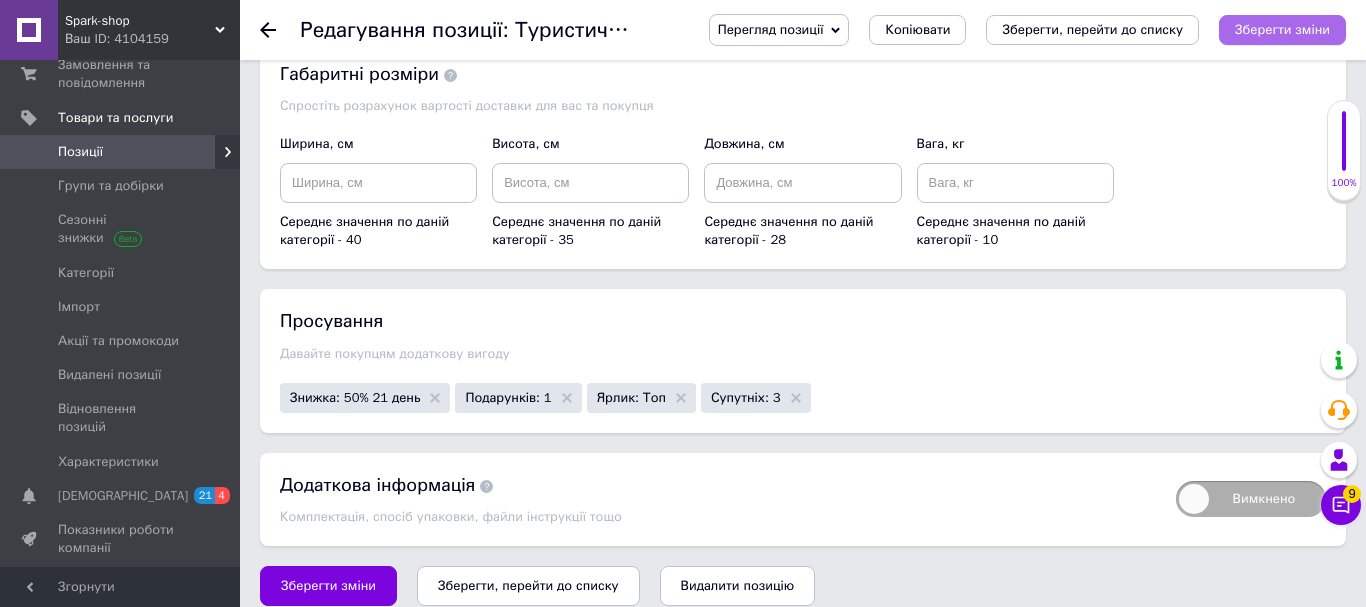click on "Зберегти зміни" at bounding box center (1282, 29) 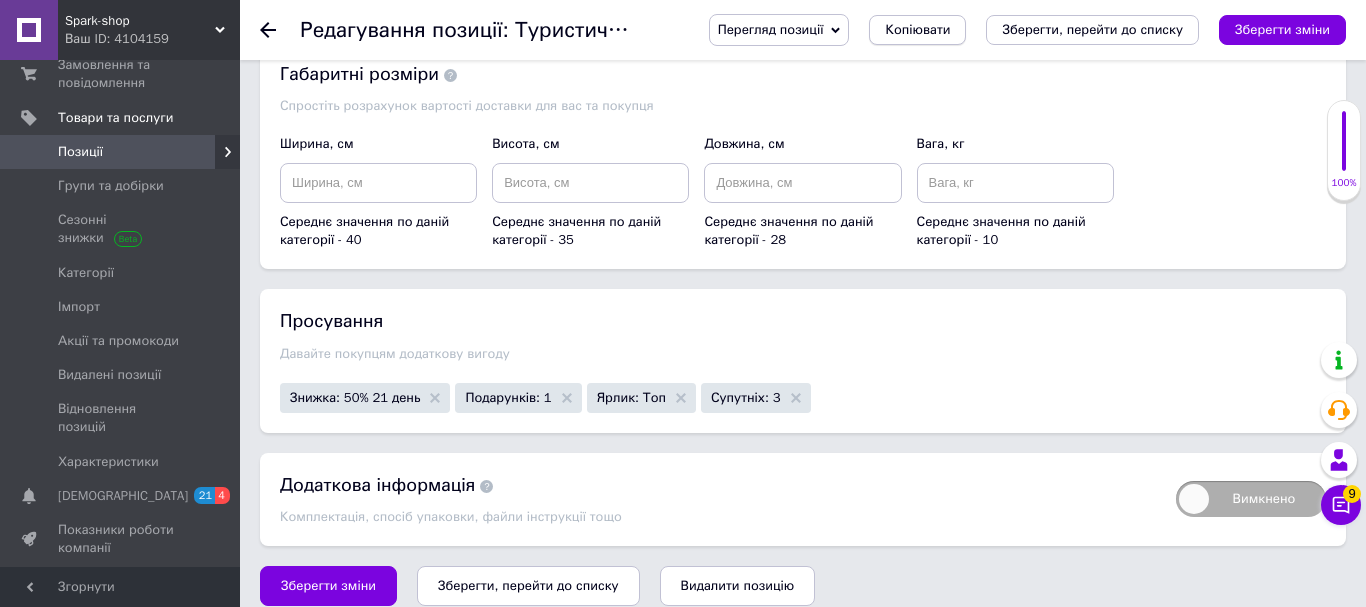 click on "Копіювати" at bounding box center [917, 30] 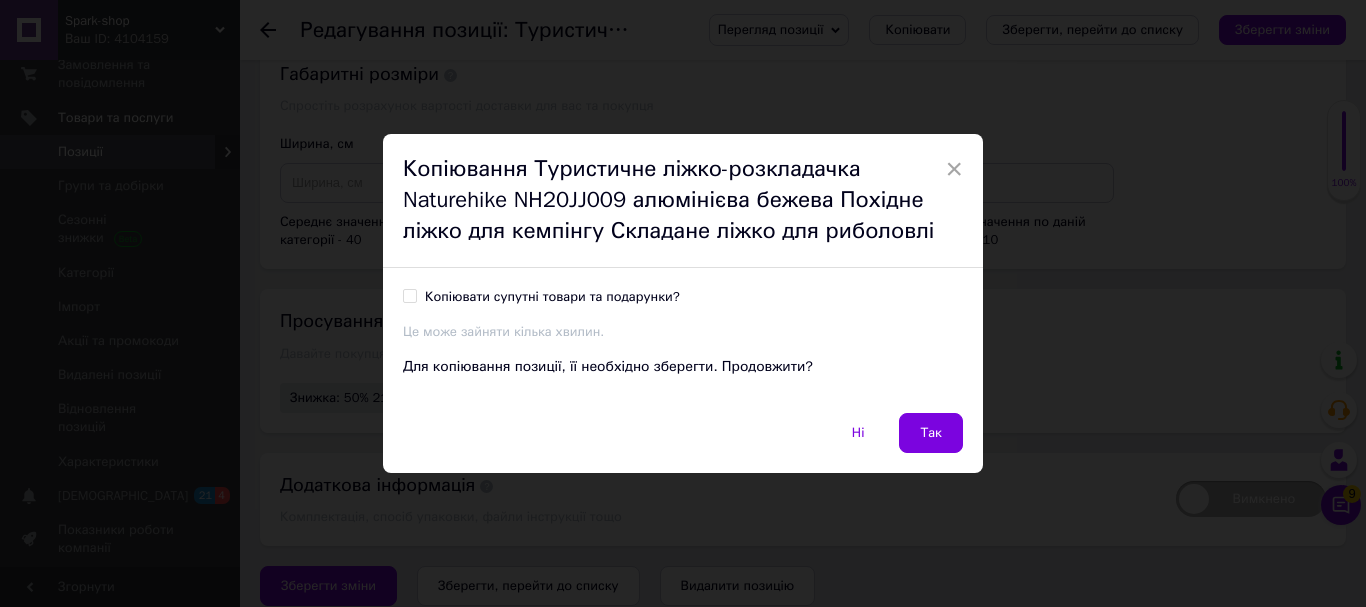 click on "Копіювати супутні товари та подарунки?" at bounding box center [409, 295] 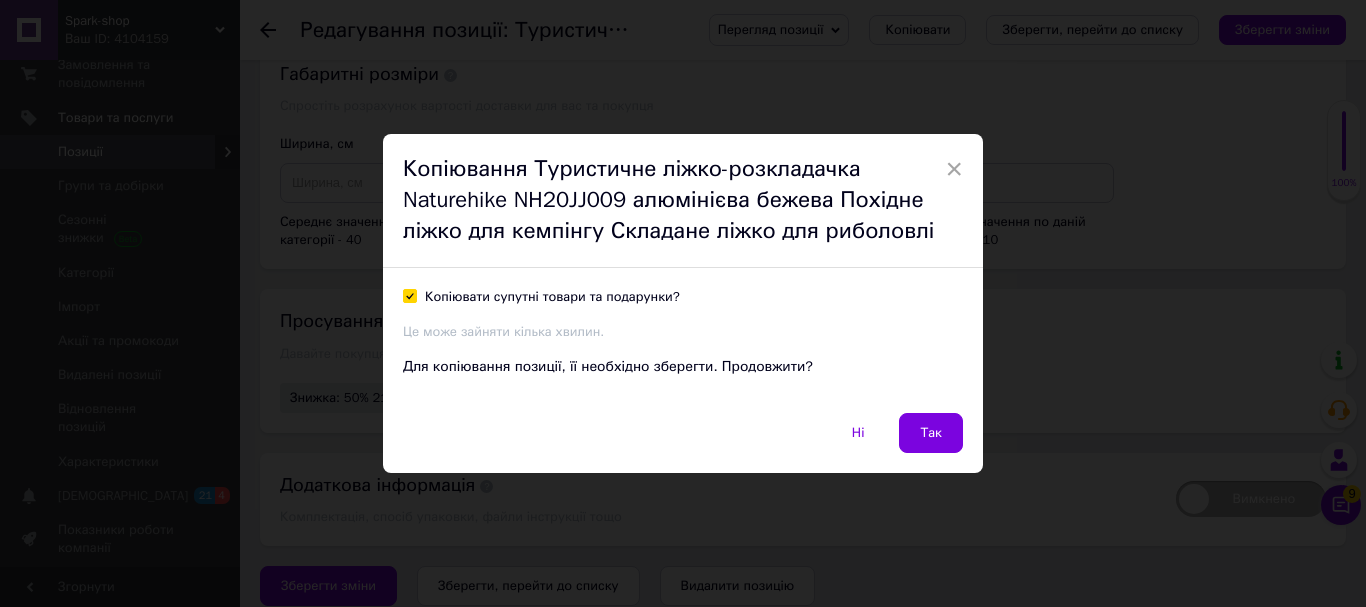 checkbox on "true" 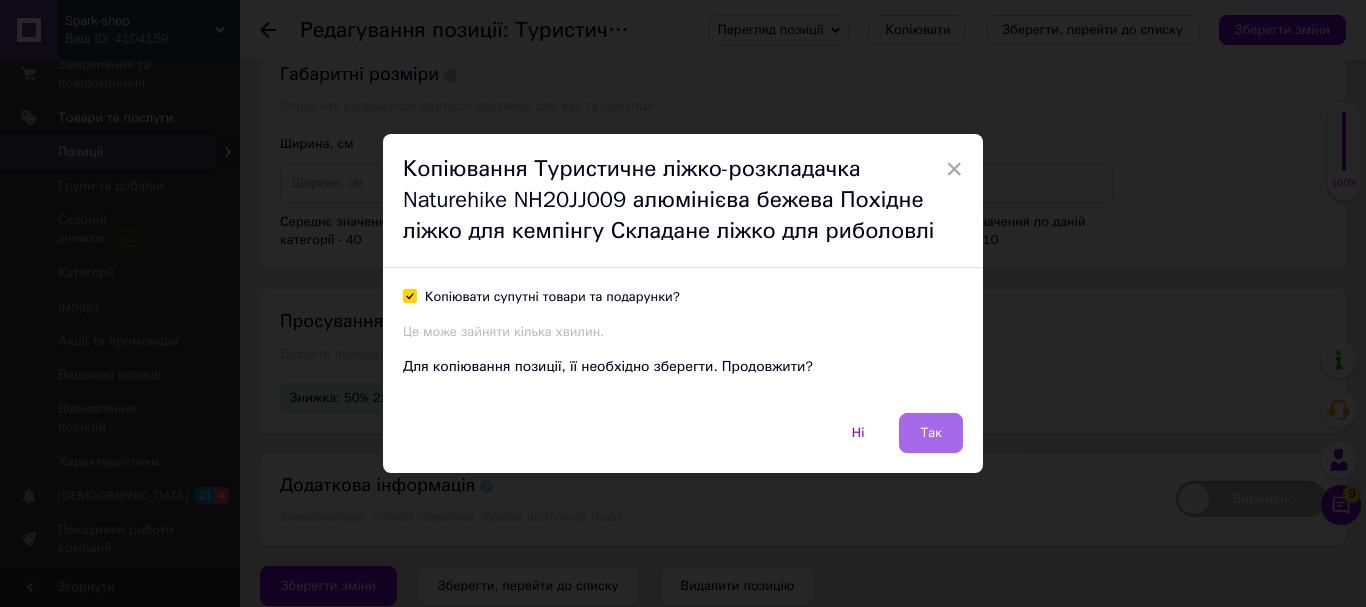 click on "Так" at bounding box center (931, 433) 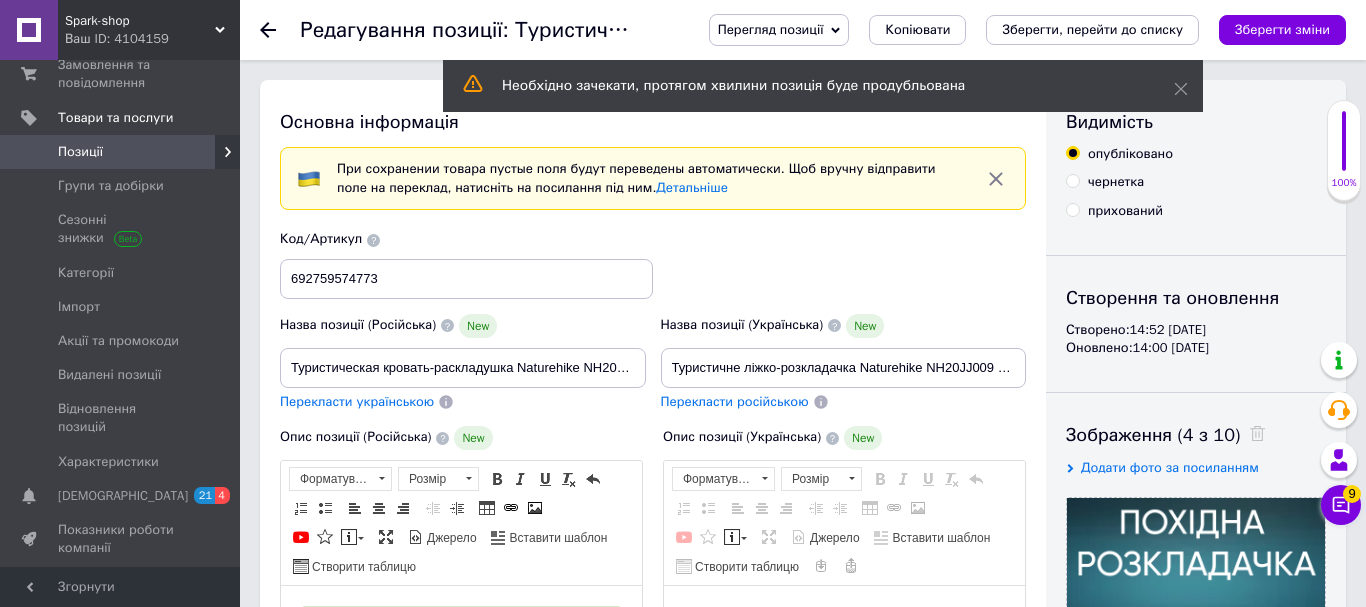 scroll, scrollTop: 510, scrollLeft: 0, axis: vertical 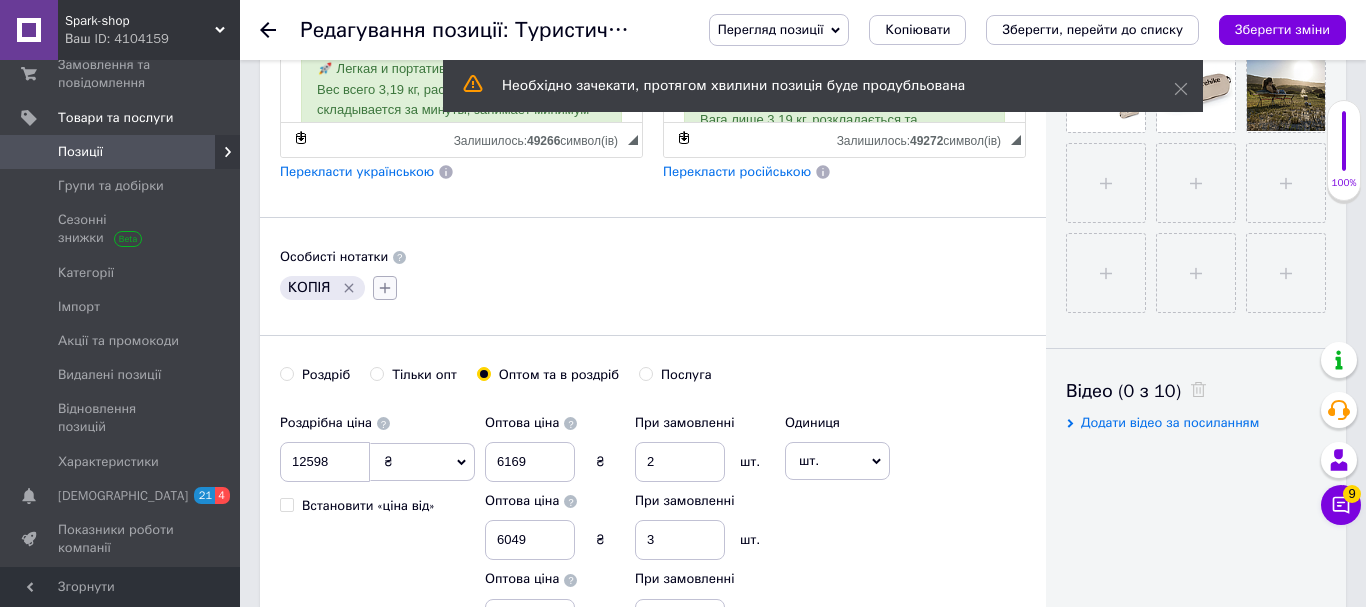 click 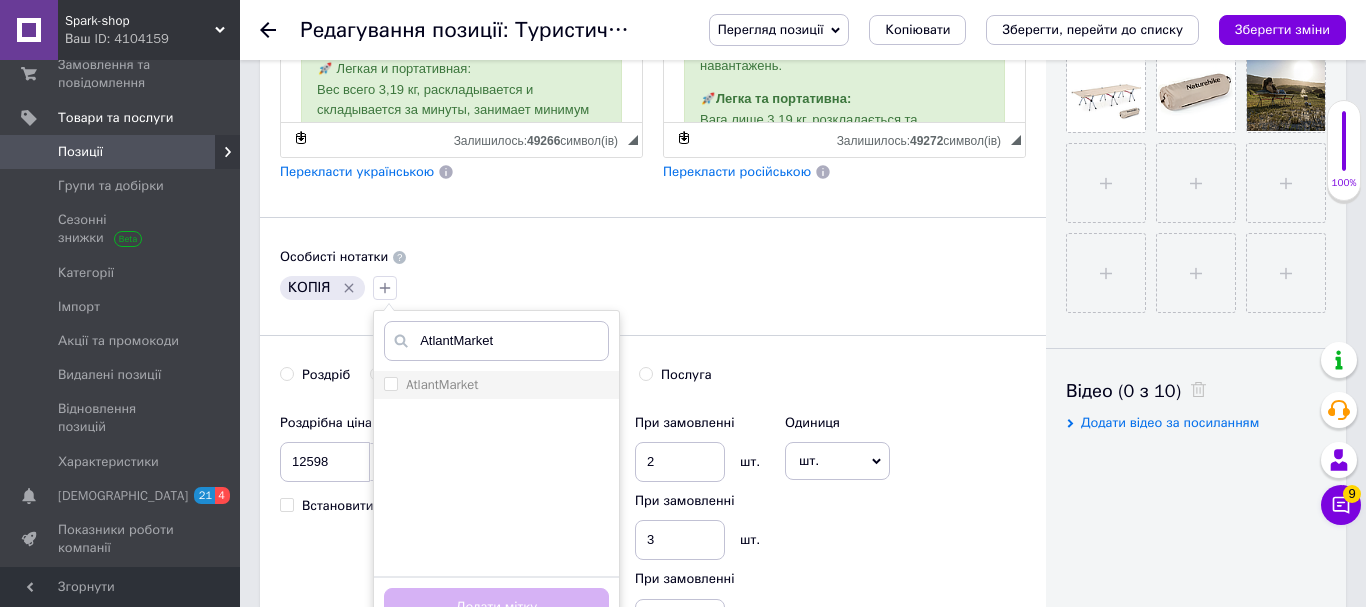 type on "AtlantMarket" 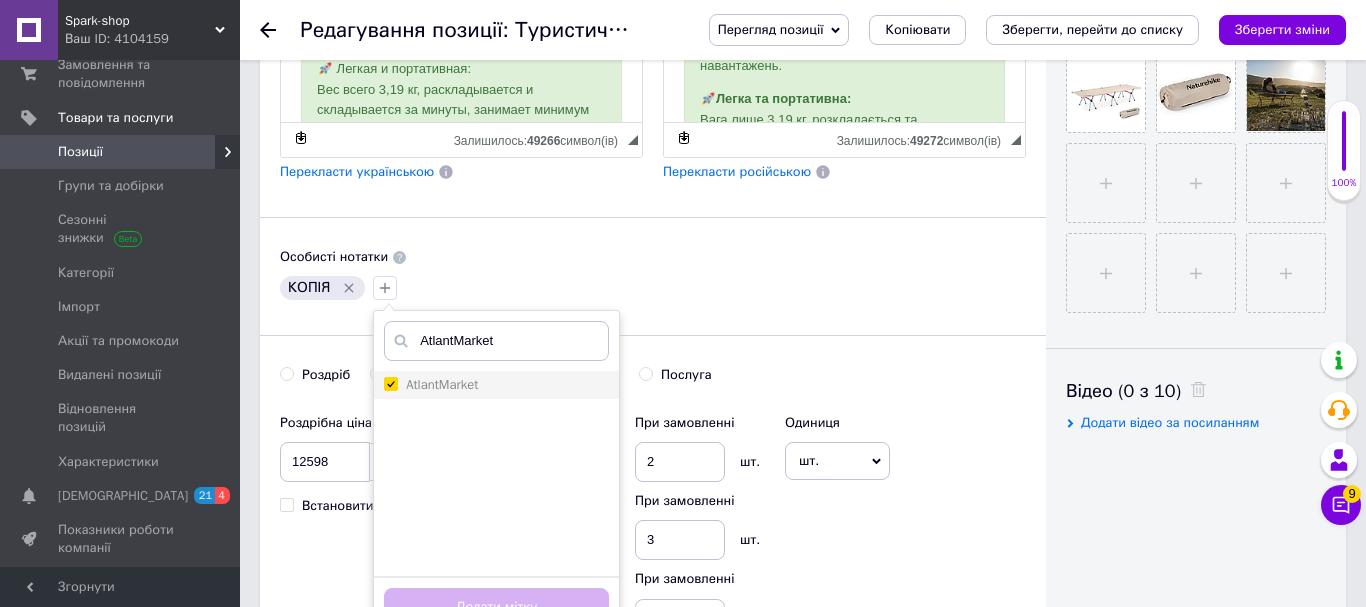 checkbox on "true" 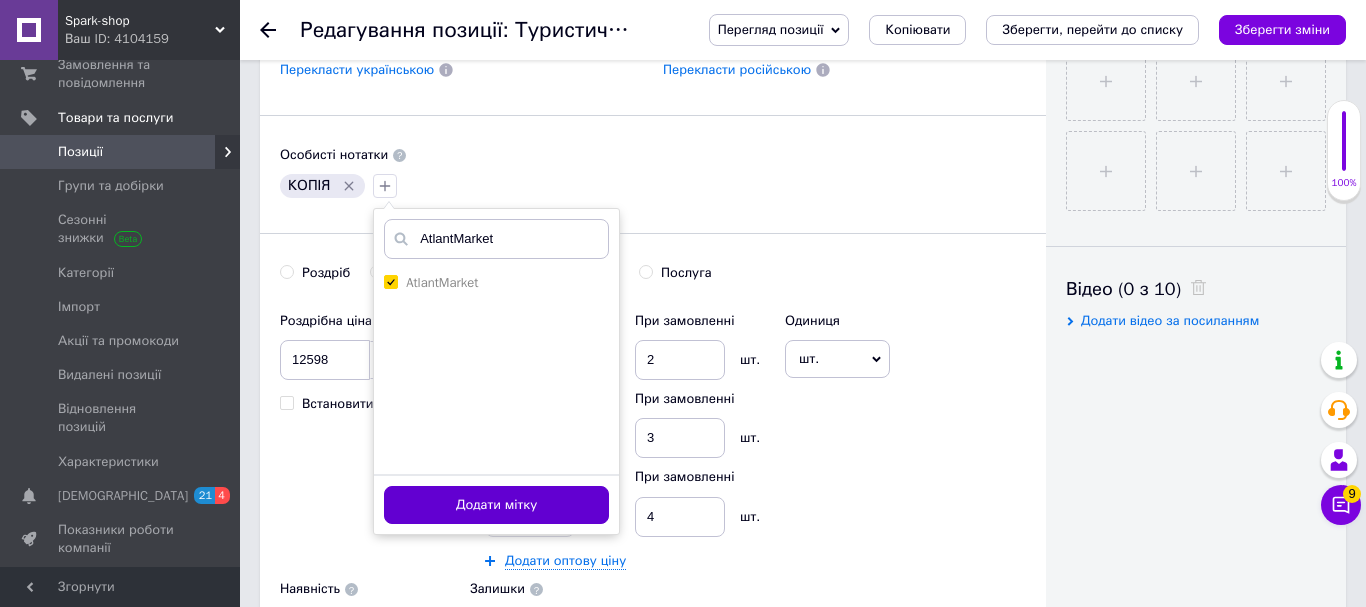 click on "Додати мітку" at bounding box center (496, 505) 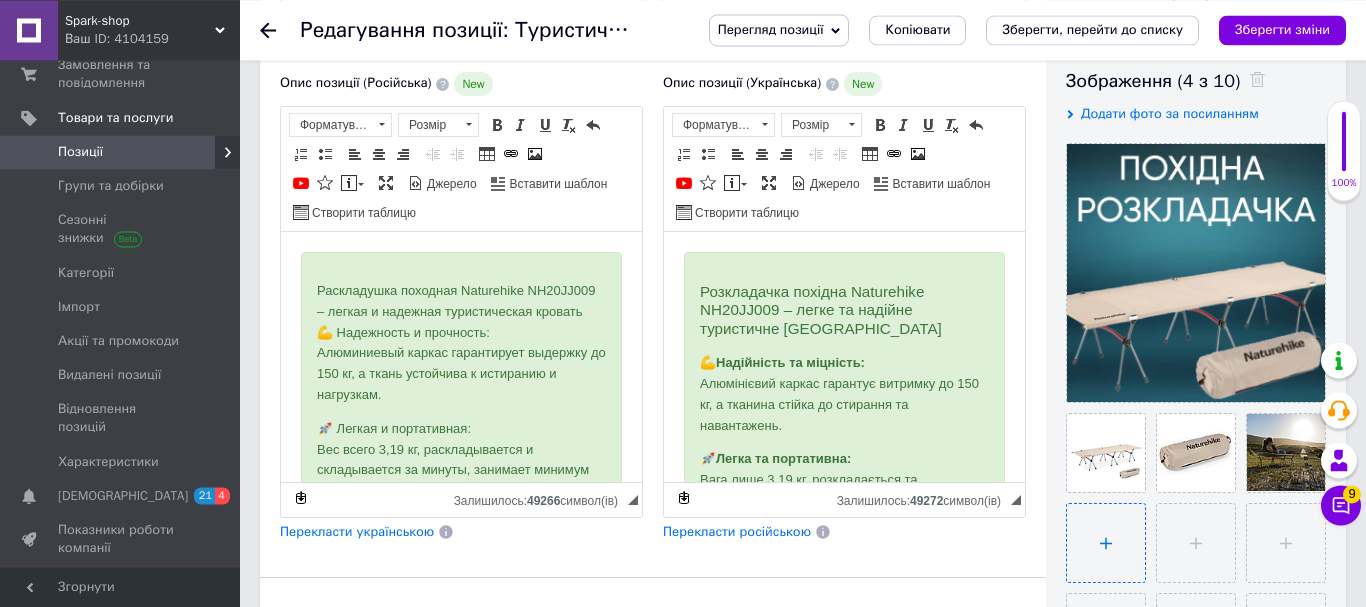 scroll, scrollTop: 306, scrollLeft: 0, axis: vertical 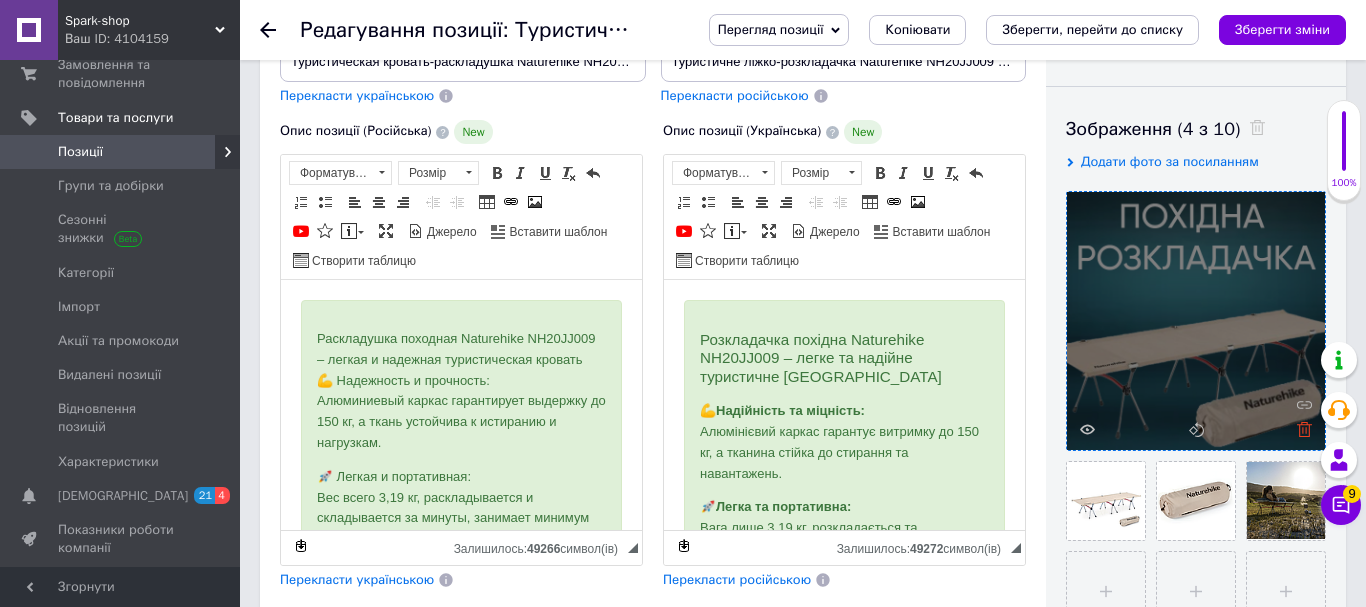 click 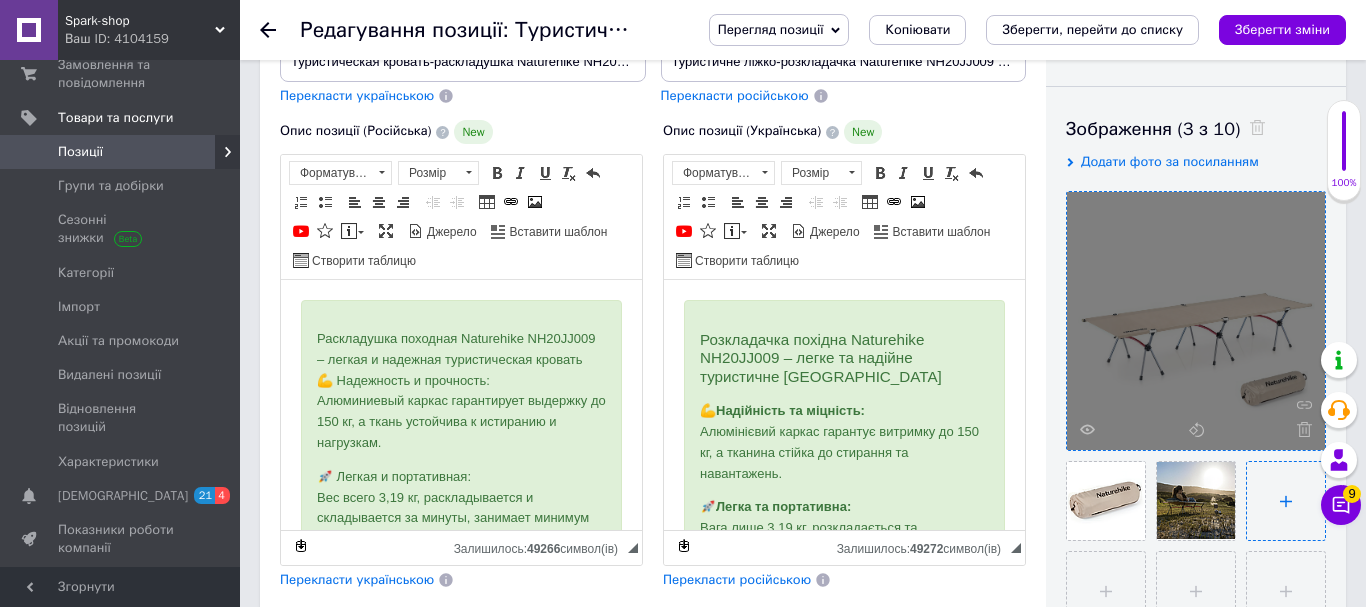 click at bounding box center (1286, 501) 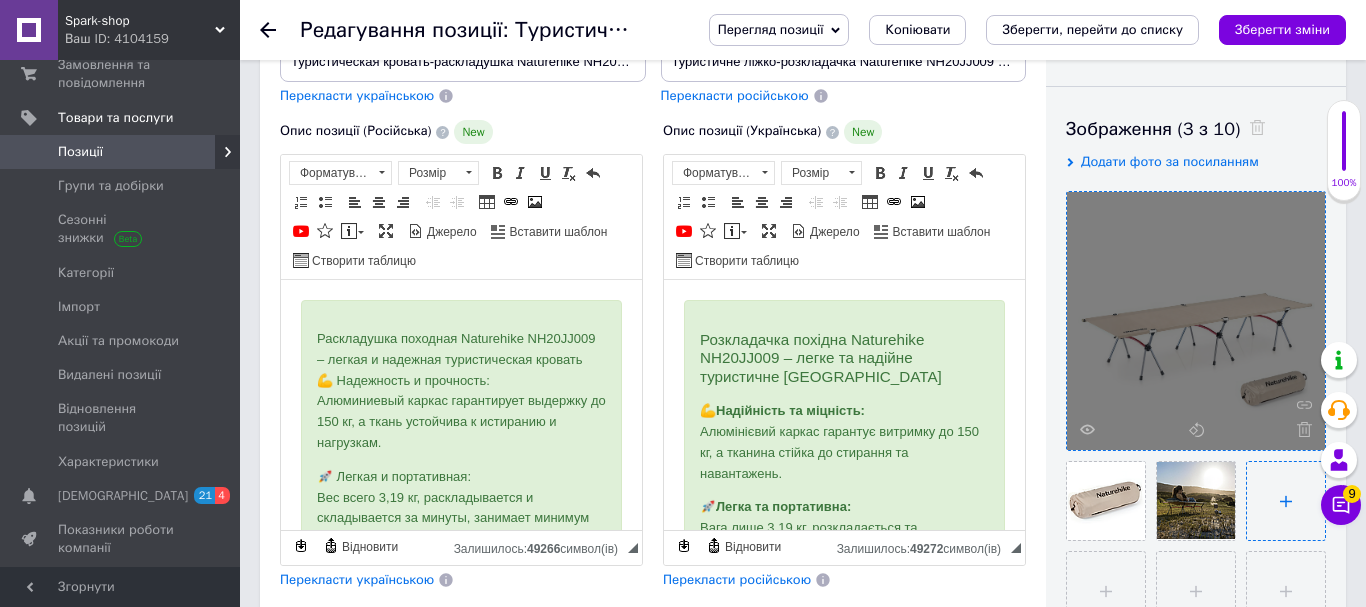 type on "C:\fakepath\Untitled Project.jpg" 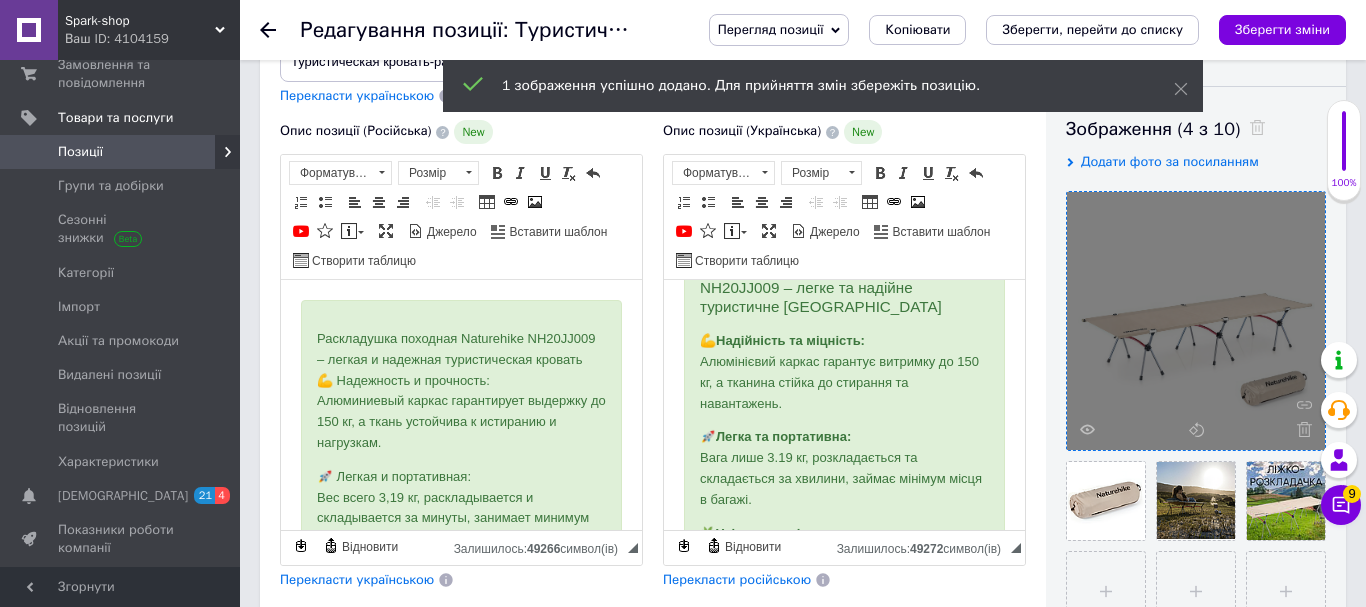 scroll, scrollTop: 102, scrollLeft: 0, axis: vertical 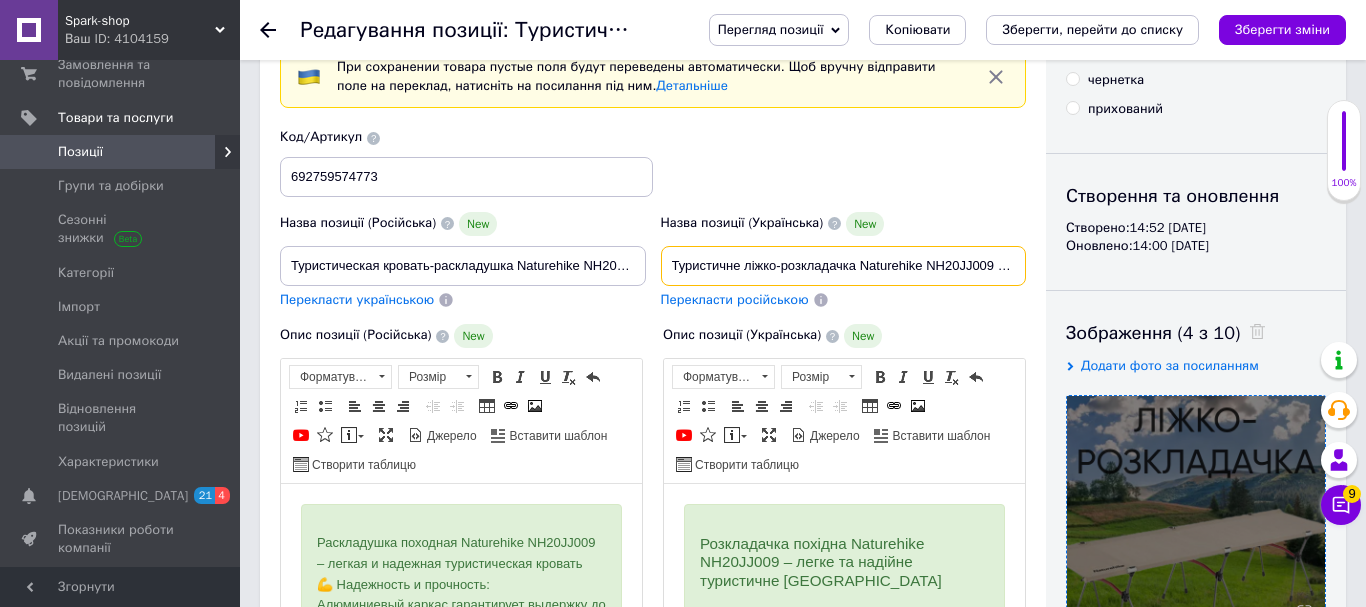 click on "Туристичне ліжко-розкладачка Naturehike NH20JJ009 алюмінієва бежева Похідне ліжко для кемпінгу Складане ліжко для риболовлі" at bounding box center [844, 266] 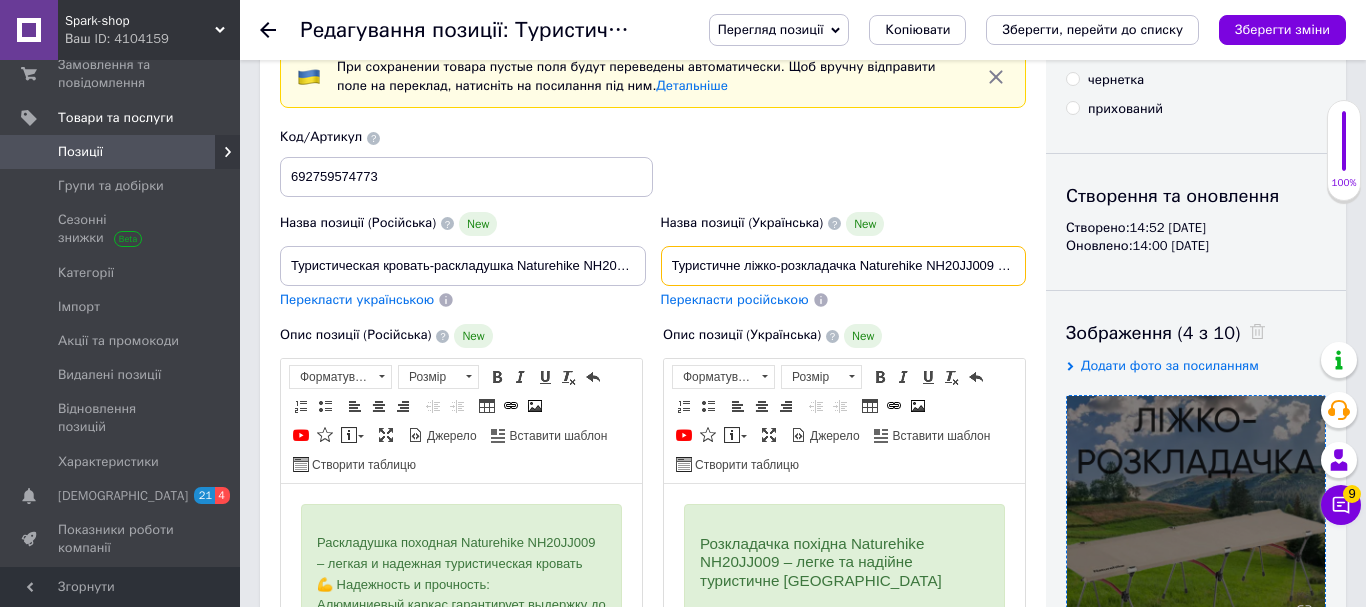 paste on "Карпове ліжко розкладачка для риболовлі Туристичне польове ліжко Ліжко-розкладачка з чохлом для кемпінгу" 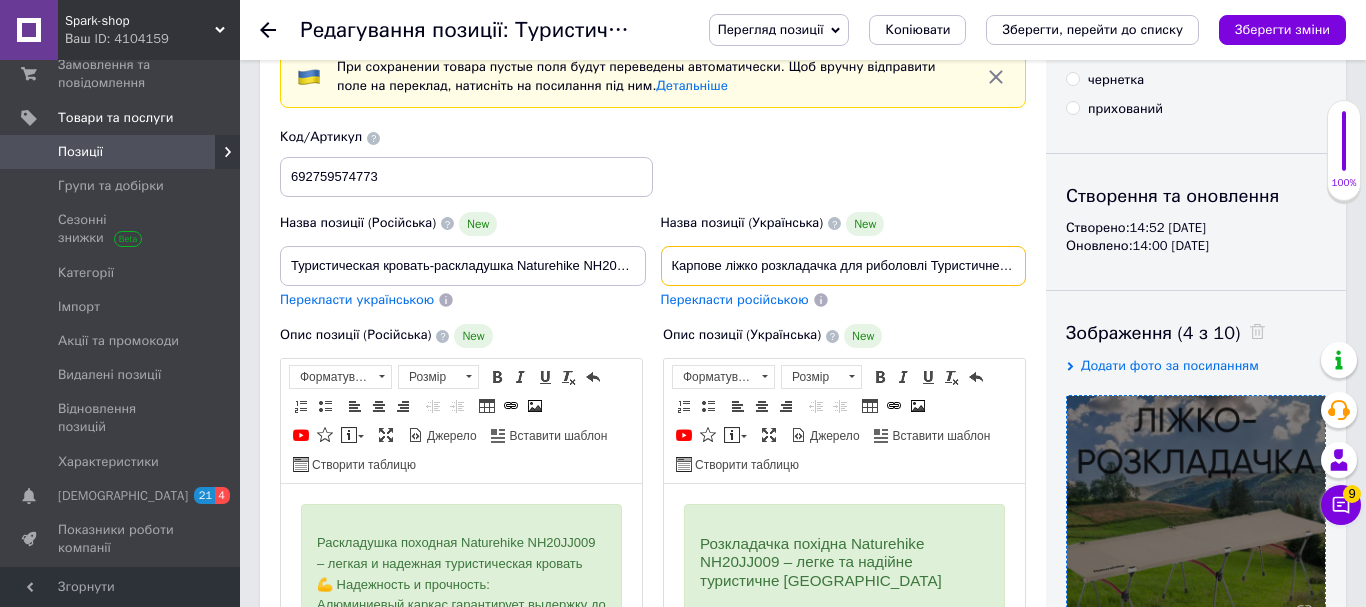 scroll, scrollTop: 0, scrollLeft: 333, axis: horizontal 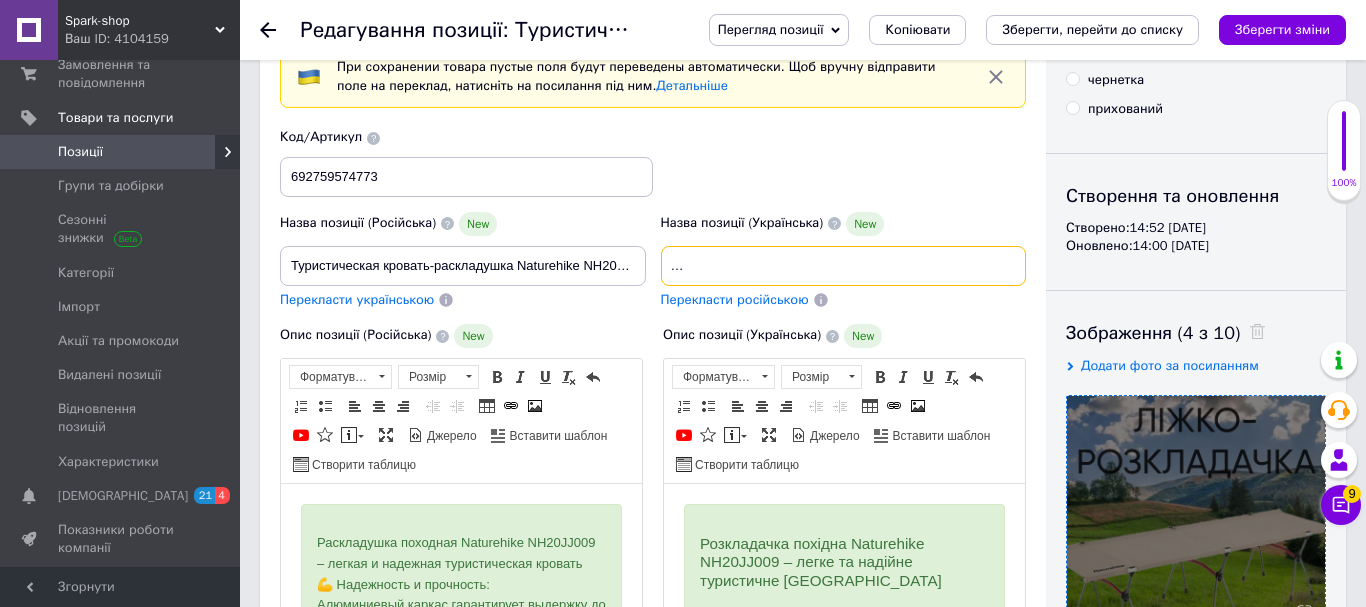 type on "Карпове ліжко розкладачка для риболовлі Туристичне польове ліжко Ліжко-розкладачка з чохлом для кемпінгу" 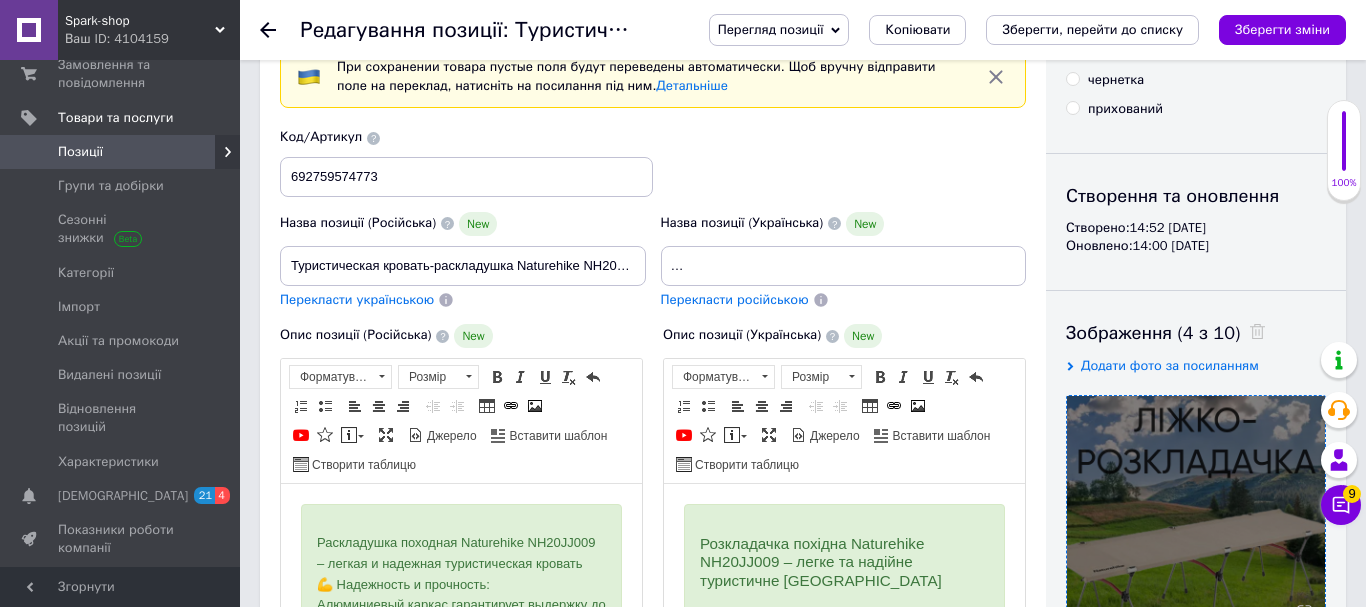 click on "Перекласти російською" at bounding box center [735, 299] 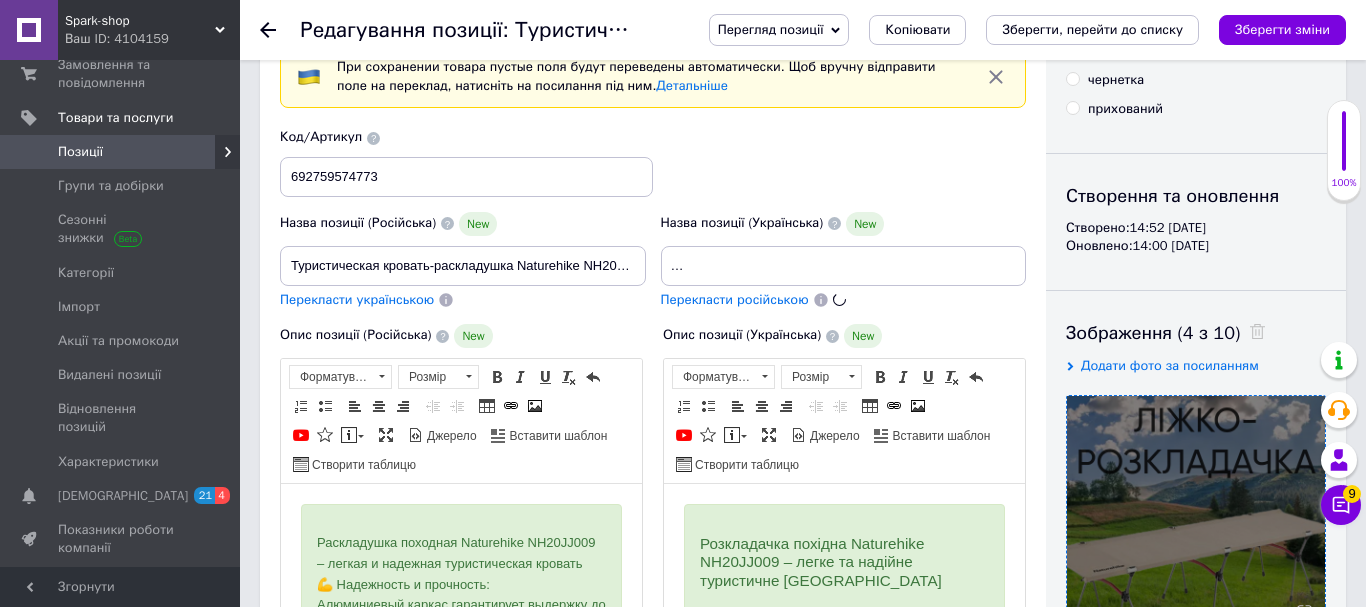 type on "Карповая кровать раскладушка для рыбалки Туристическая полевая кровать Кровать-раскладушка с чехлом для кемпинга" 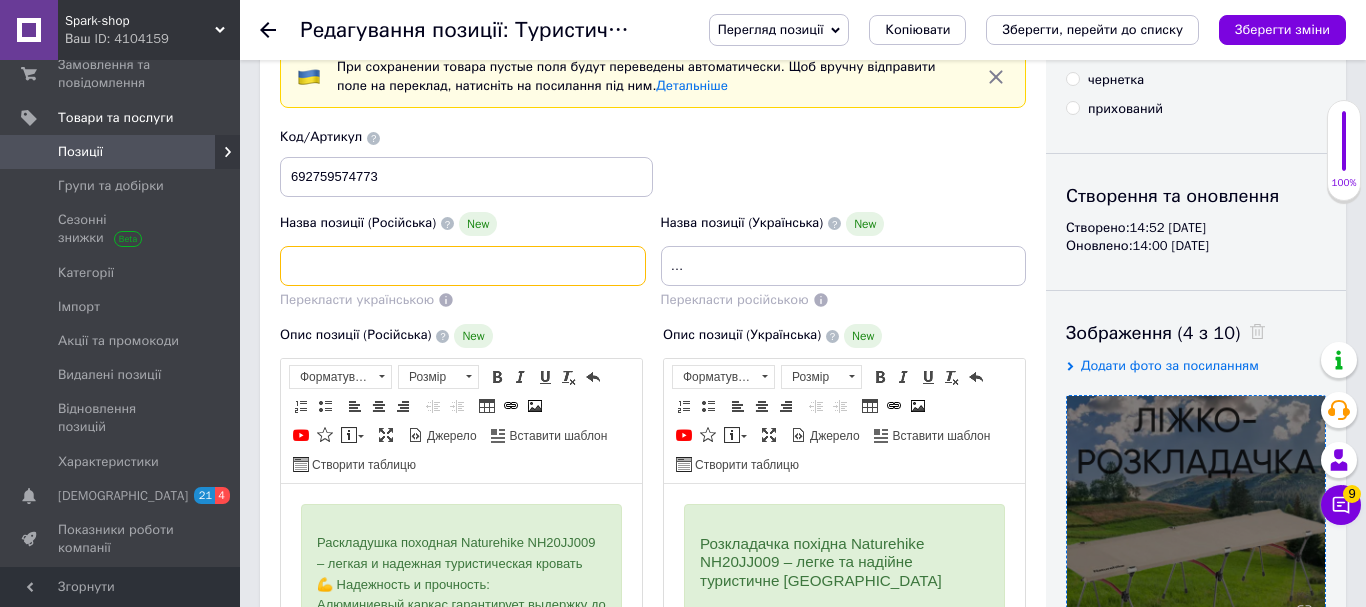 scroll, scrollTop: 0, scrollLeft: 403, axis: horizontal 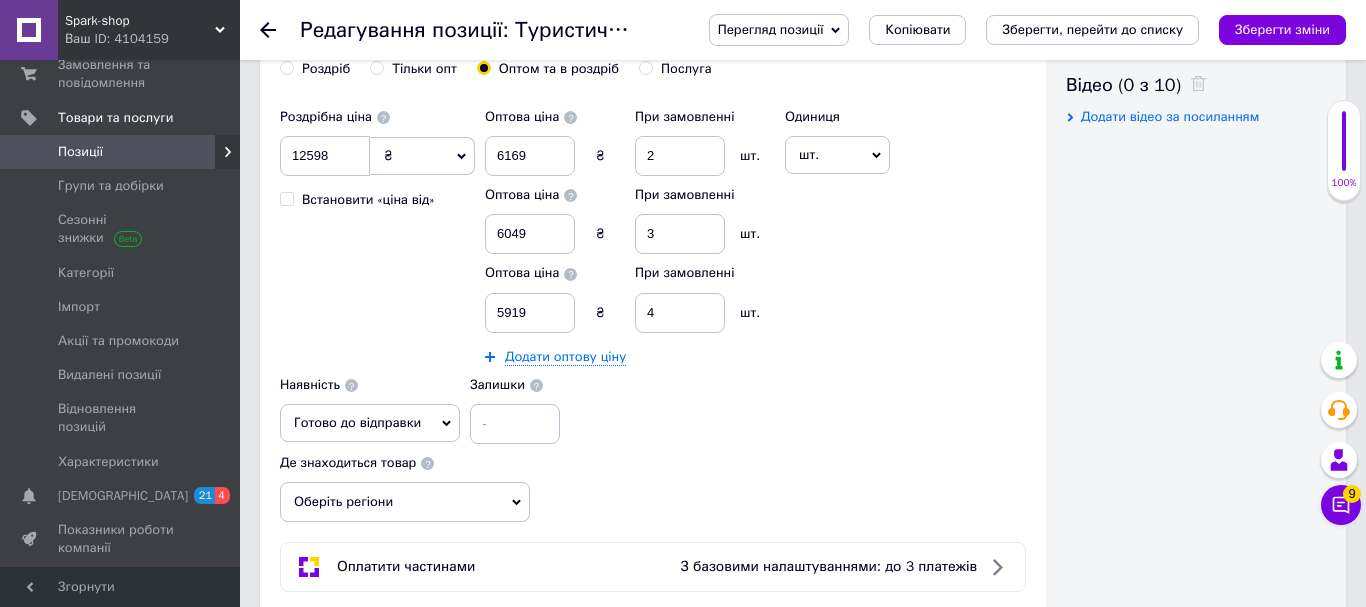 click on "Оберіть регіони" at bounding box center [405, 502] 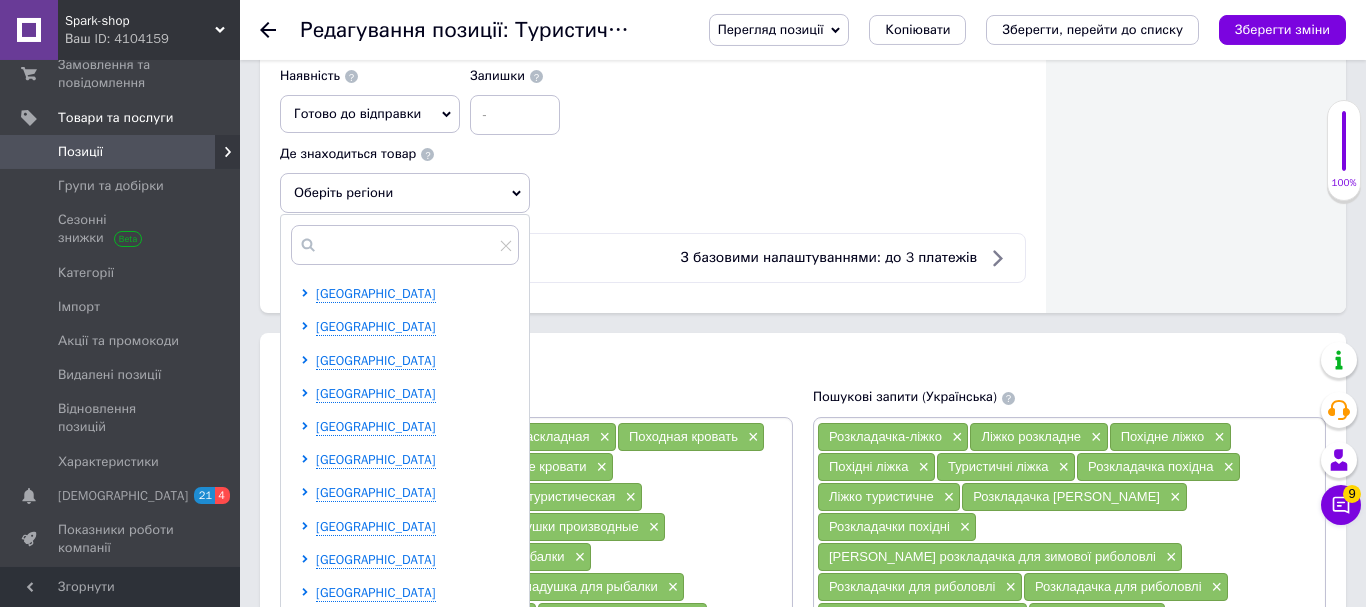 scroll, scrollTop: 1428, scrollLeft: 0, axis: vertical 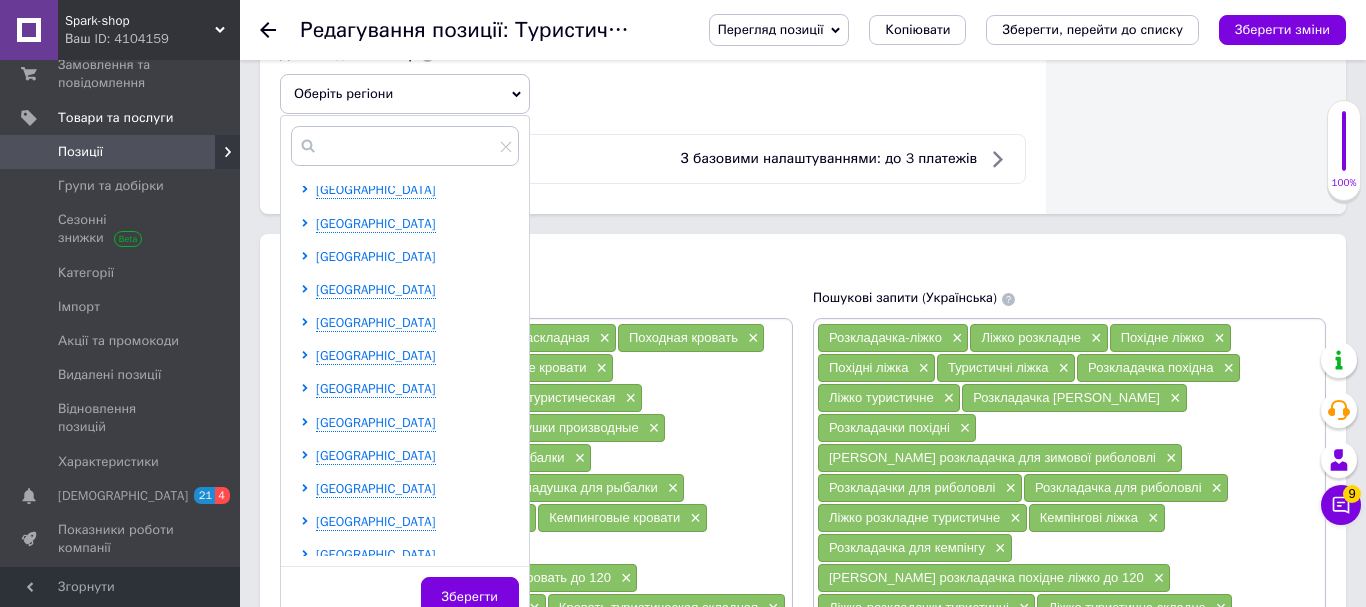 click on "[GEOGRAPHIC_DATA]" at bounding box center (376, 256) 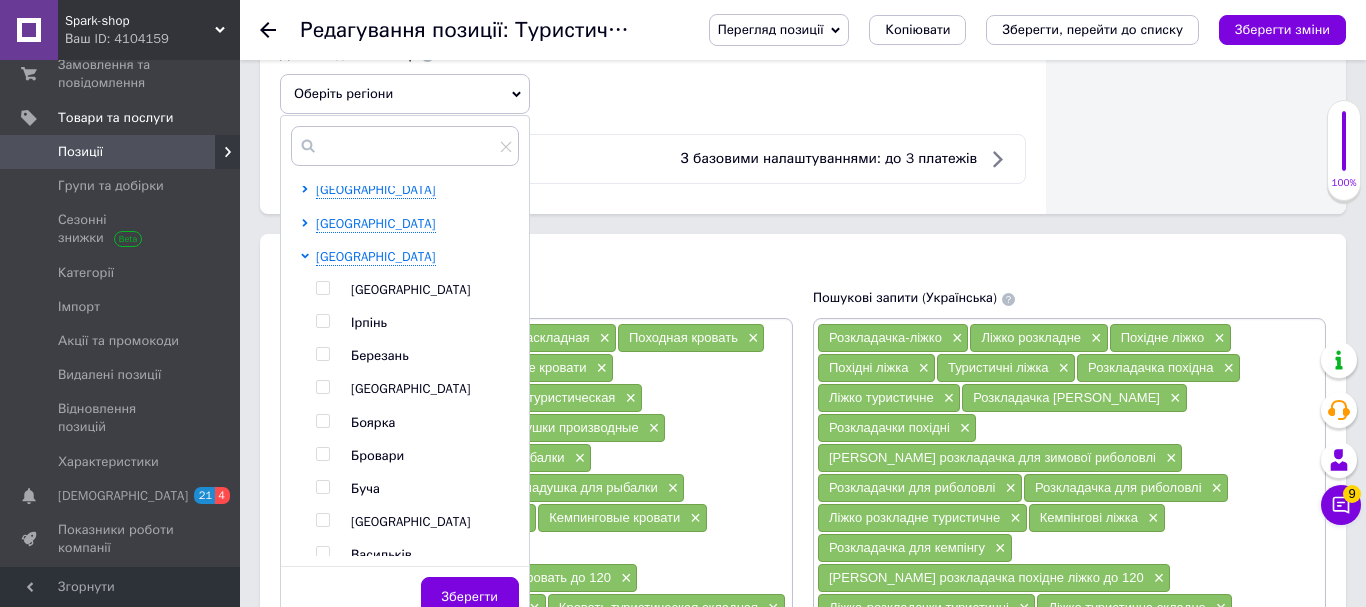 click at bounding box center [322, 288] 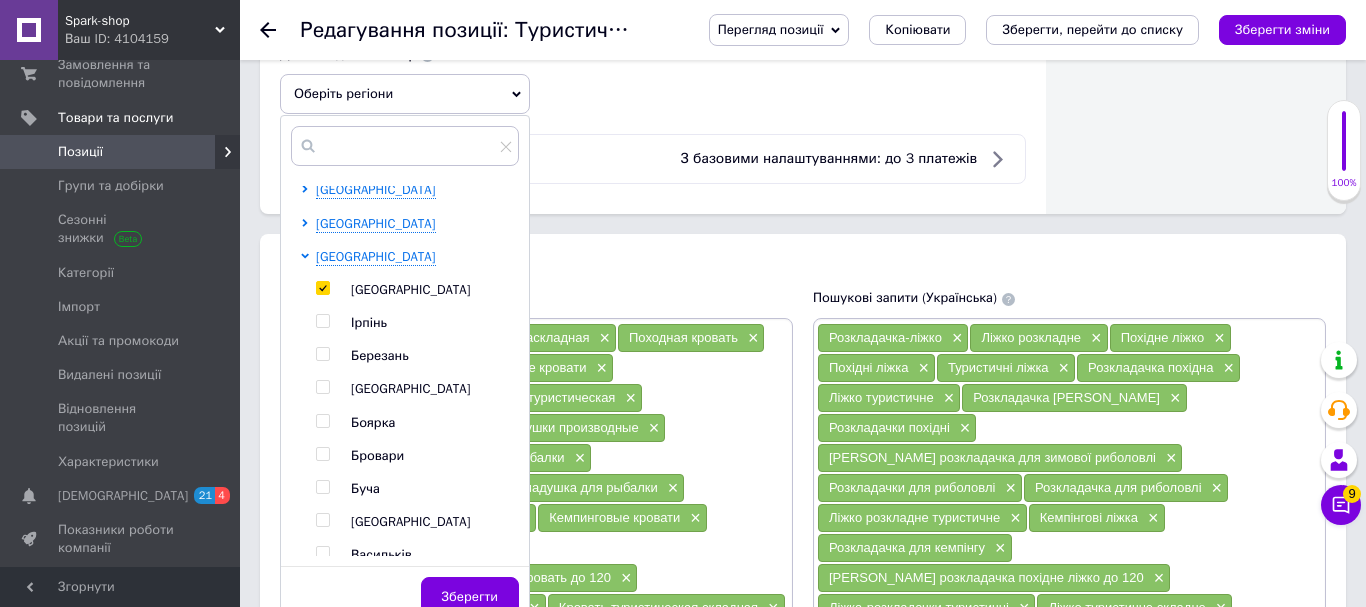 checkbox on "true" 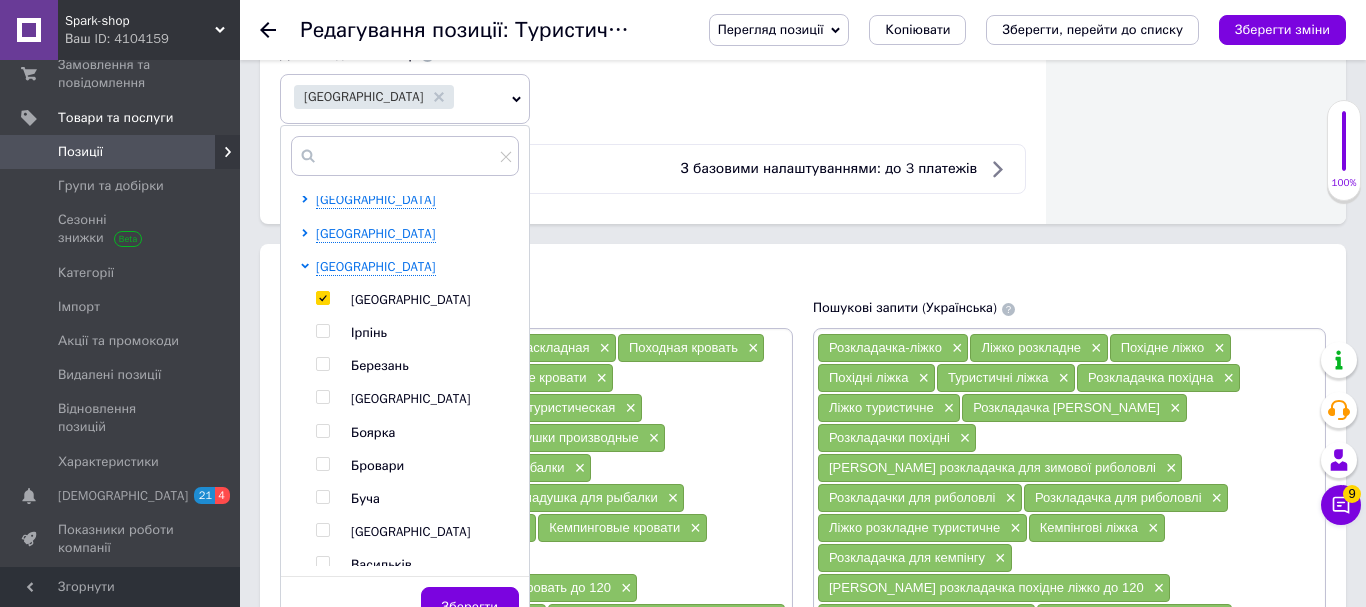 scroll, scrollTop: 0, scrollLeft: 0, axis: both 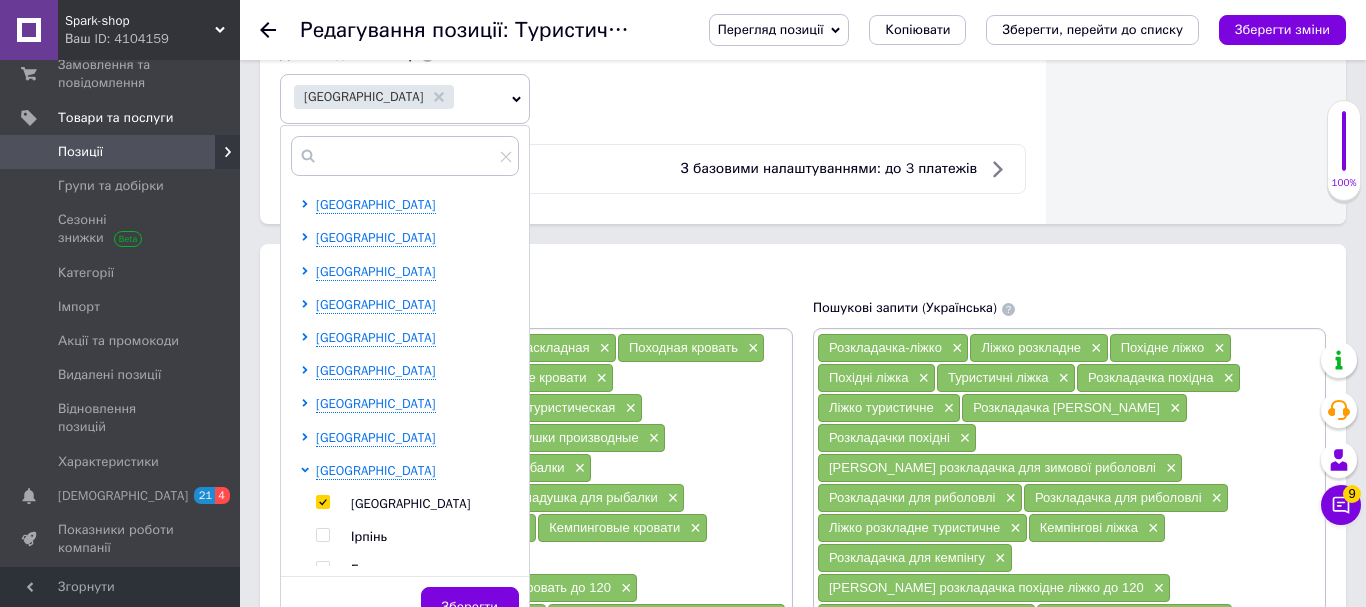 click on "[GEOGRAPHIC_DATA] [GEOGRAPHIC_DATA] [GEOGRAPHIC_DATA] [GEOGRAPHIC_DATA] [GEOGRAPHIC_DATA] [GEOGRAPHIC_DATA] [GEOGRAPHIC_DATA] [GEOGRAPHIC_DATA] [GEOGRAPHIC_DATA] [GEOGRAPHIC_DATA] [GEOGRAPHIC_DATA] [GEOGRAPHIC_DATA] [GEOGRAPHIC_DATA] [GEOGRAPHIC_DATA] [GEOGRAPHIC_DATA] [GEOGRAPHIC_DATA] [GEOGRAPHIC_DATA] [GEOGRAPHIC_DATA] [GEOGRAPHIC_DATA] [GEOGRAPHIC_DATA] [GEOGRAPHIC_DATA][PERSON_NAME][GEOGRAPHIC_DATA] [GEOGRAPHIC_DATA] [GEOGRAPHIC_DATA] [GEOGRAPHIC_DATA] [GEOGRAPHIC_DATA] [GEOGRAPHIC_DATA] [GEOGRAPHIC_DATA][PERSON_NAME] [GEOGRAPHIC_DATA] [GEOGRAPHIC_DATA] [GEOGRAPHIC_DATA] [GEOGRAPHIC_DATA] [GEOGRAPHIC_DATA] [GEOGRAPHIC_DATA] [GEOGRAPHIC_DATA] [GEOGRAPHIC_DATA]" at bounding box center [409, 935] 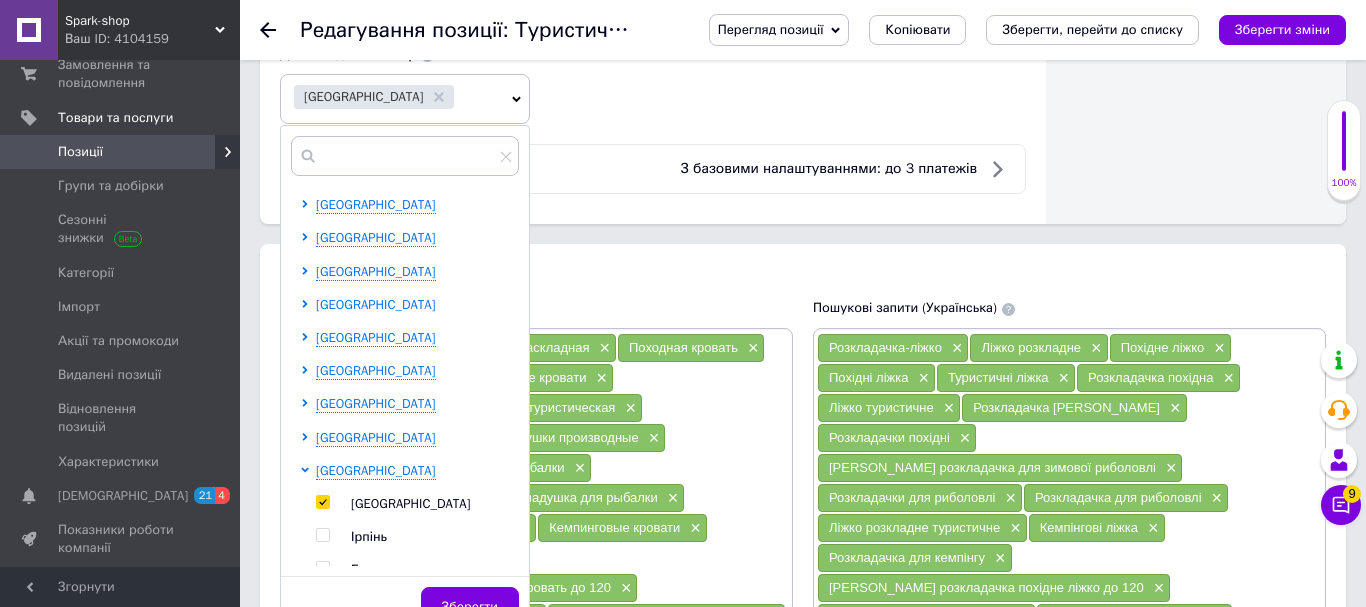 click on "[GEOGRAPHIC_DATA]" at bounding box center (376, 304) 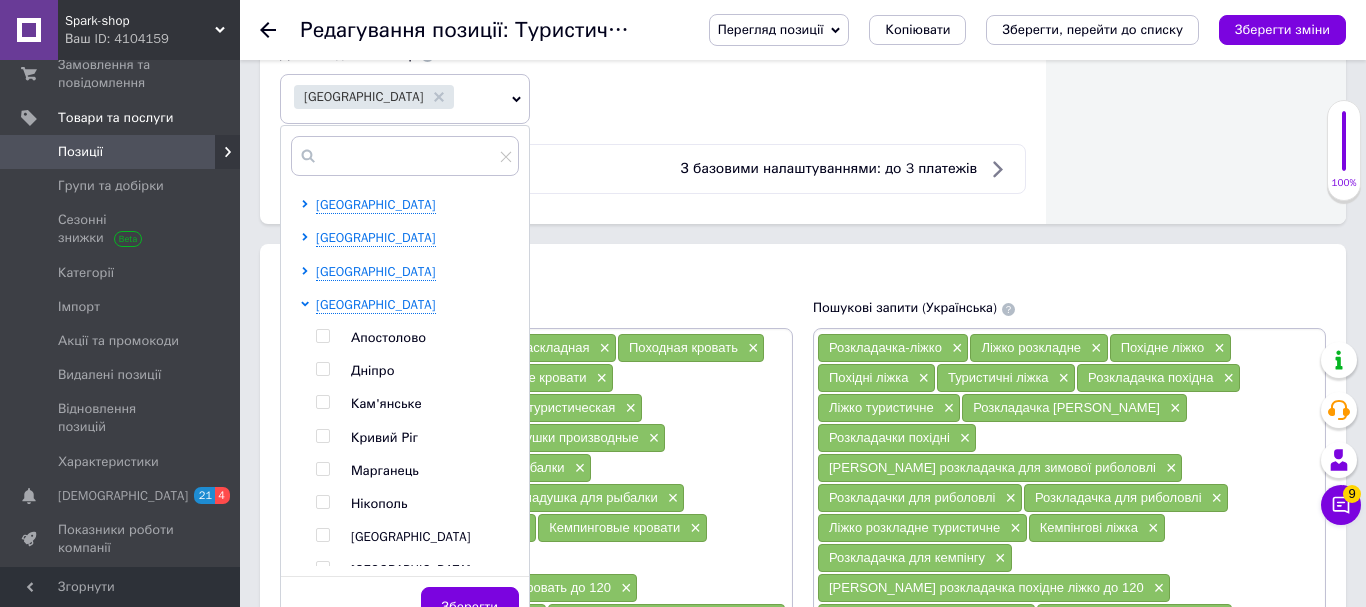 click at bounding box center (323, 369) 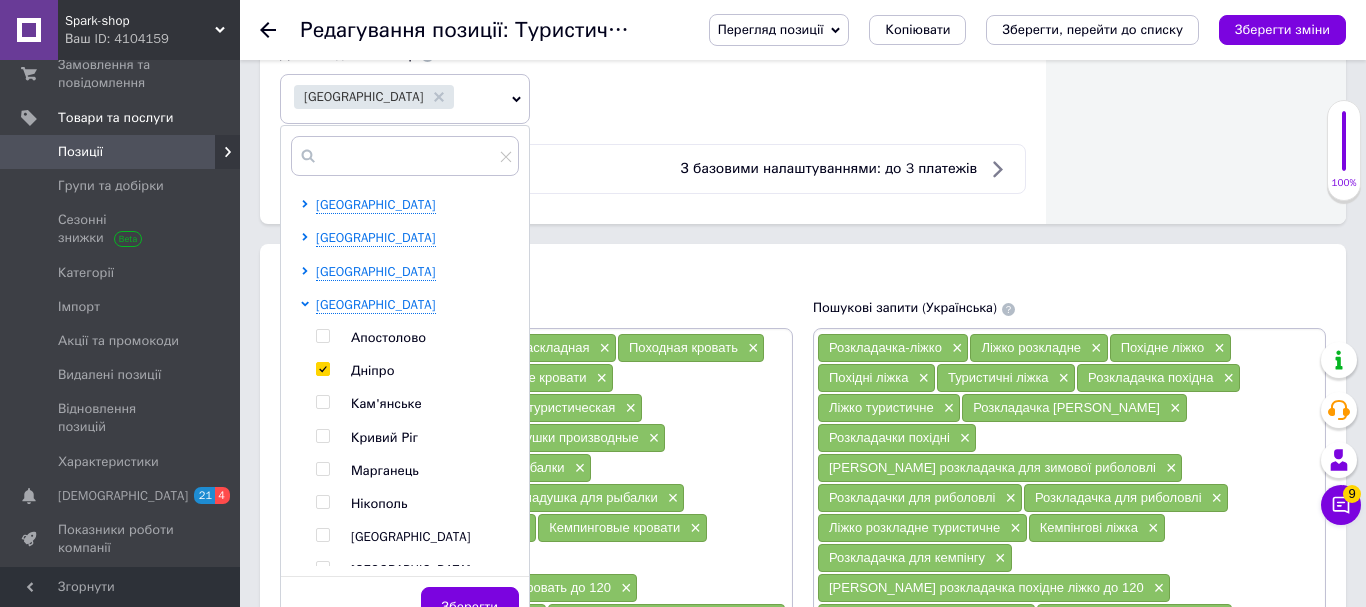 checkbox on "true" 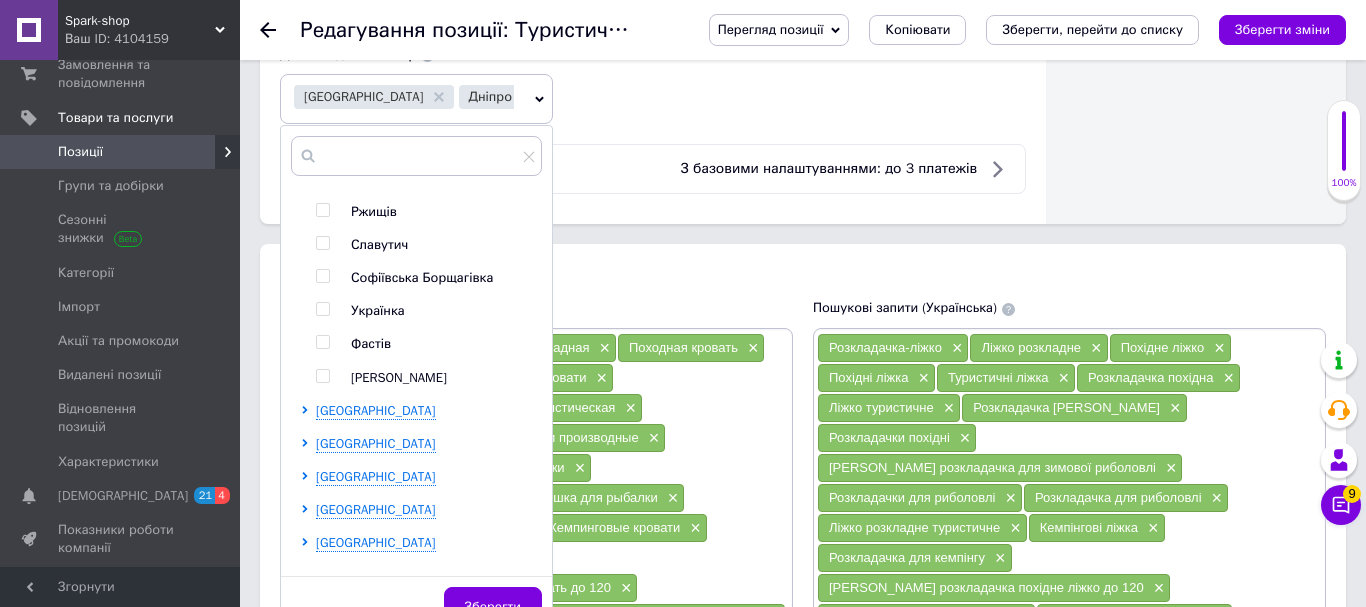 scroll, scrollTop: 1460, scrollLeft: 0, axis: vertical 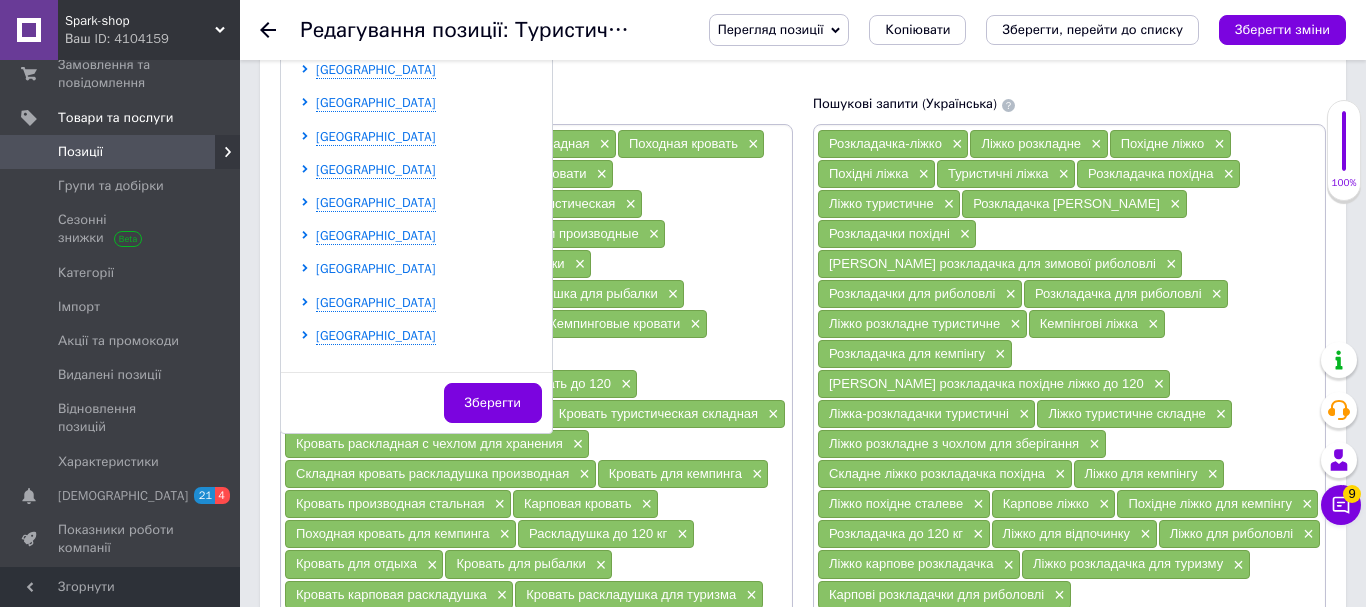 click on "[GEOGRAPHIC_DATA]" at bounding box center [376, 268] 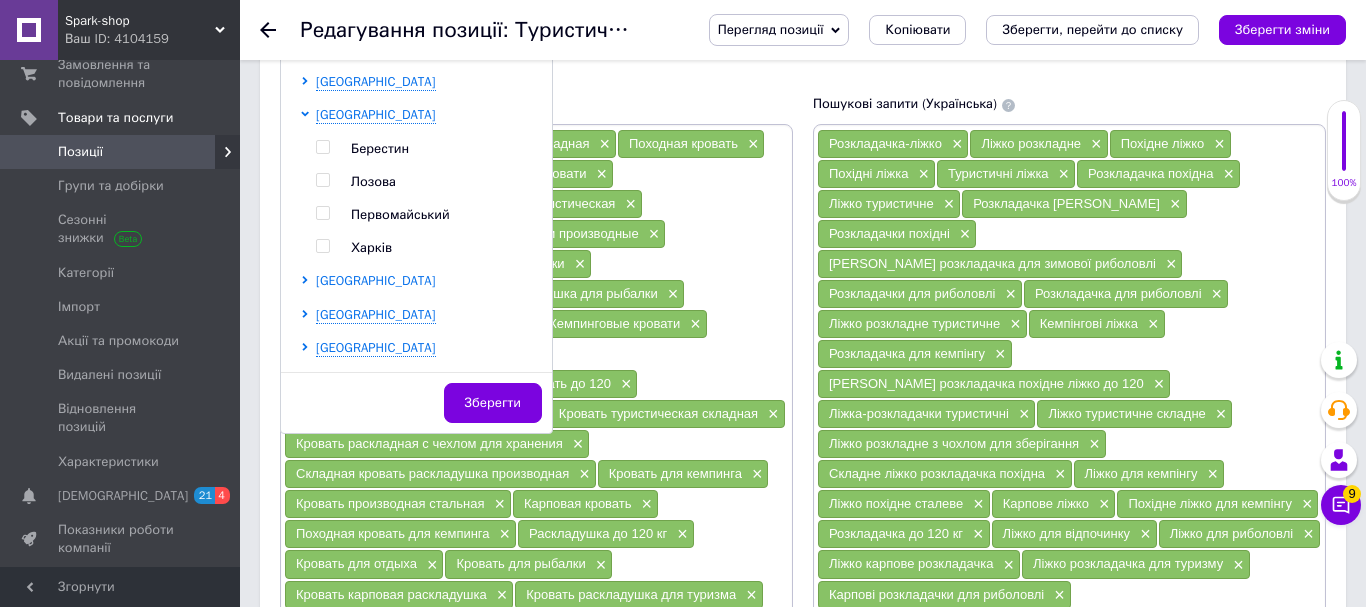scroll, scrollTop: 1562, scrollLeft: 0, axis: vertical 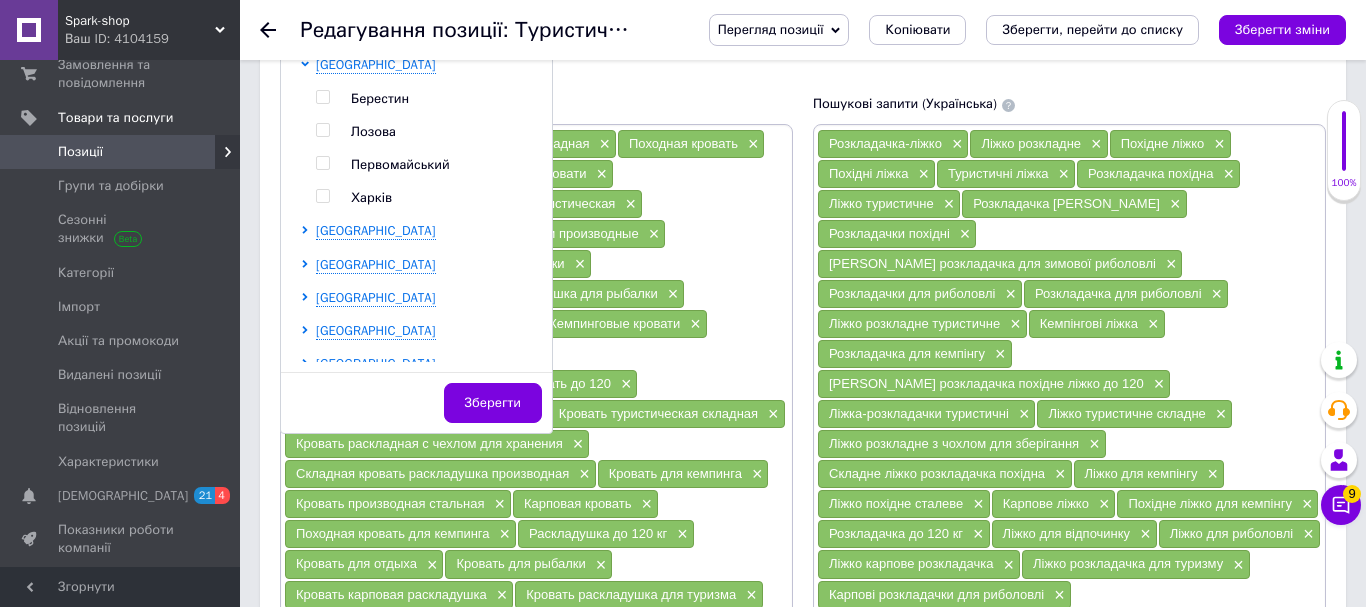 click at bounding box center [322, 196] 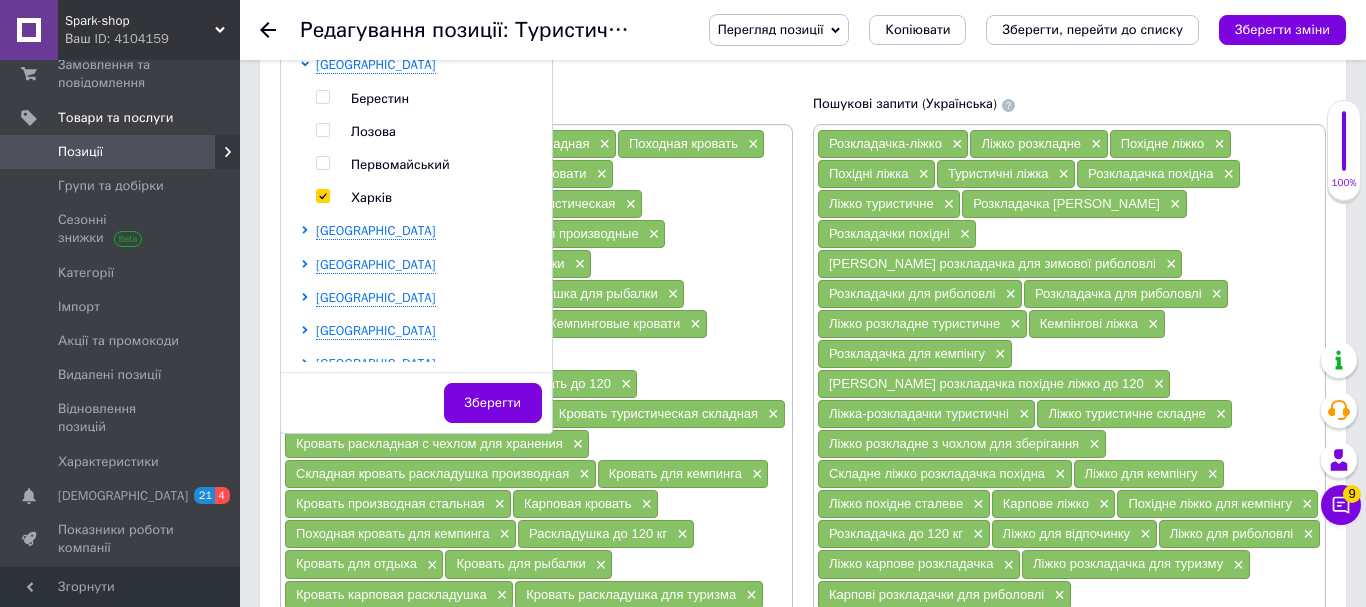 checkbox on "true" 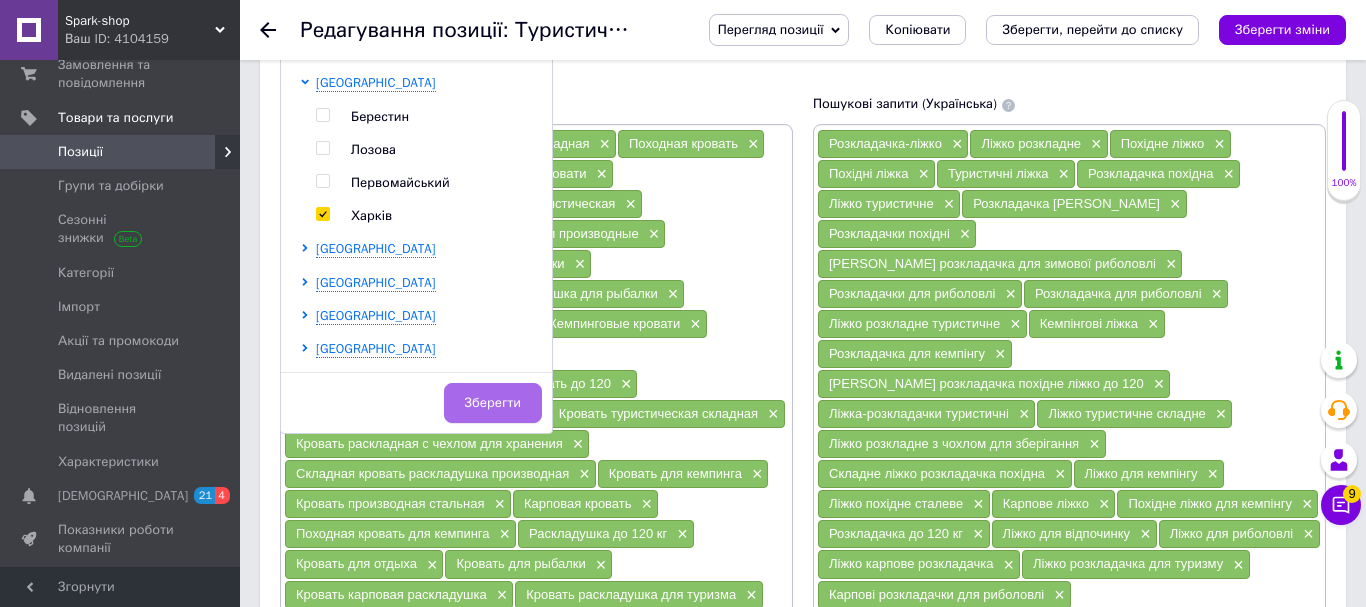 click on "Зберегти" at bounding box center [493, 403] 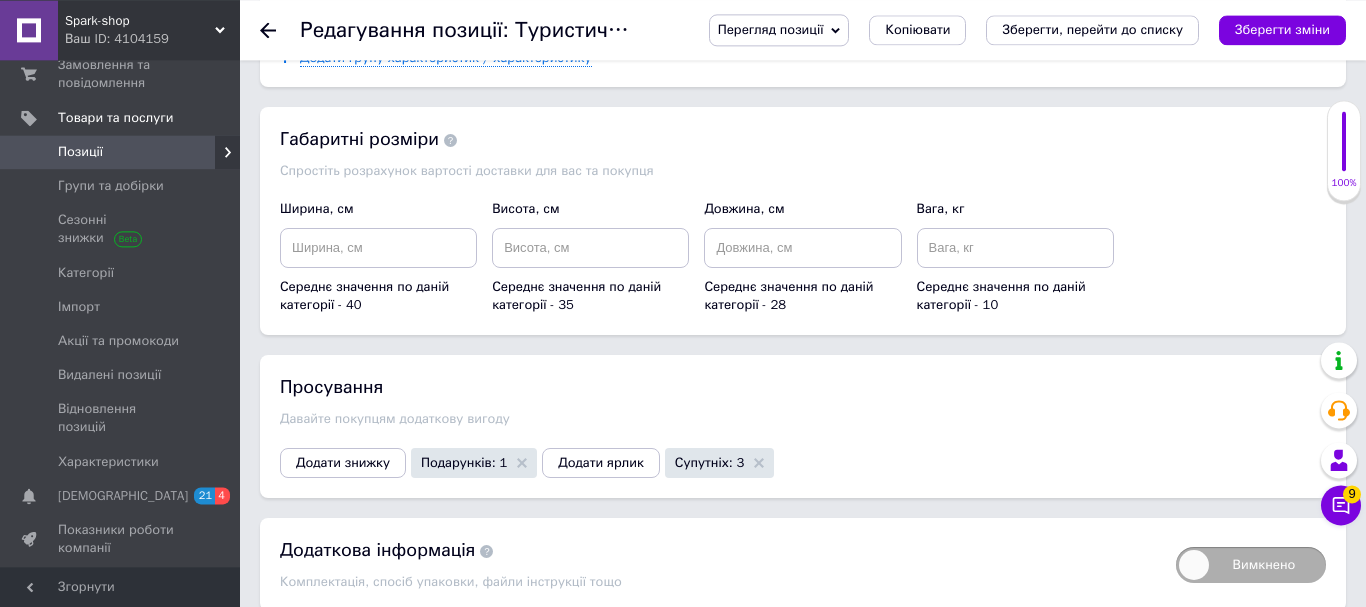 scroll, scrollTop: 3162, scrollLeft: 0, axis: vertical 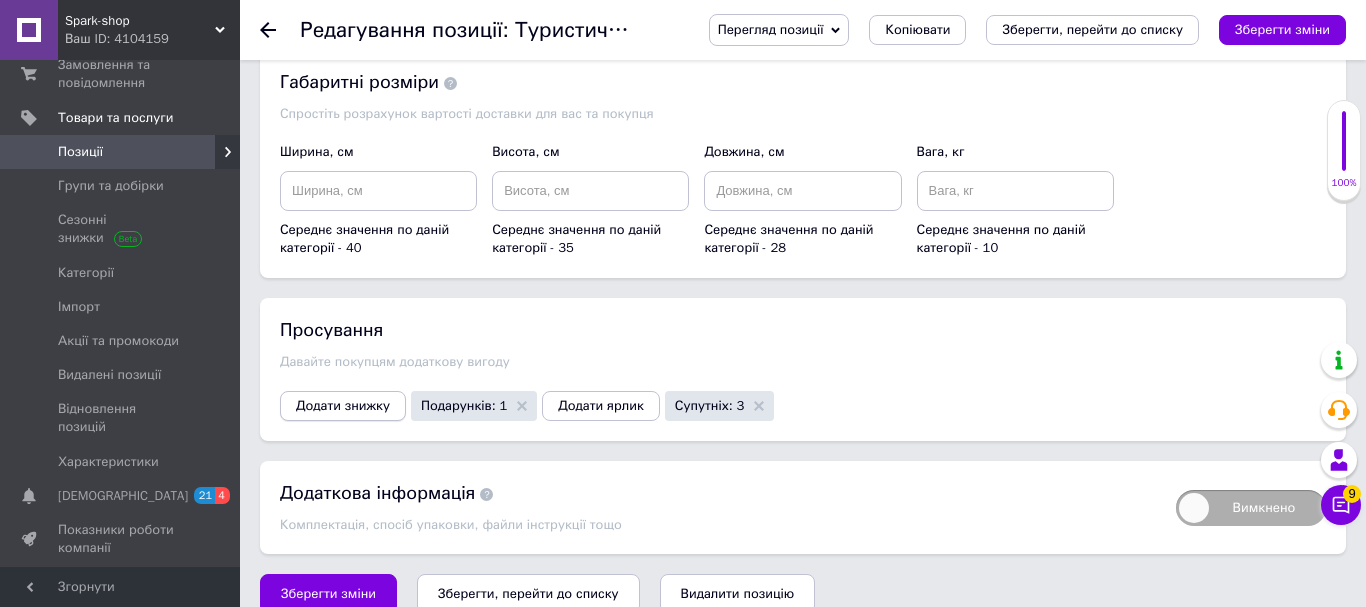 click on "Додати знижку" at bounding box center (343, 406) 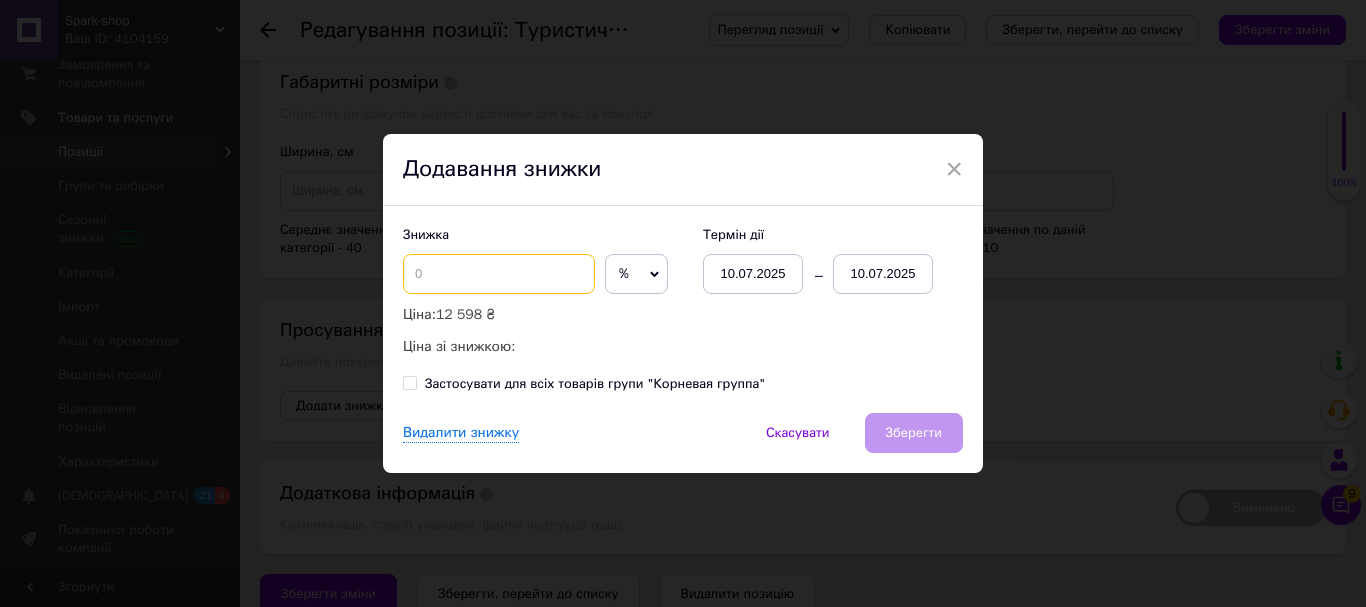 click at bounding box center [499, 274] 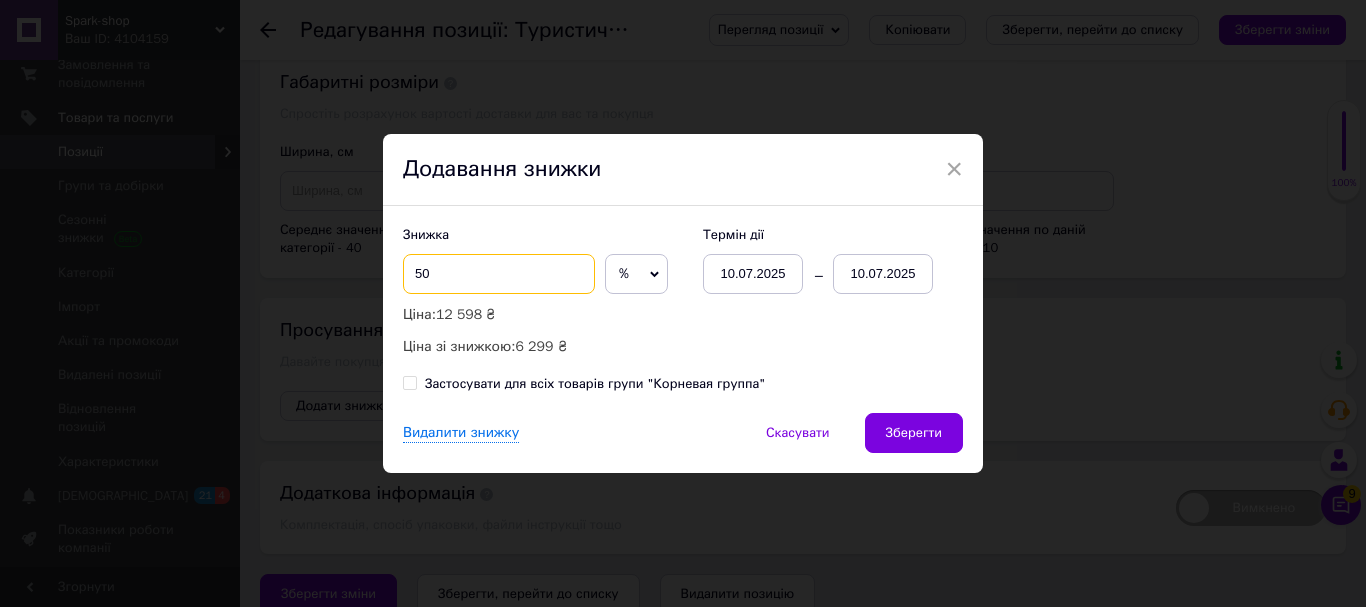 type on "50" 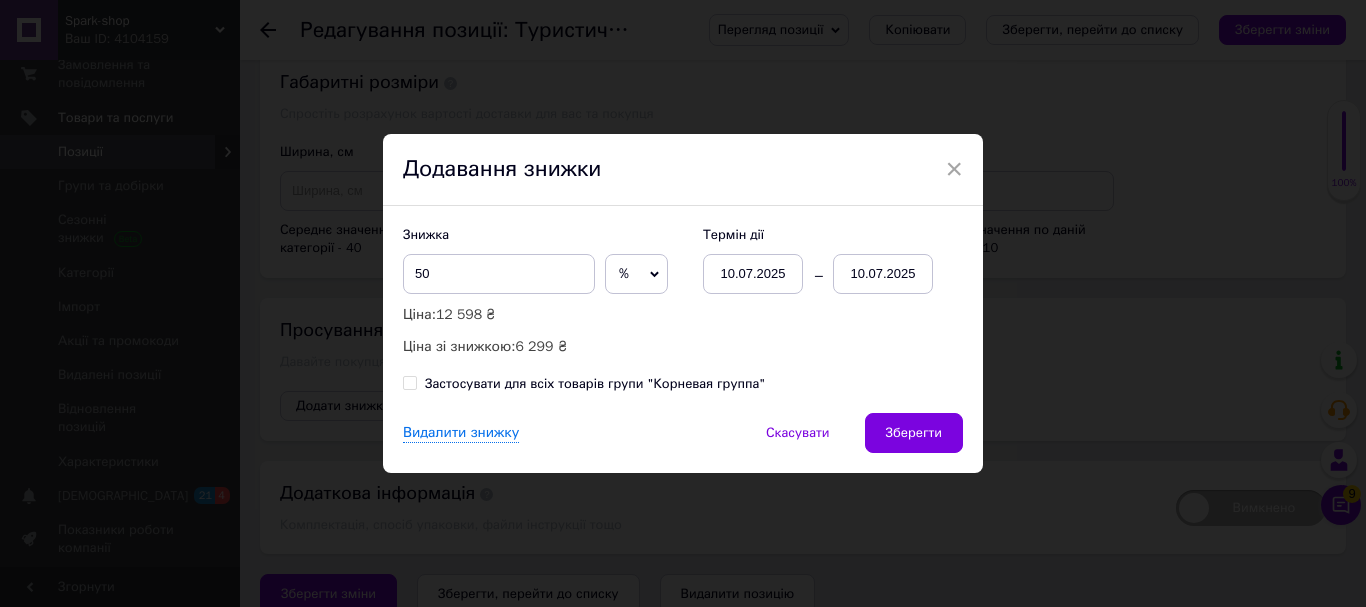 click on "10.07.2025" at bounding box center [883, 274] 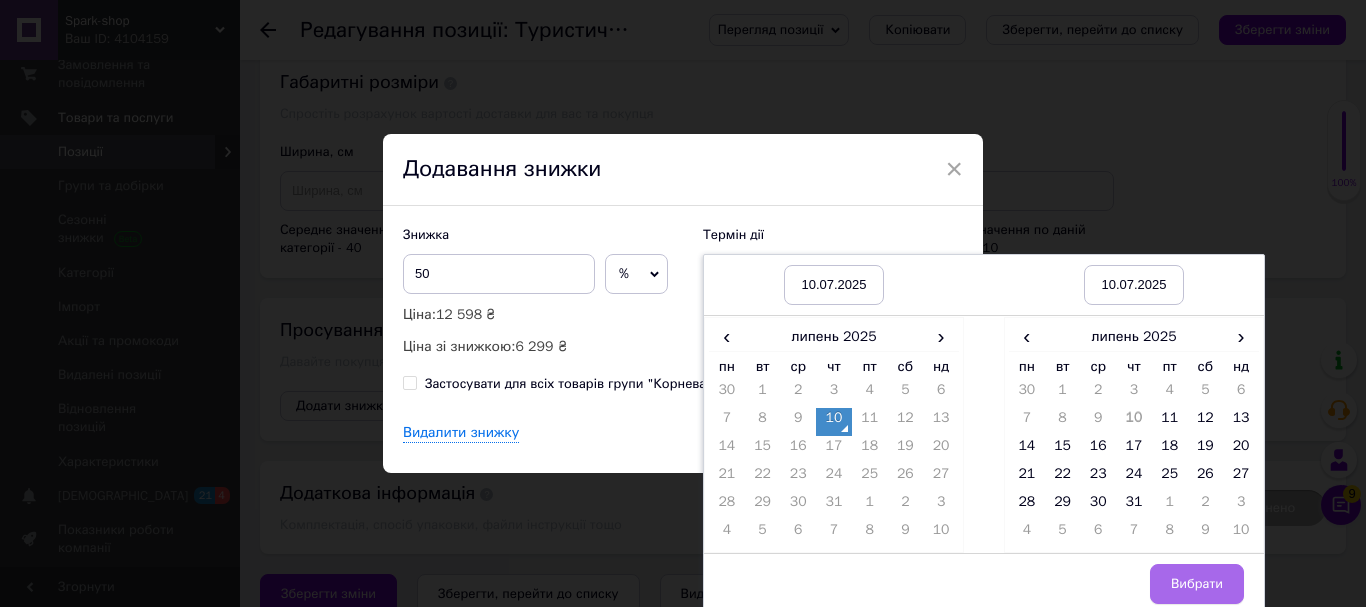 click on "31" at bounding box center (1134, 506) 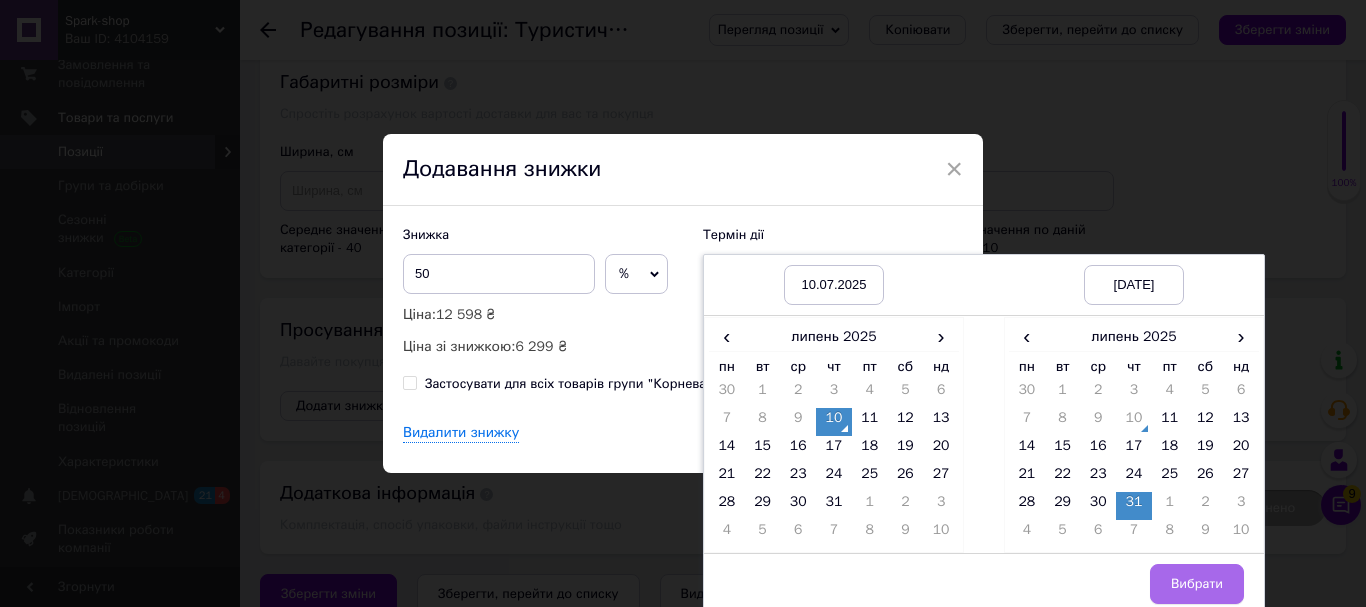 click on "Вибрати" at bounding box center [1197, 584] 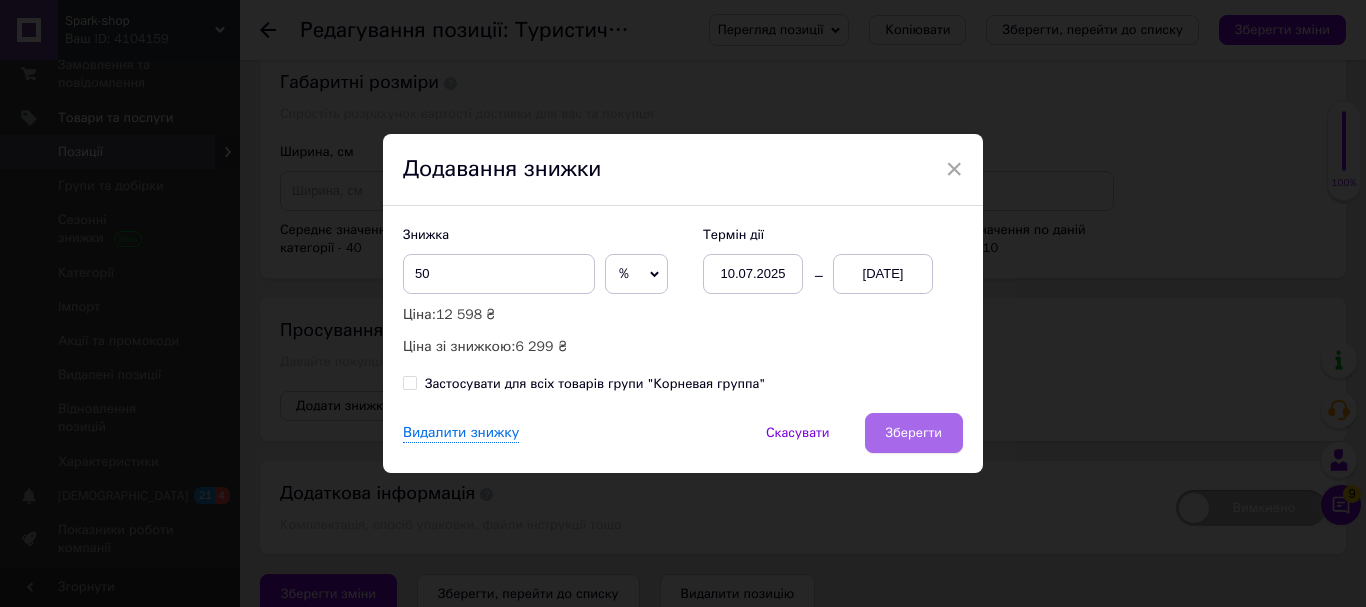 click on "Зберегти" at bounding box center (914, 433) 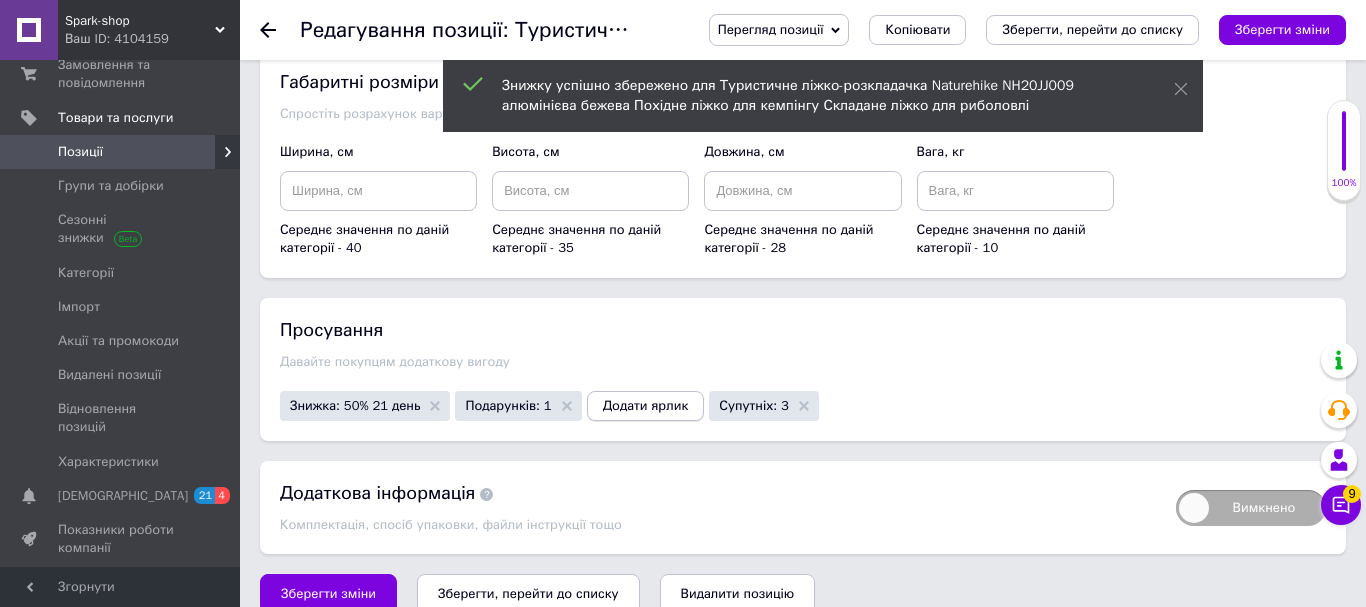 click on "Додати ярлик" at bounding box center (646, 406) 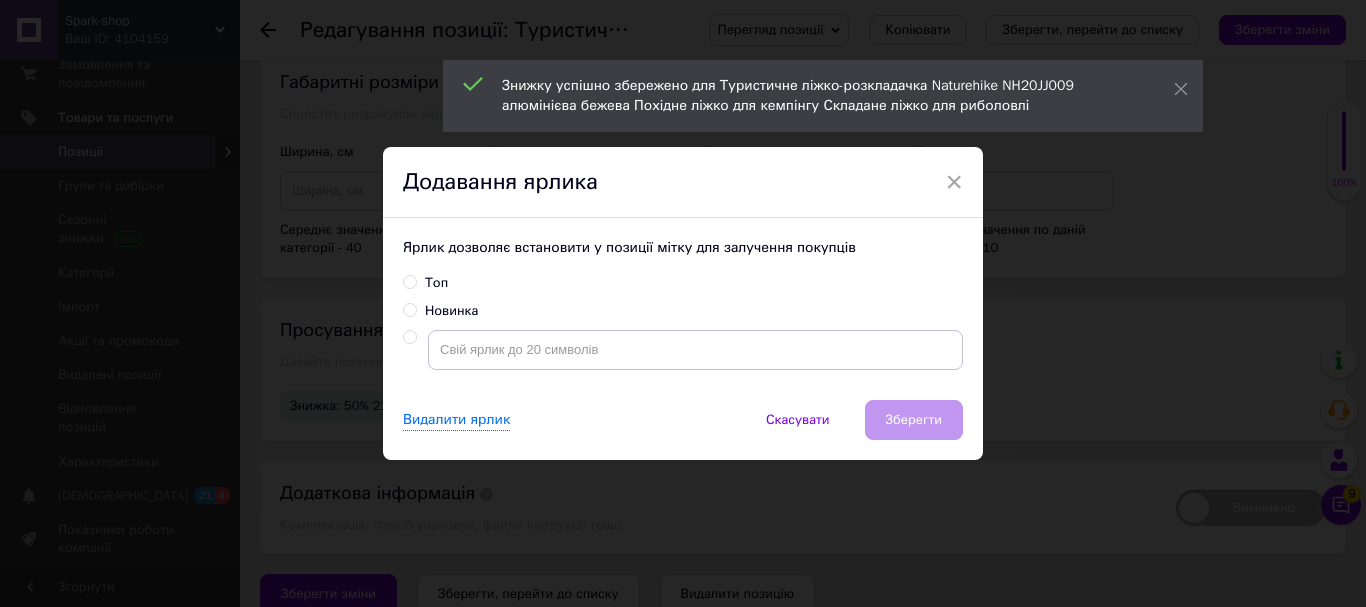 click on "Топ" at bounding box center [409, 281] 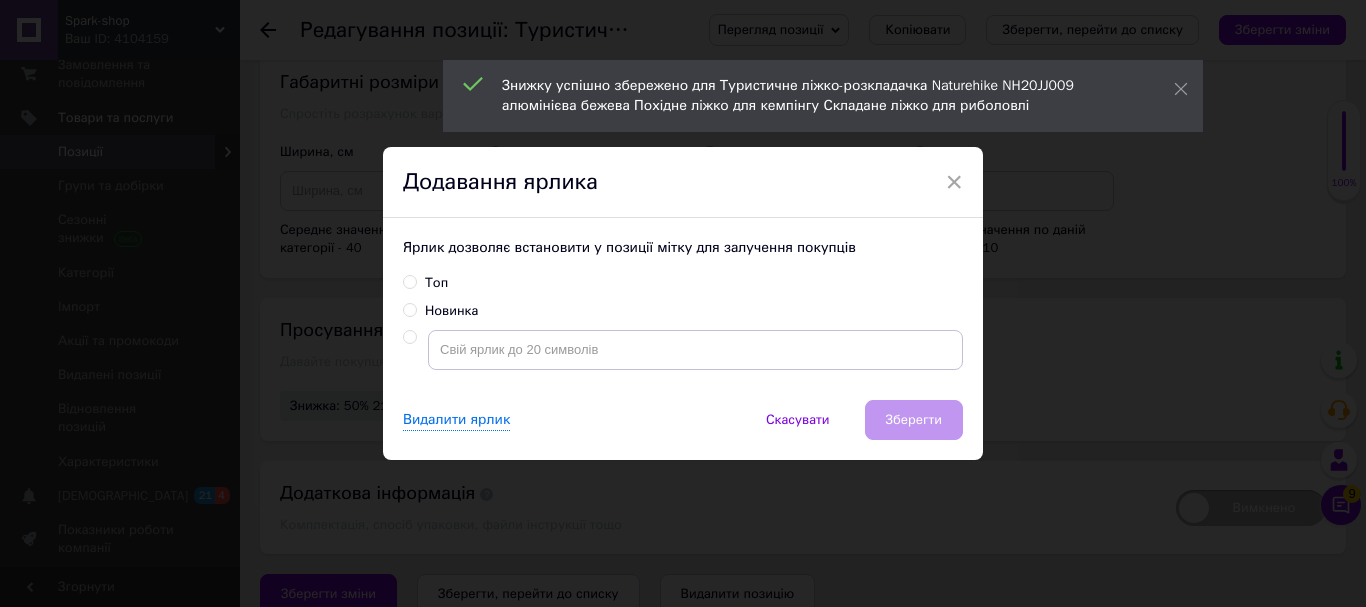 radio on "true" 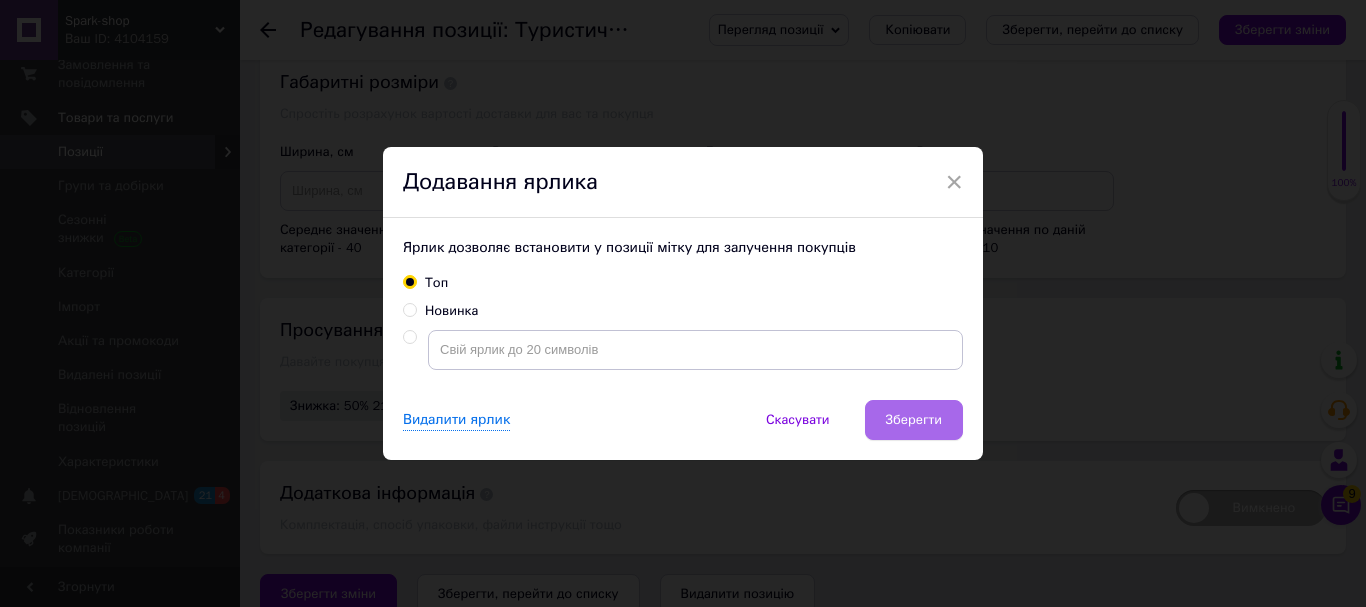 click on "Зберегти" at bounding box center (914, 420) 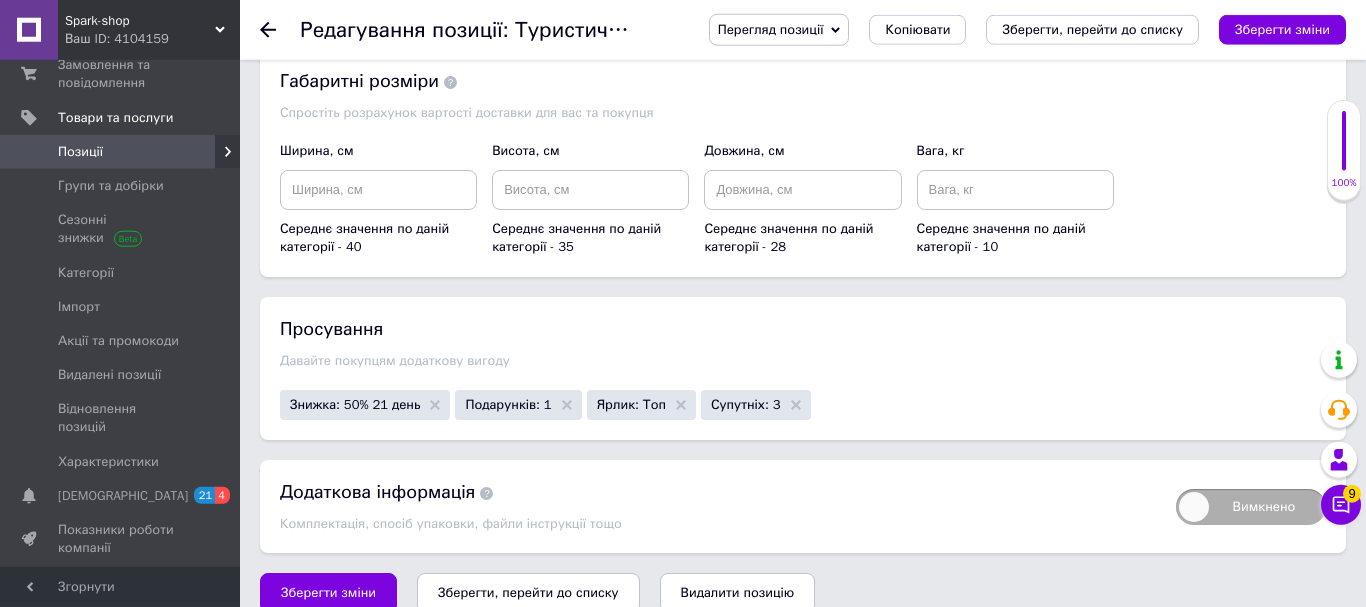 scroll, scrollTop: 3171, scrollLeft: 0, axis: vertical 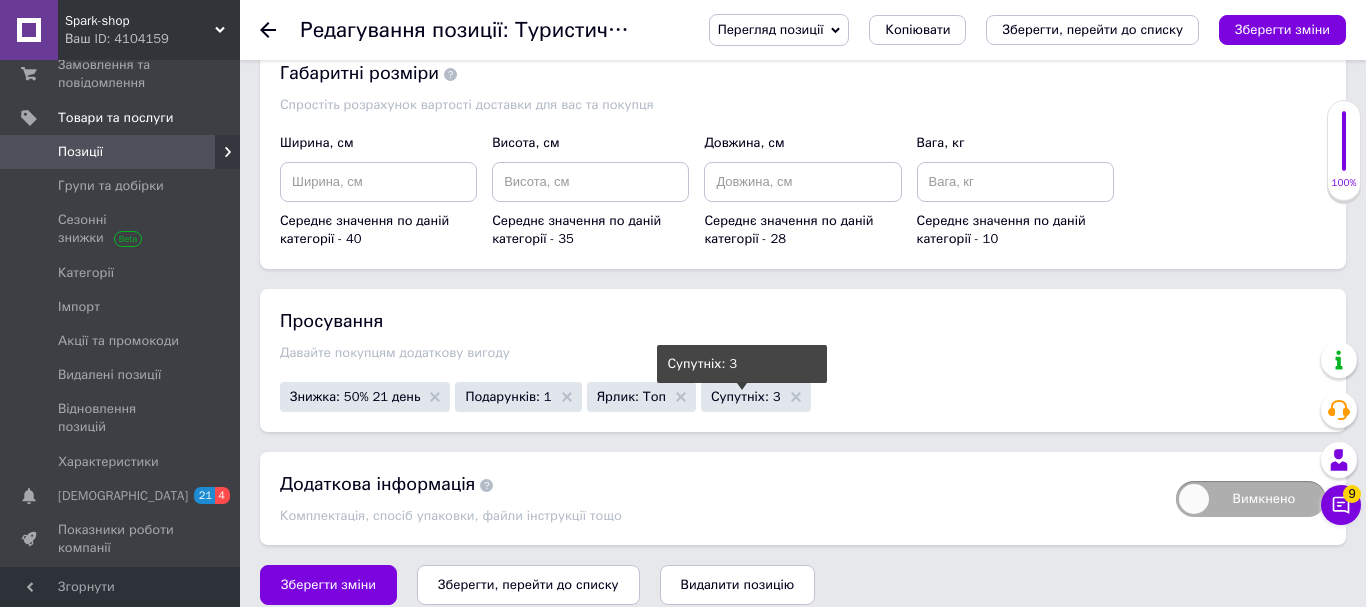 click on "Супутніх: 3" at bounding box center (746, 396) 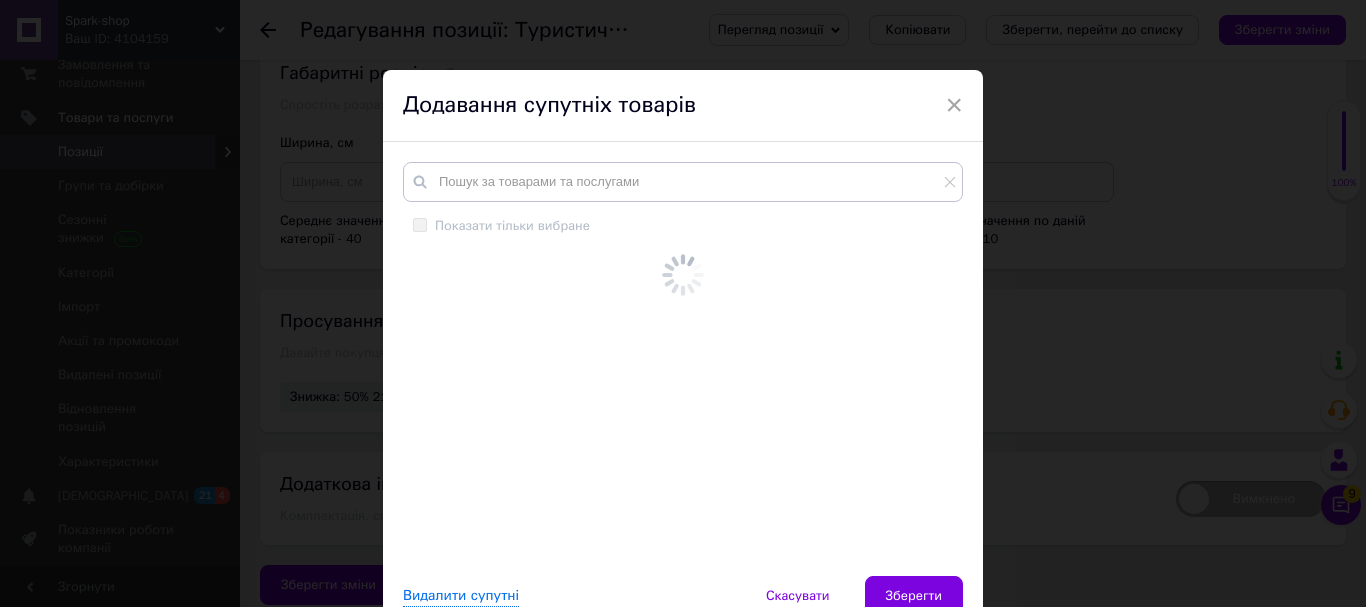 scroll, scrollTop: 58, scrollLeft: 0, axis: vertical 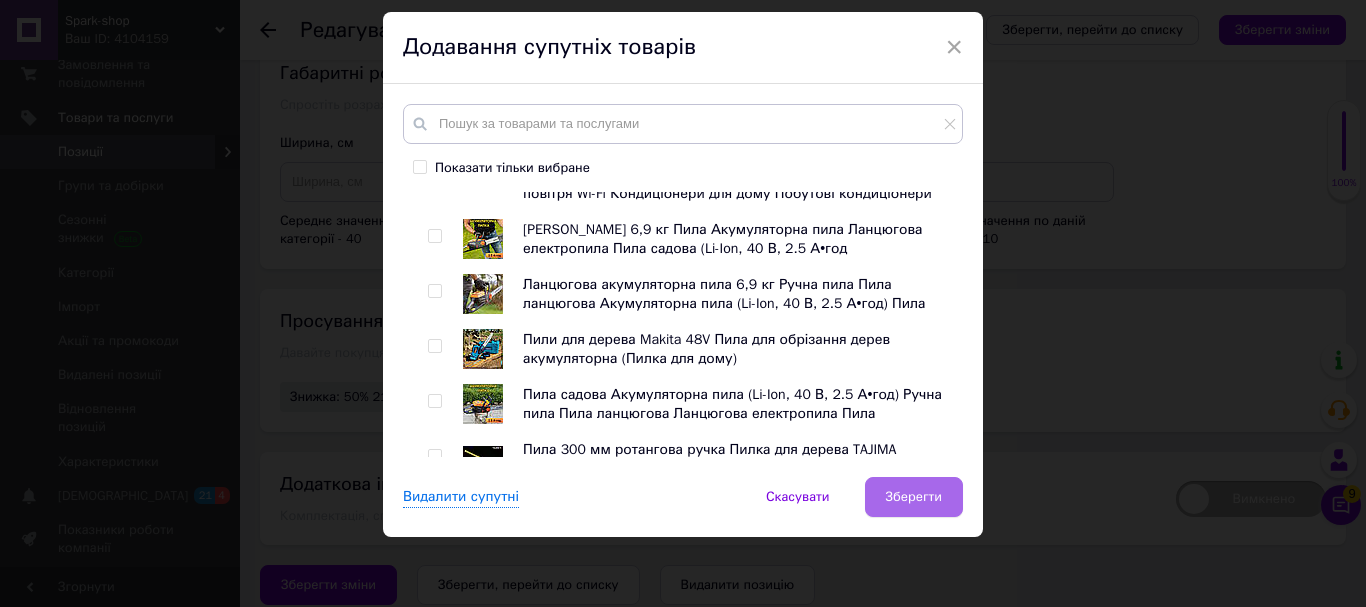 click on "Зберегти" at bounding box center (914, 497) 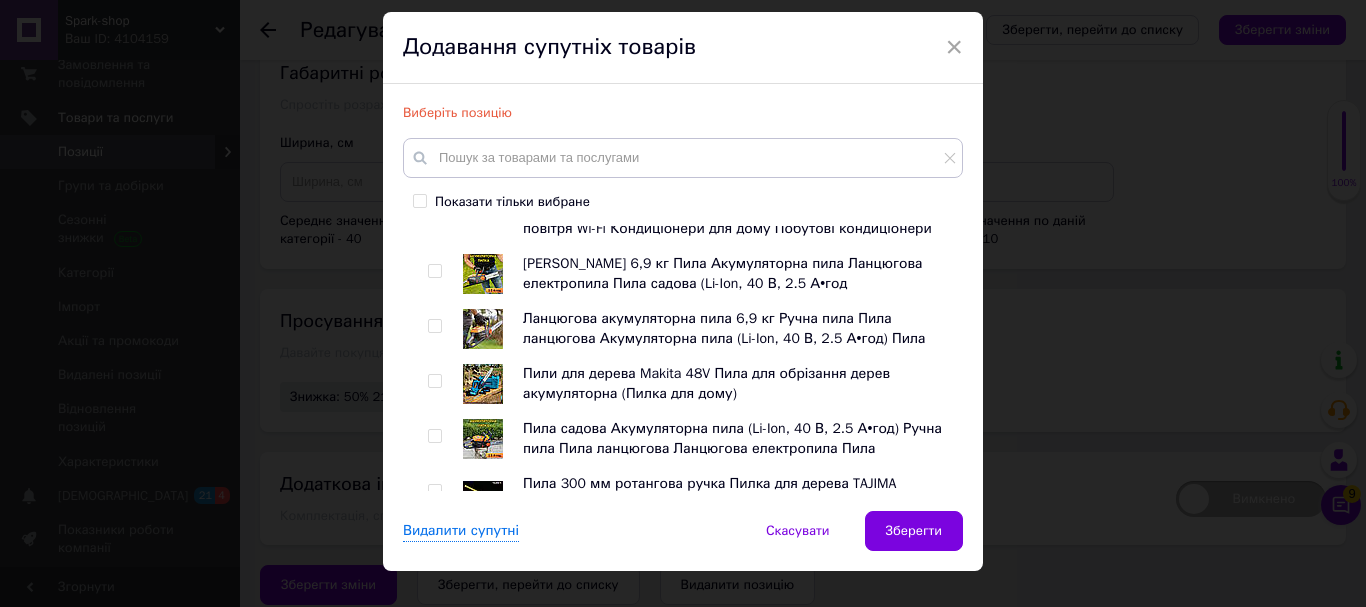 click on "×" at bounding box center [954, 47] 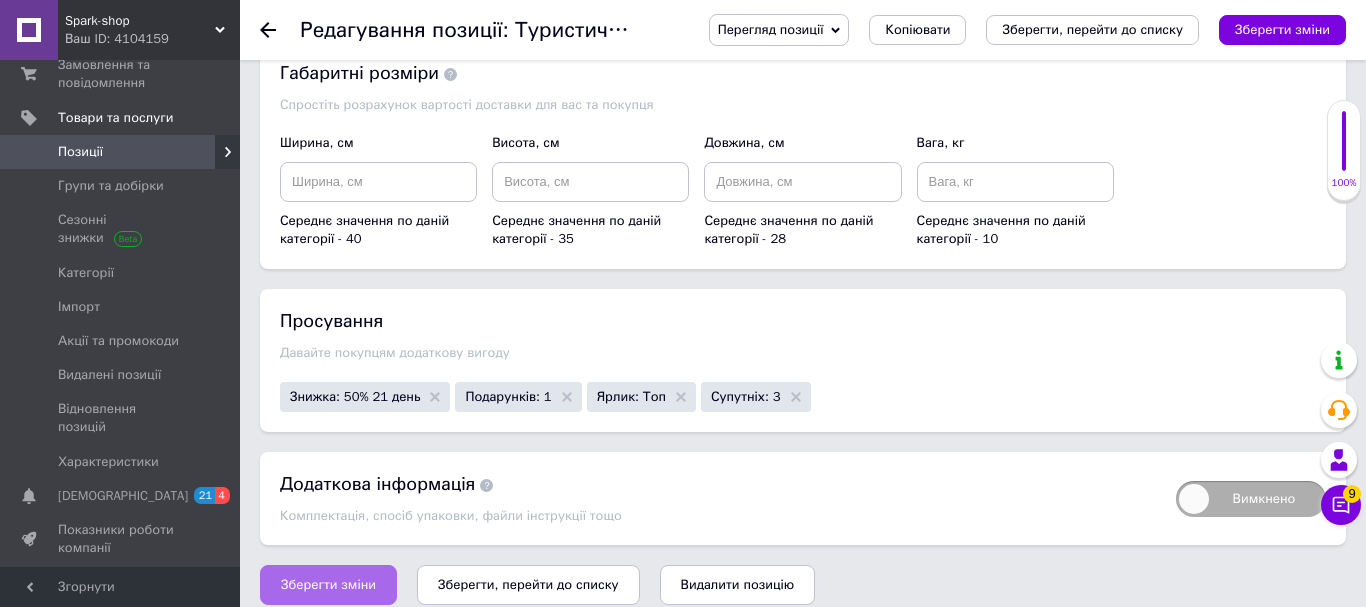 click on "Зберегти зміни" at bounding box center [328, 585] 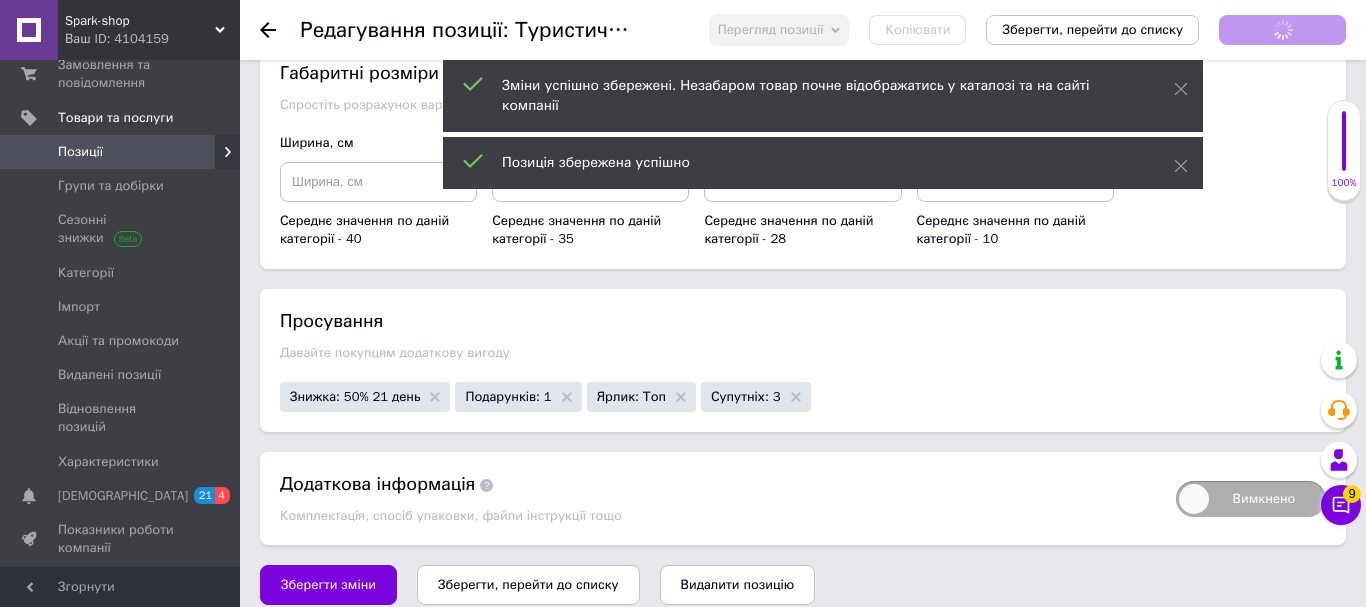 type on "Карпове ліжко розкладачка для риболовлі Туристичне польове ліжко Ліжко-розкладачка з чохлом для кемпінгу" 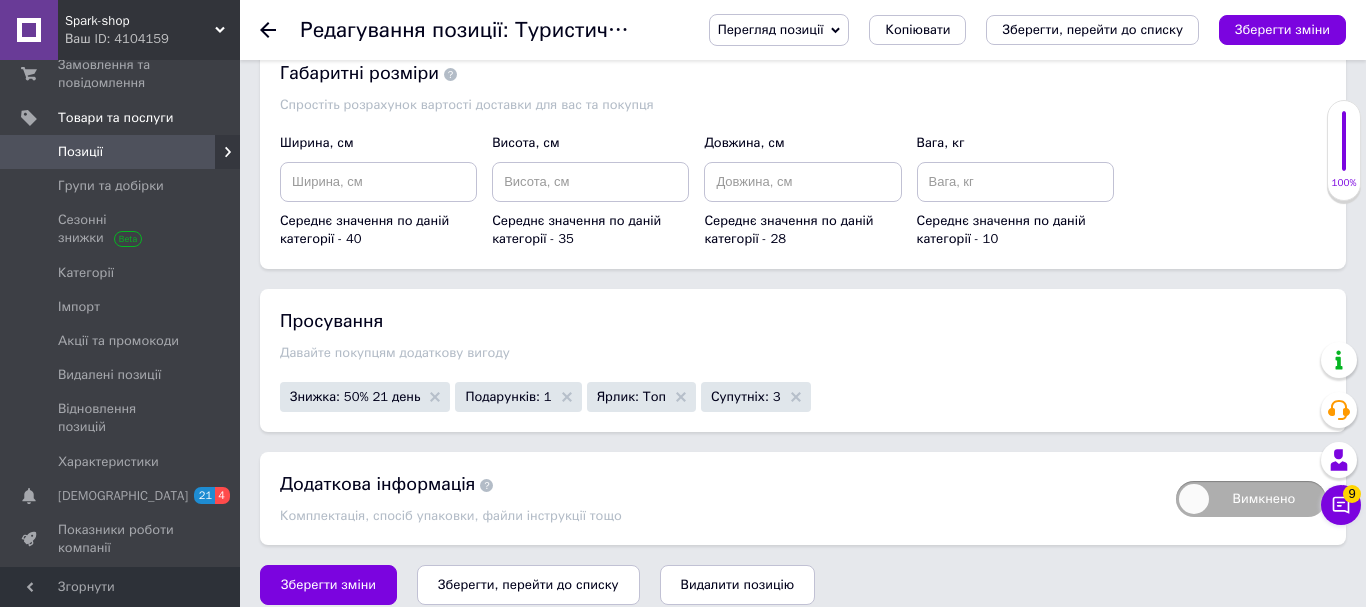 click on "Позиції" at bounding box center [121, 152] 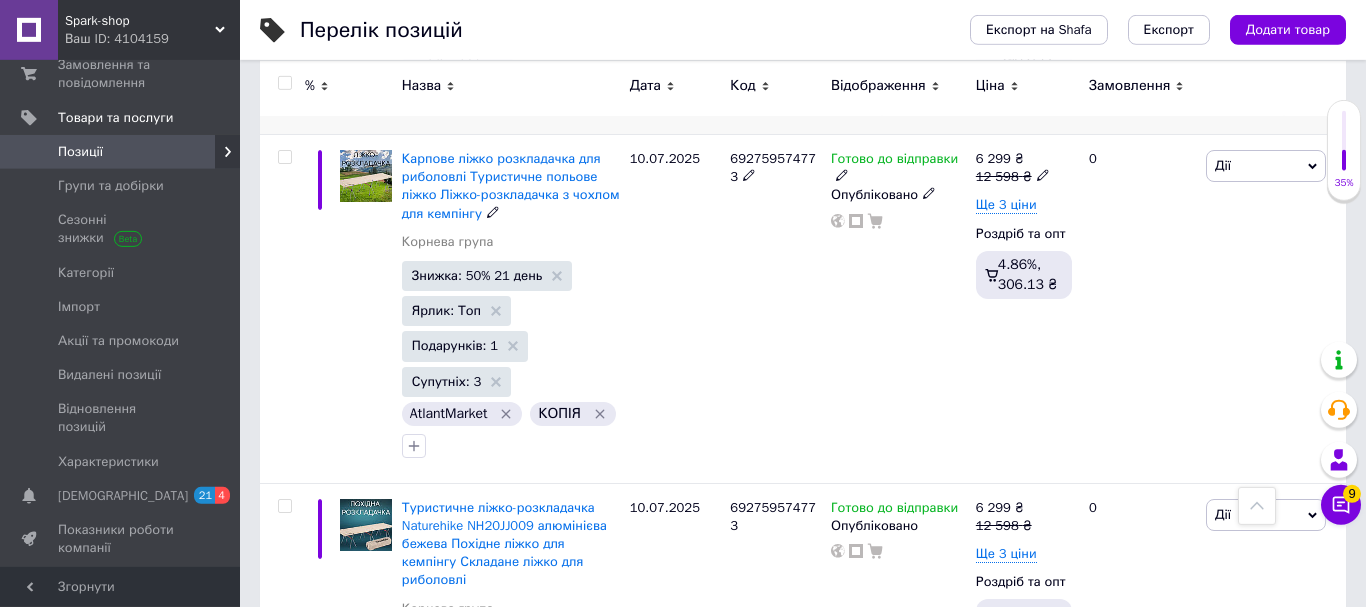 scroll, scrollTop: 306, scrollLeft: 0, axis: vertical 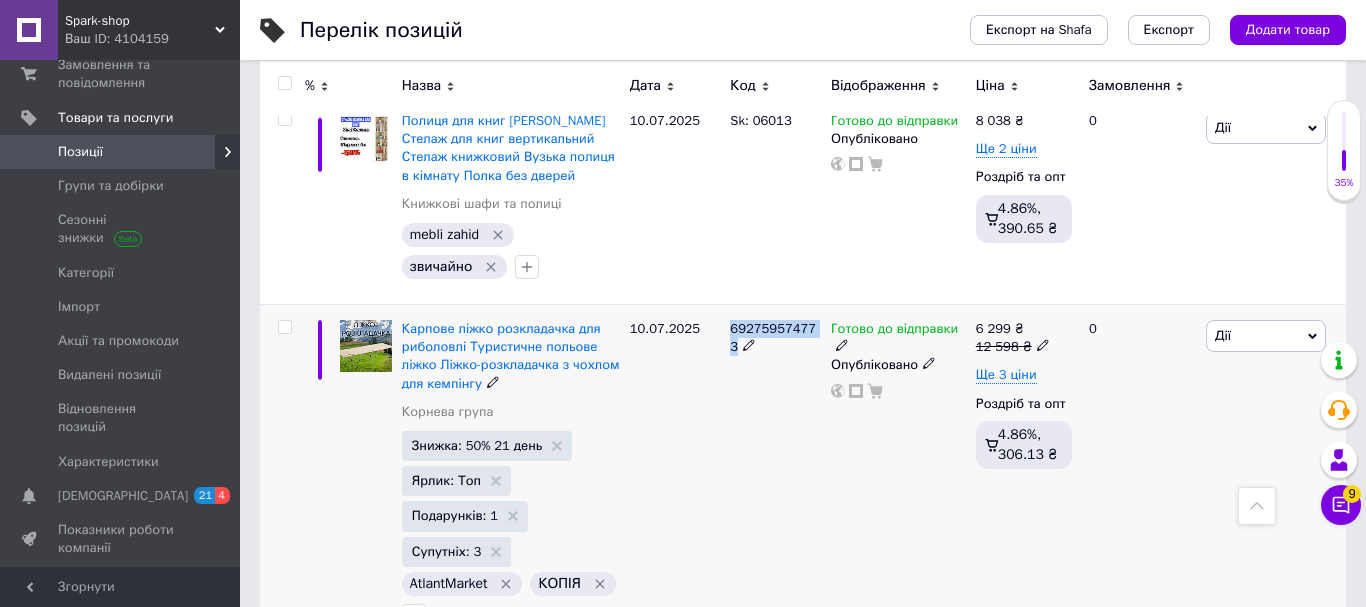 drag, startPoint x: 723, startPoint y: 327, endPoint x: 819, endPoint y: 328, distance: 96.00521 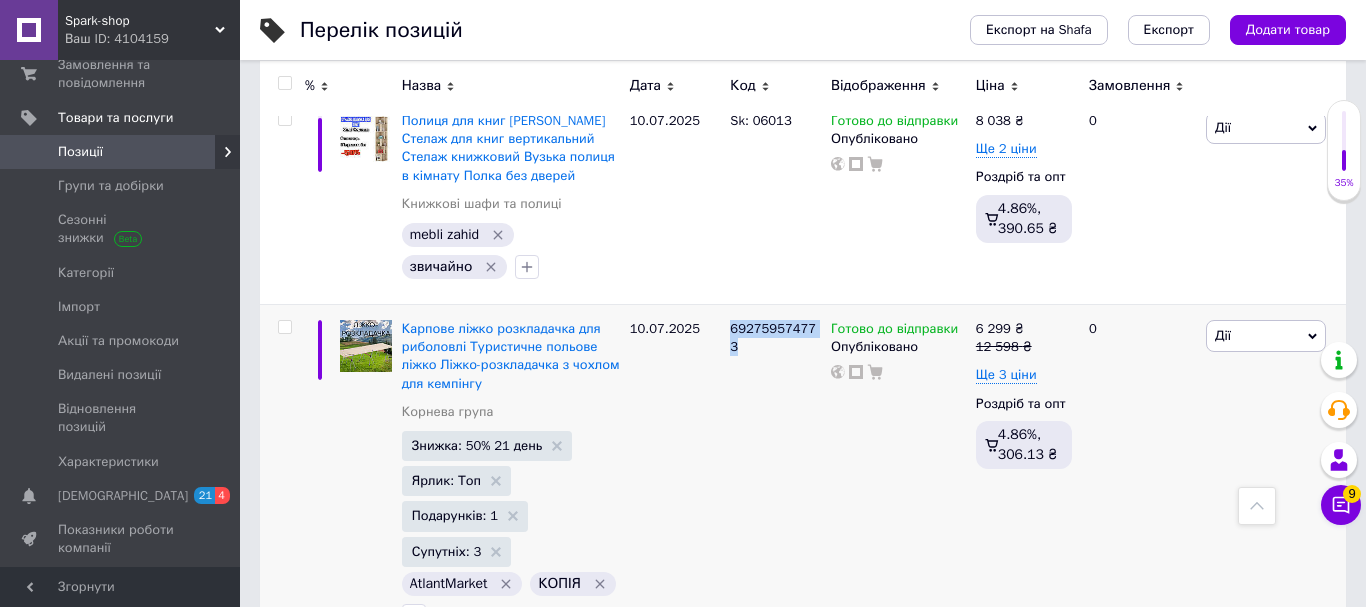 copy on "692759574773" 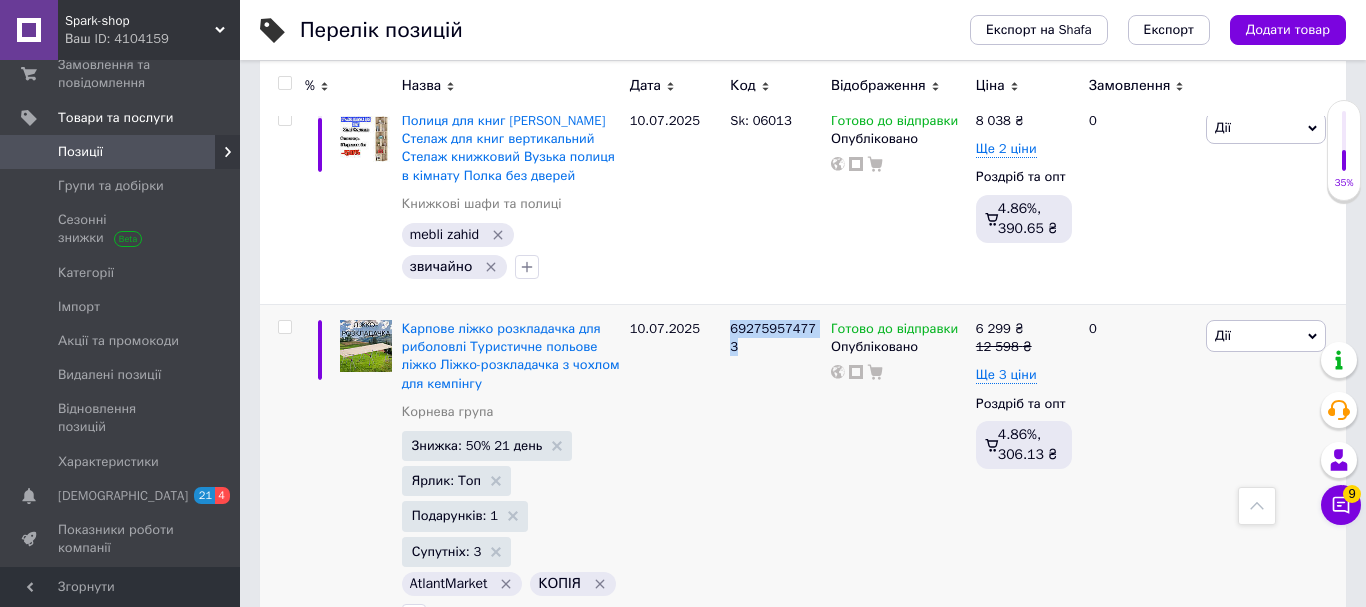 scroll, scrollTop: 0, scrollLeft: 0, axis: both 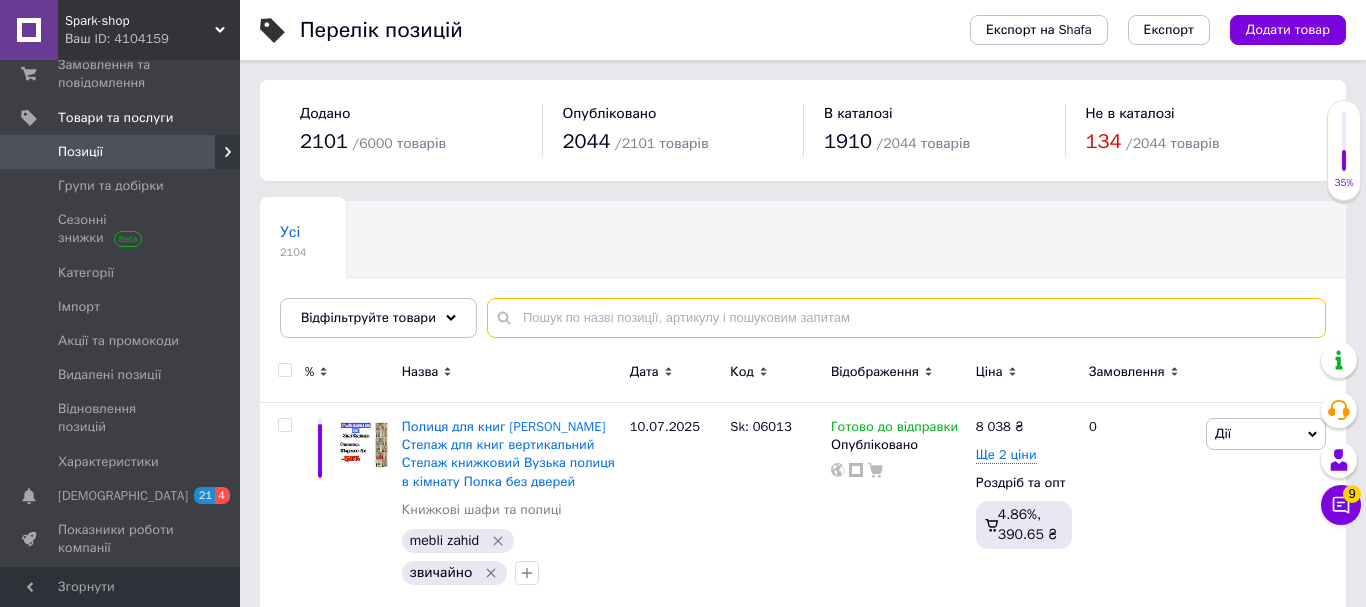 paste on "692759574773" 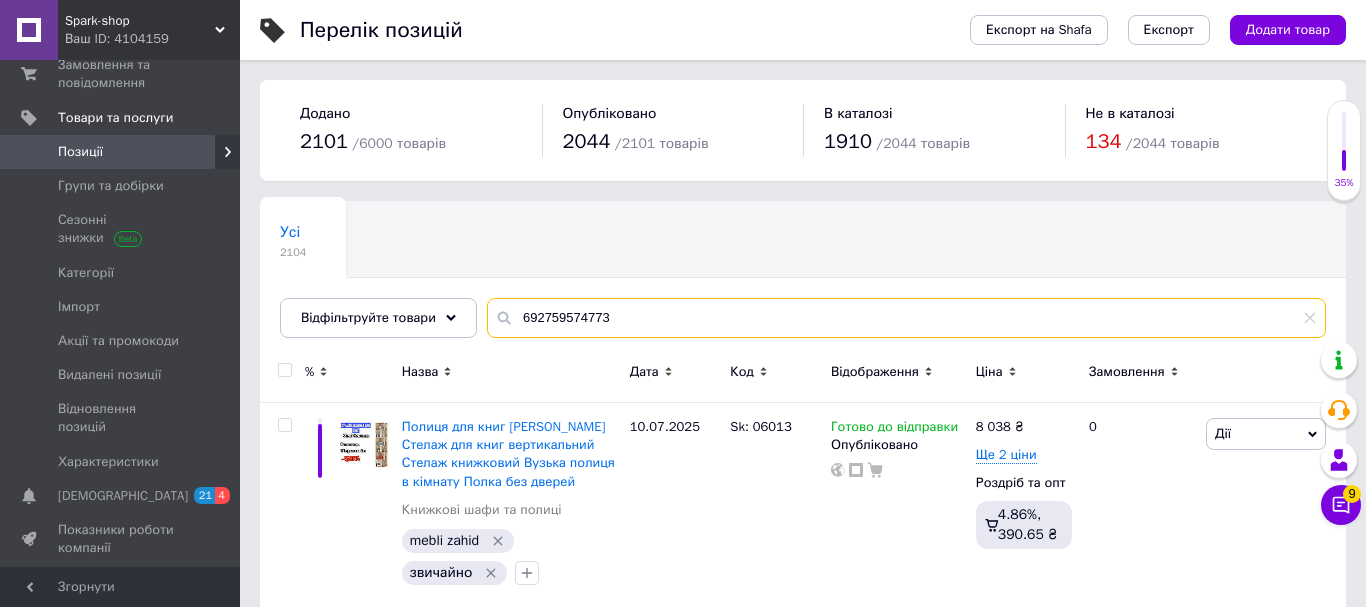 type on "692759574773" 